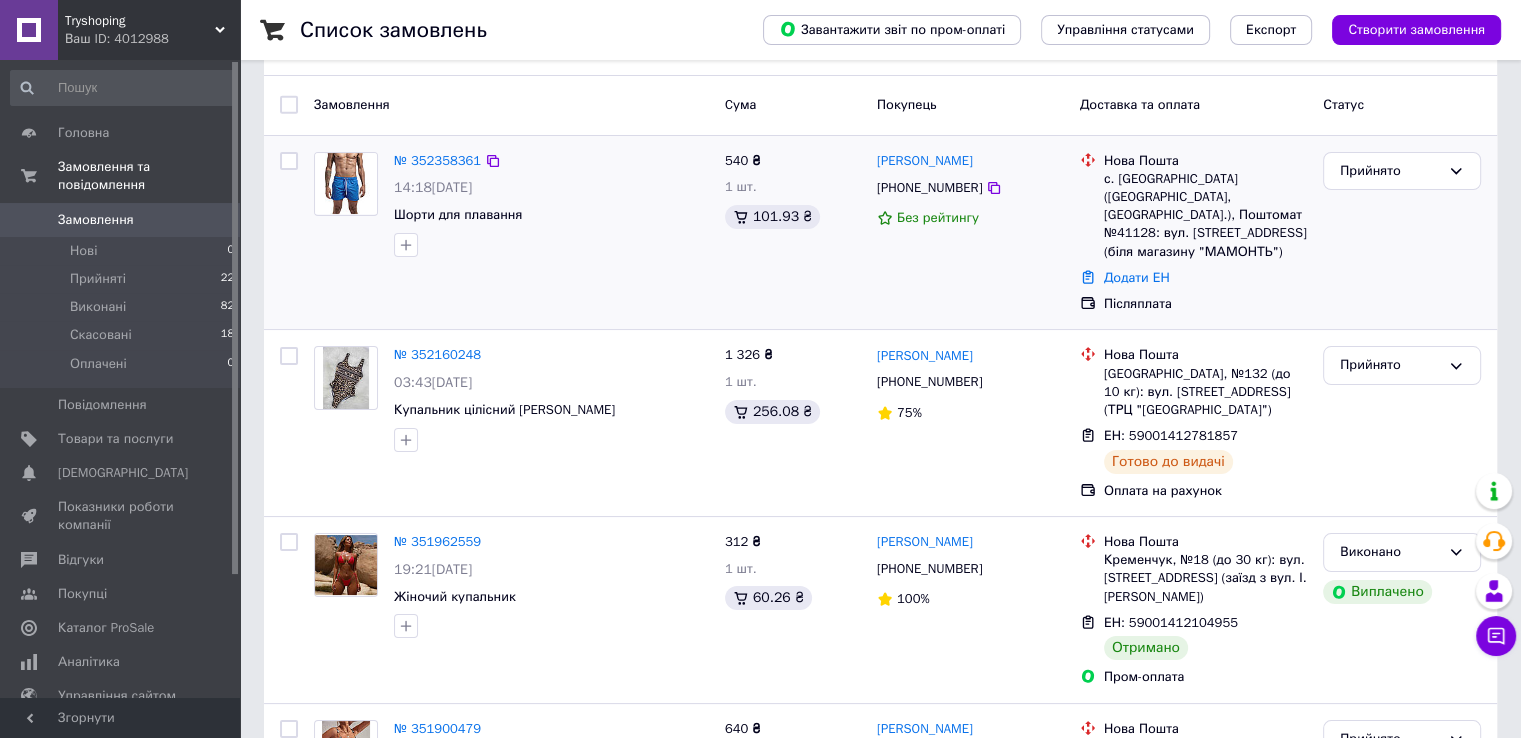 scroll, scrollTop: 0, scrollLeft: 0, axis: both 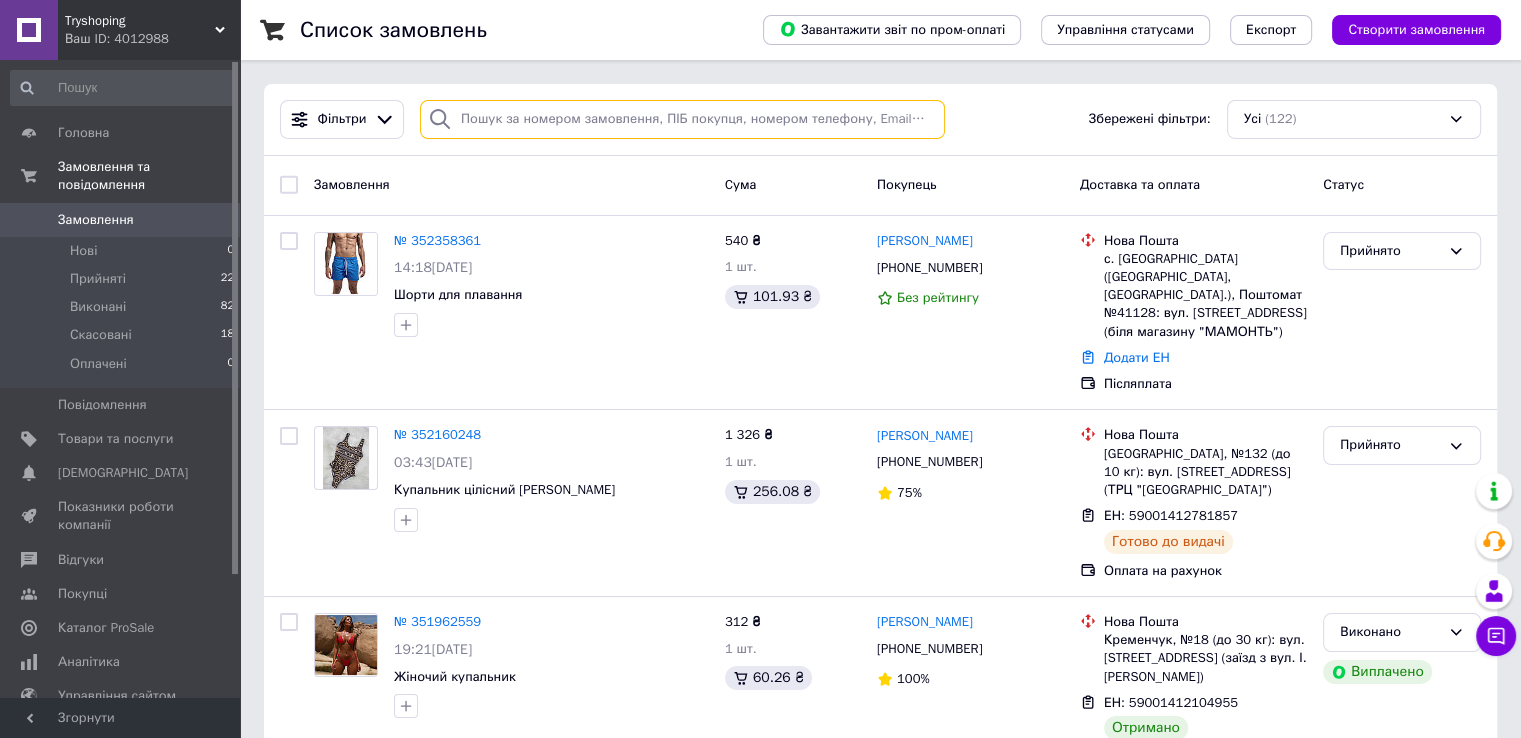 click at bounding box center (682, 119) 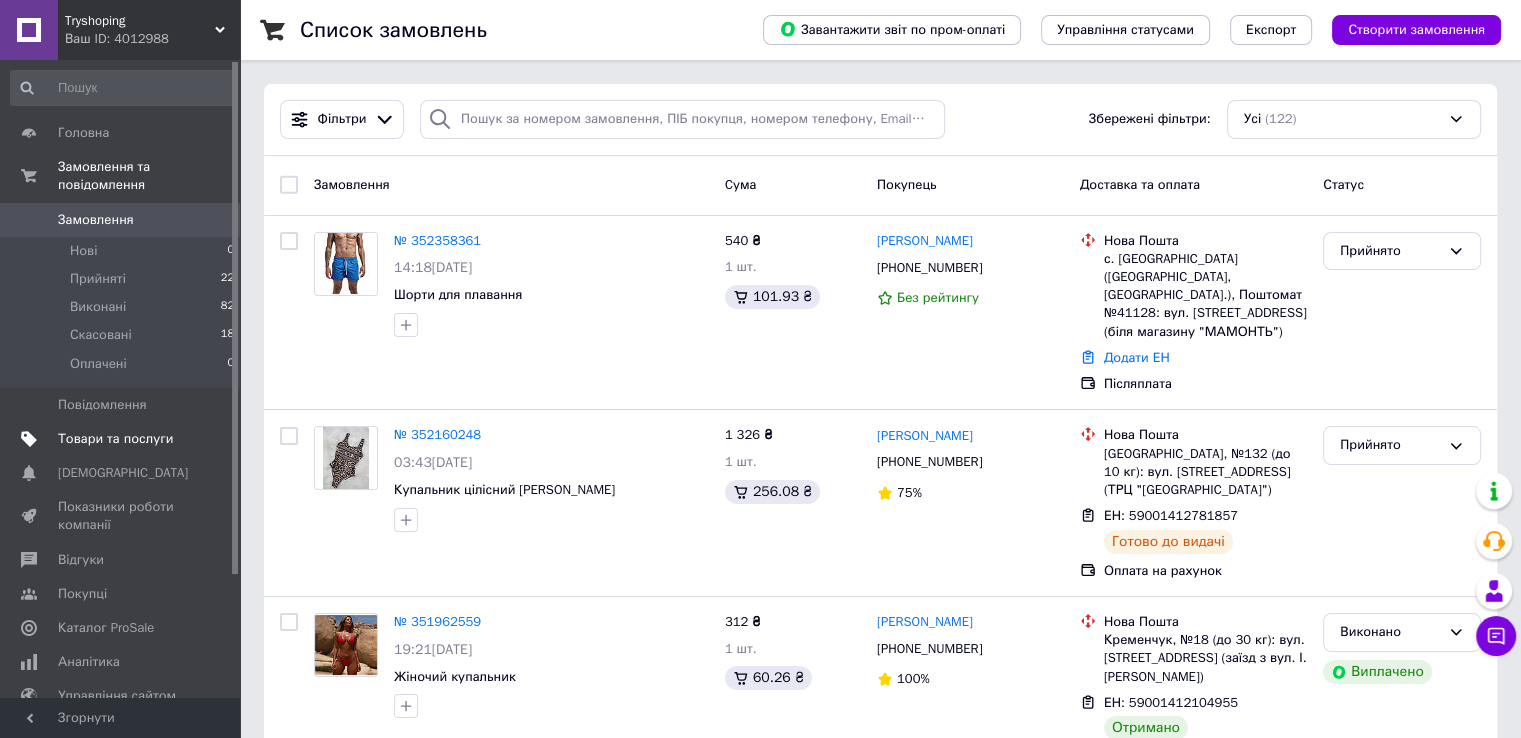 click on "Товари та послуги" at bounding box center (115, 439) 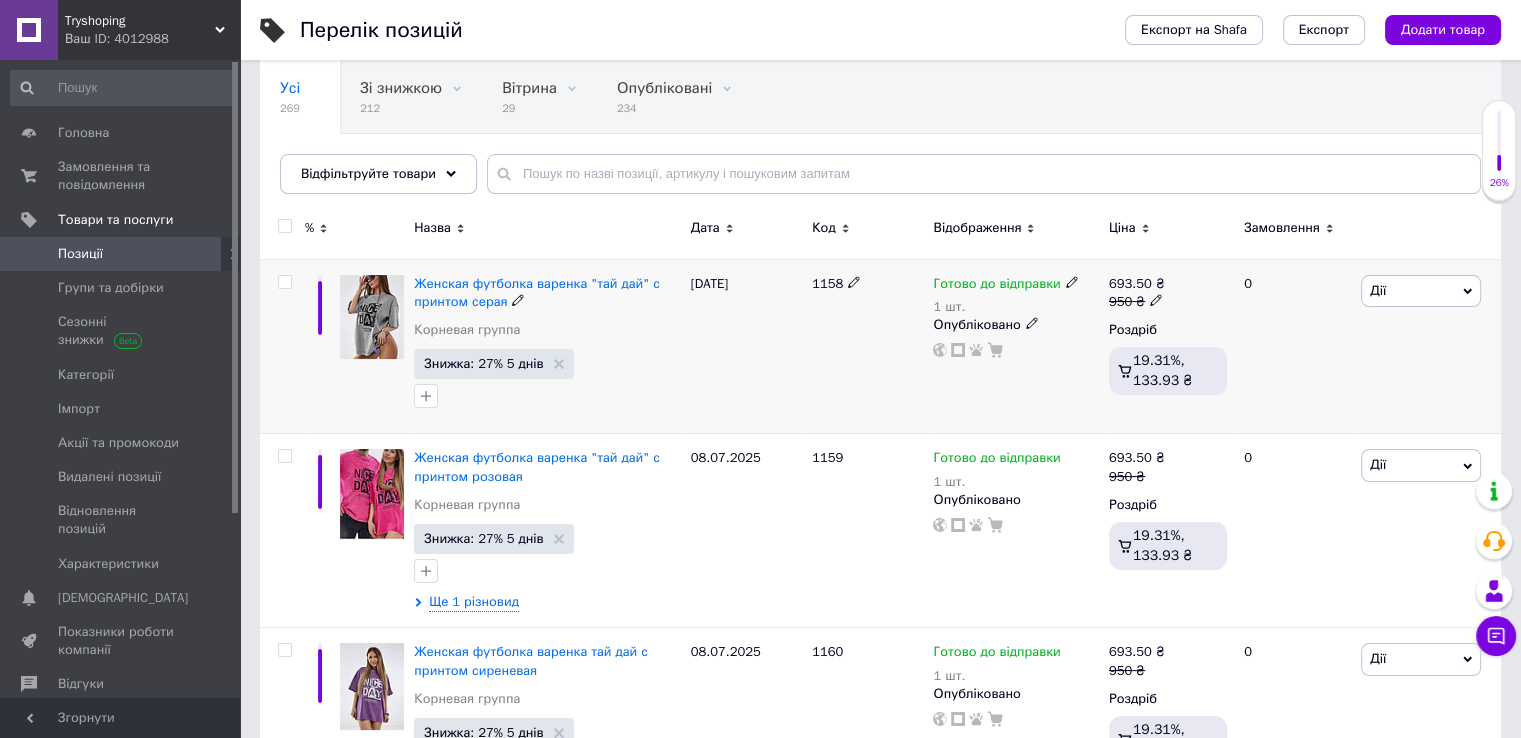 scroll, scrollTop: 200, scrollLeft: 0, axis: vertical 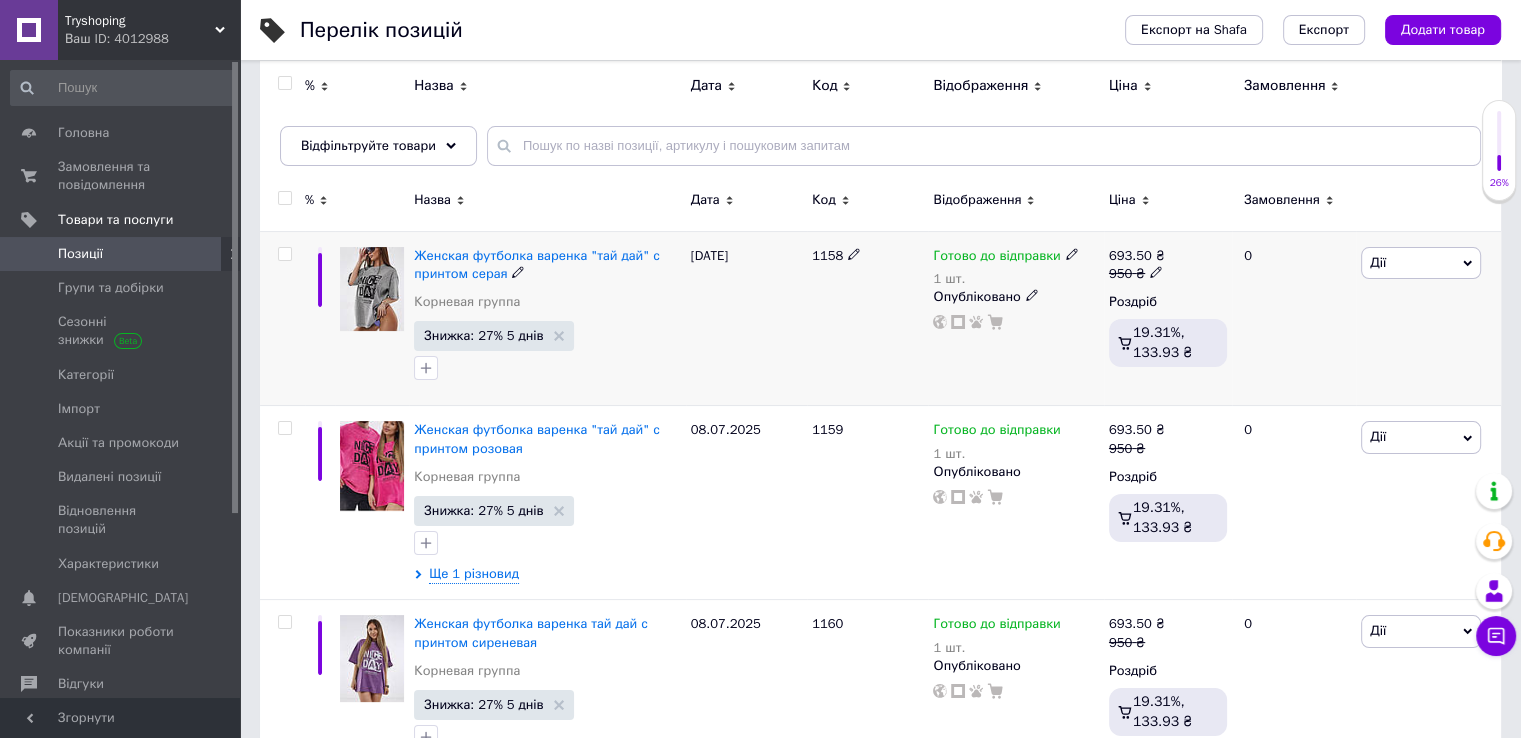 click on "Дії" at bounding box center (1421, 263) 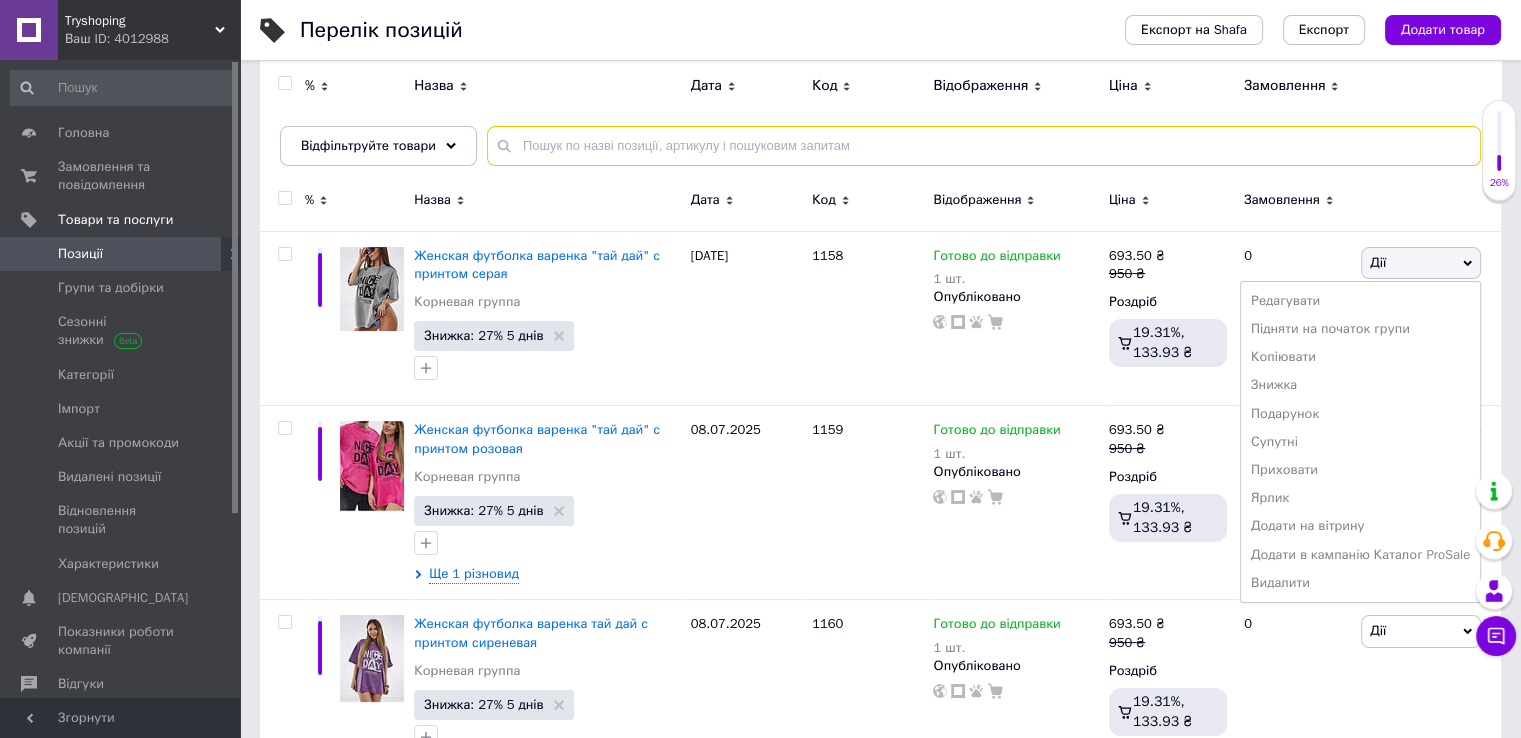 click at bounding box center (984, 146) 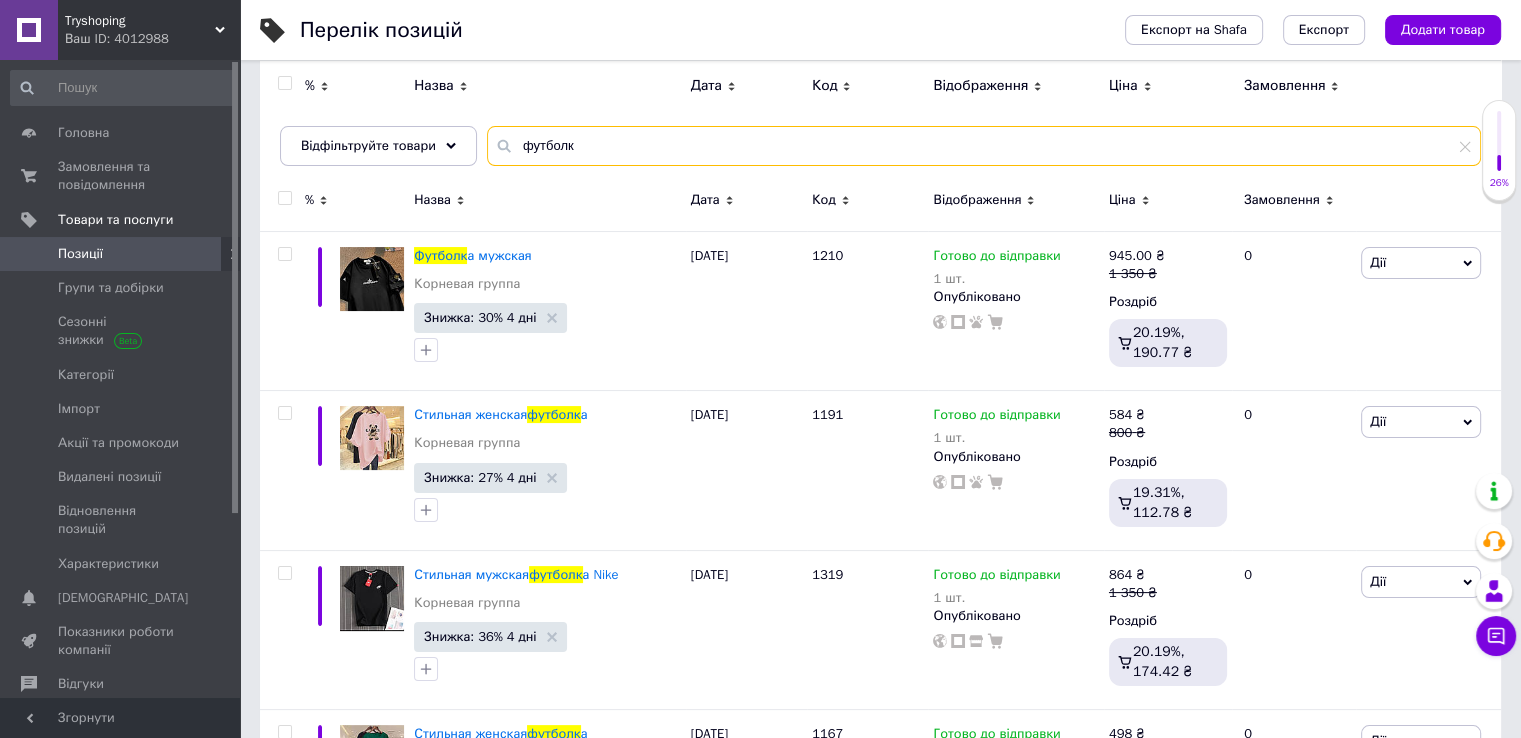 type on "футболк" 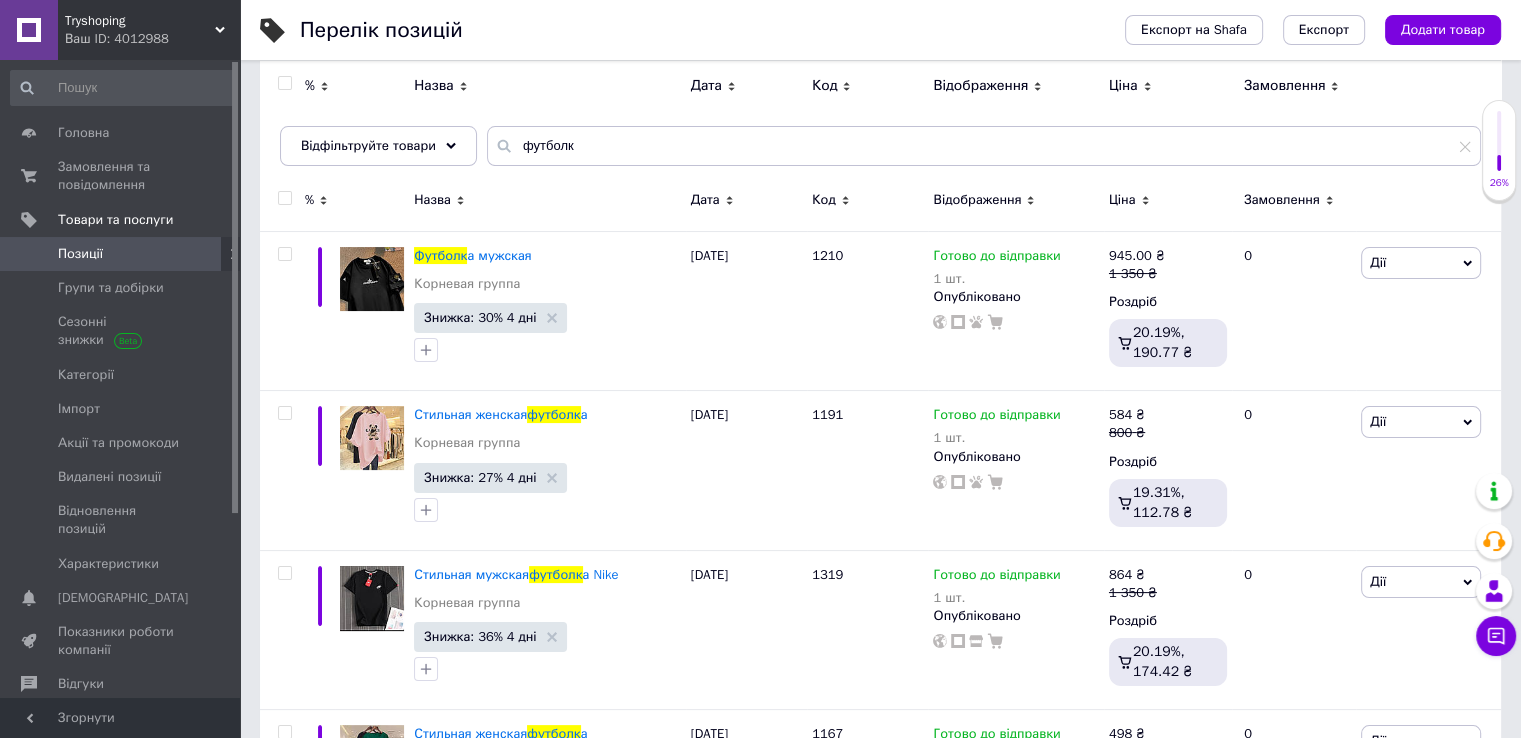 click at bounding box center (284, 198) 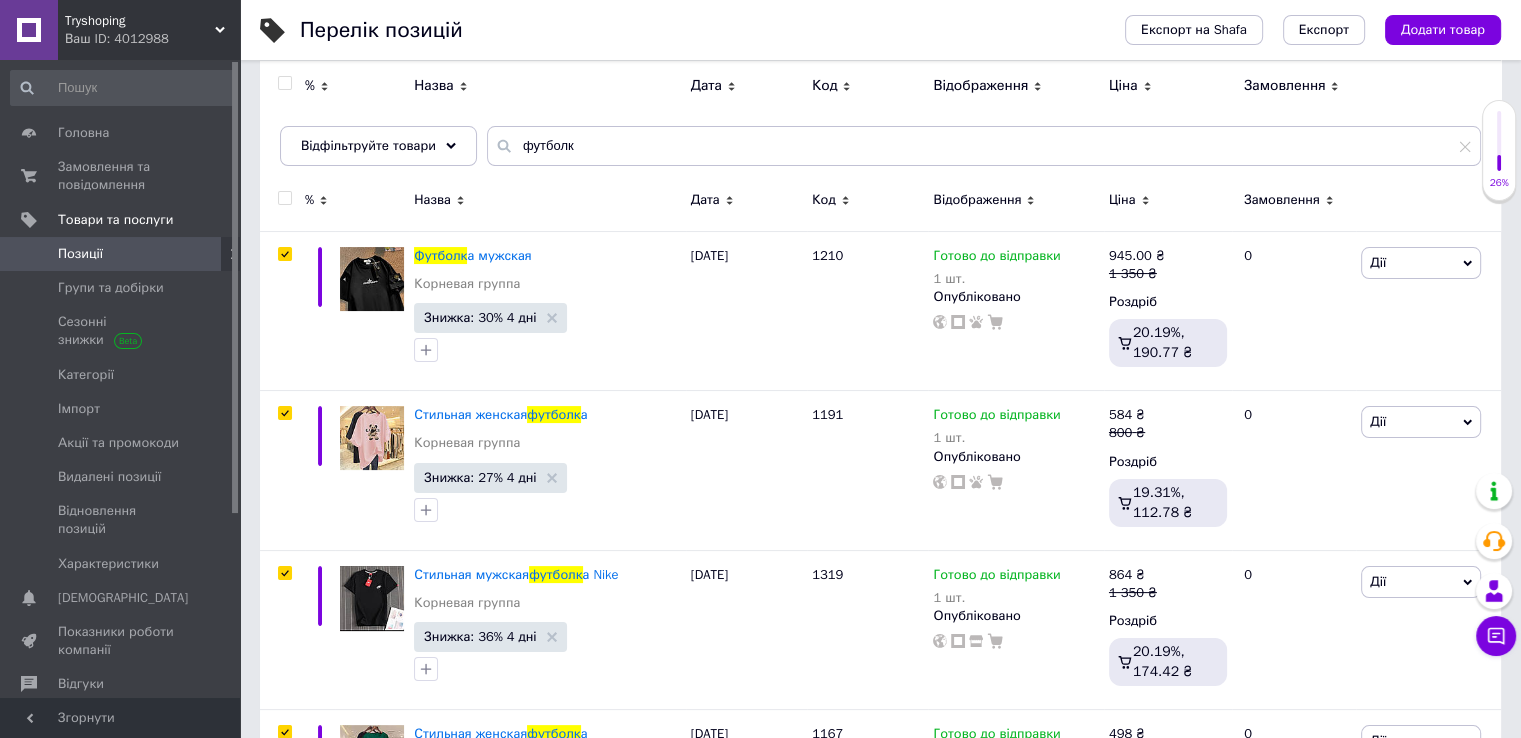 checkbox on "true" 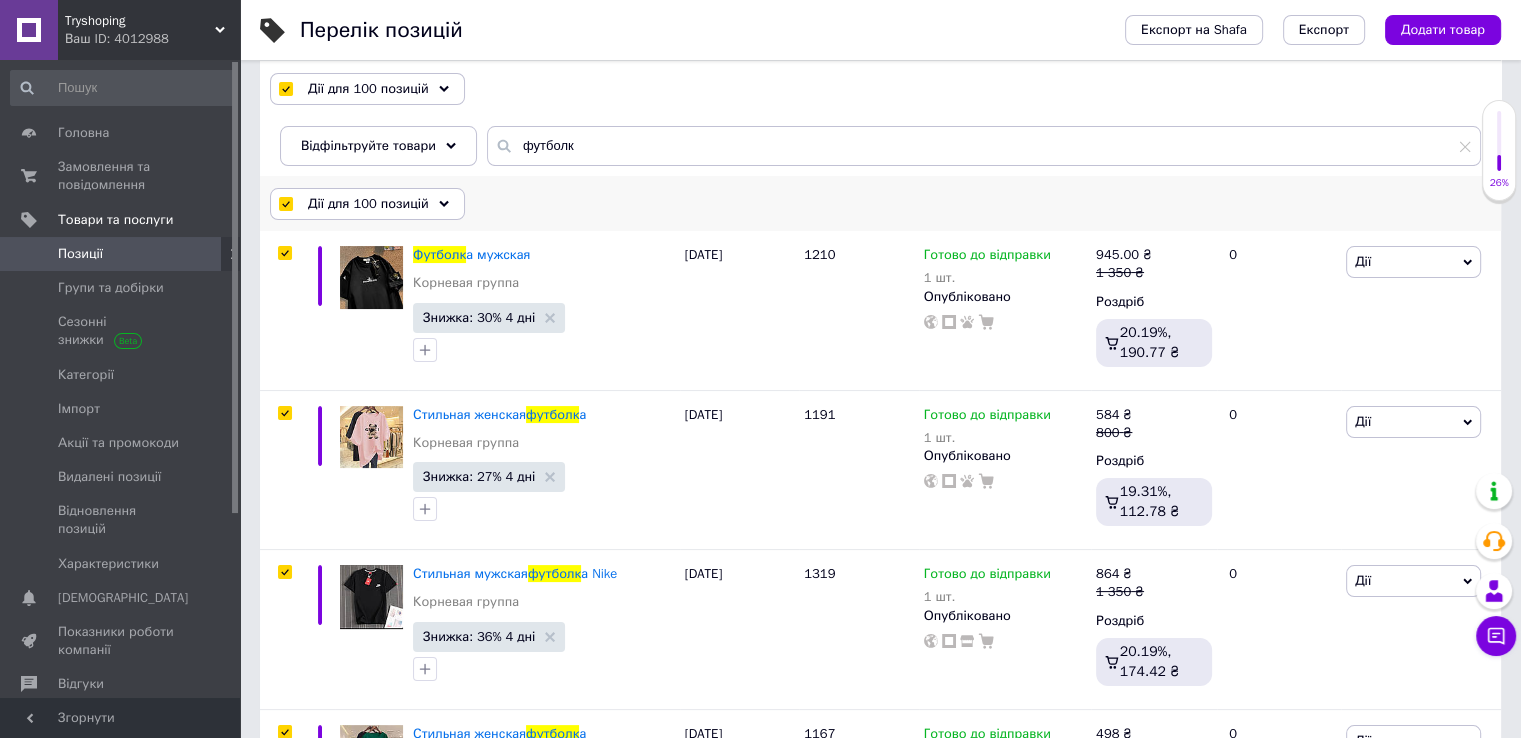 click on "Дії для 100 позицій" at bounding box center (368, 204) 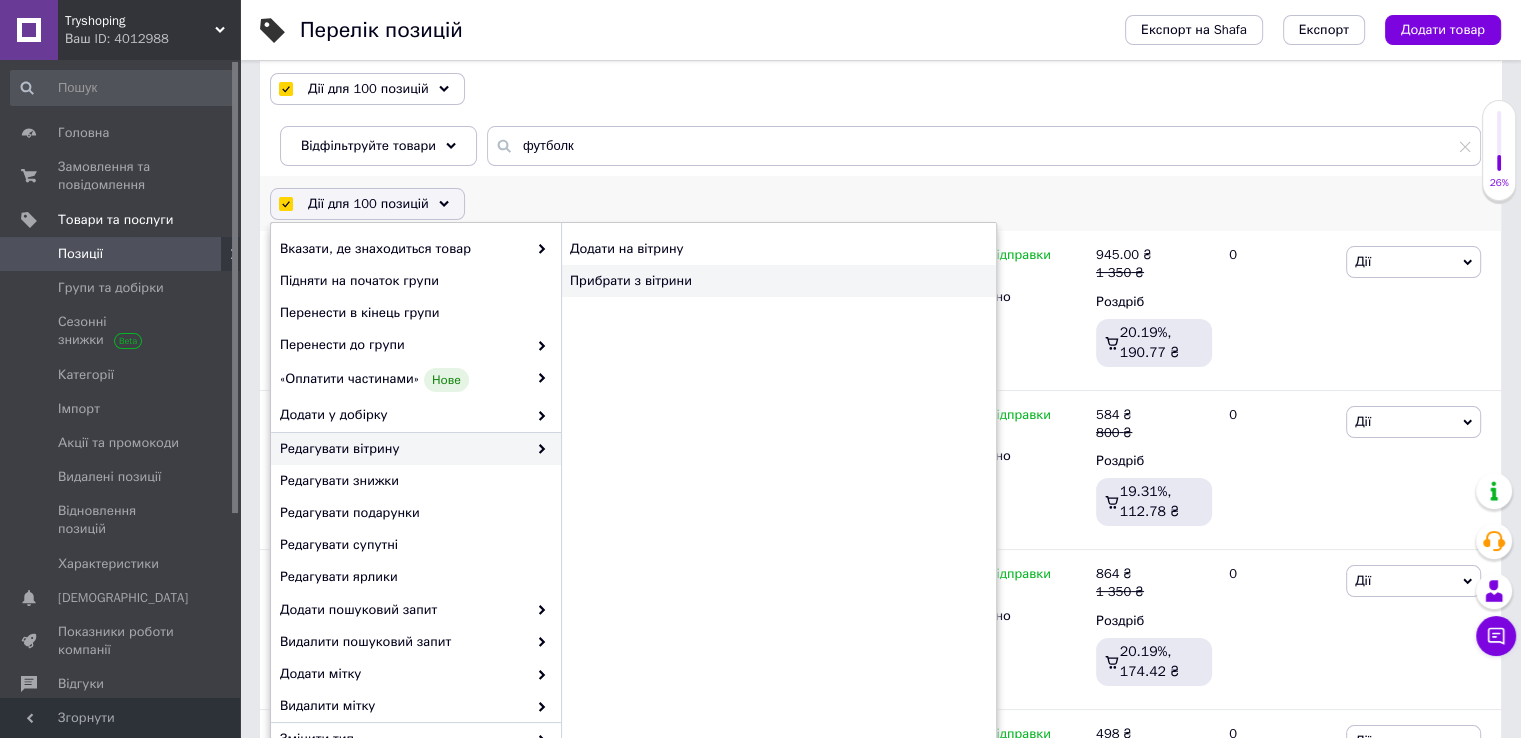 click on "Прибрати з вітрини" at bounding box center [778, 281] 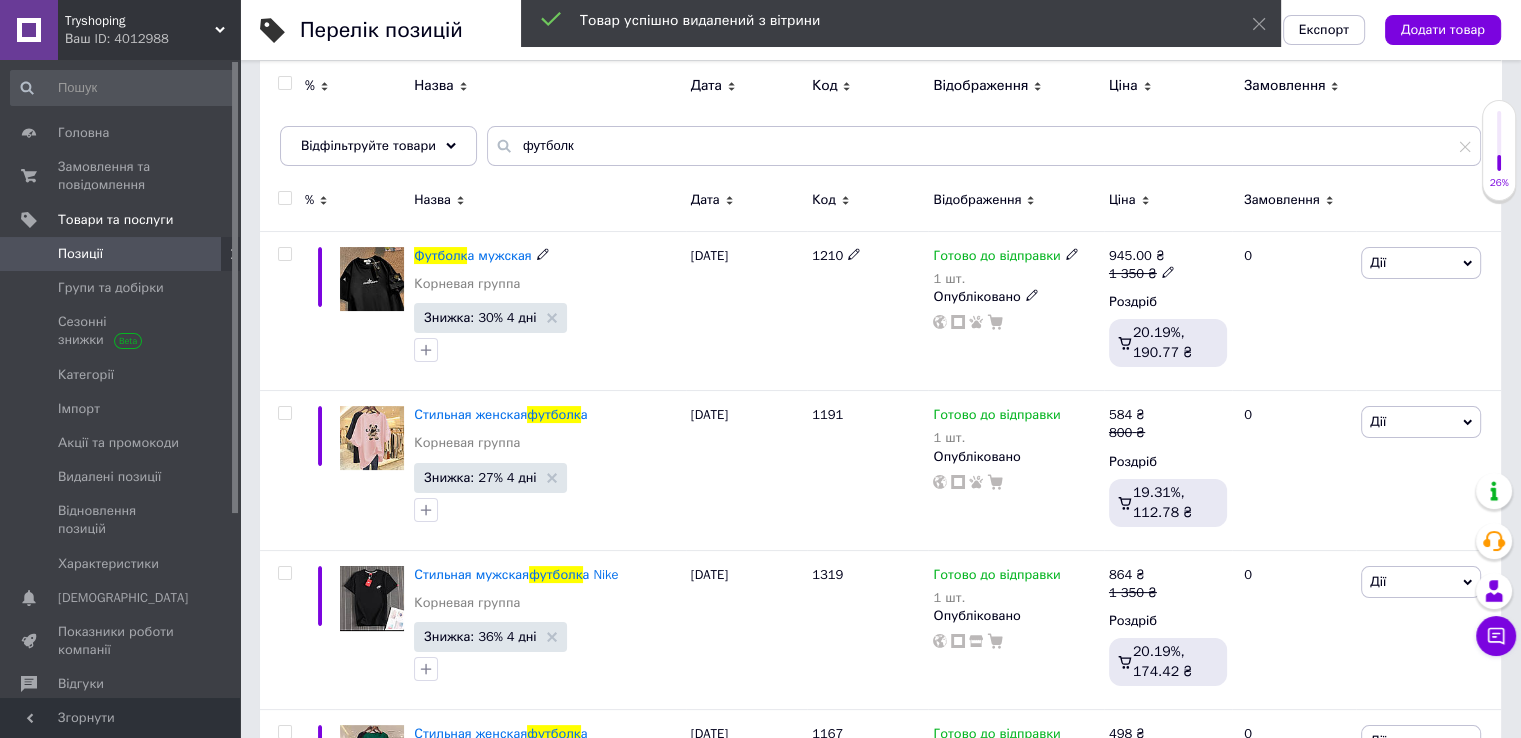 checkbox on "false" 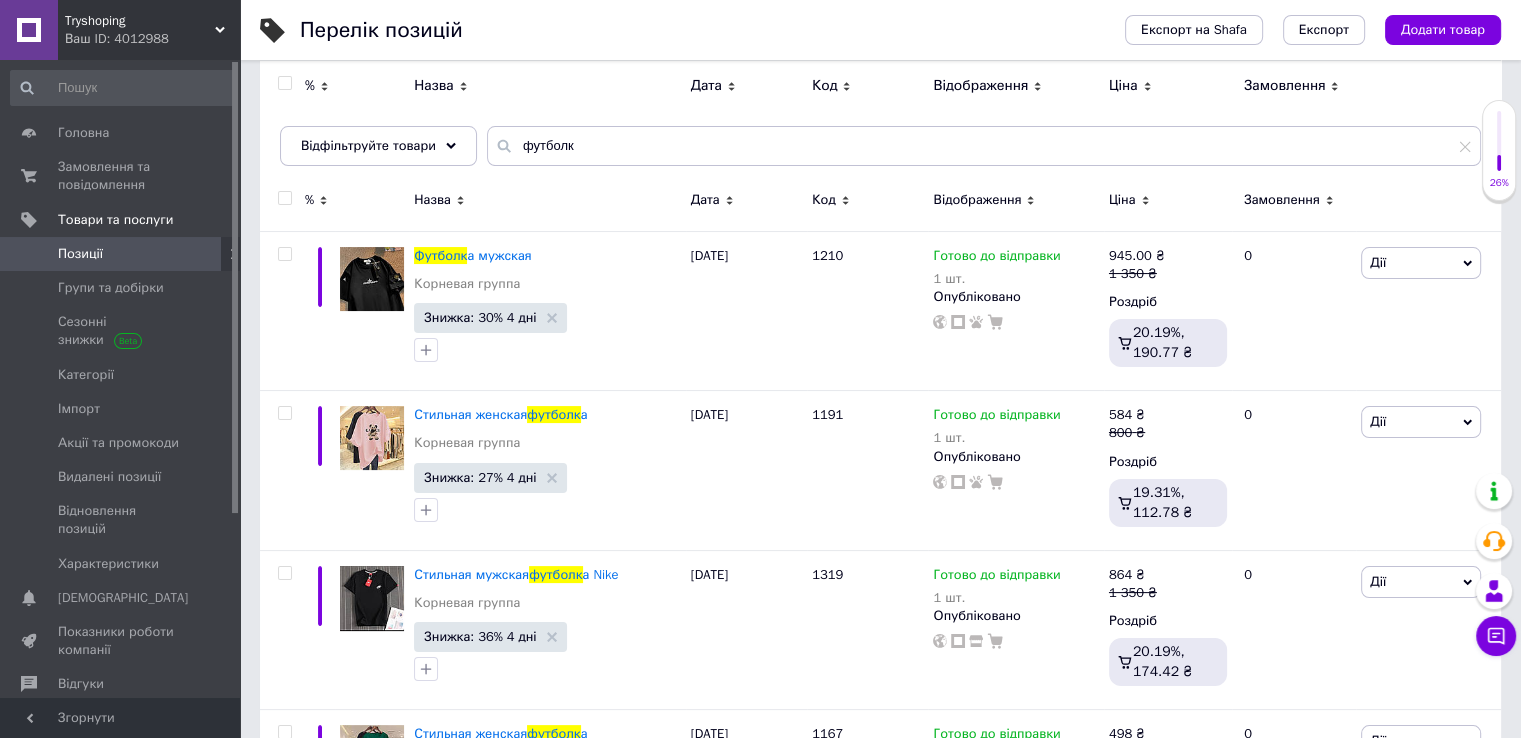 click at bounding box center [284, 198] 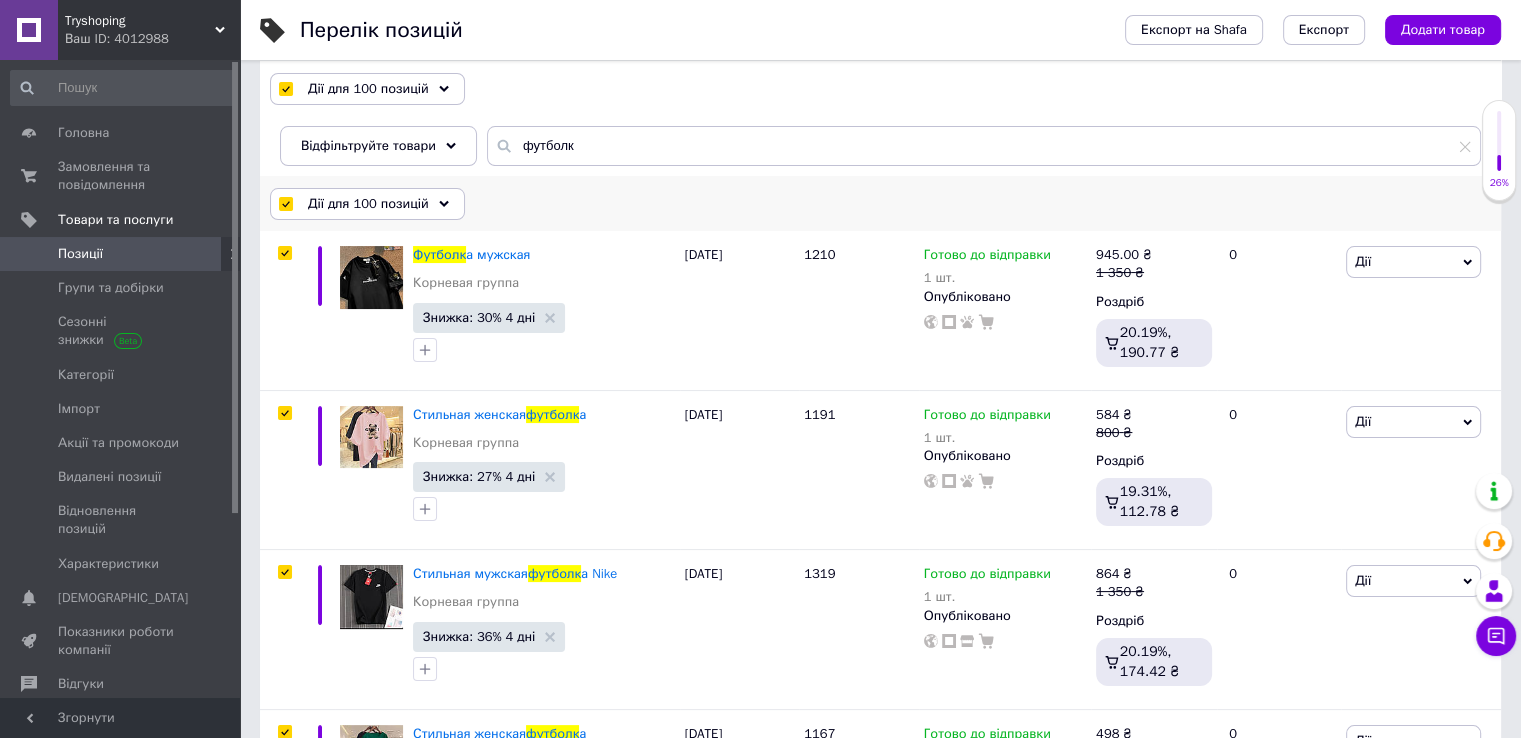 click on "Дії для 100 позицій" at bounding box center [368, 204] 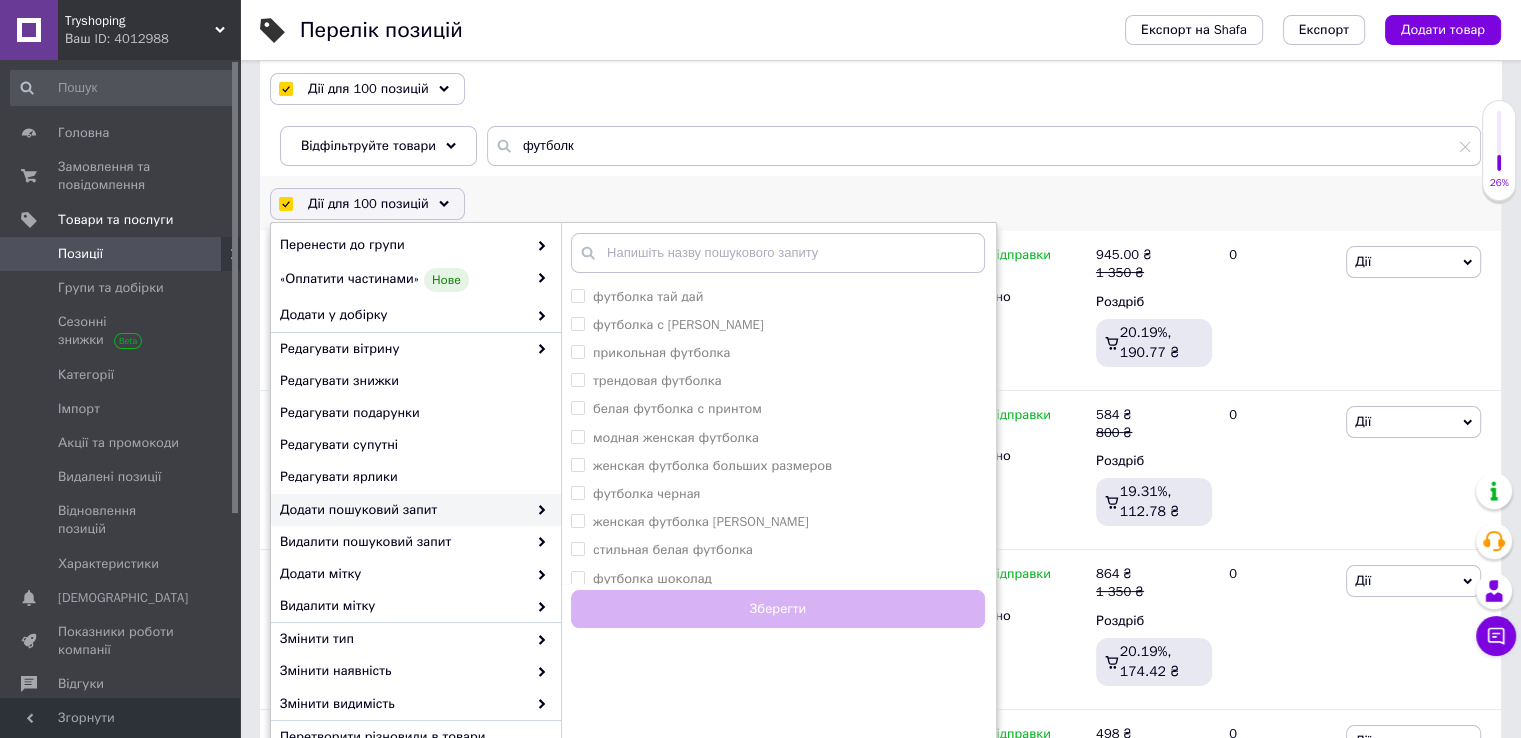 scroll, scrollTop: 196, scrollLeft: 0, axis: vertical 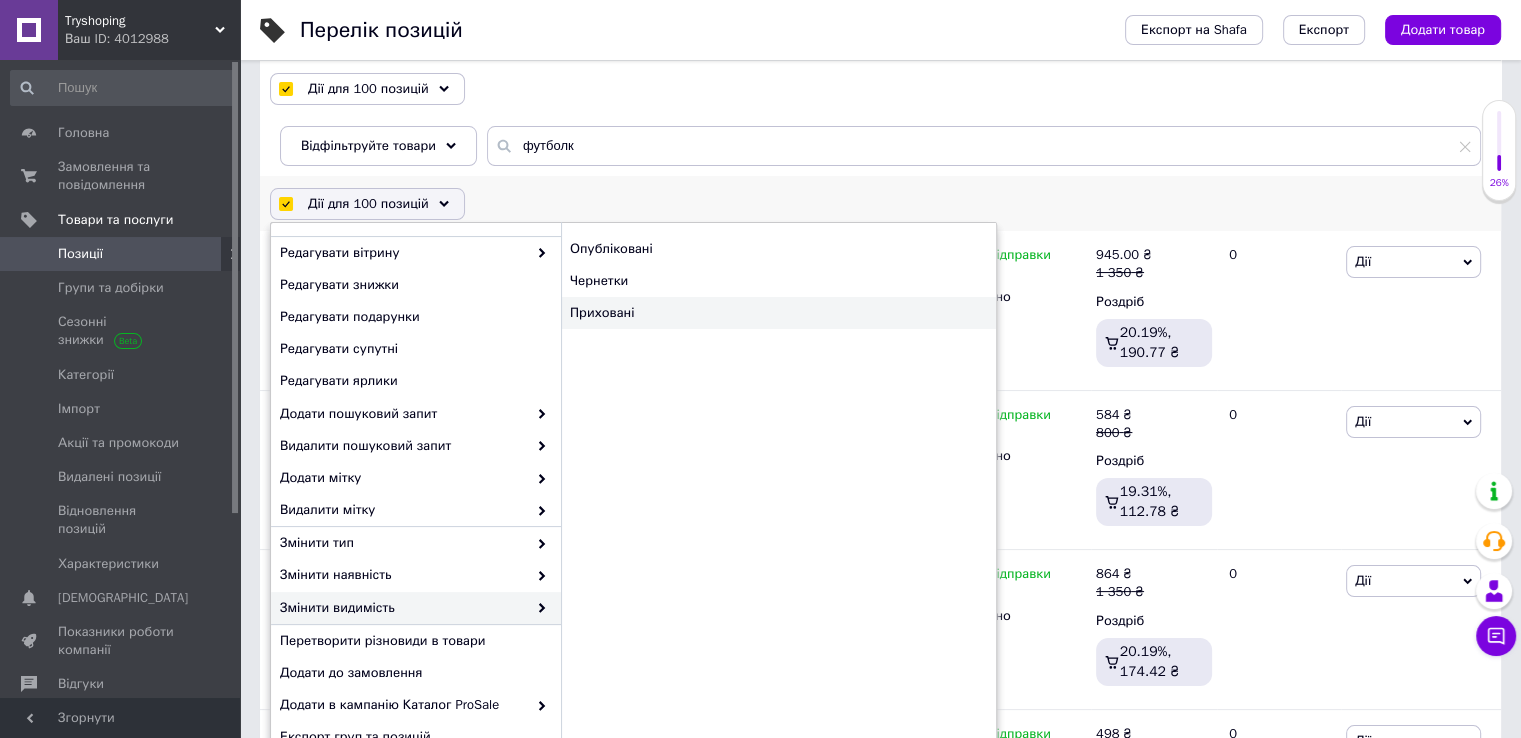 click on "Приховані" at bounding box center (778, 313) 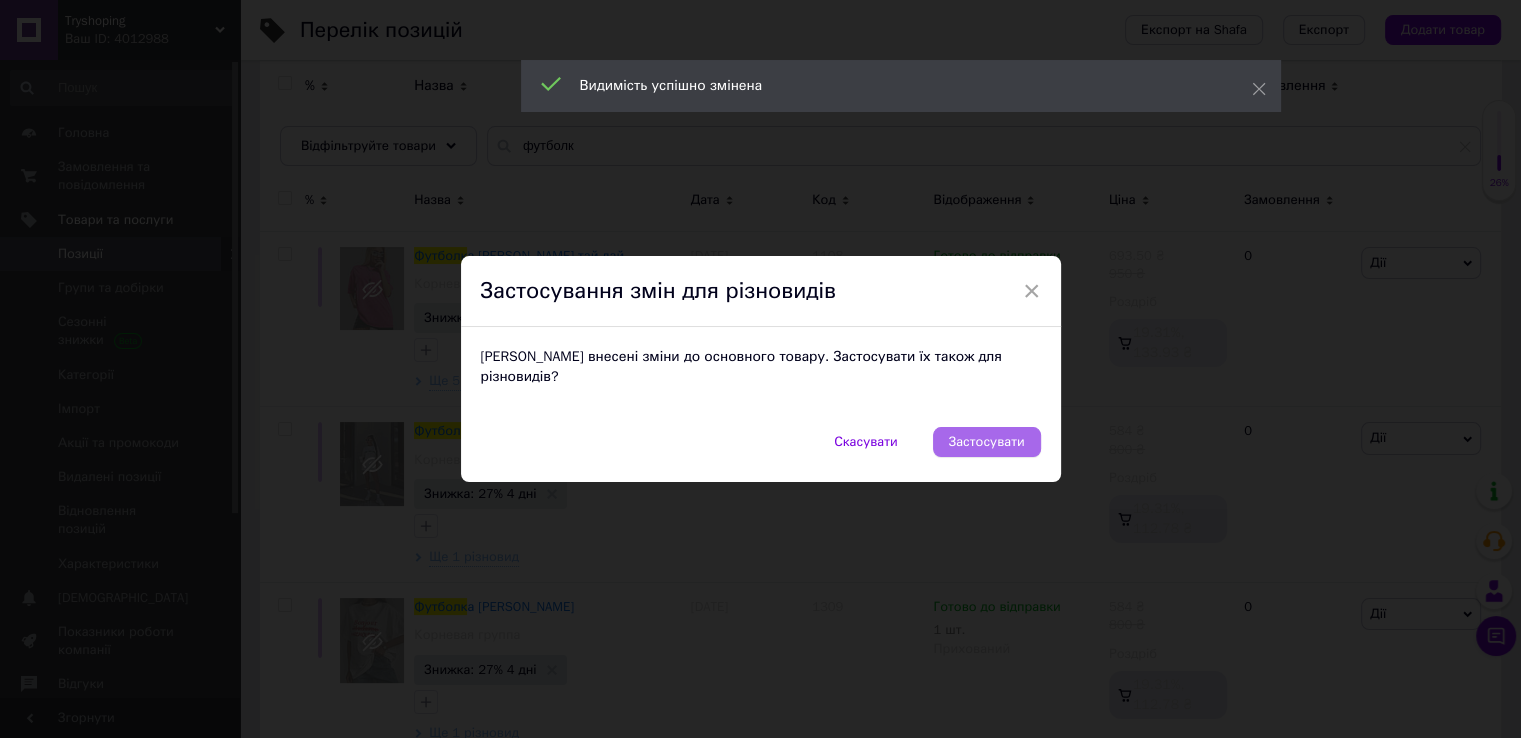 click on "Застосувати" at bounding box center (987, 442) 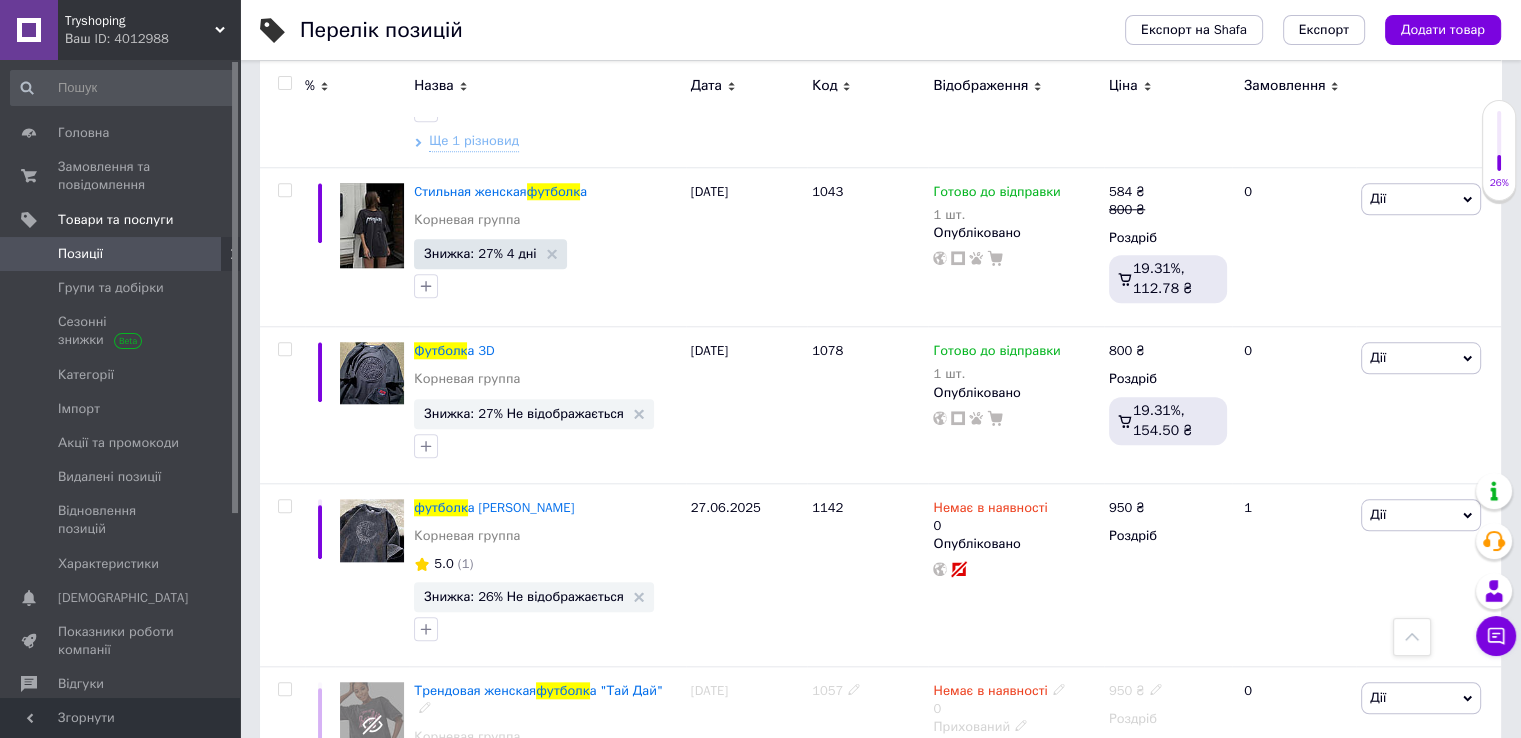 scroll, scrollTop: 1800, scrollLeft: 0, axis: vertical 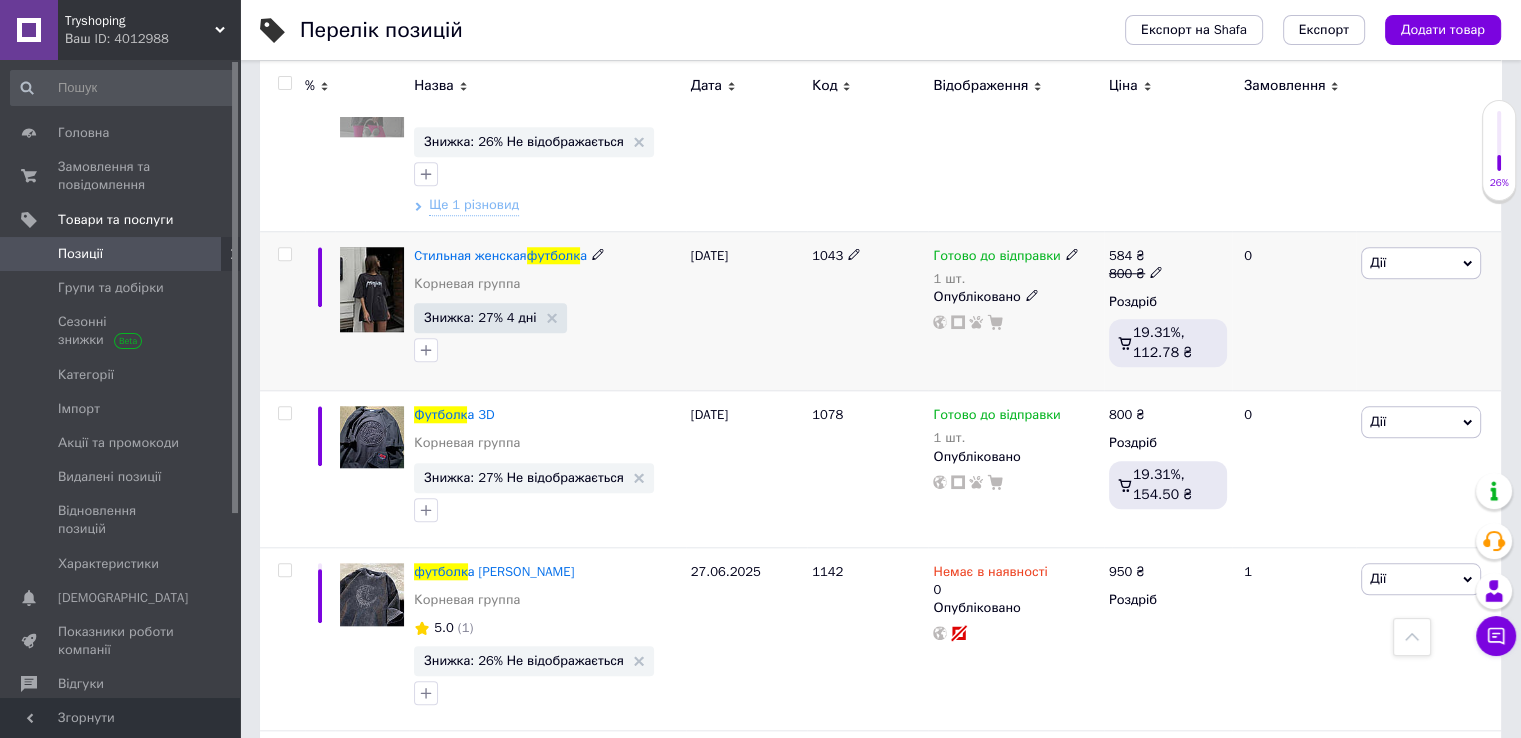 click at bounding box center (284, 254) 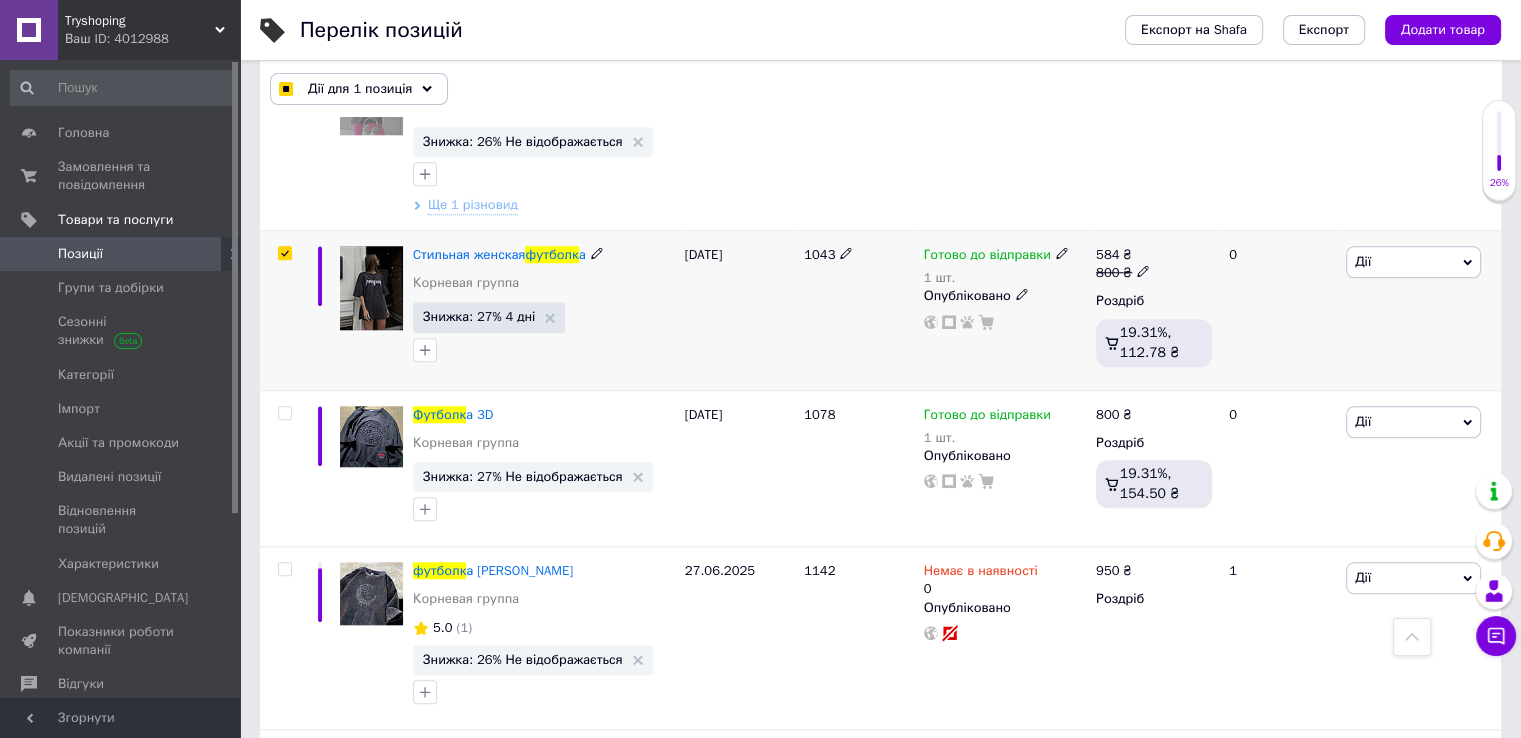 scroll, scrollTop: 1799, scrollLeft: 0, axis: vertical 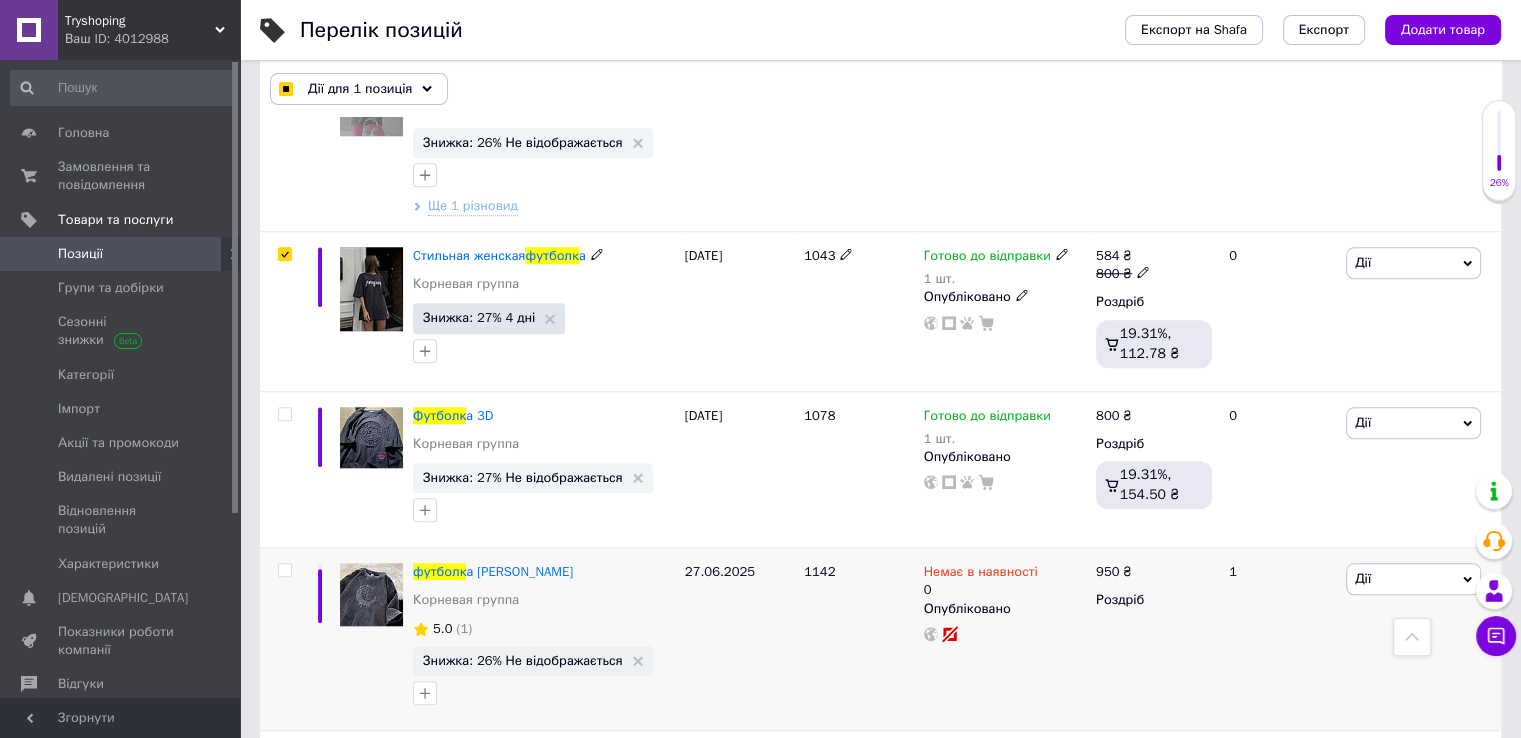 click at bounding box center [284, 414] 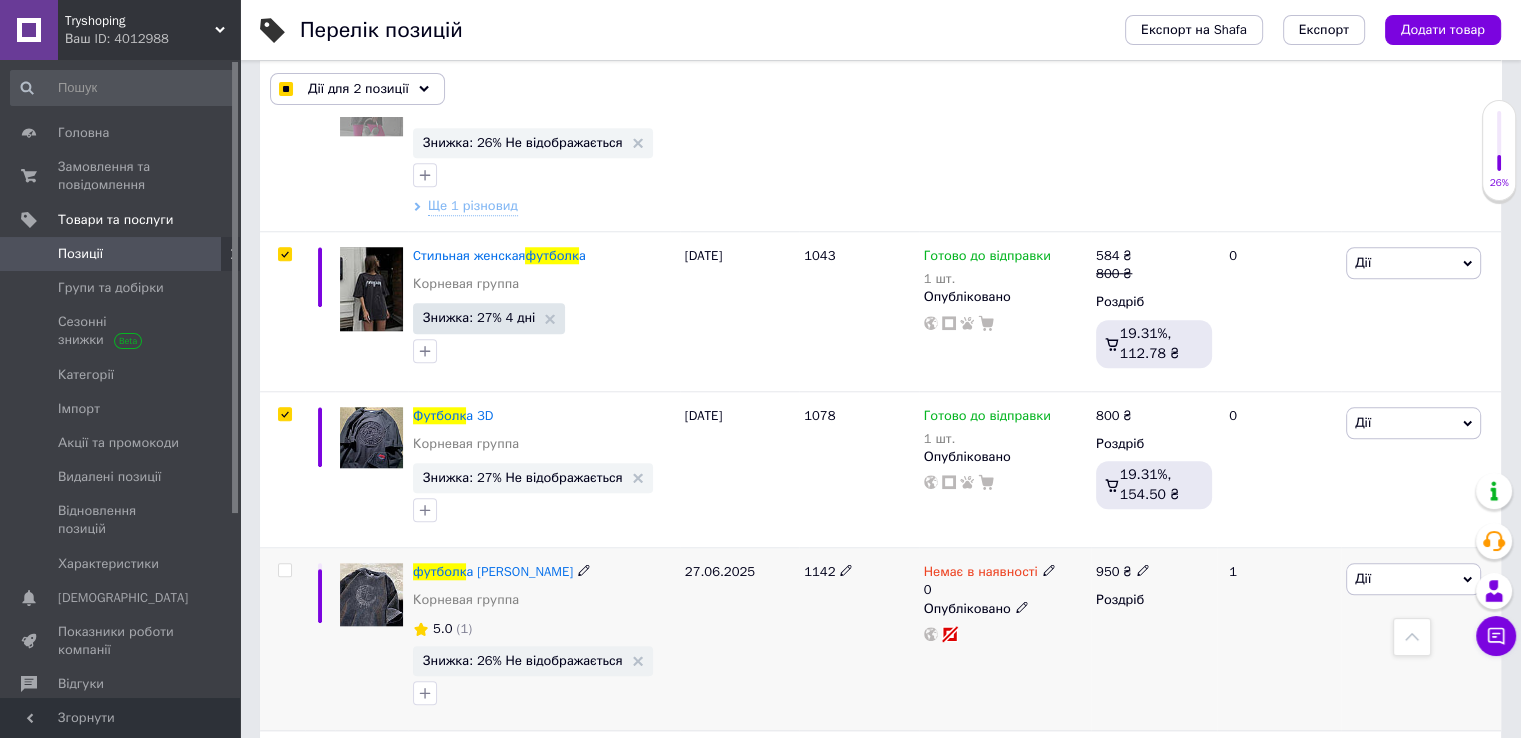 click at bounding box center [284, 570] 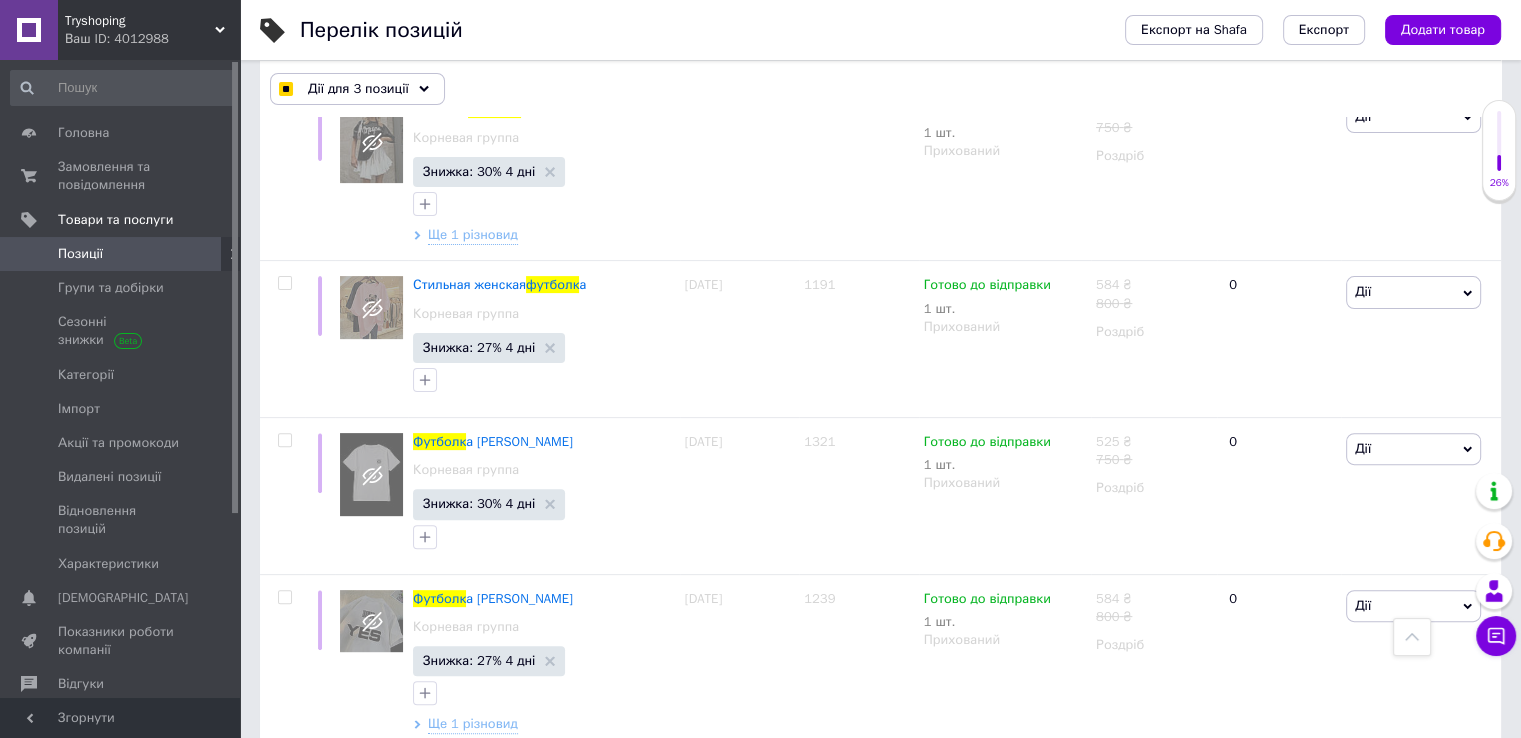 scroll, scrollTop: 16288, scrollLeft: 0, axis: vertical 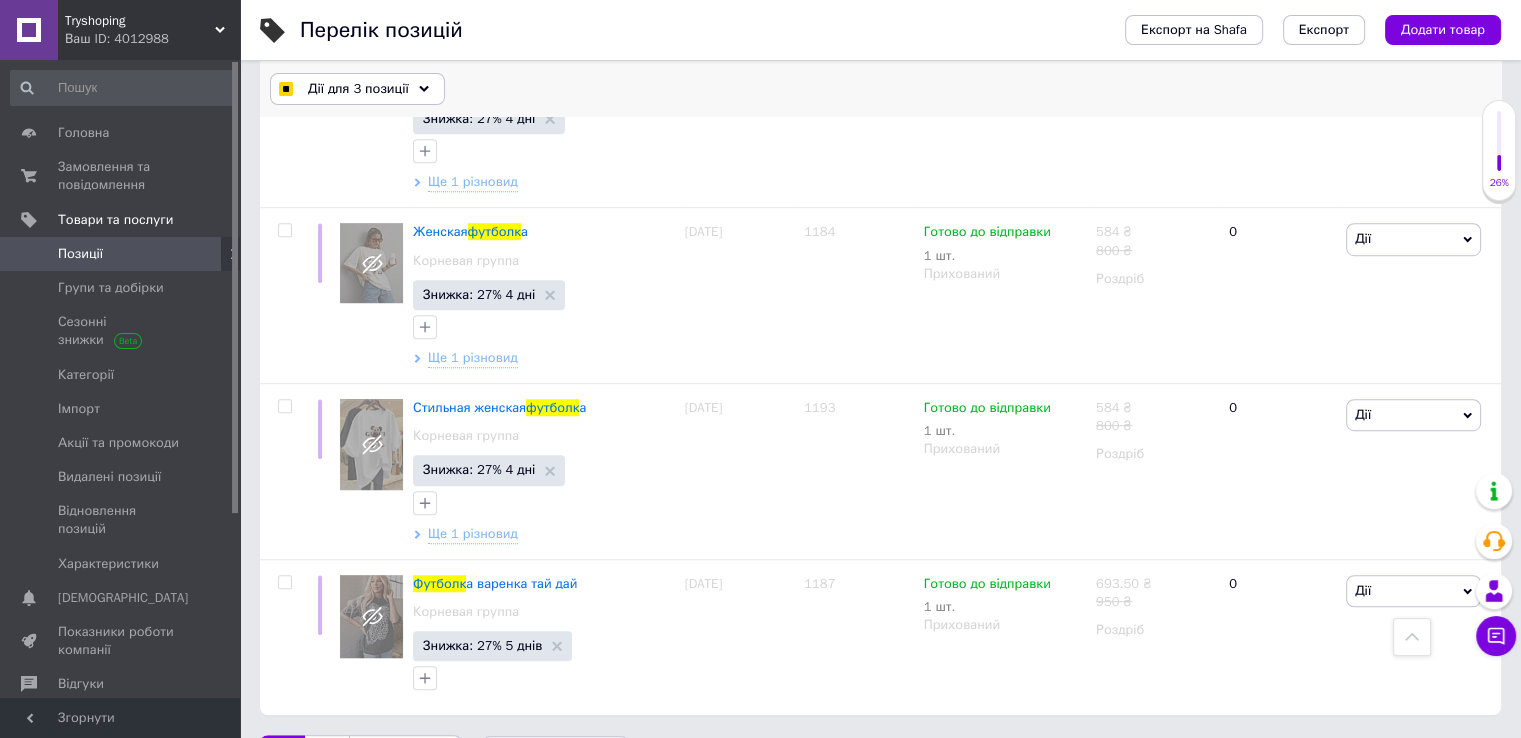 click on "Дії для 3 позиції" at bounding box center (358, 89) 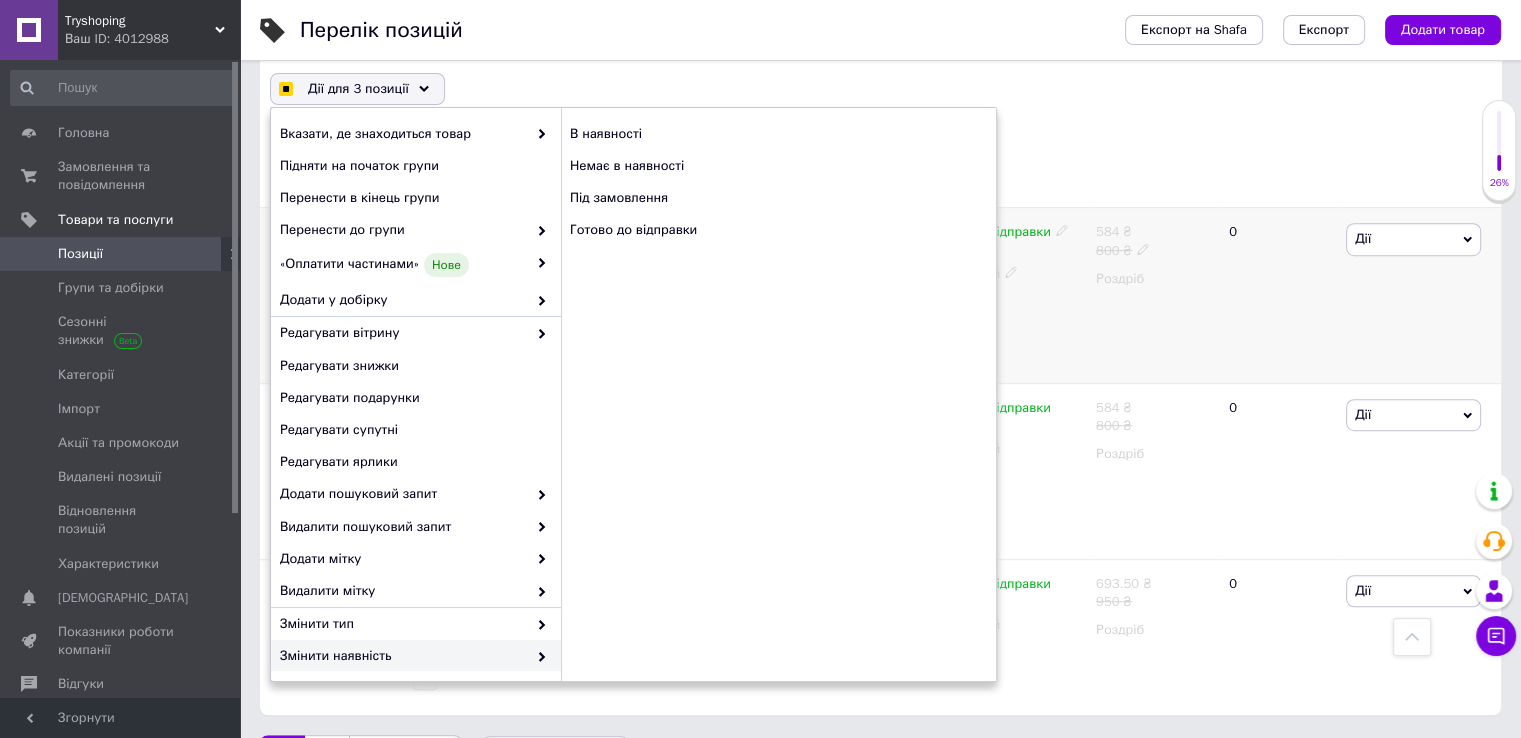 click on "Роздріб" at bounding box center [1154, 279] 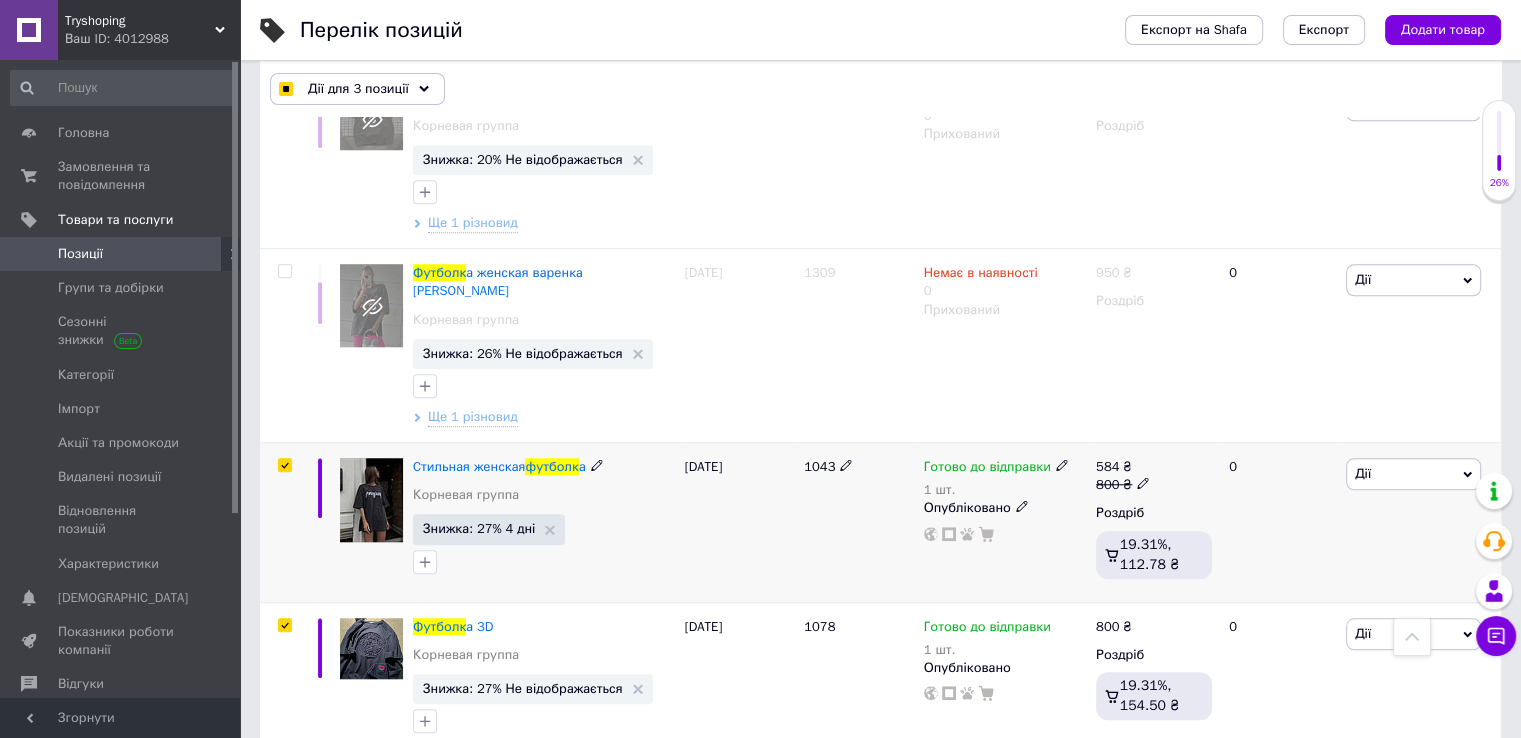 scroll, scrollTop: 1788, scrollLeft: 0, axis: vertical 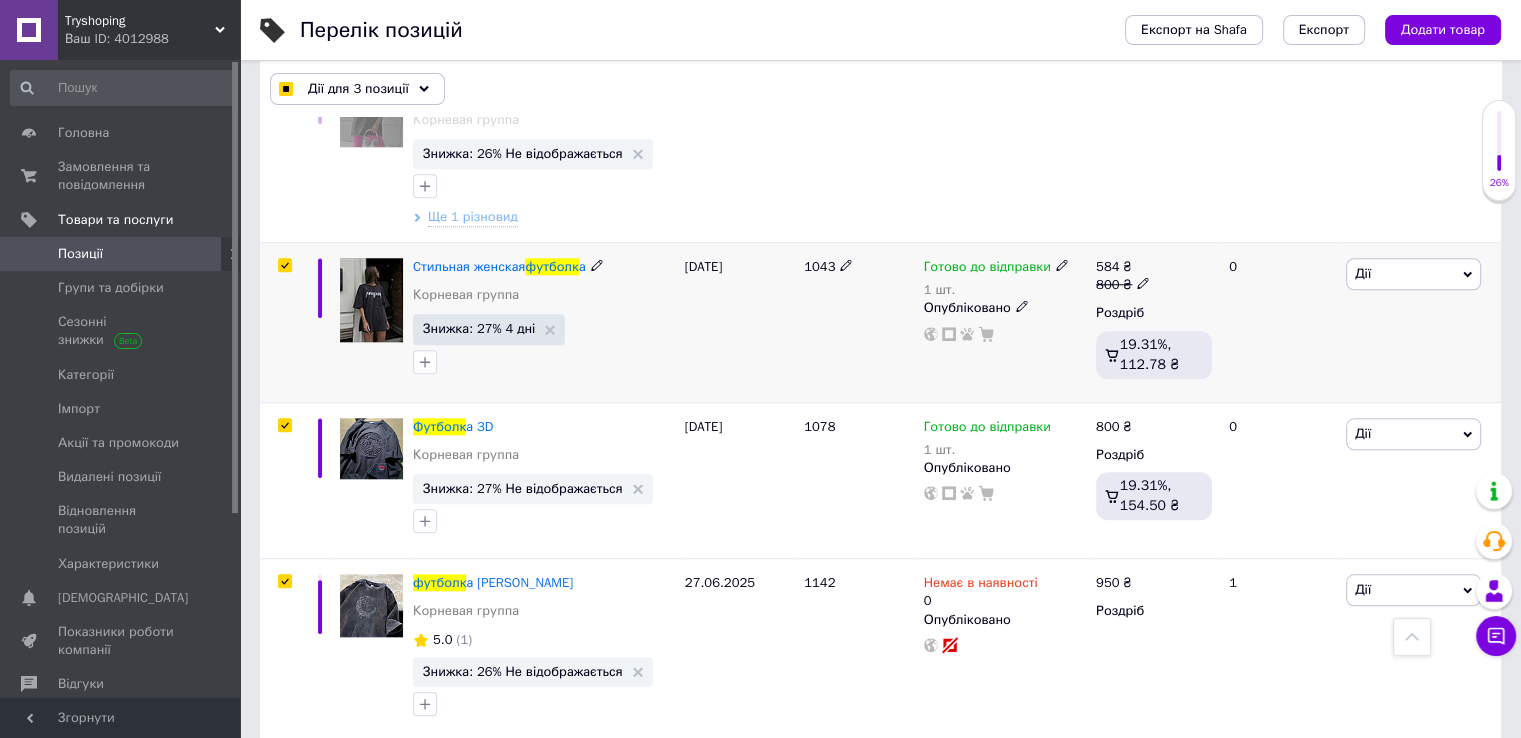 click on "Дії" at bounding box center [1413, 274] 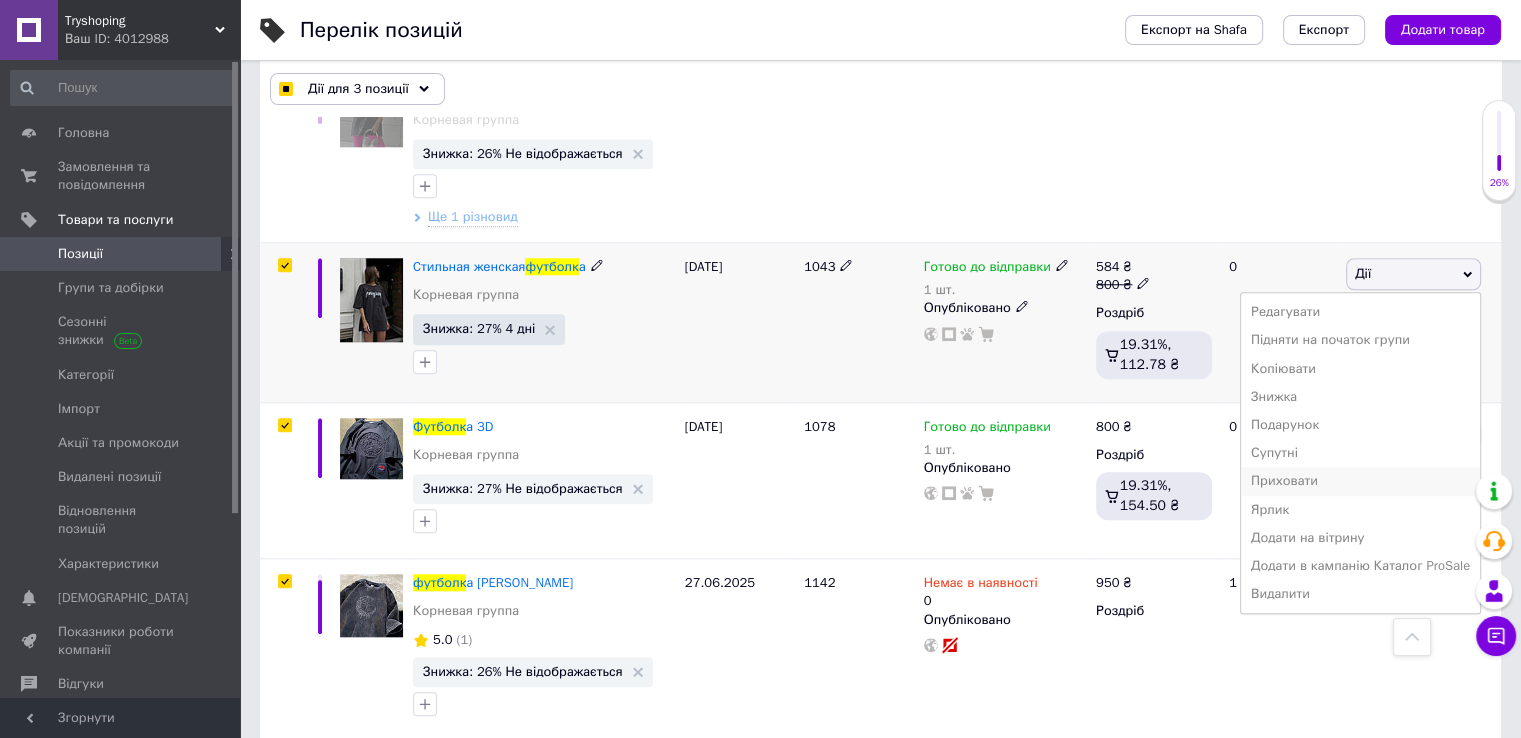 click on "Приховати" at bounding box center (1360, 481) 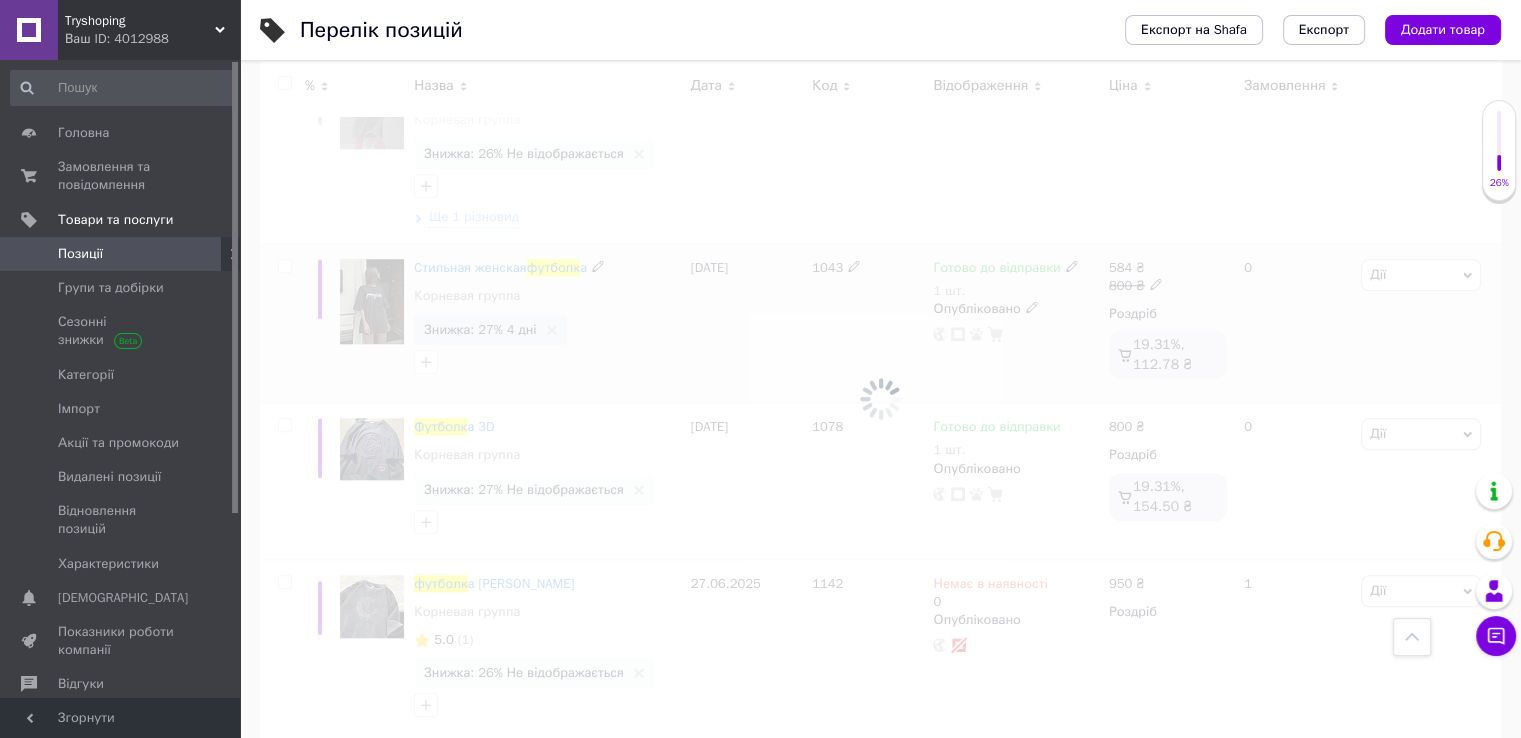 scroll, scrollTop: 1789, scrollLeft: 0, axis: vertical 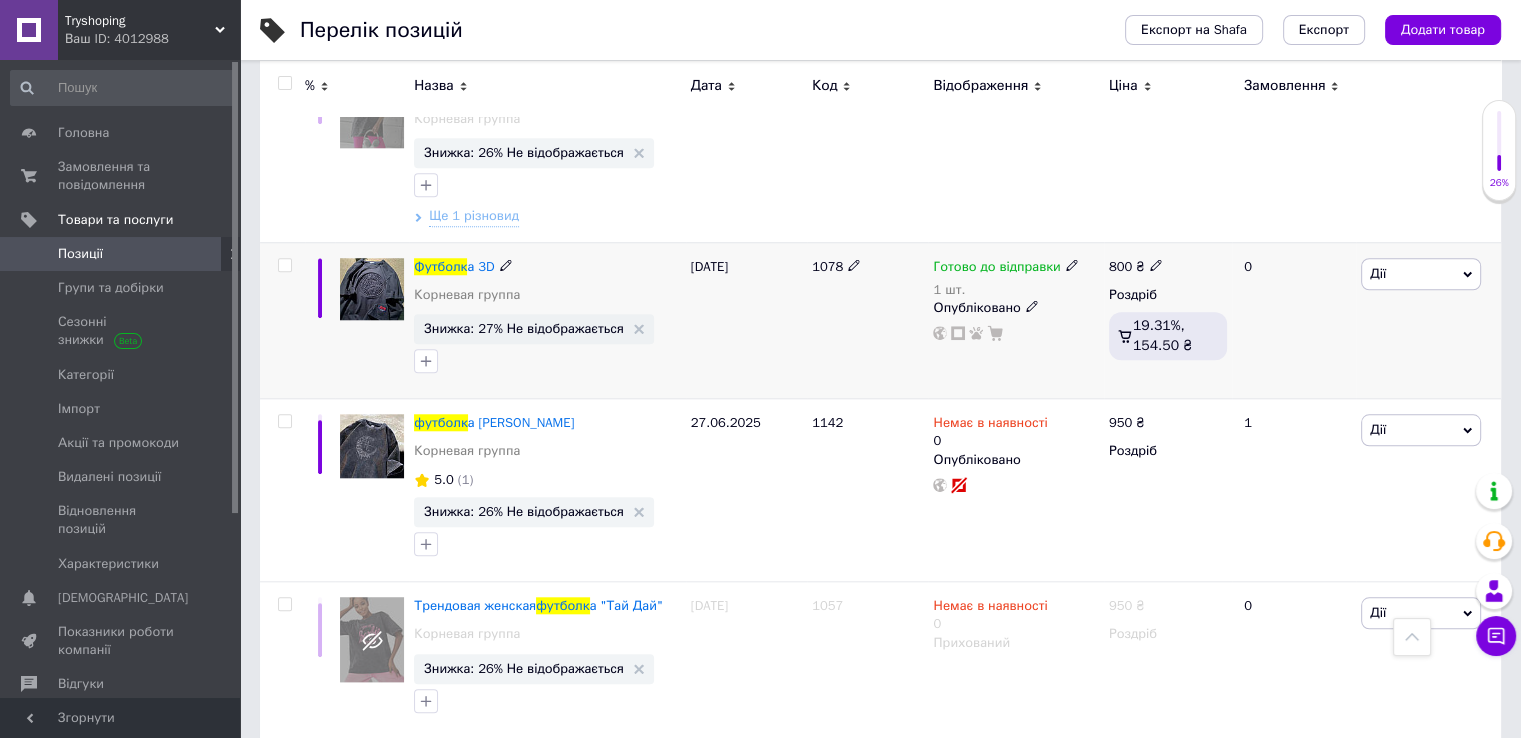 click on "Дії" at bounding box center [1421, 274] 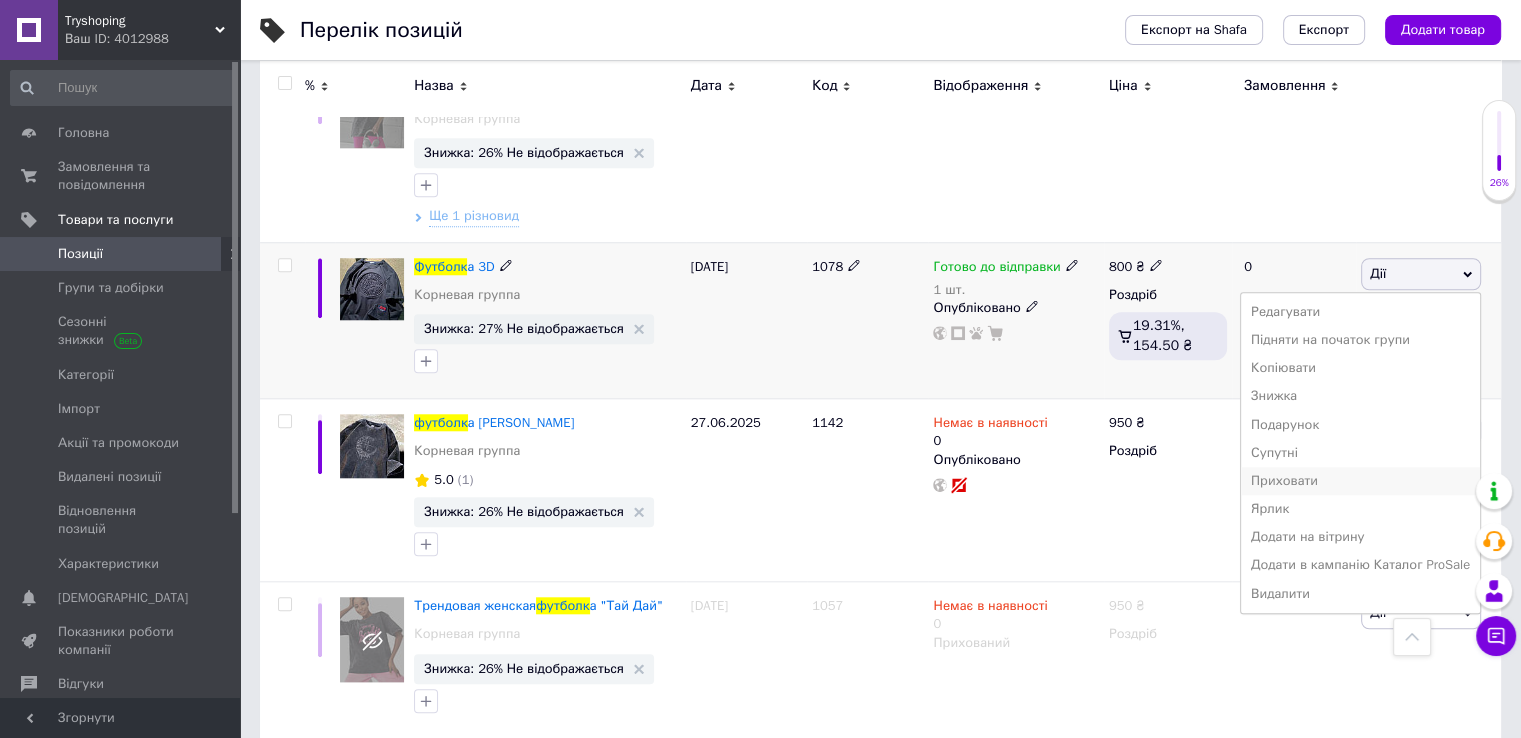 click on "Приховати" at bounding box center (1360, 481) 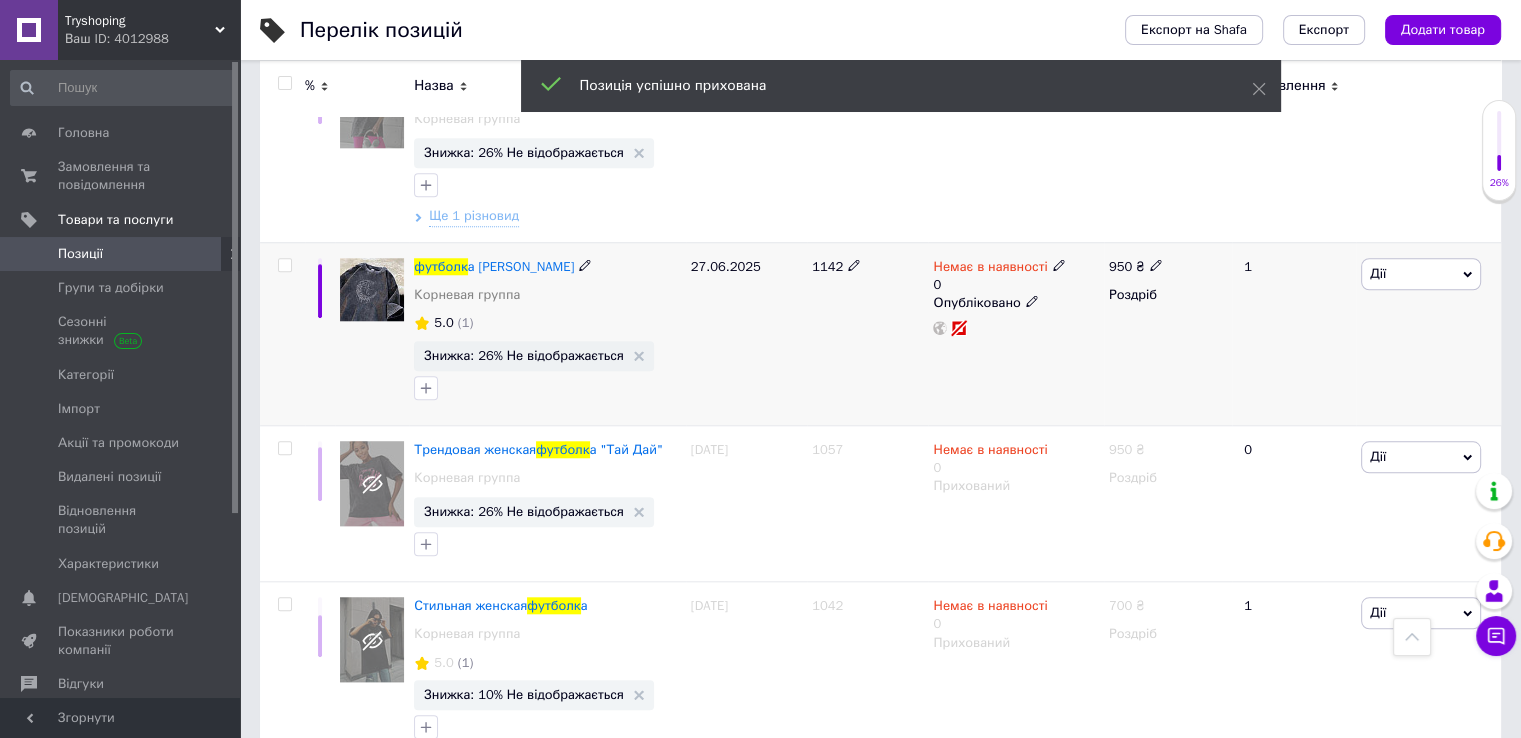 click on "Дії" at bounding box center [1421, 274] 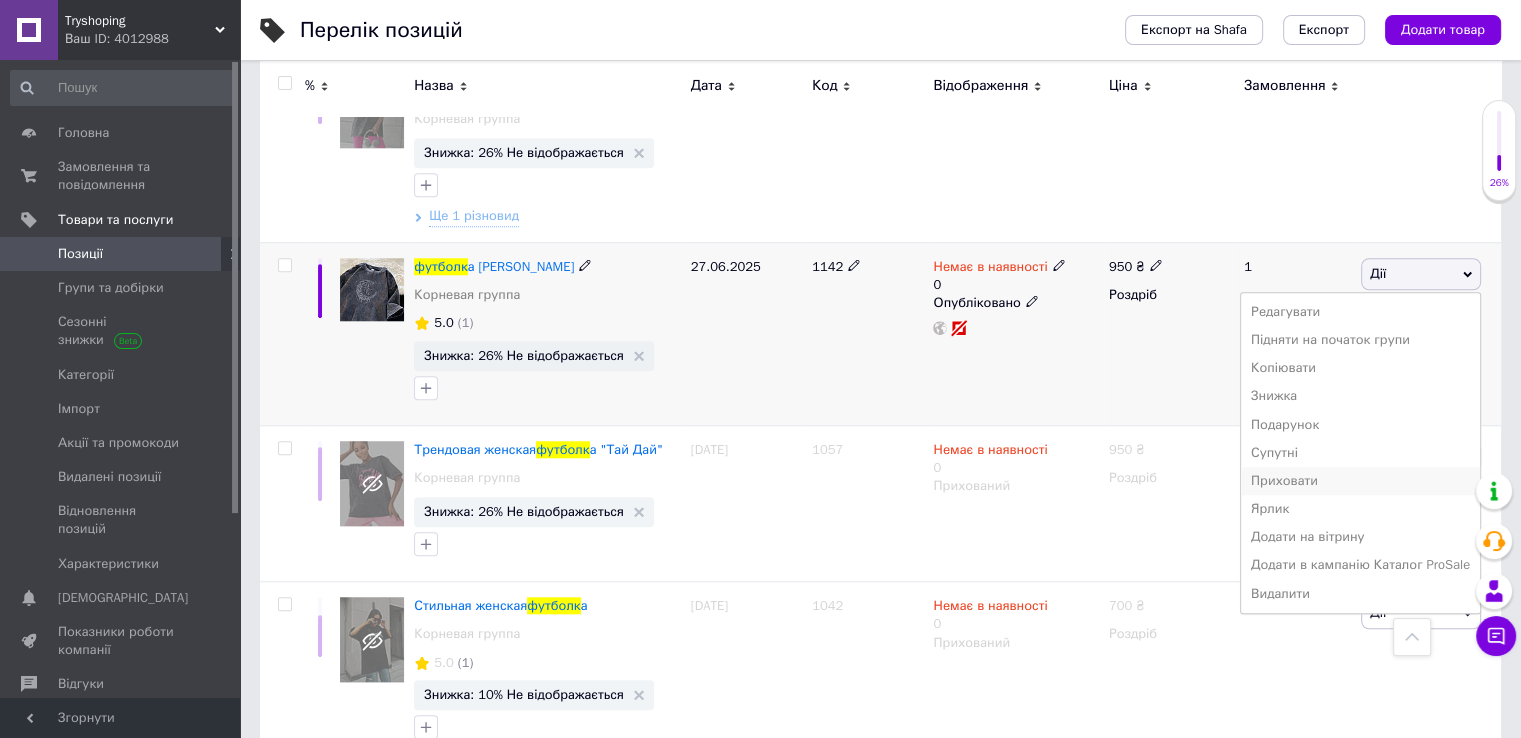click on "Приховати" at bounding box center [1360, 481] 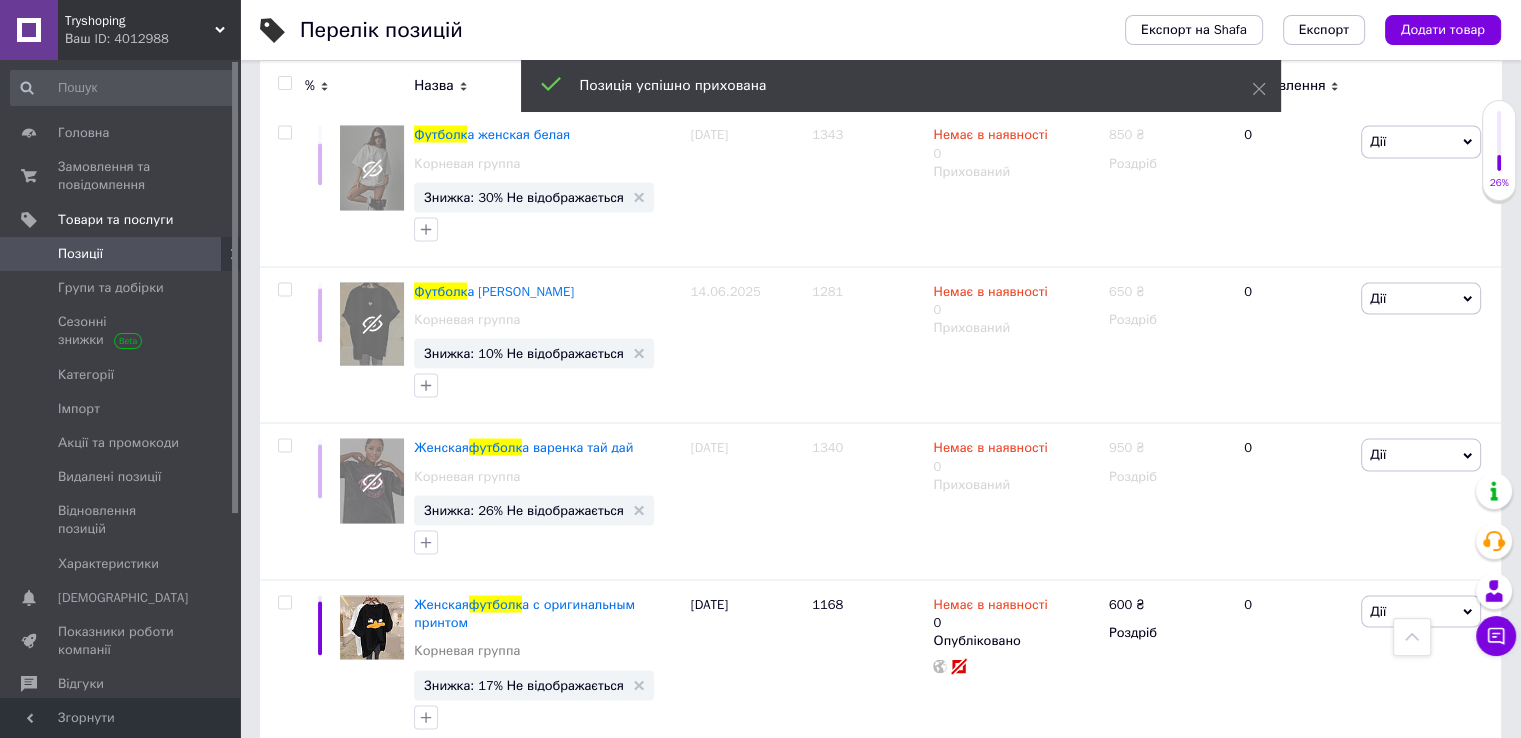 scroll, scrollTop: 3989, scrollLeft: 0, axis: vertical 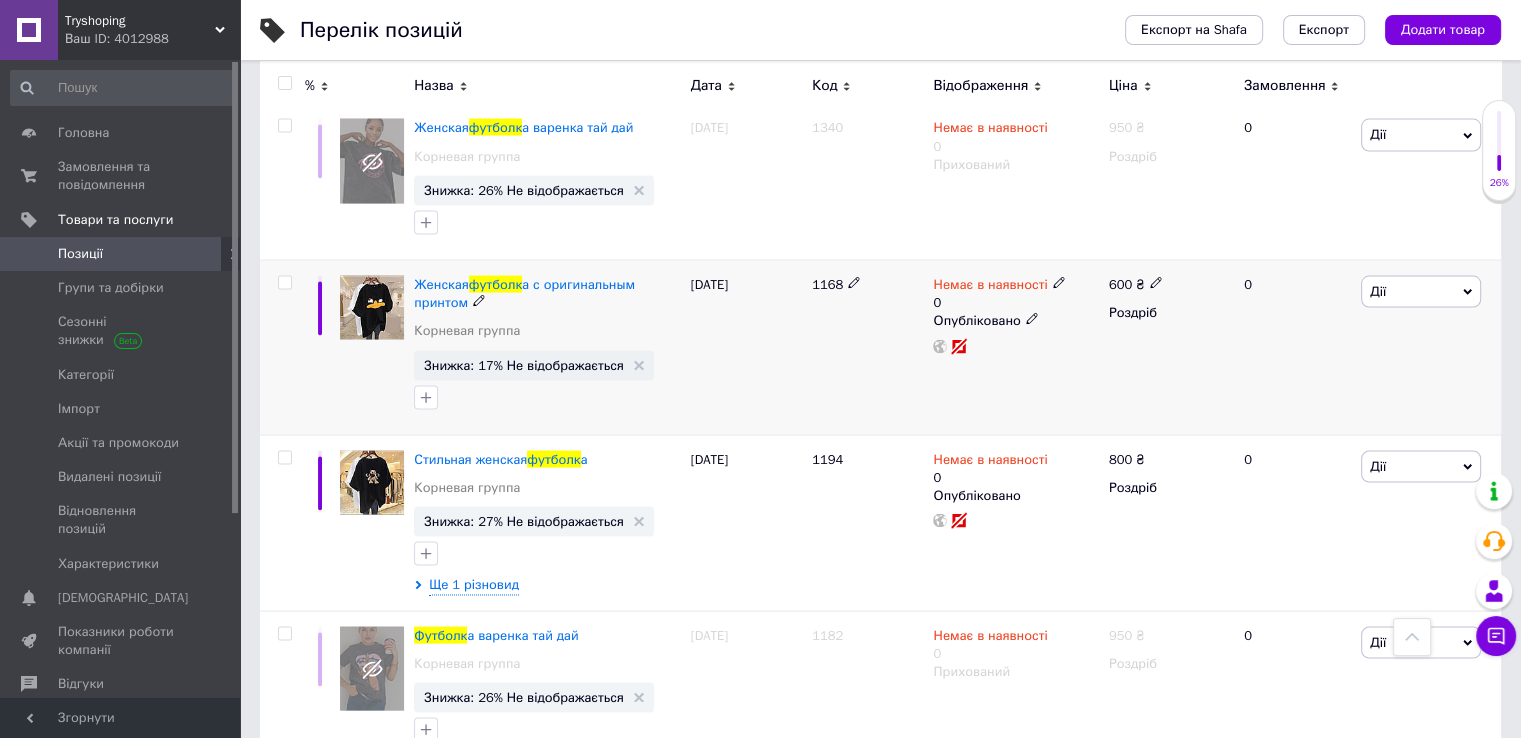 click on "Дії" at bounding box center [1421, 292] 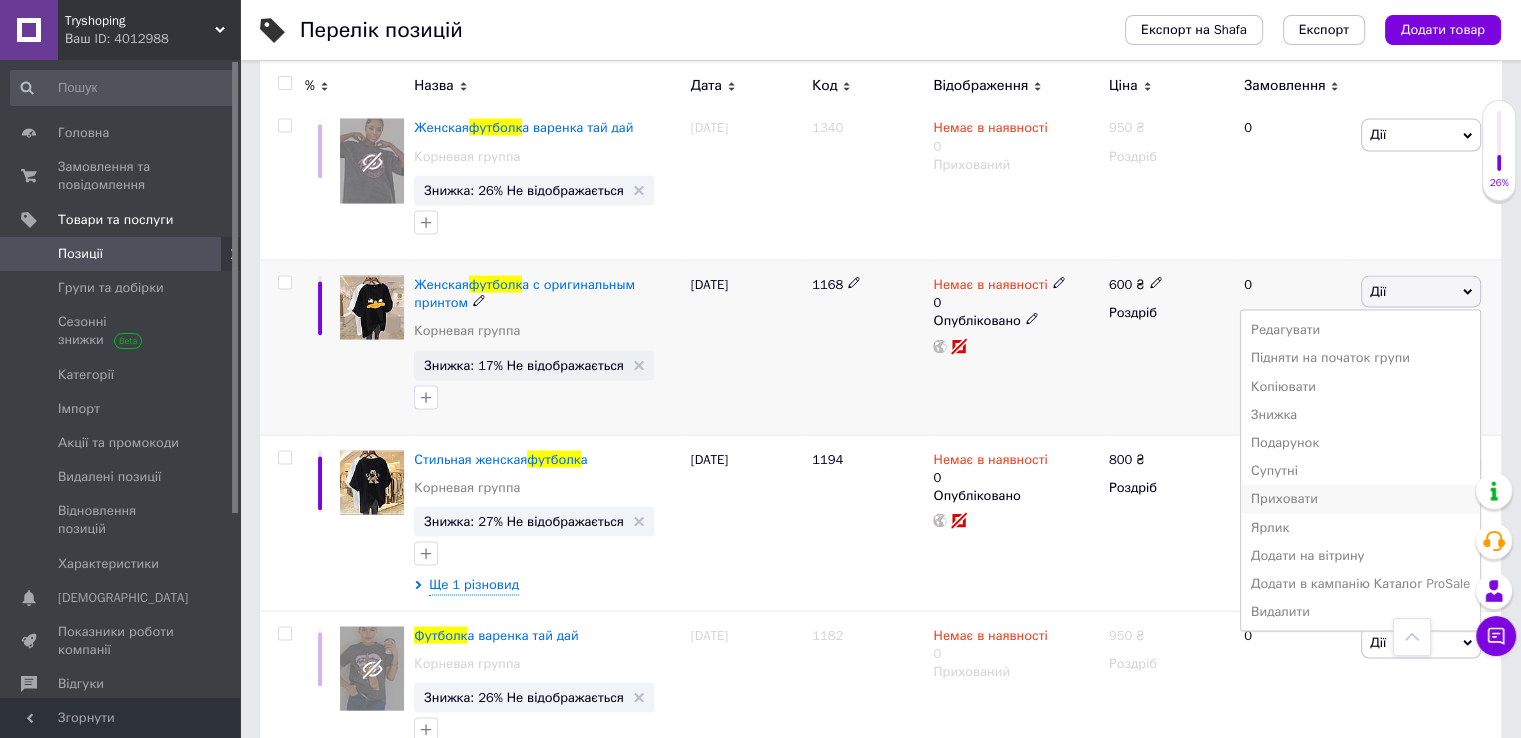 click on "Приховати" at bounding box center (1360, 499) 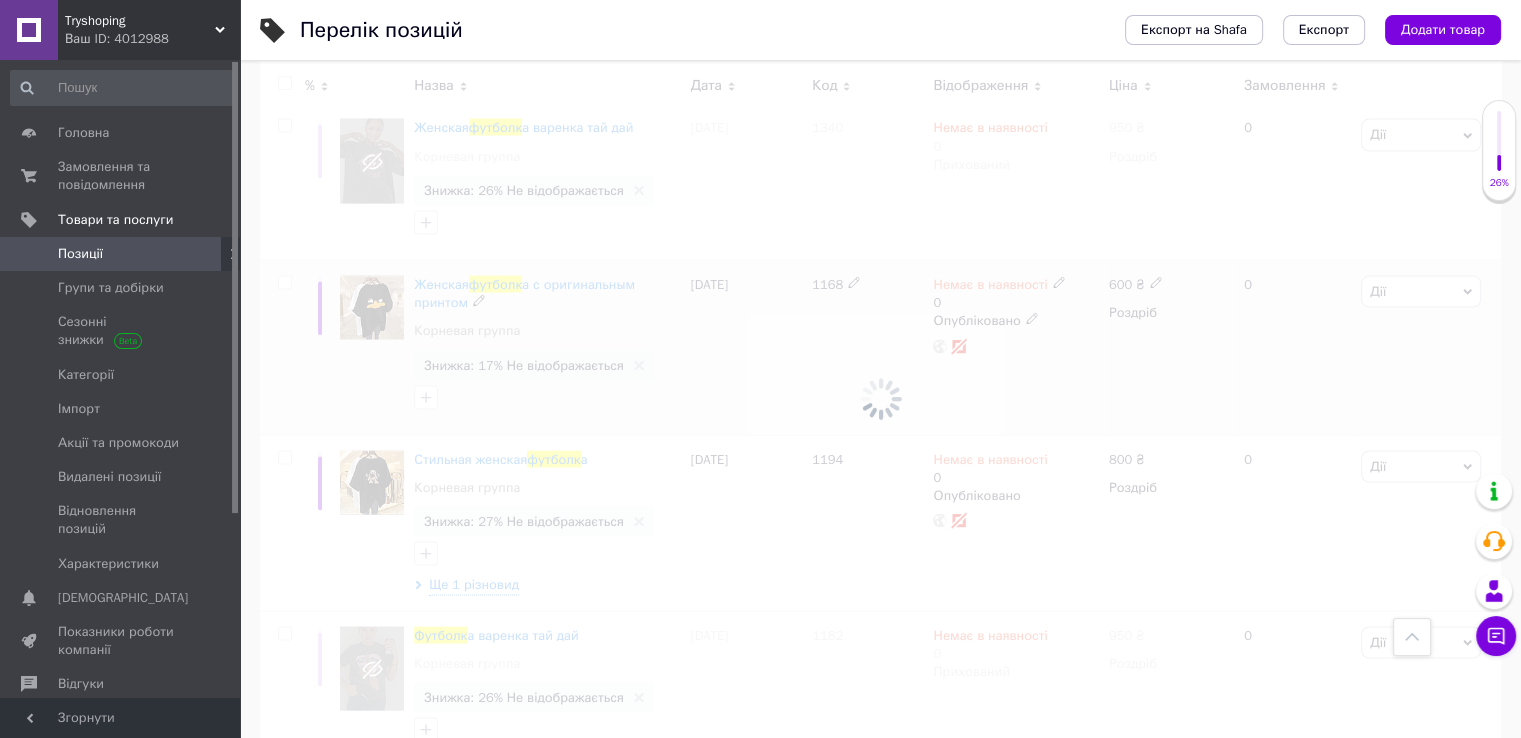 click at bounding box center [880, 399] 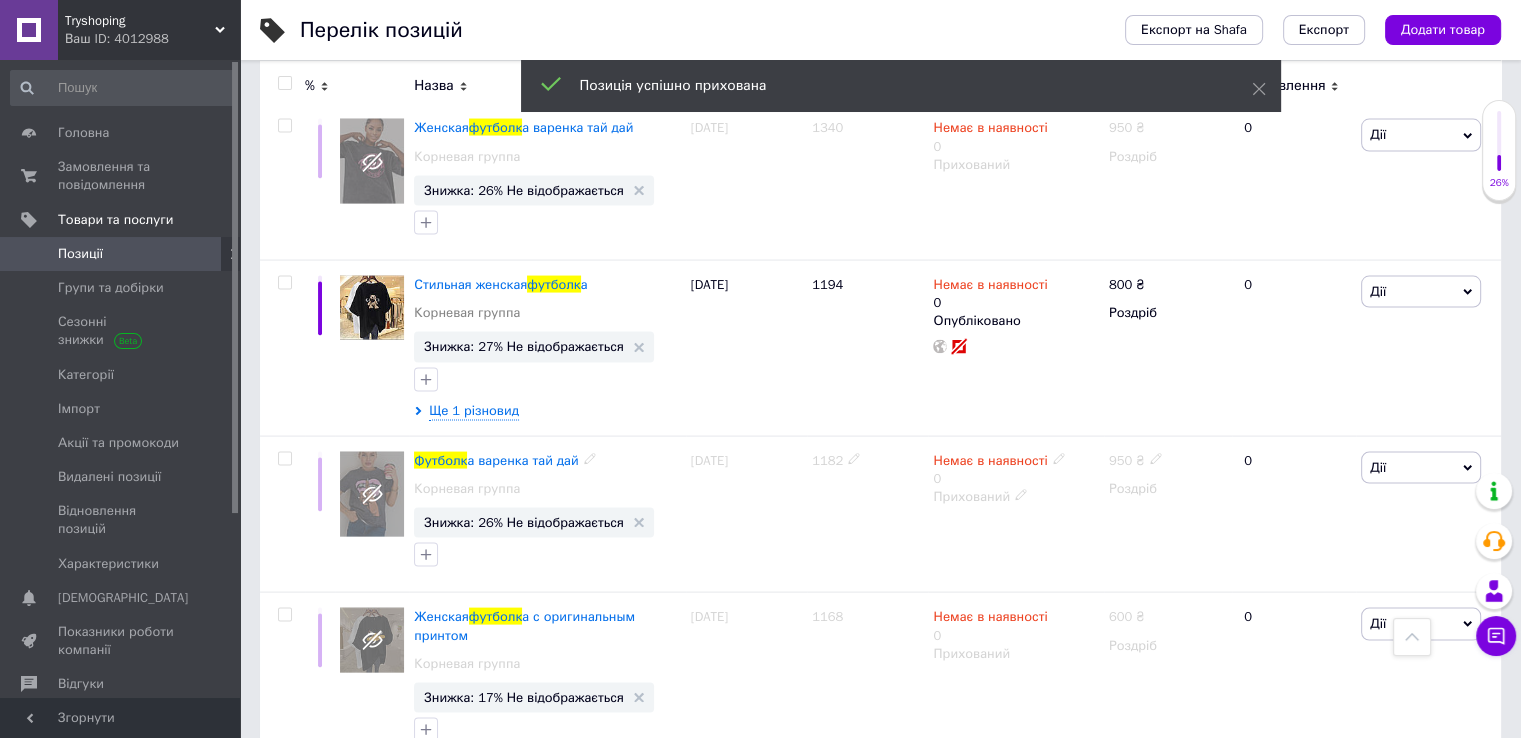 click 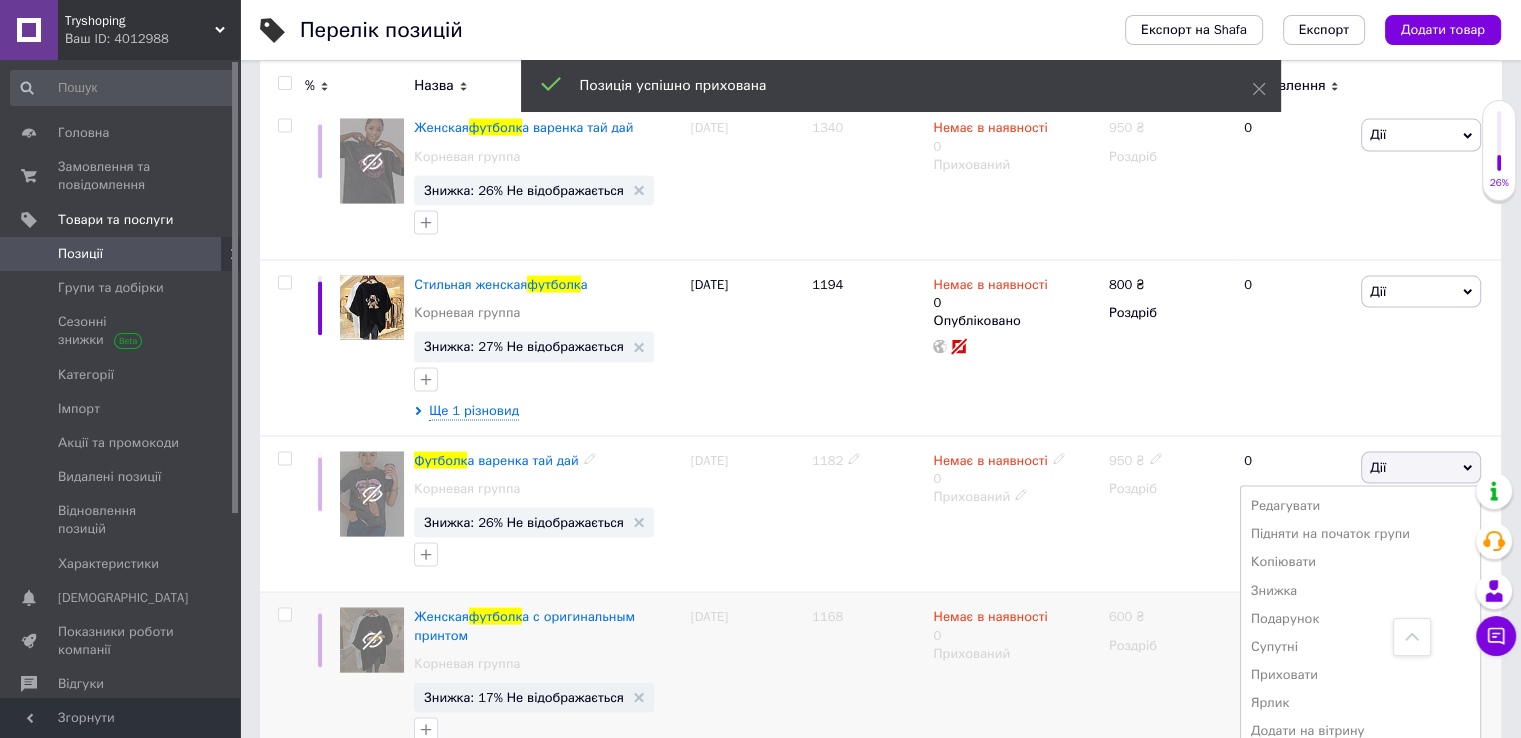 click on "Приховати" at bounding box center (1360, 675) 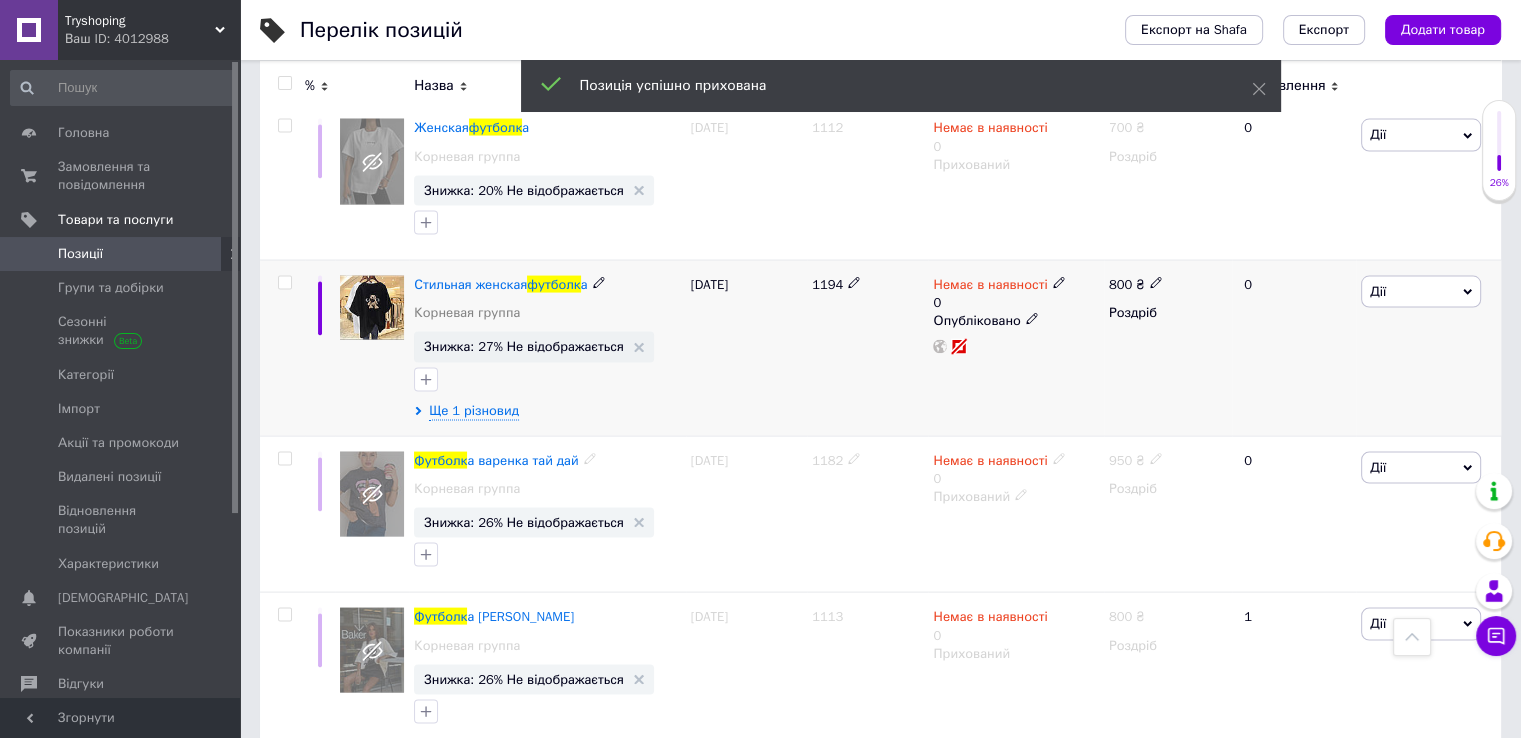 click on "Дії" at bounding box center (1421, 292) 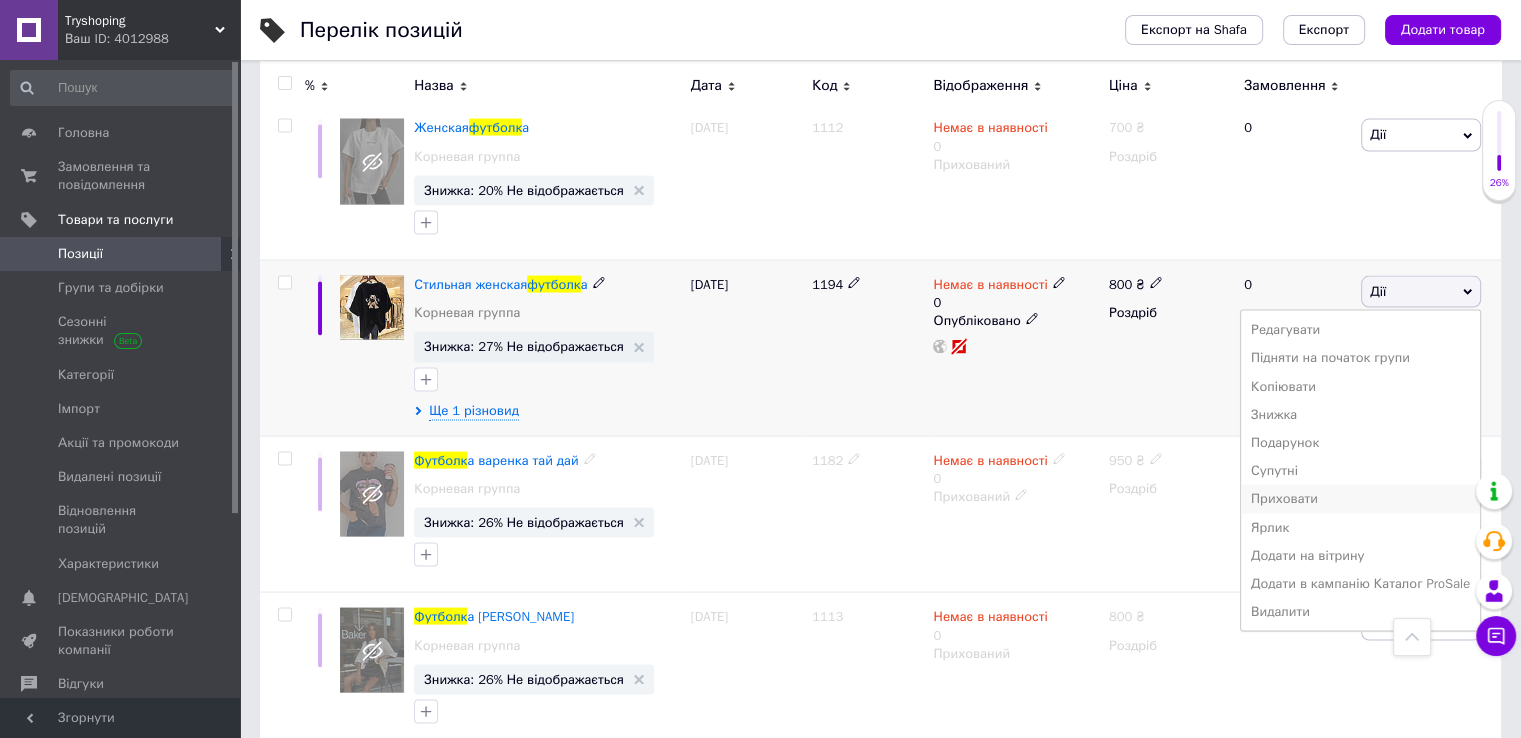 click on "Приховати" at bounding box center (1360, 499) 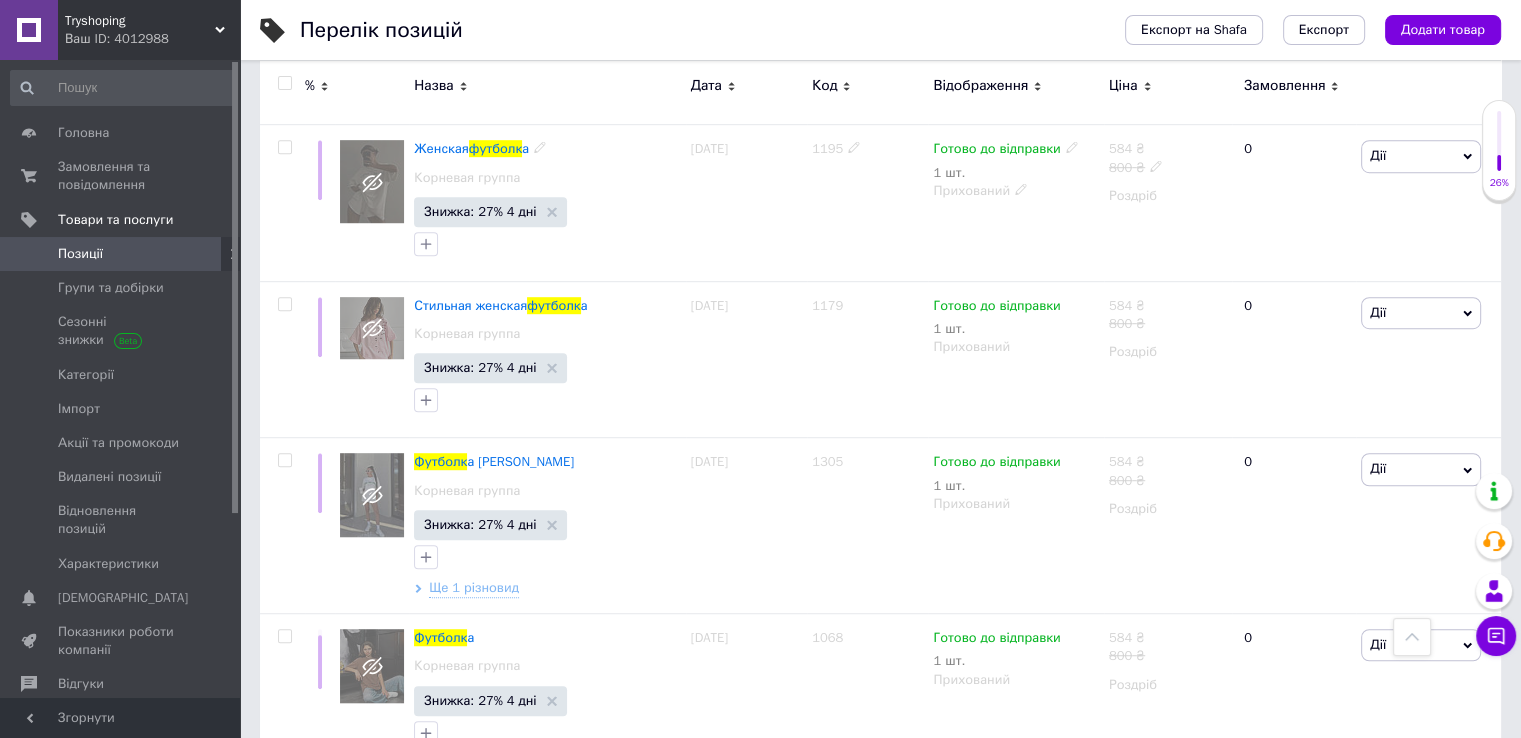 scroll, scrollTop: 16455, scrollLeft: 0, axis: vertical 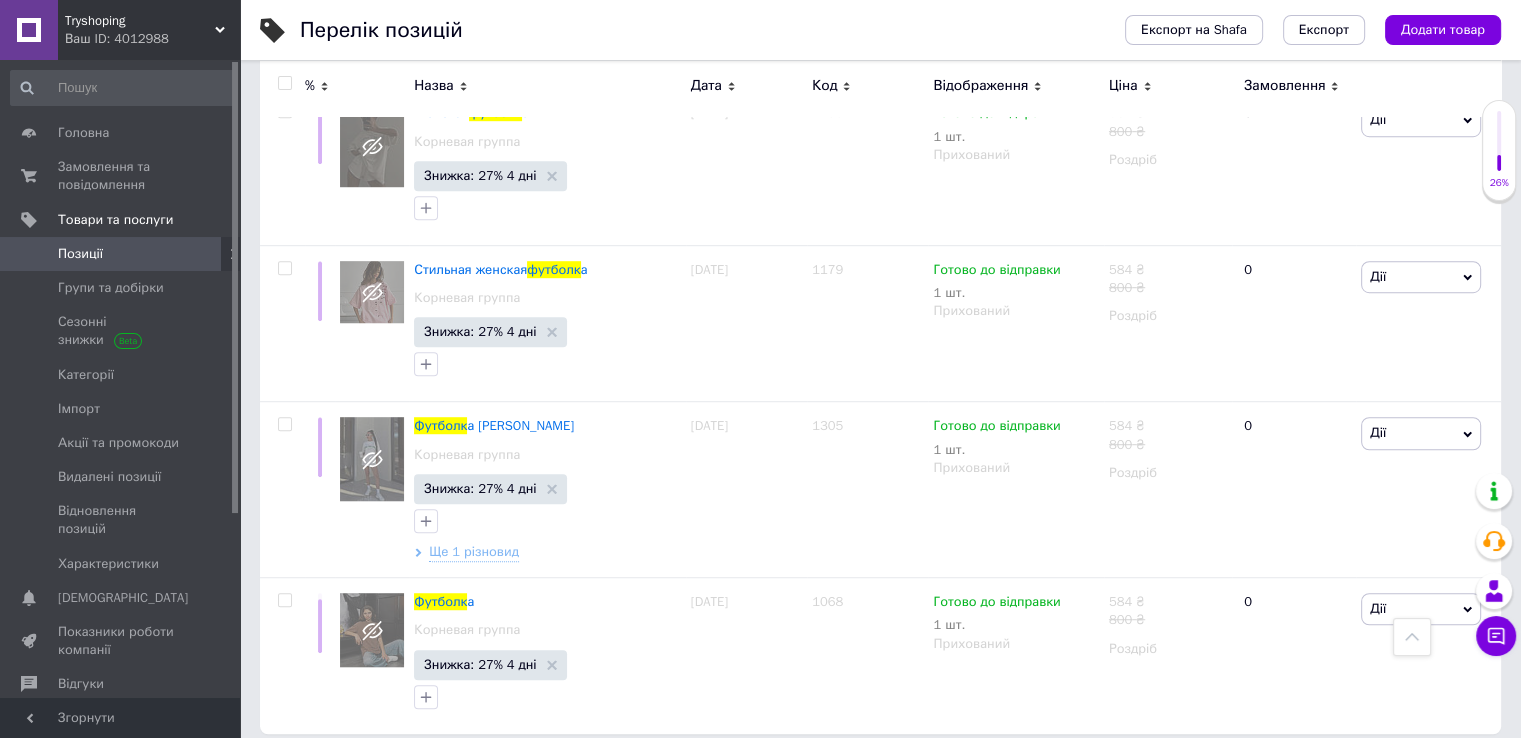 click on "2" at bounding box center [327, 775] 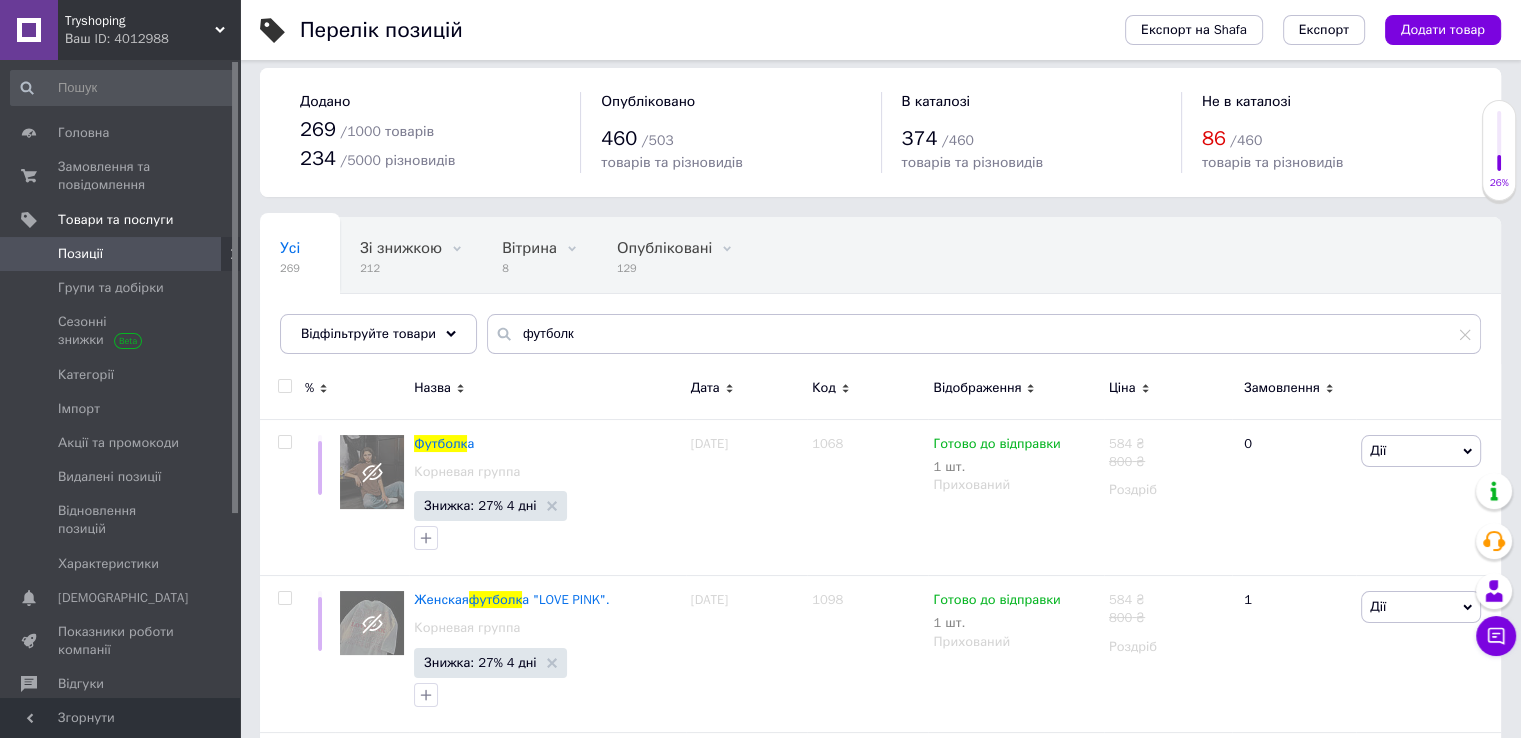 scroll, scrollTop: 0, scrollLeft: 0, axis: both 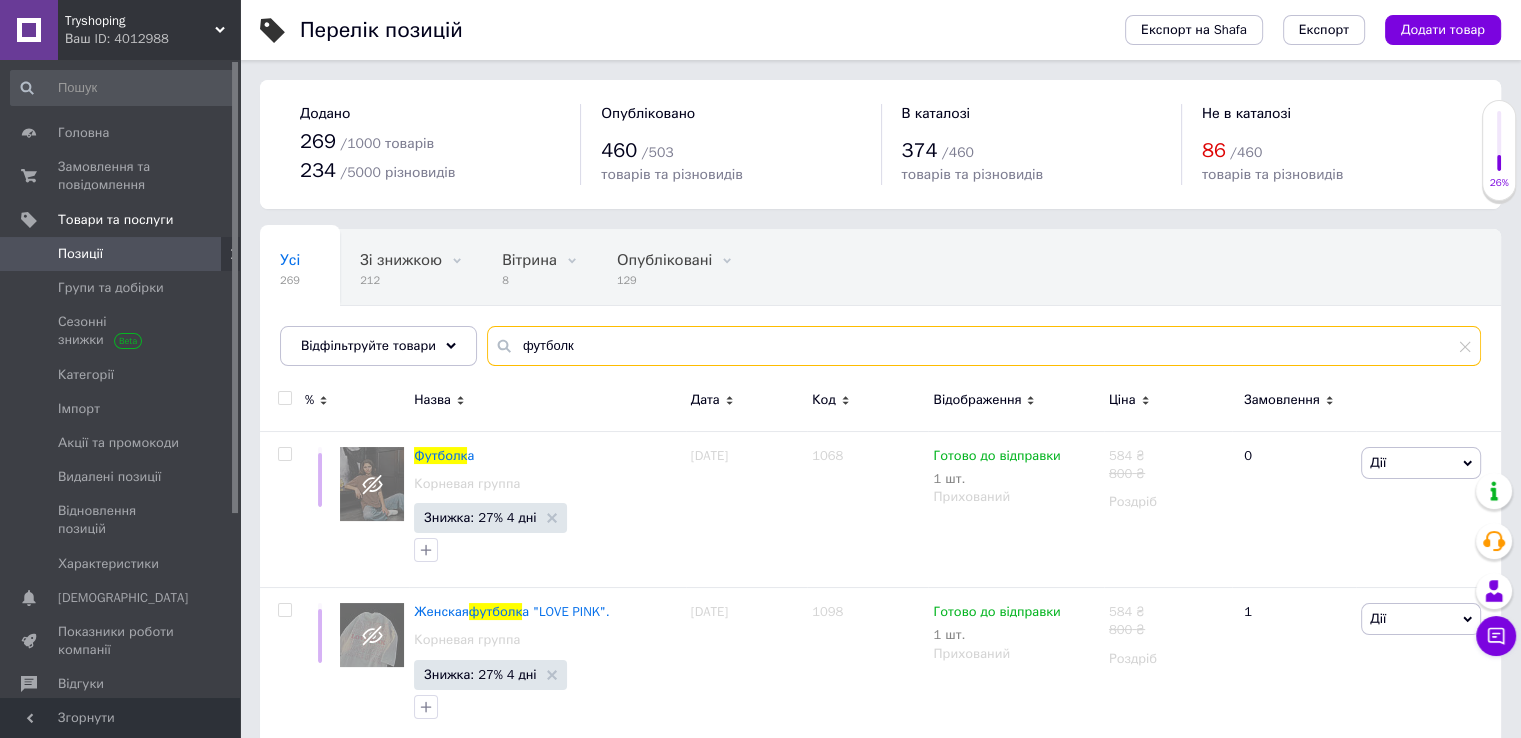 drag, startPoint x: 578, startPoint y: 344, endPoint x: 508, endPoint y: 354, distance: 70.71068 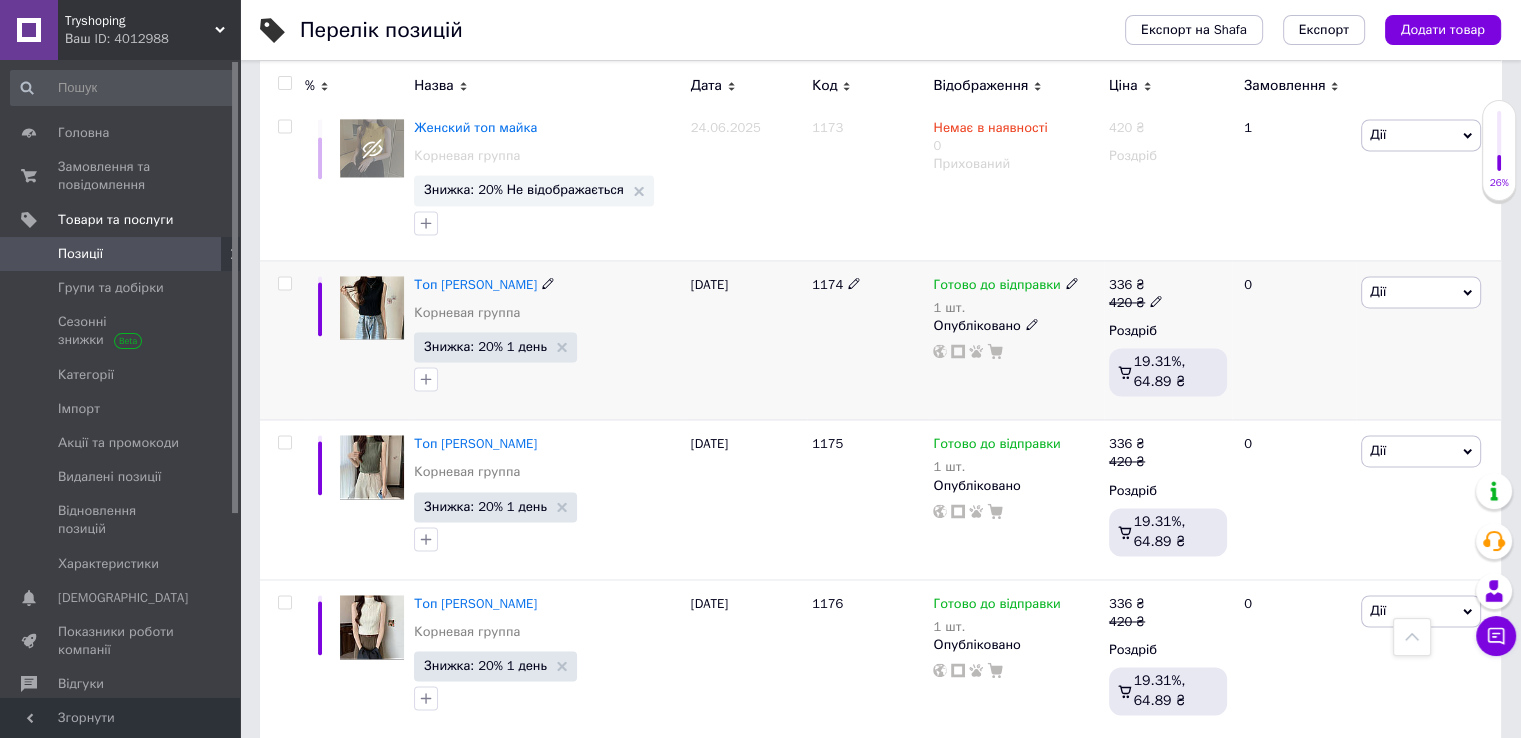 scroll, scrollTop: 3100, scrollLeft: 0, axis: vertical 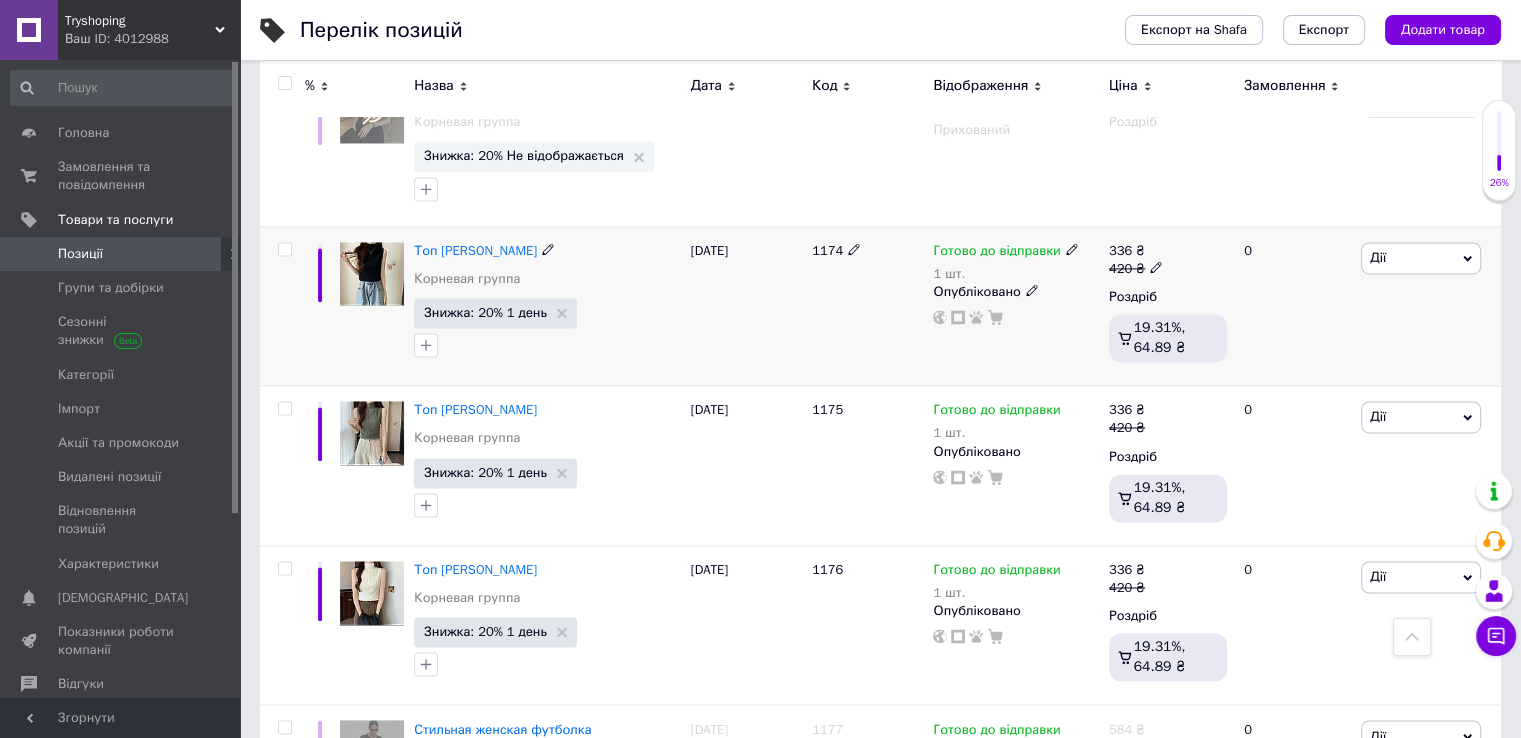 click at bounding box center (284, 249) 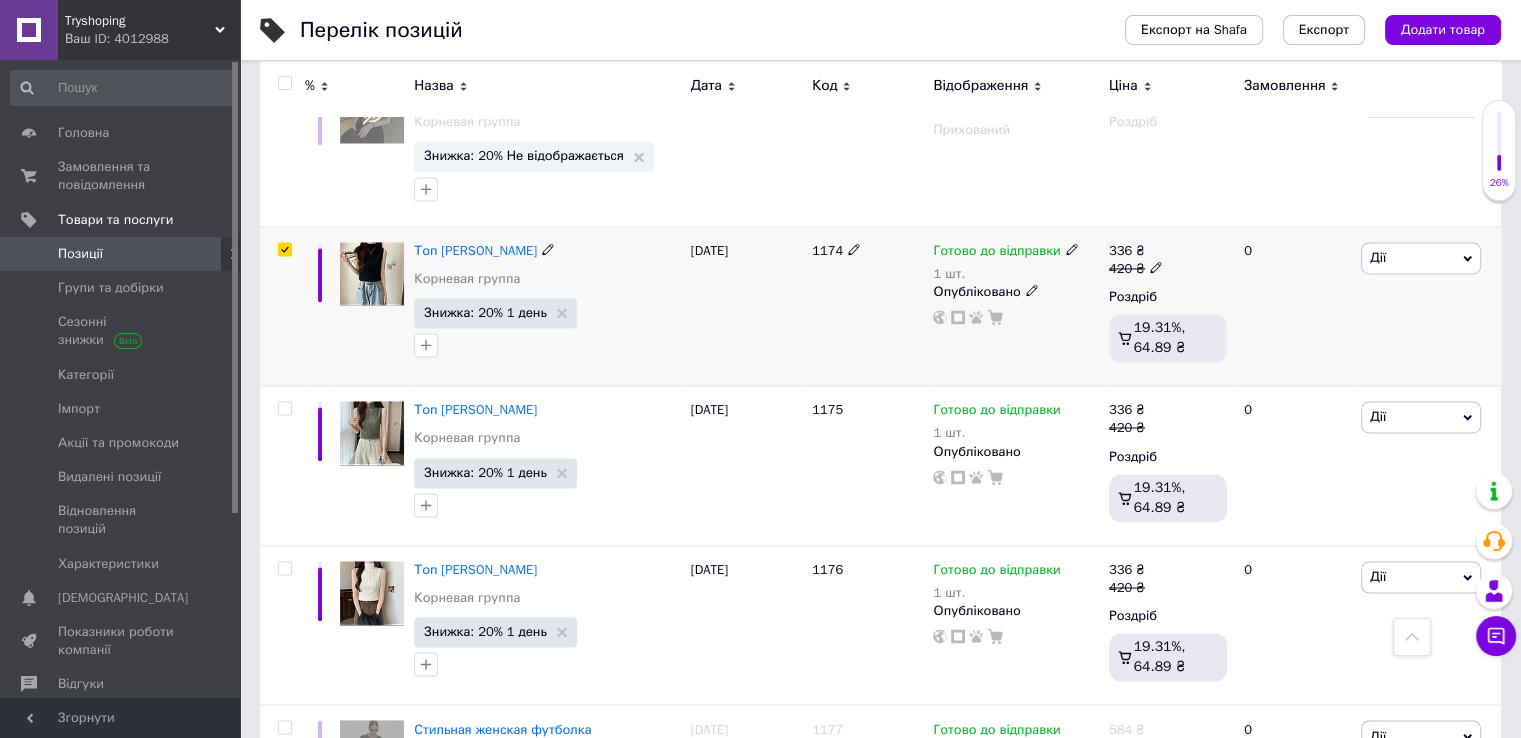 scroll, scrollTop: 3118, scrollLeft: 0, axis: vertical 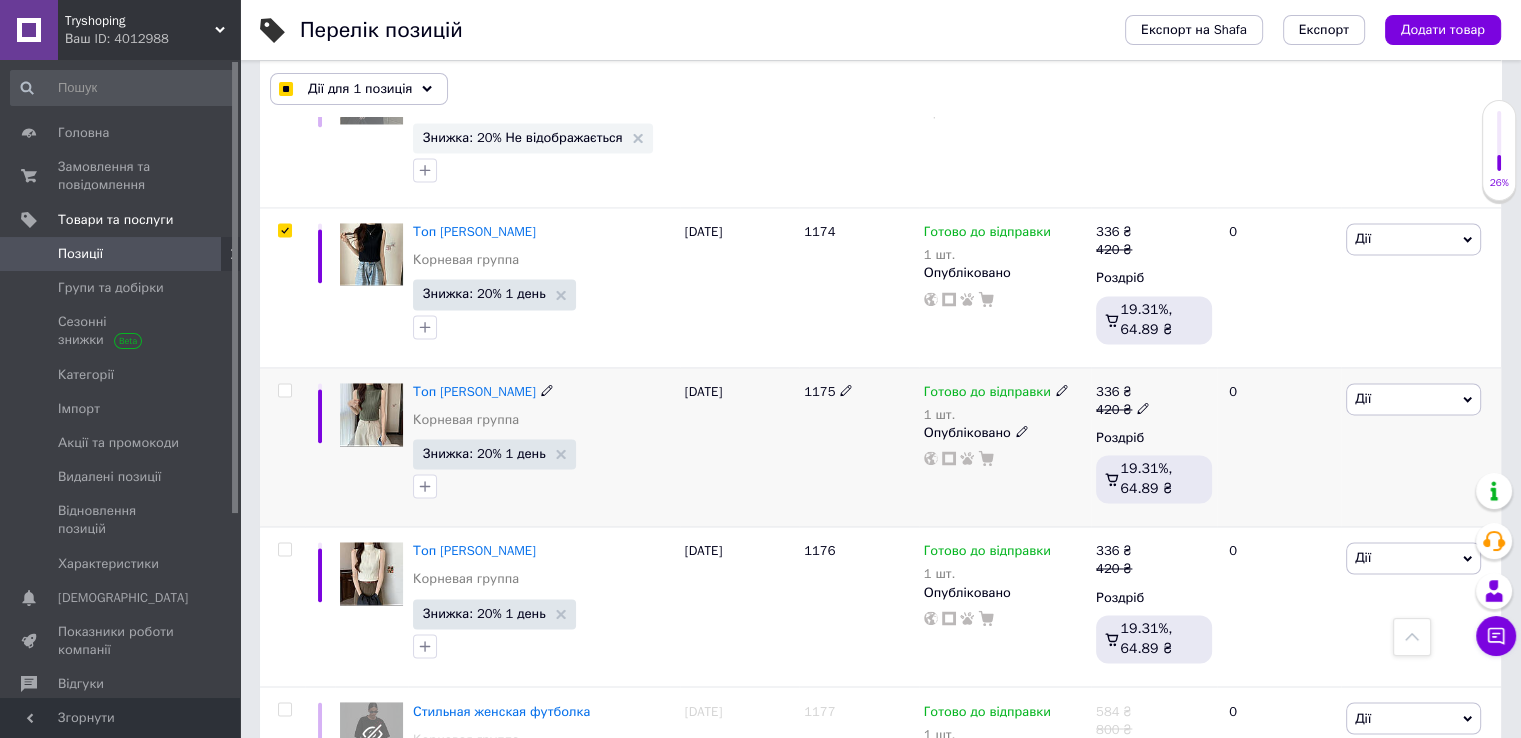 click at bounding box center (284, 390) 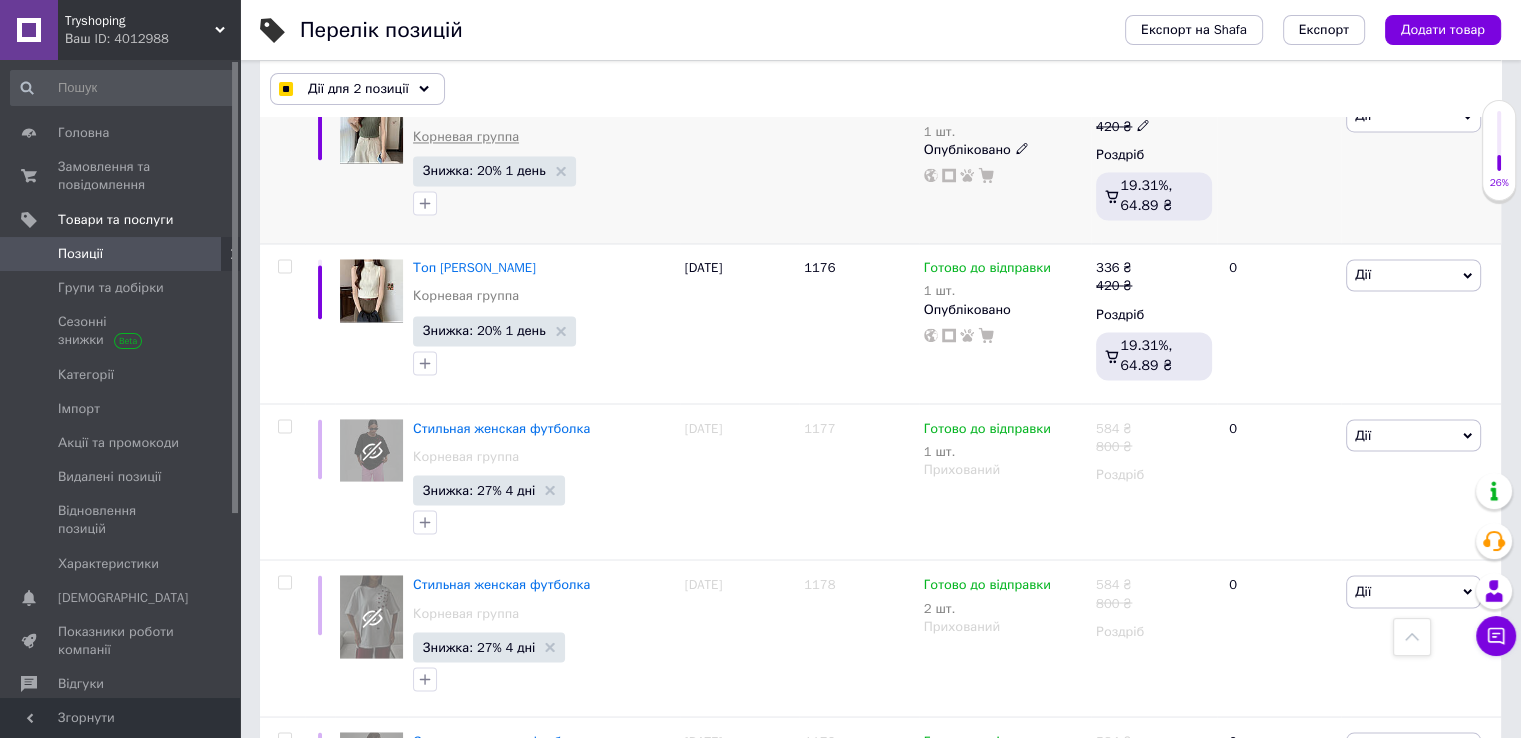 scroll, scrollTop: 3518, scrollLeft: 0, axis: vertical 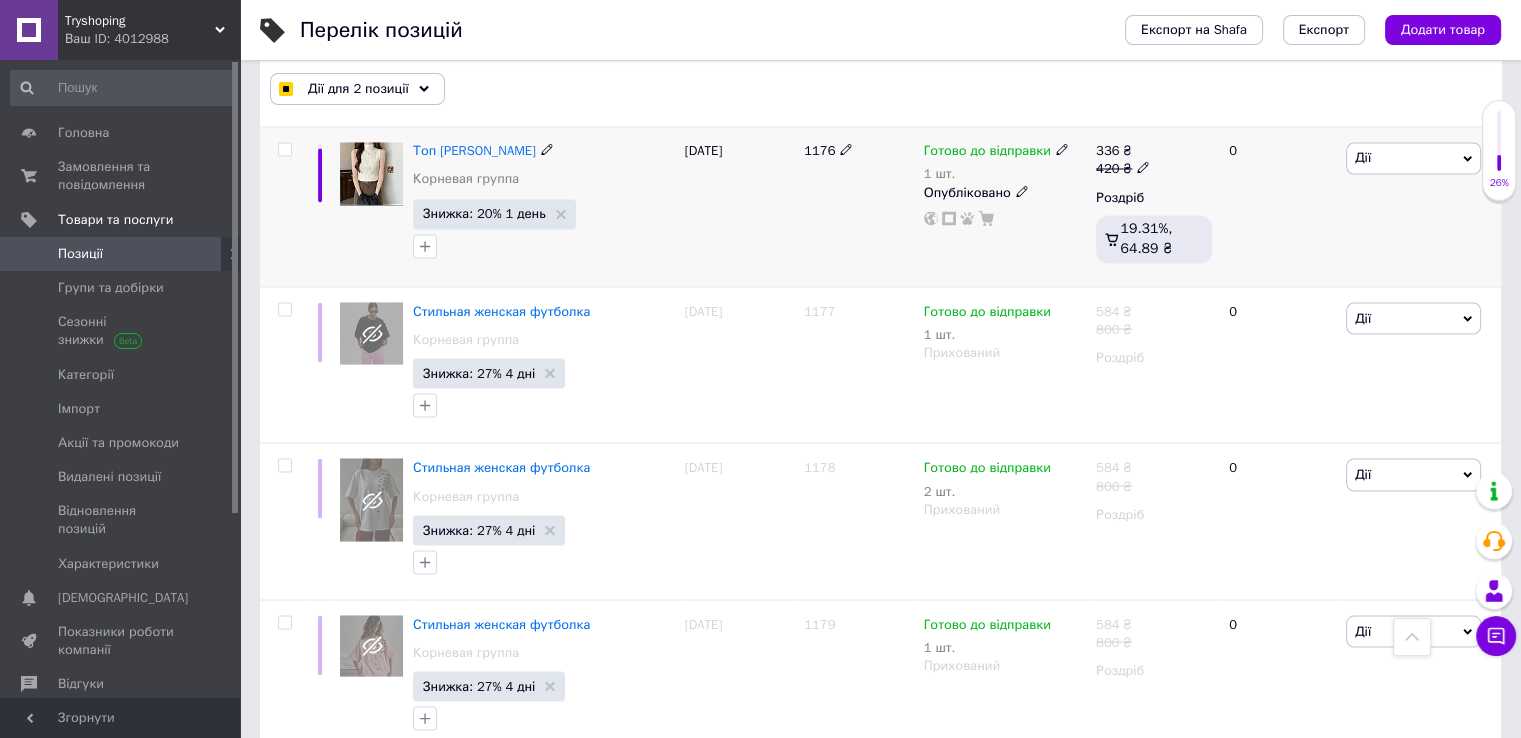 click at bounding box center [284, 149] 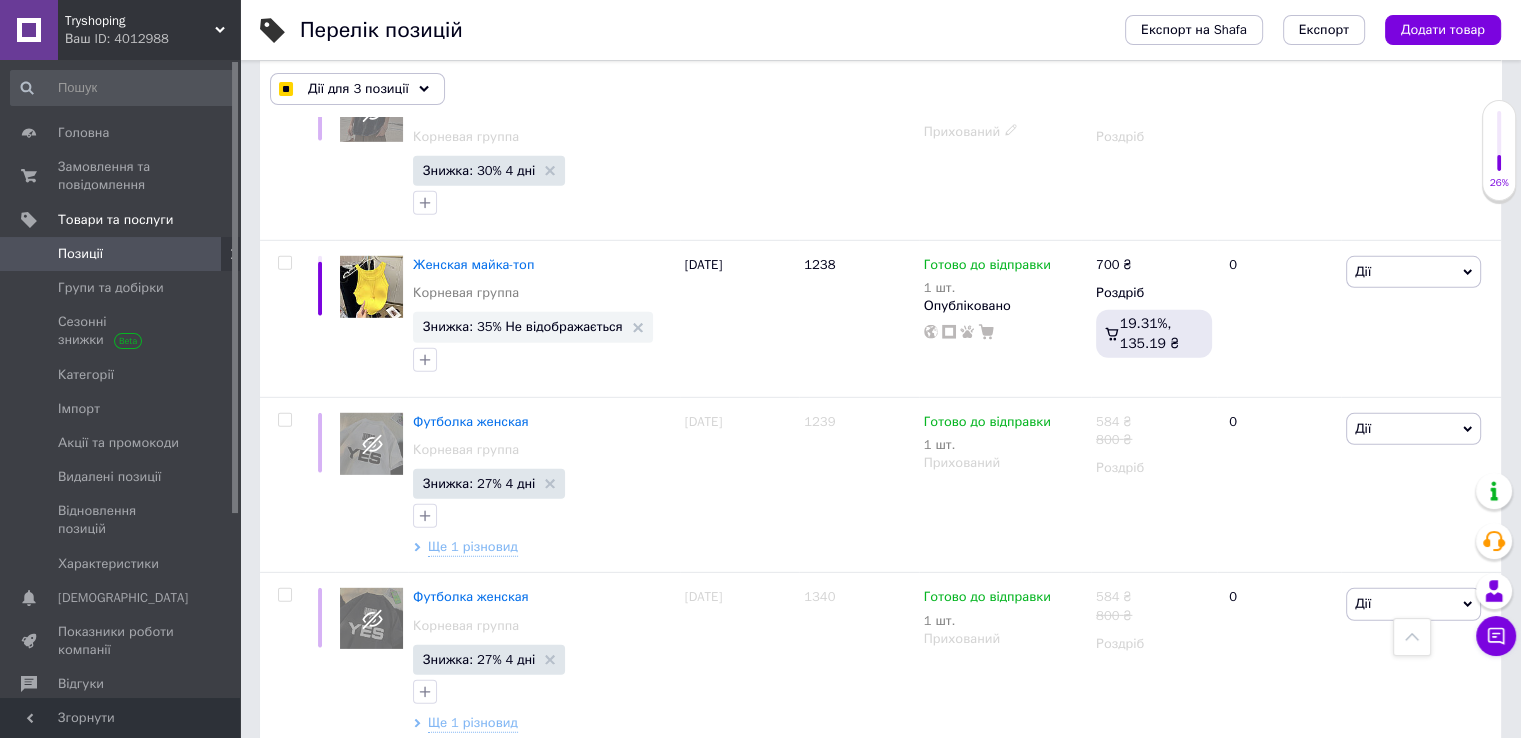 scroll, scrollTop: 13418, scrollLeft: 0, axis: vertical 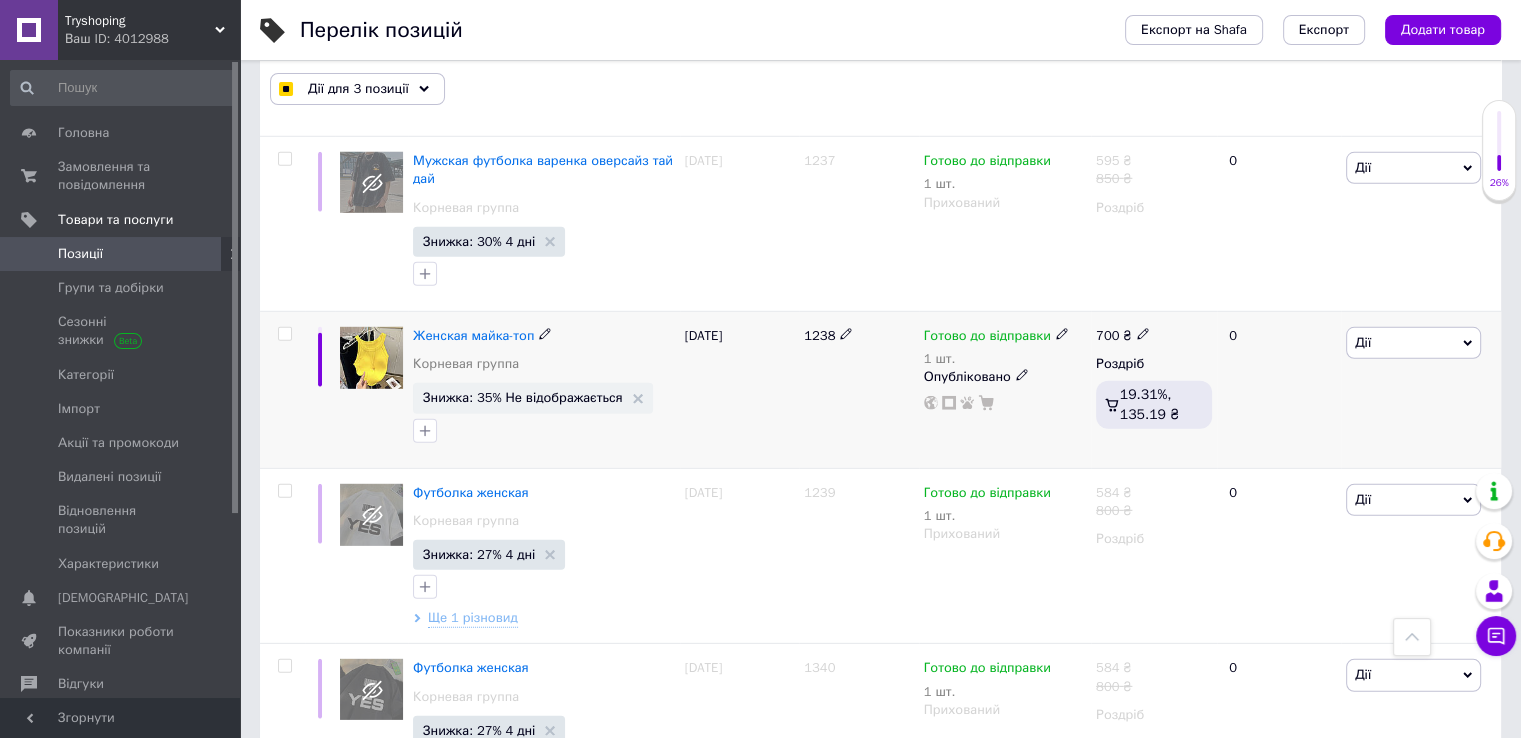 click at bounding box center [284, 334] 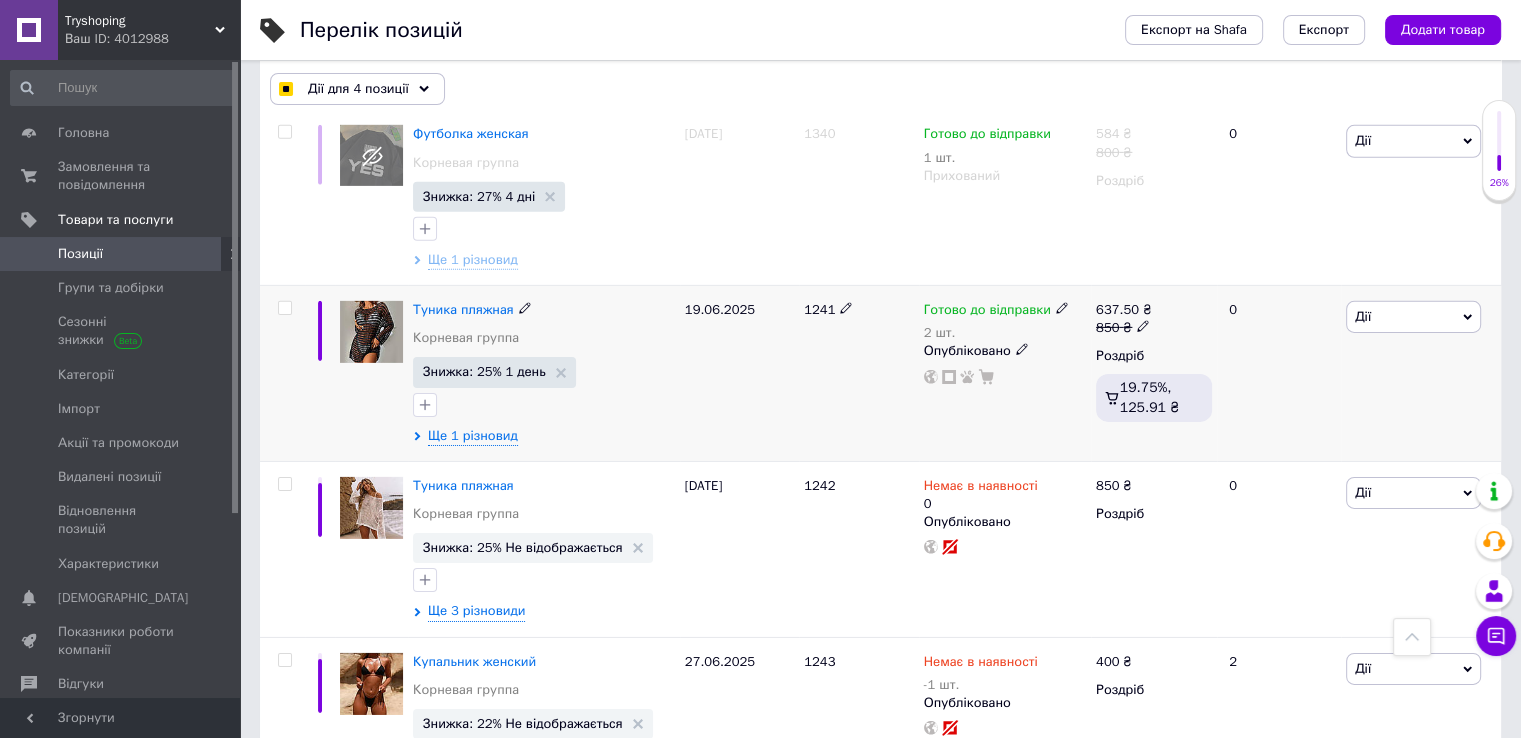scroll, scrollTop: 13918, scrollLeft: 0, axis: vertical 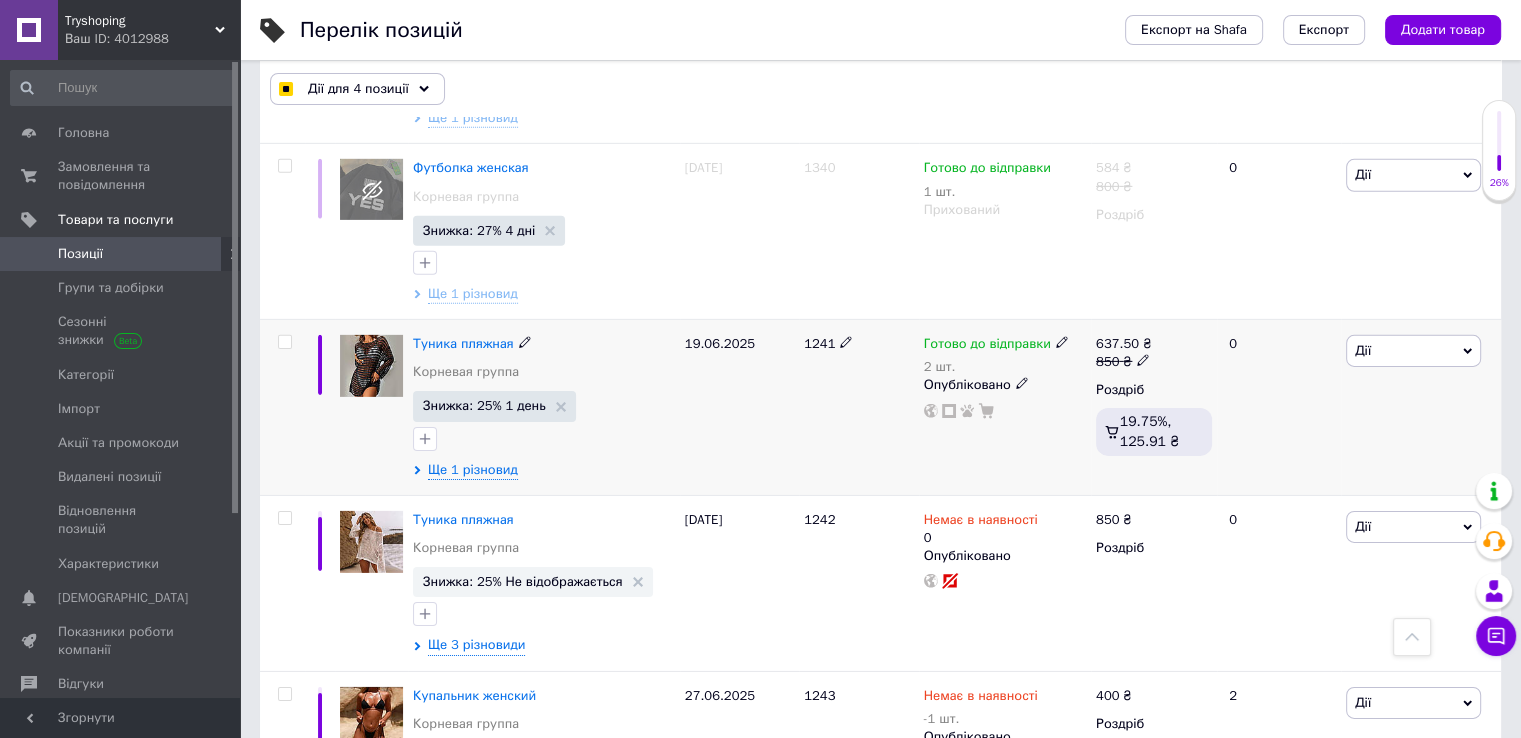 click at bounding box center (284, 342) 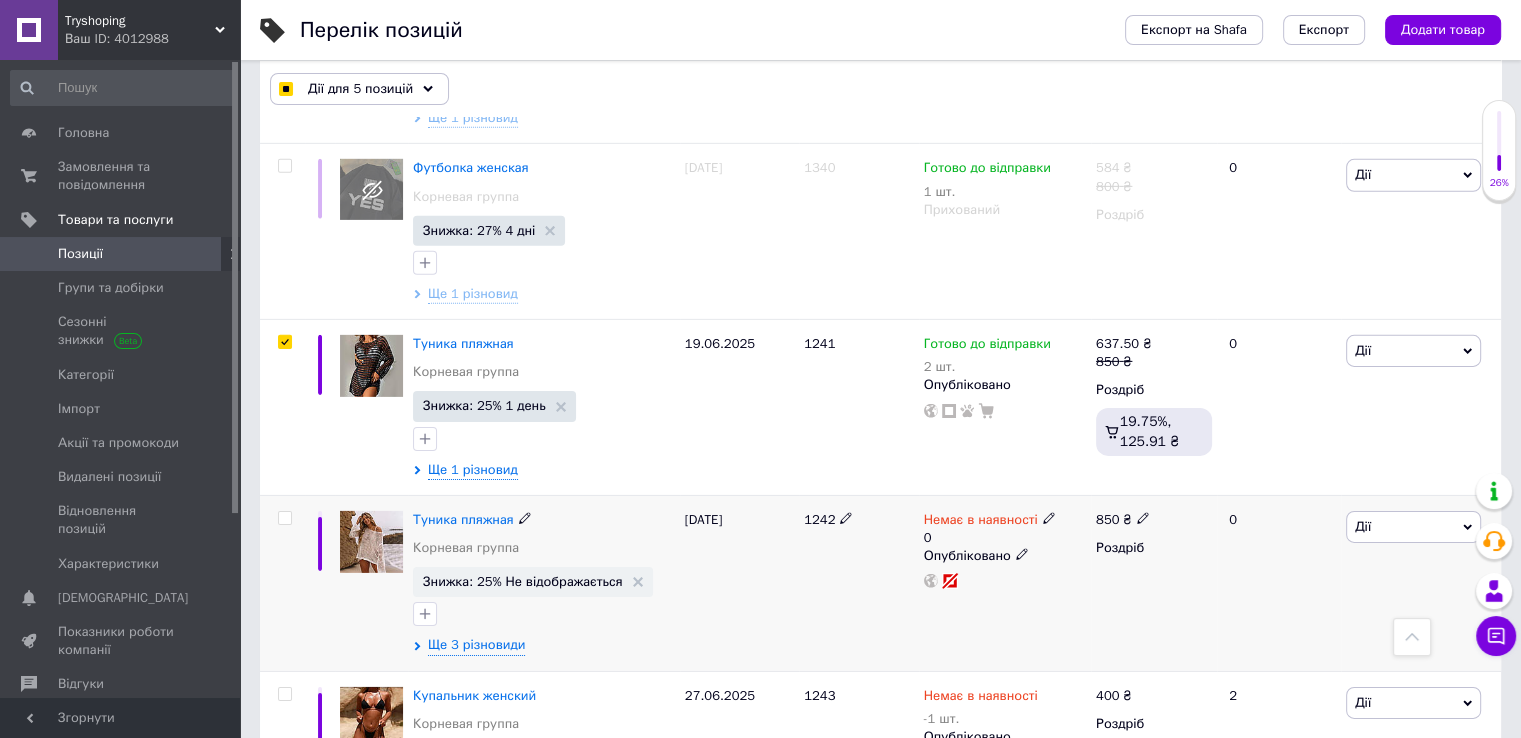 click at bounding box center (284, 518) 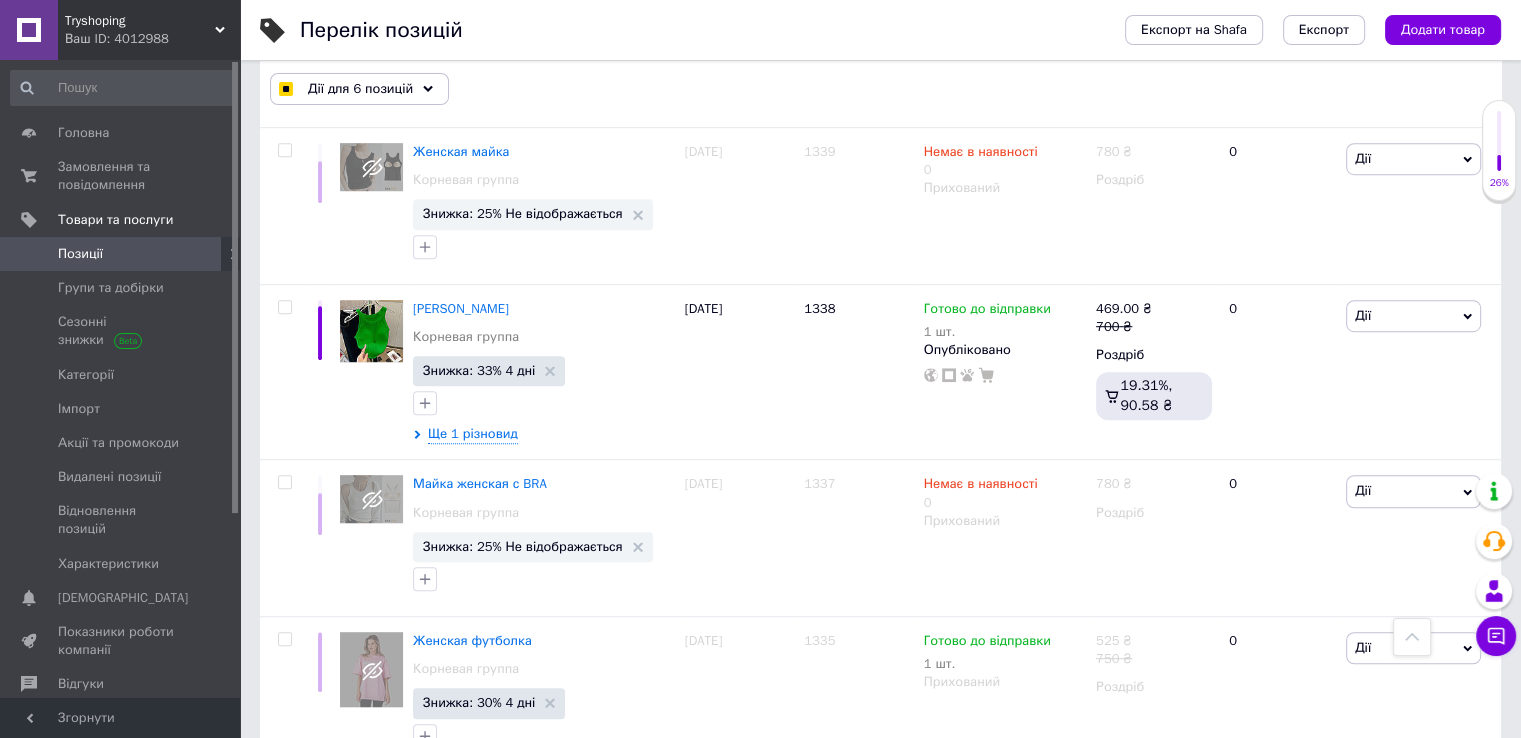 scroll, scrollTop: 16518, scrollLeft: 0, axis: vertical 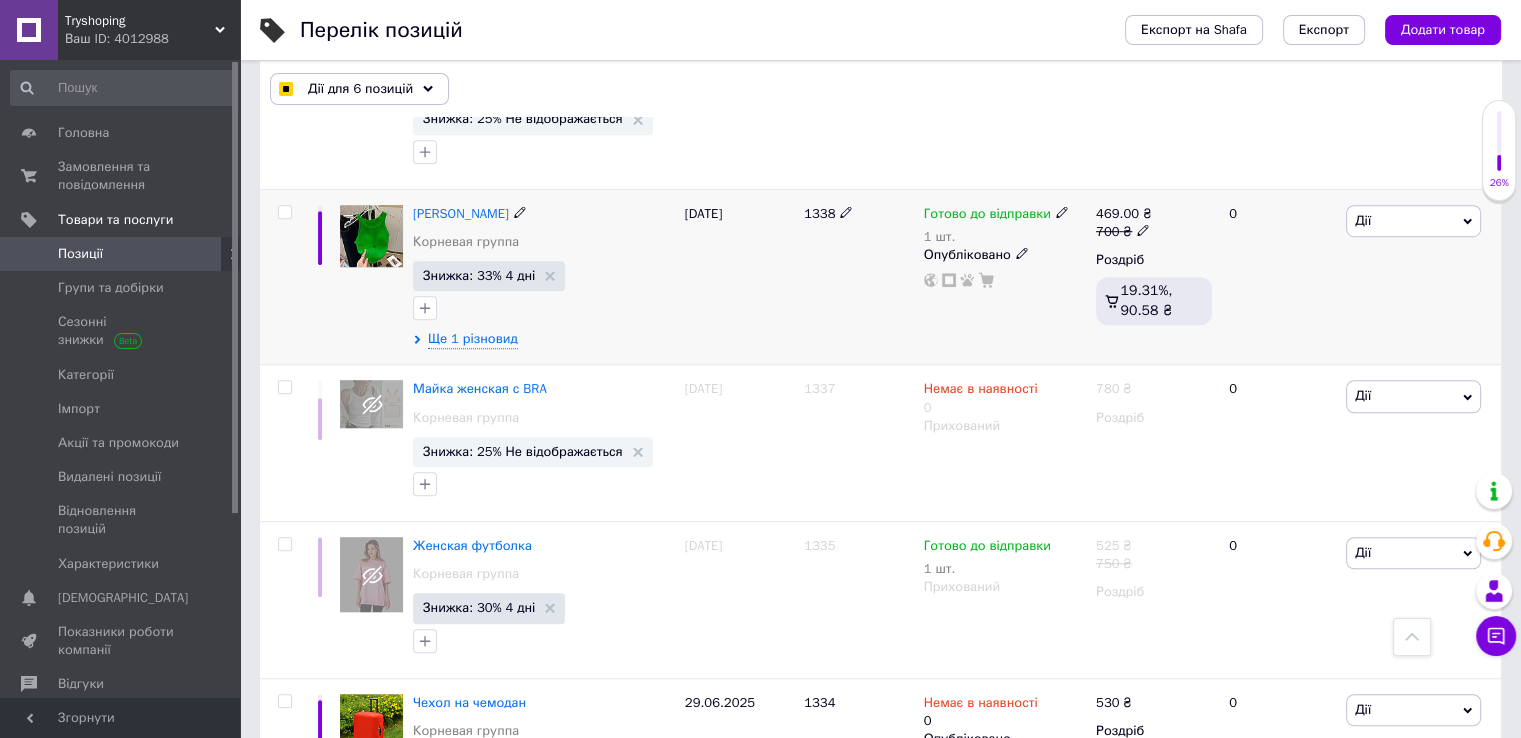 click at bounding box center [285, 212] 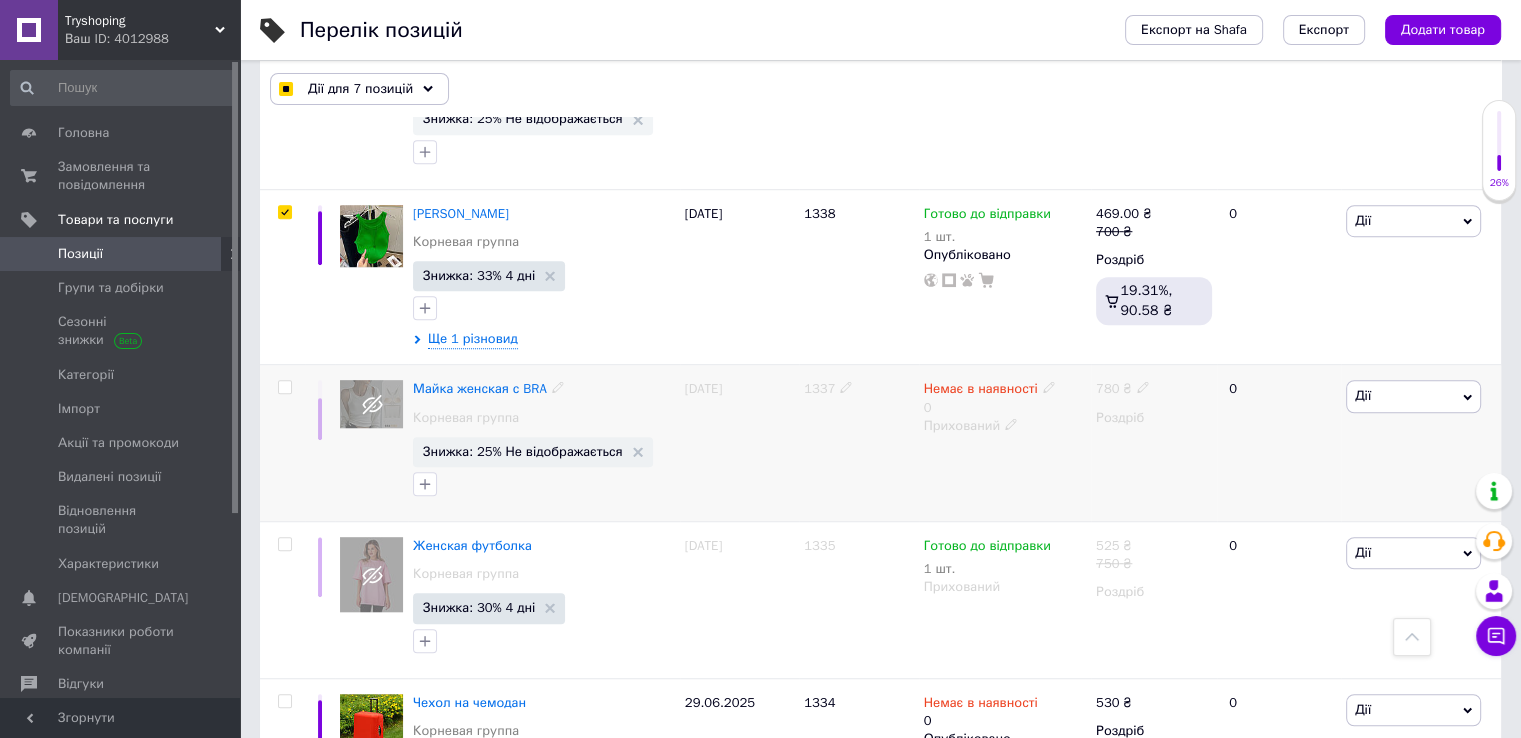 scroll, scrollTop: 16808, scrollLeft: 0, axis: vertical 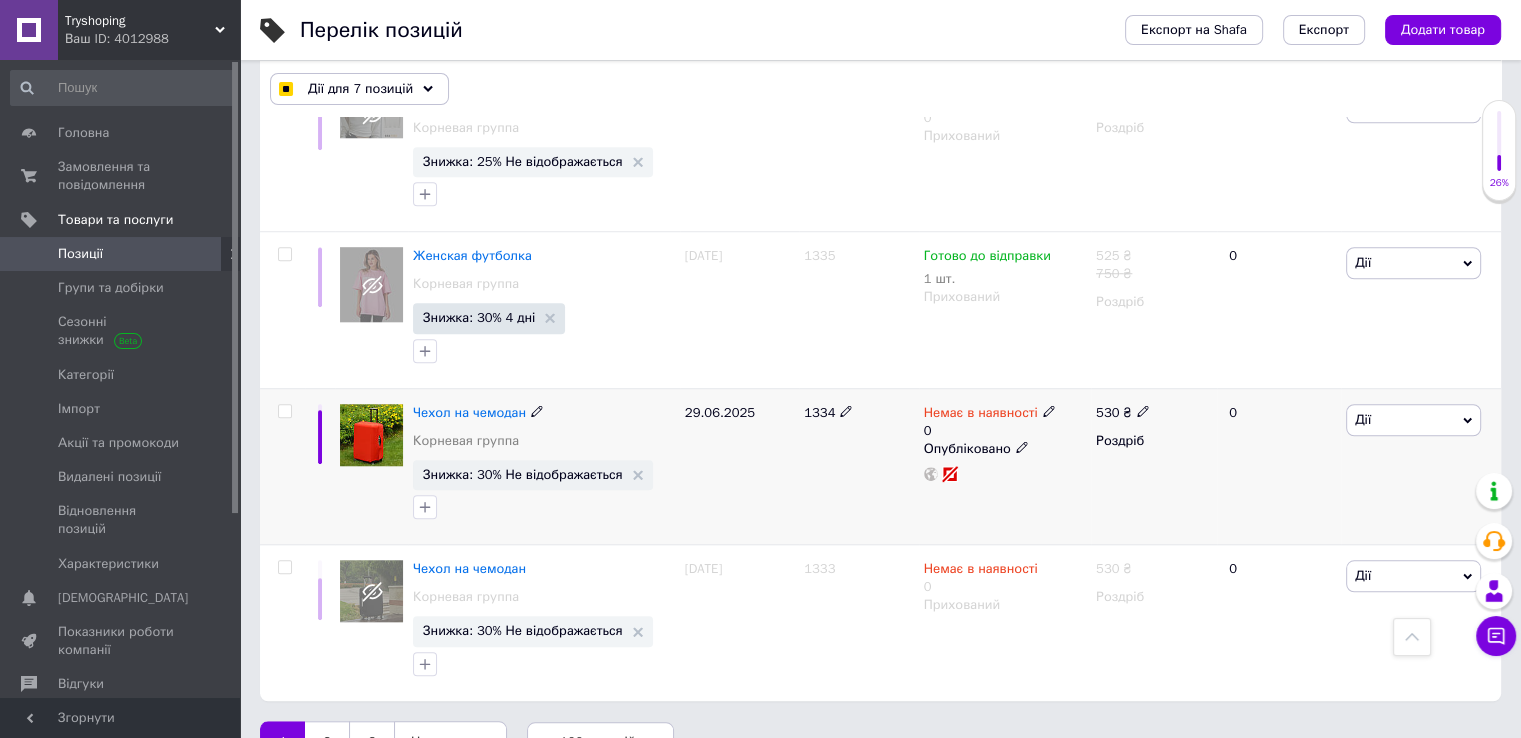 click at bounding box center (284, 411) 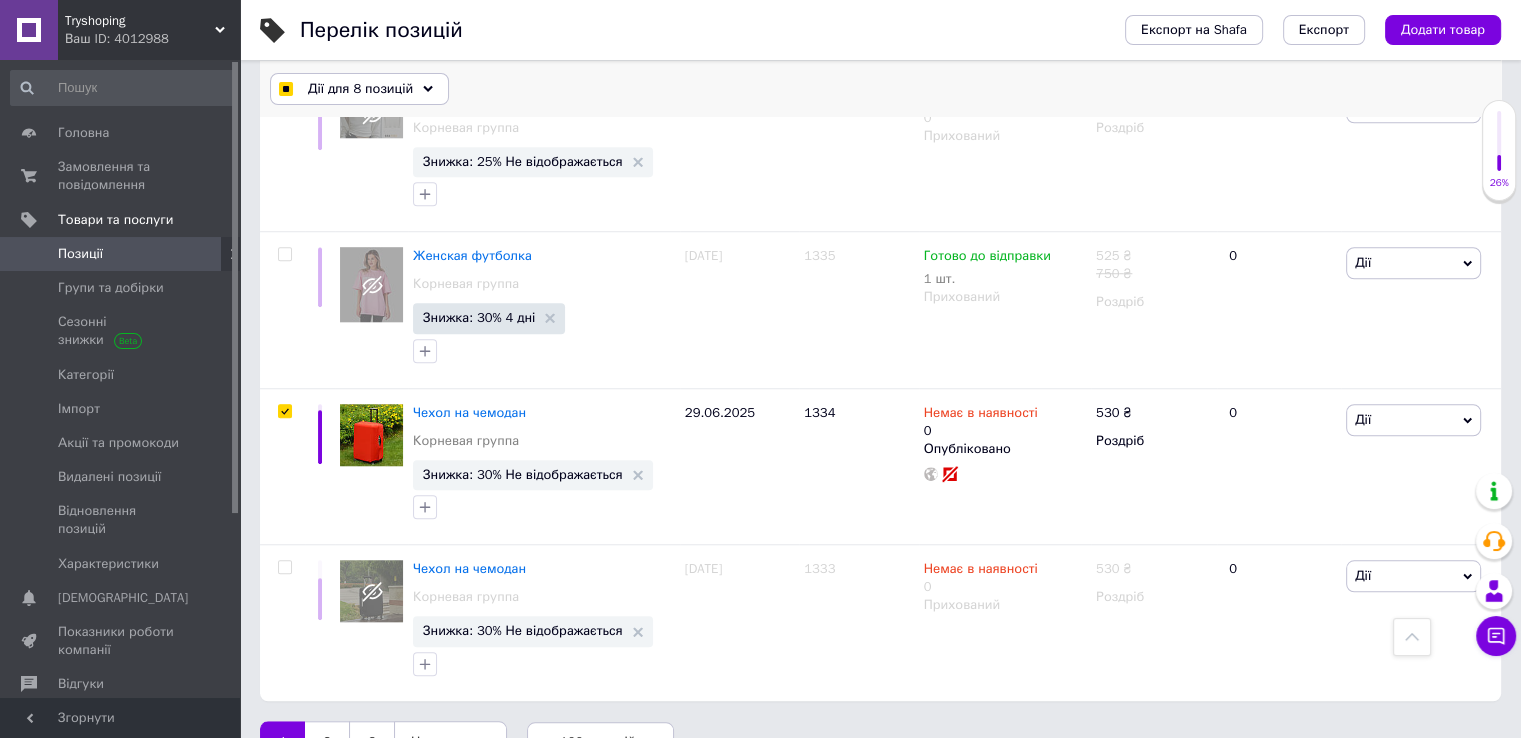 click on "Дії для 8 позицій" at bounding box center [360, 89] 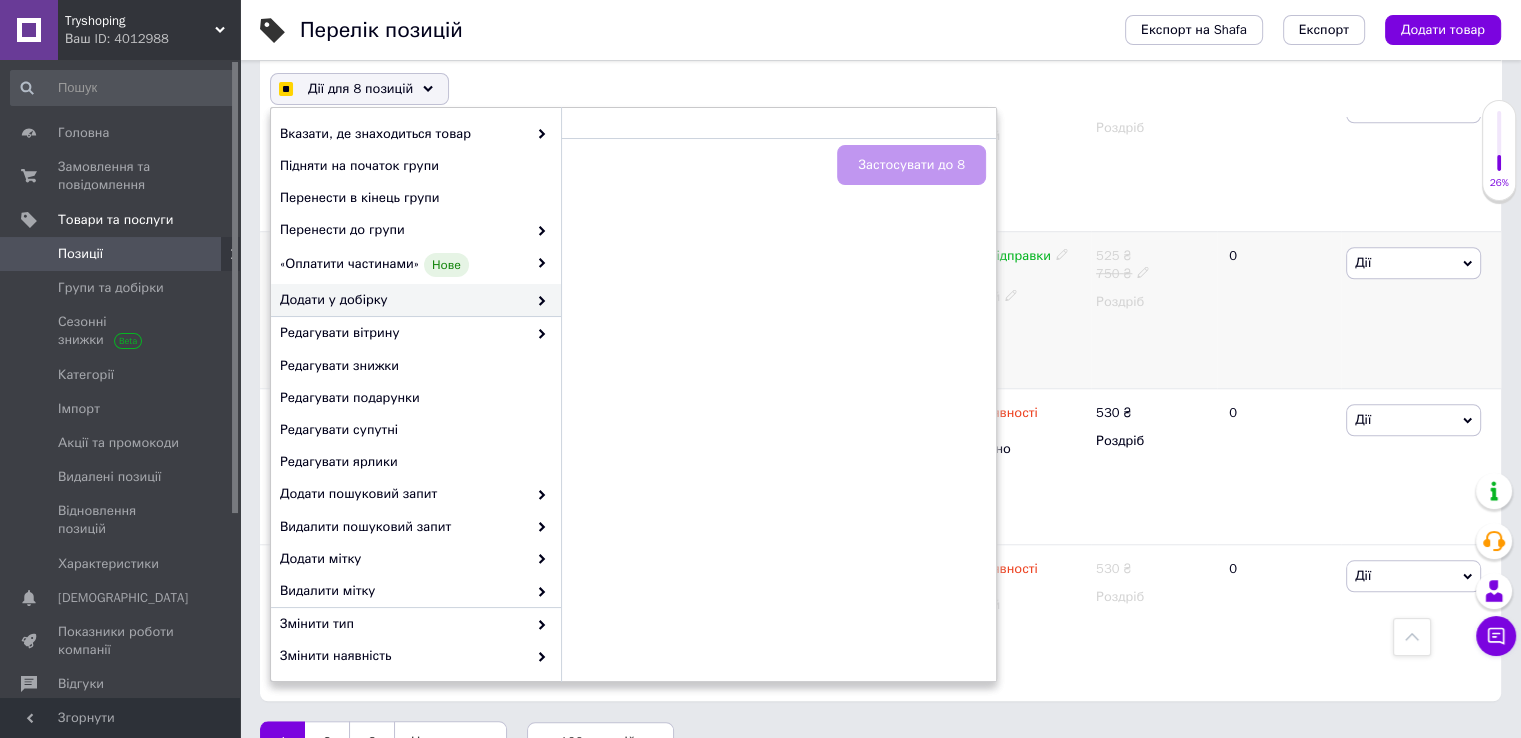 click on "525   ₴ 750   ₴ Роздріб" at bounding box center (1154, 309) 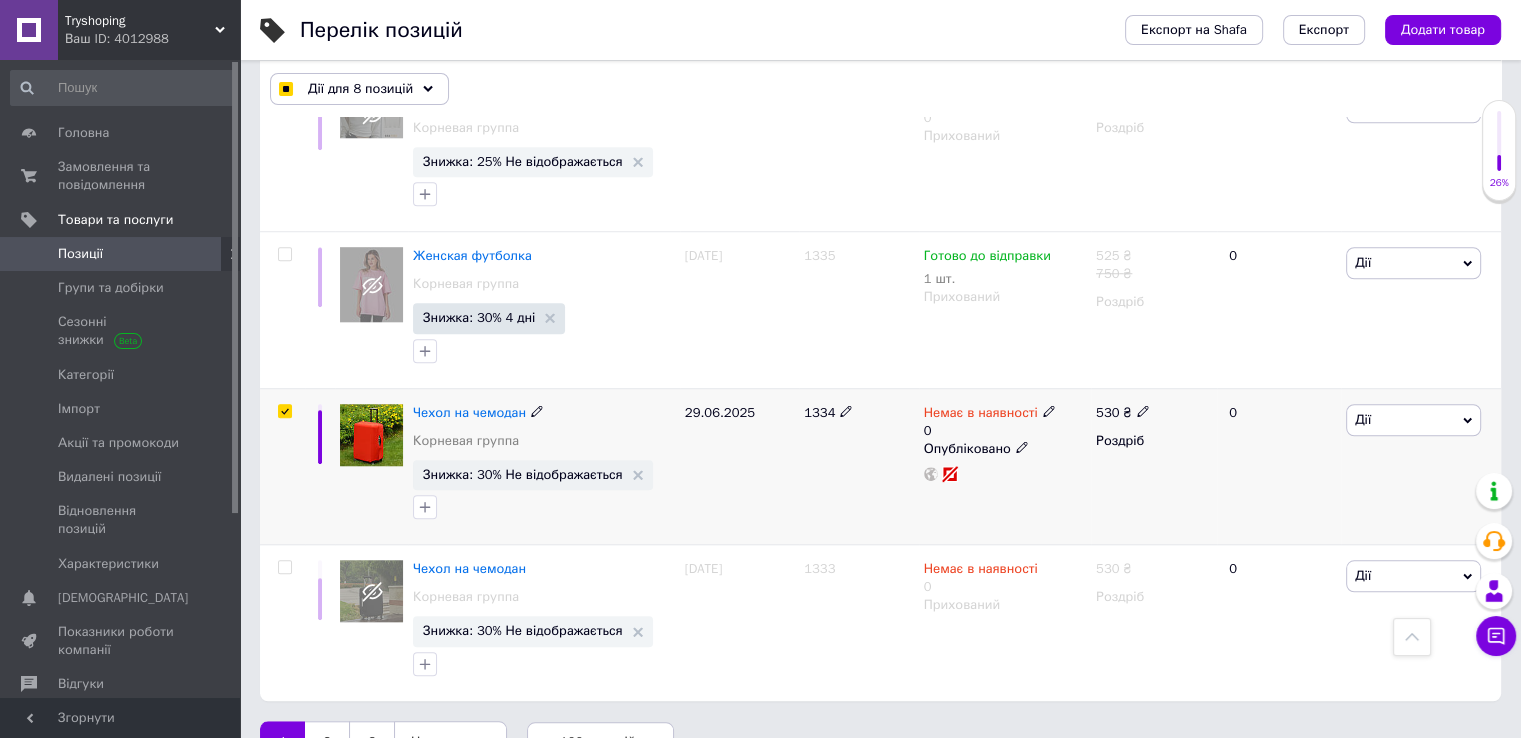 click on "Дії" at bounding box center [1413, 420] 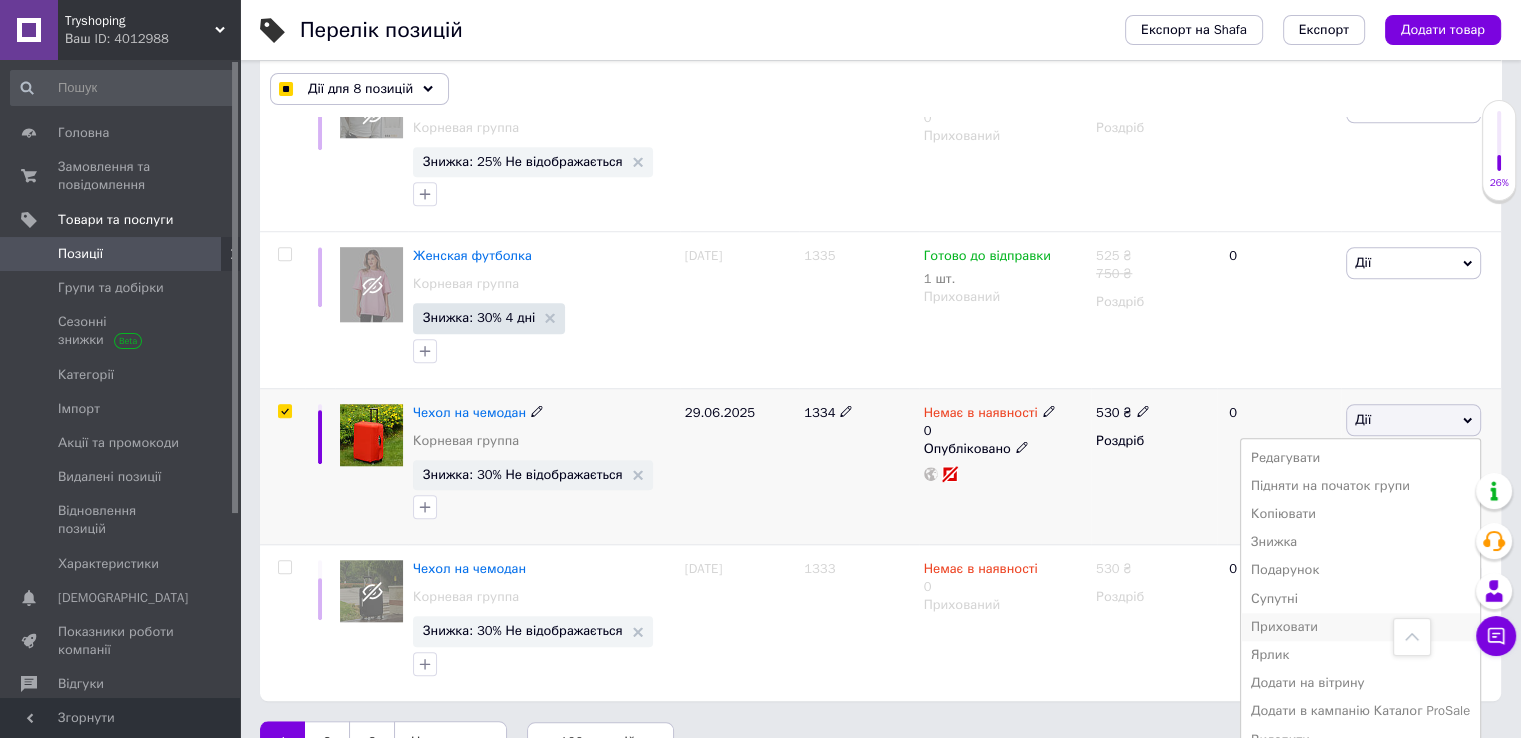click on "Приховати" at bounding box center (1360, 627) 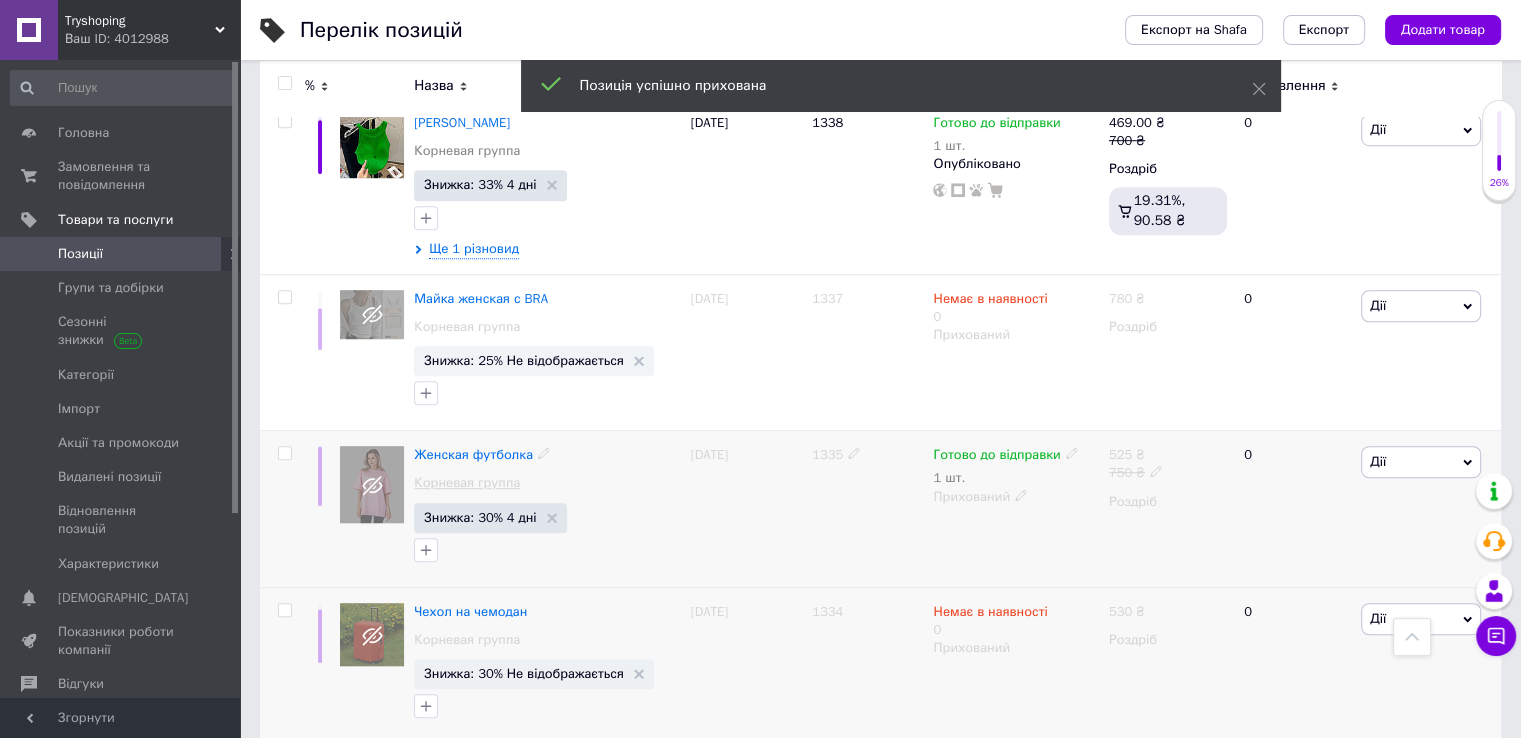 scroll, scrollTop: 16191, scrollLeft: 0, axis: vertical 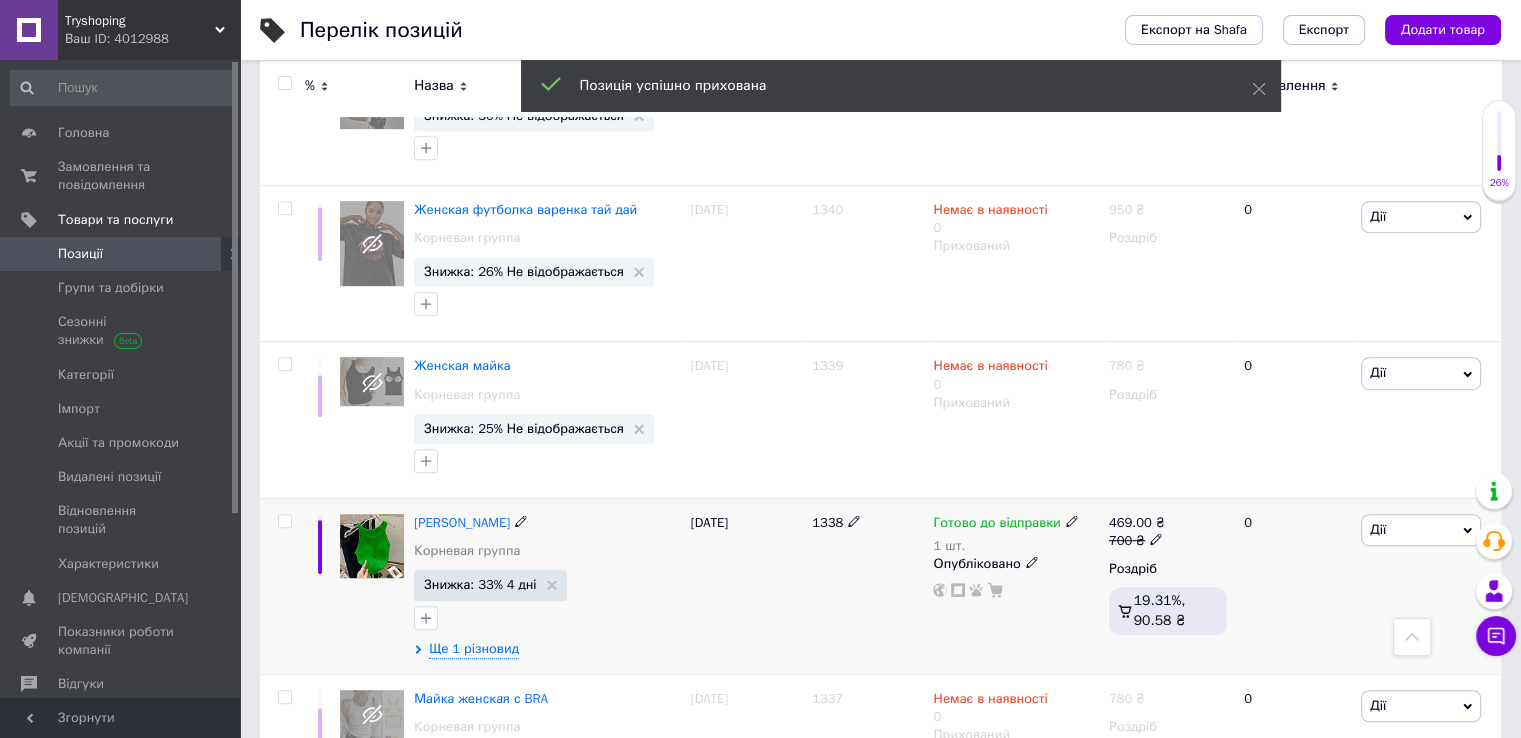click on "Дії" at bounding box center [1421, 530] 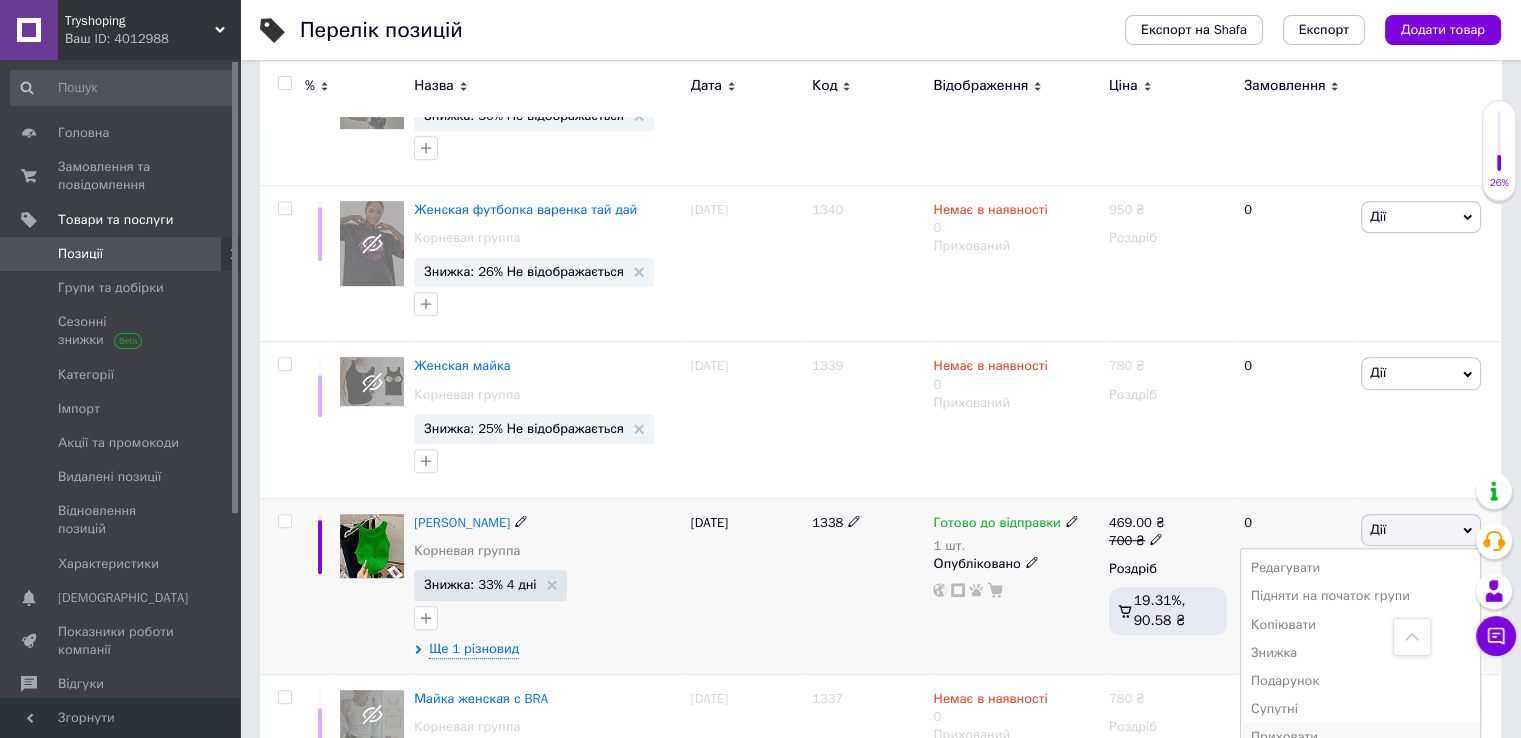 click on "Приховати" at bounding box center [1360, 737] 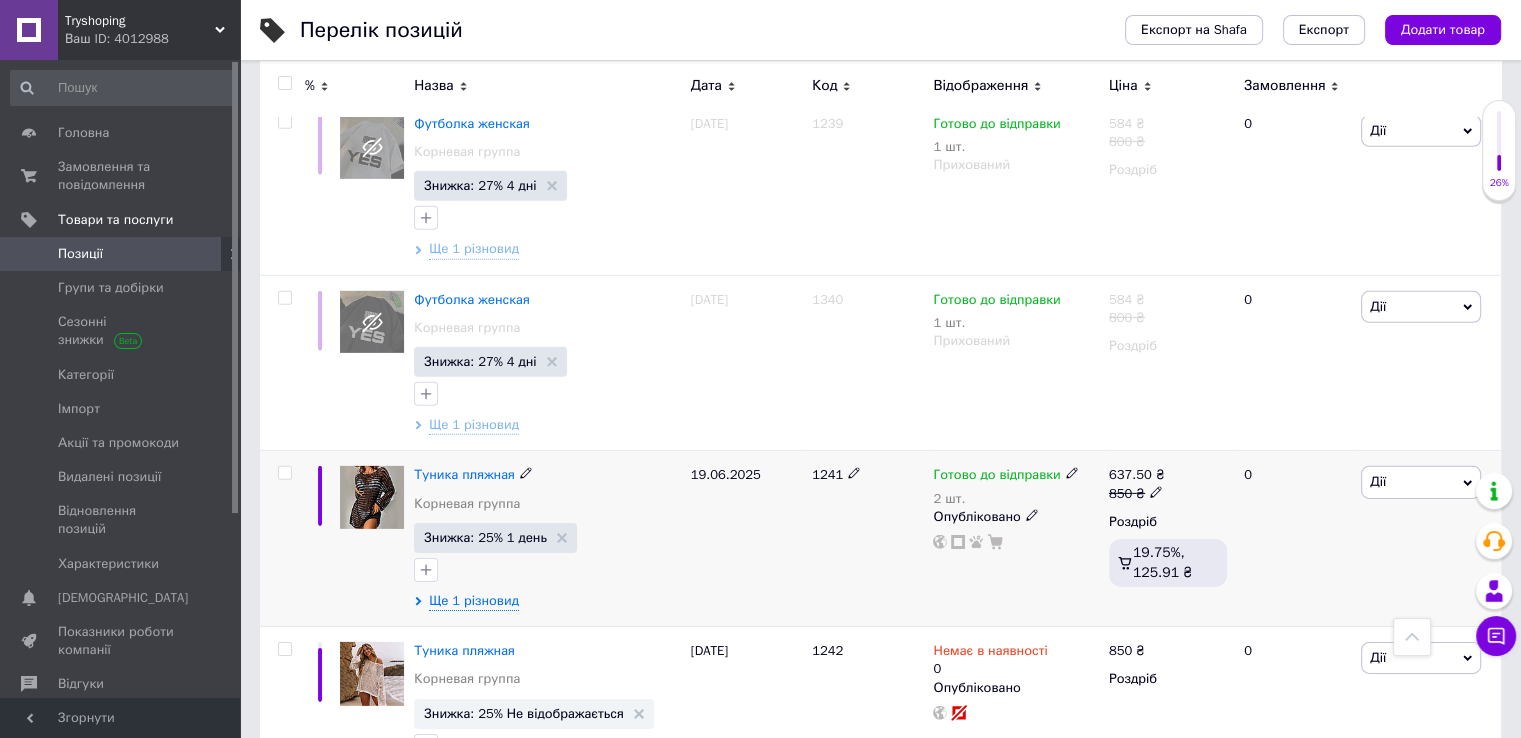 scroll, scrollTop: 13791, scrollLeft: 0, axis: vertical 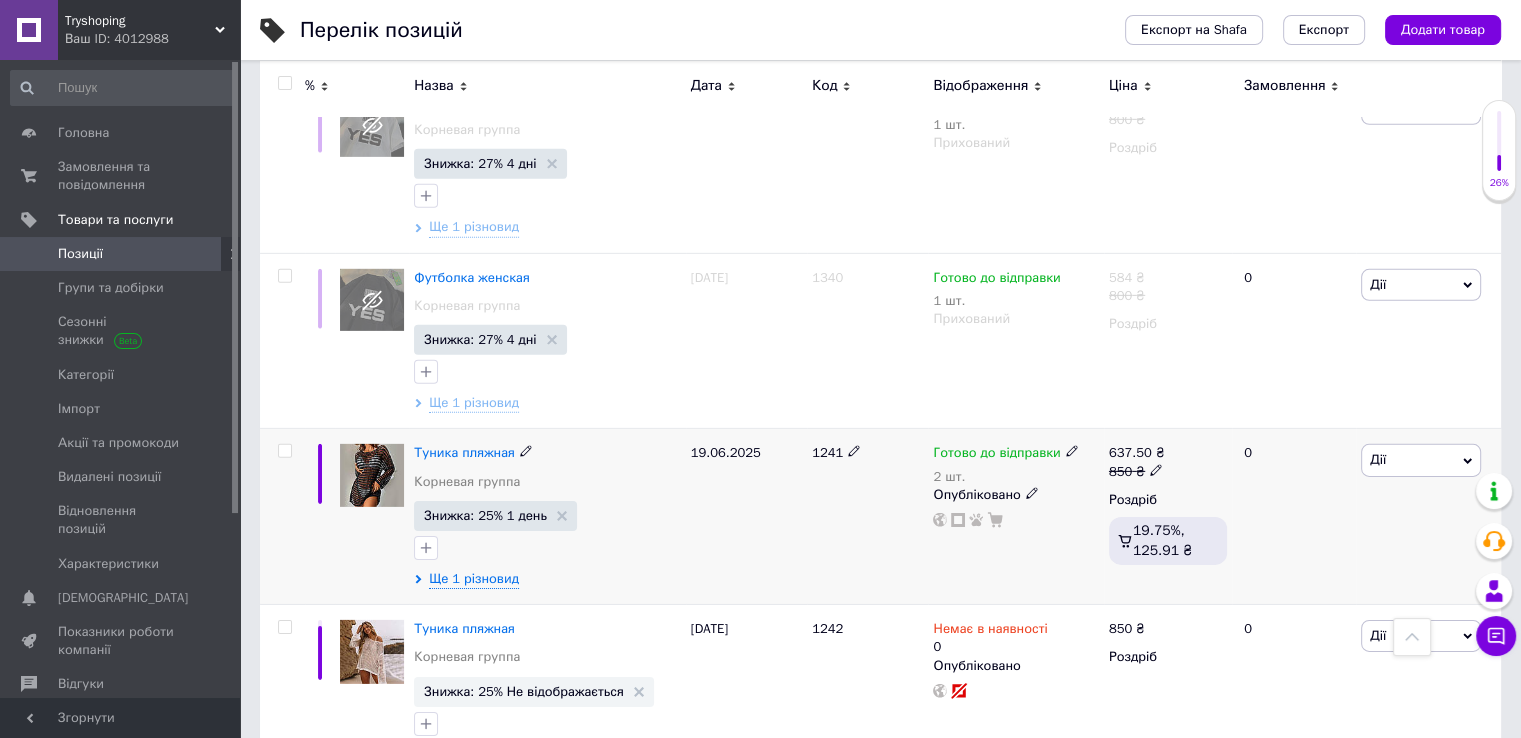 click on "Дії" at bounding box center [1421, 460] 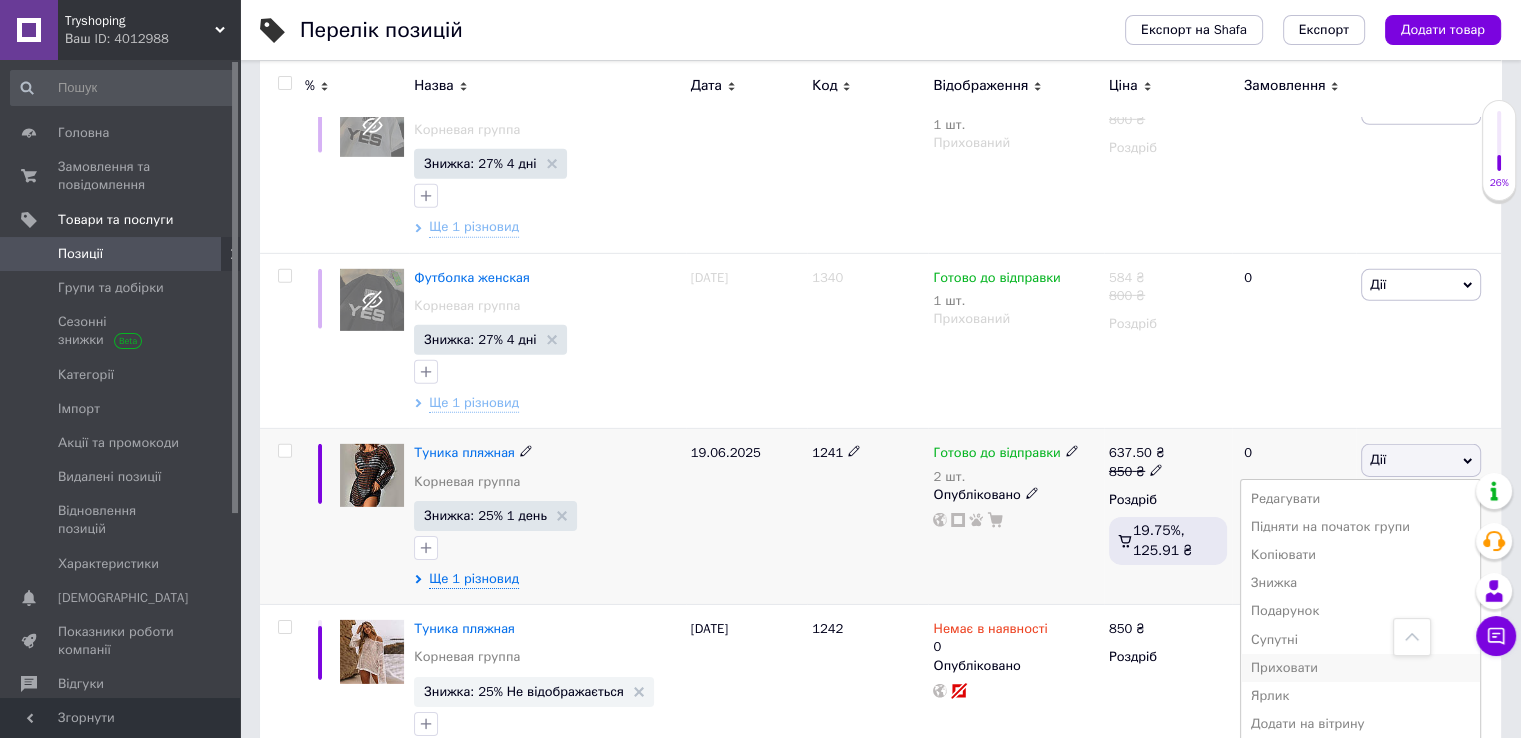 click on "Приховати" at bounding box center [1360, 668] 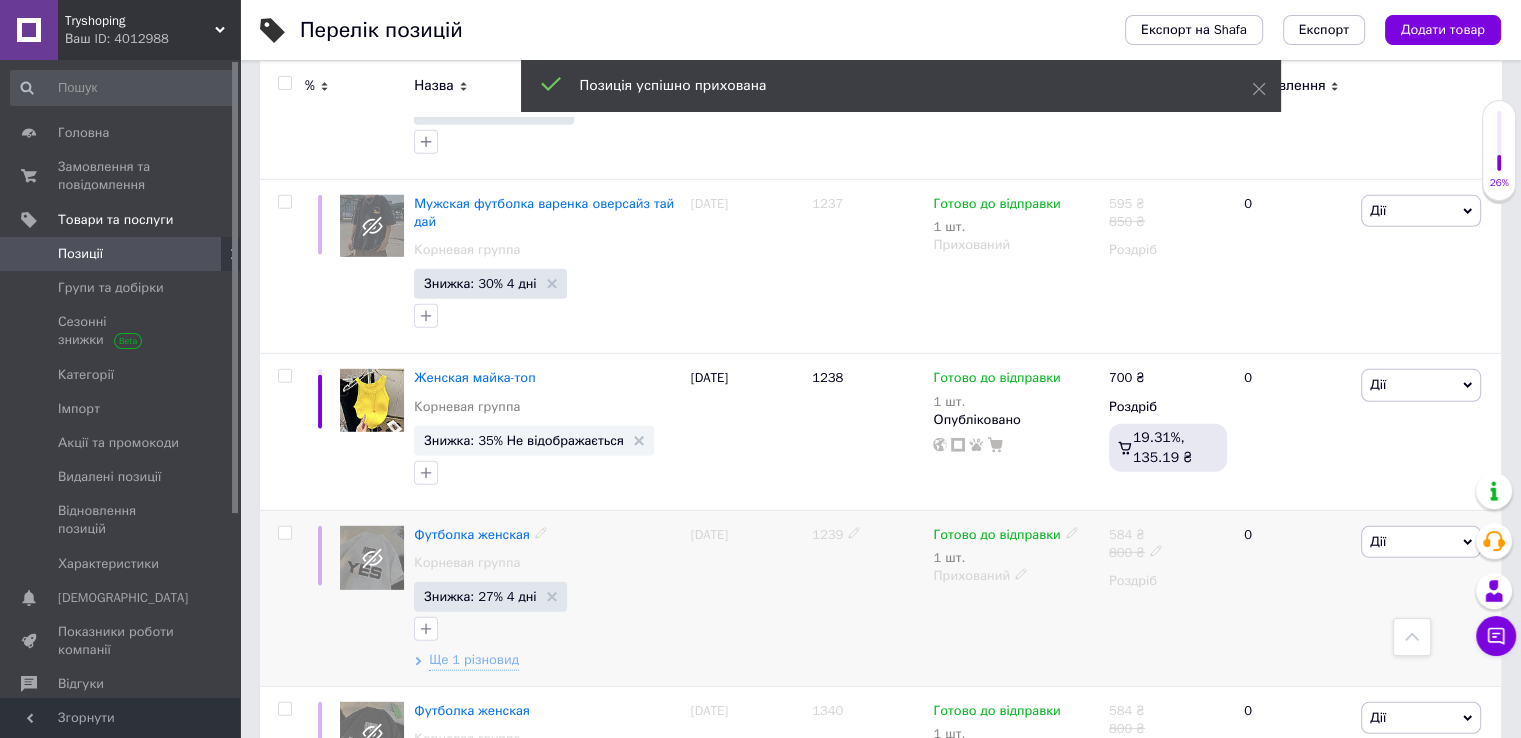 scroll, scrollTop: 13191, scrollLeft: 0, axis: vertical 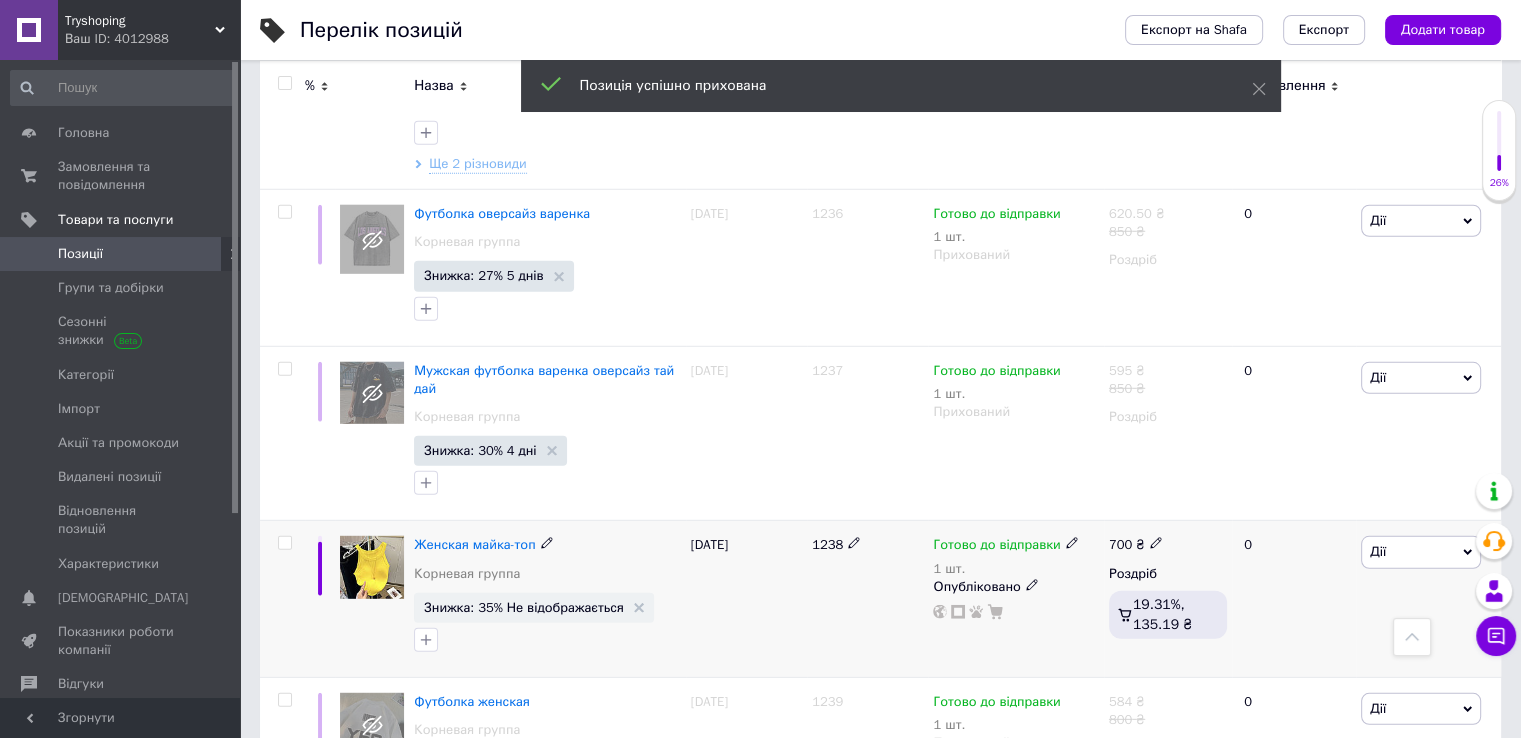 click on "Дії" at bounding box center [1421, 552] 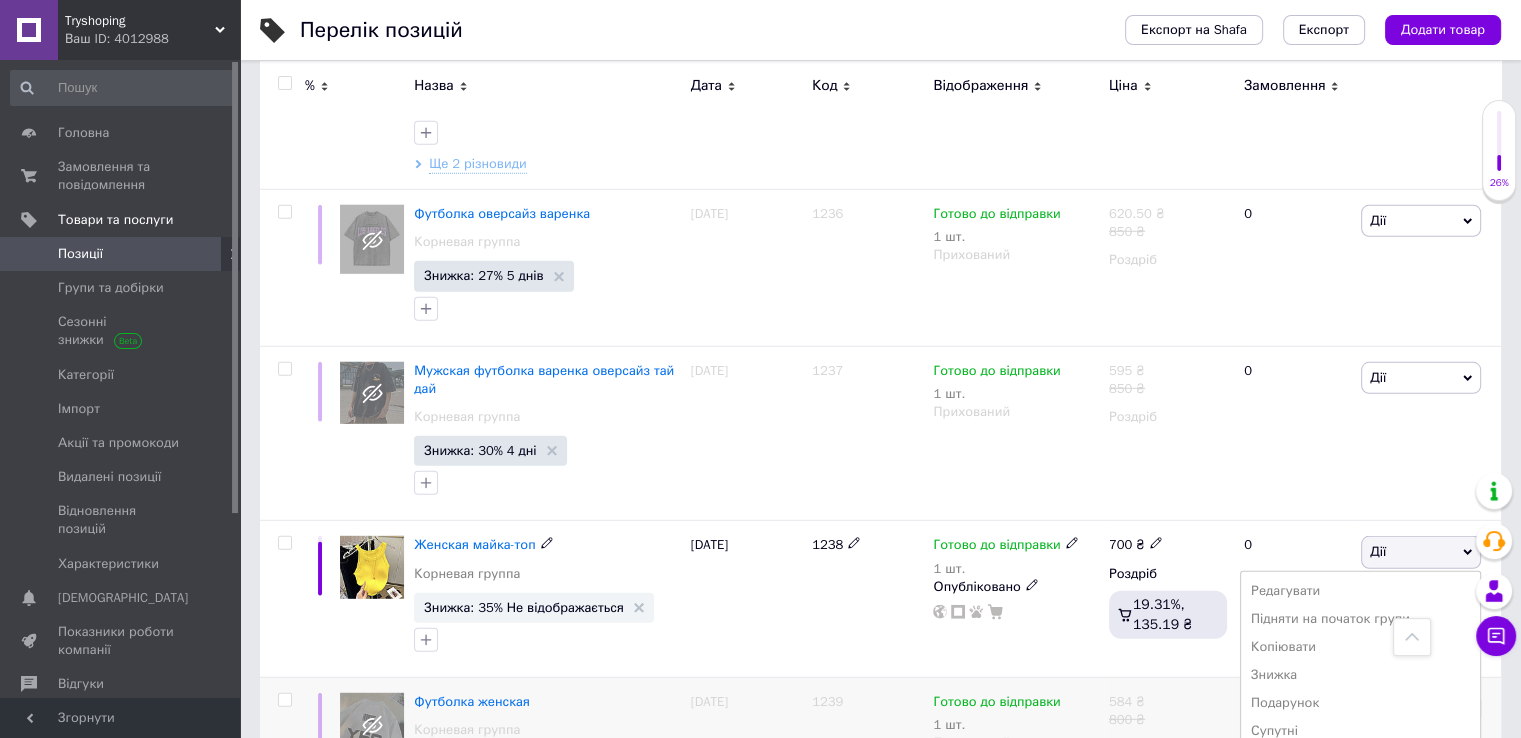 click on "Приховати" at bounding box center [1360, 760] 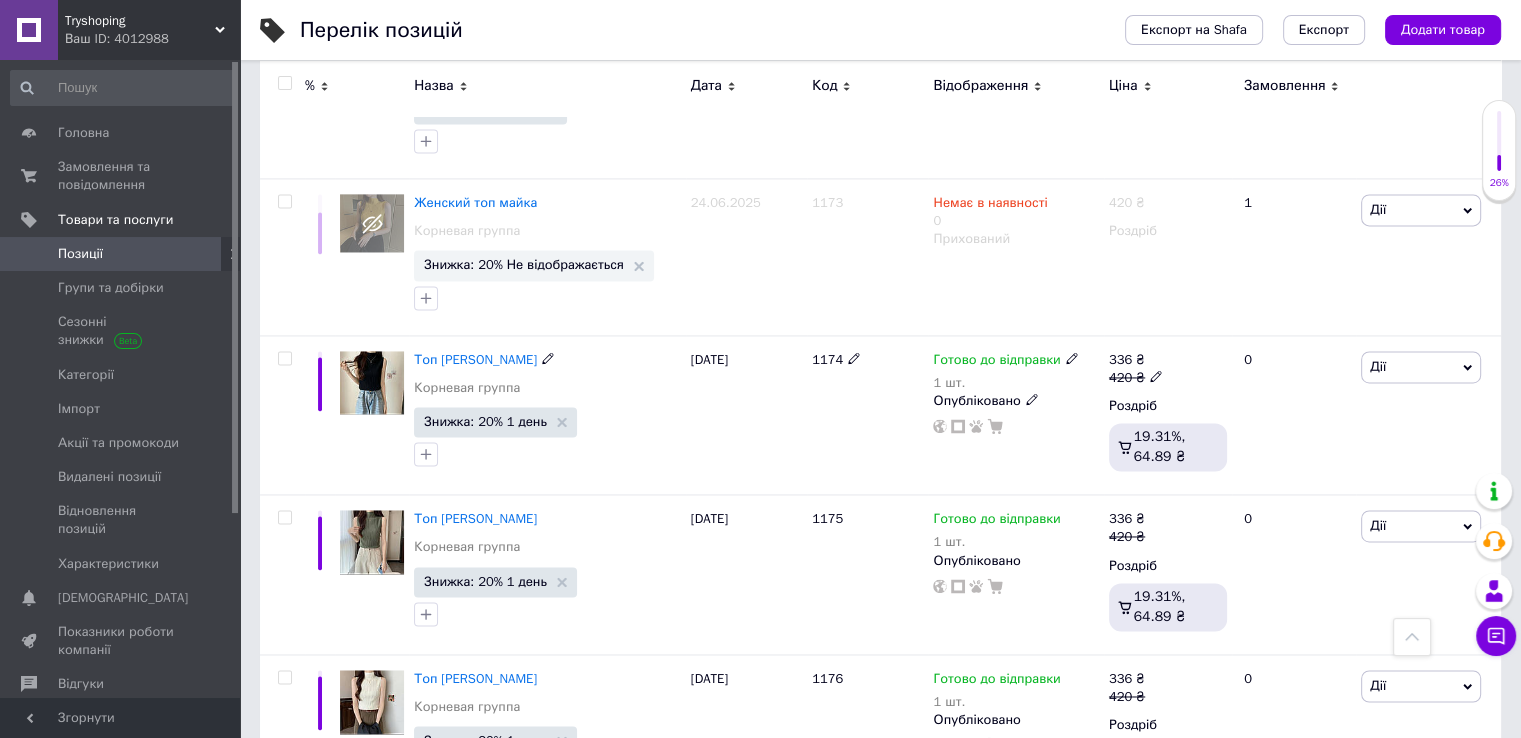 scroll, scrollTop: 3191, scrollLeft: 0, axis: vertical 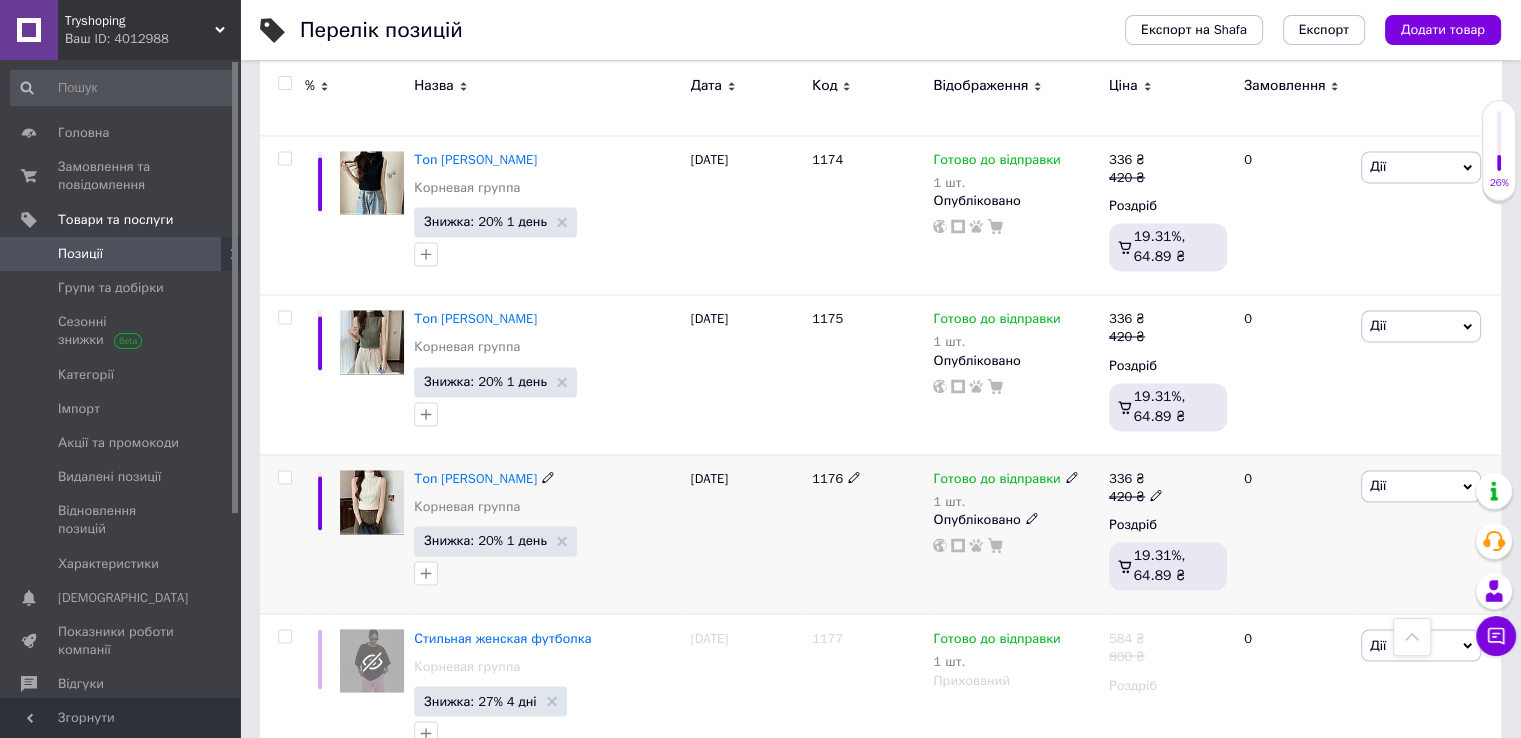 click on "Дії" at bounding box center (1421, 486) 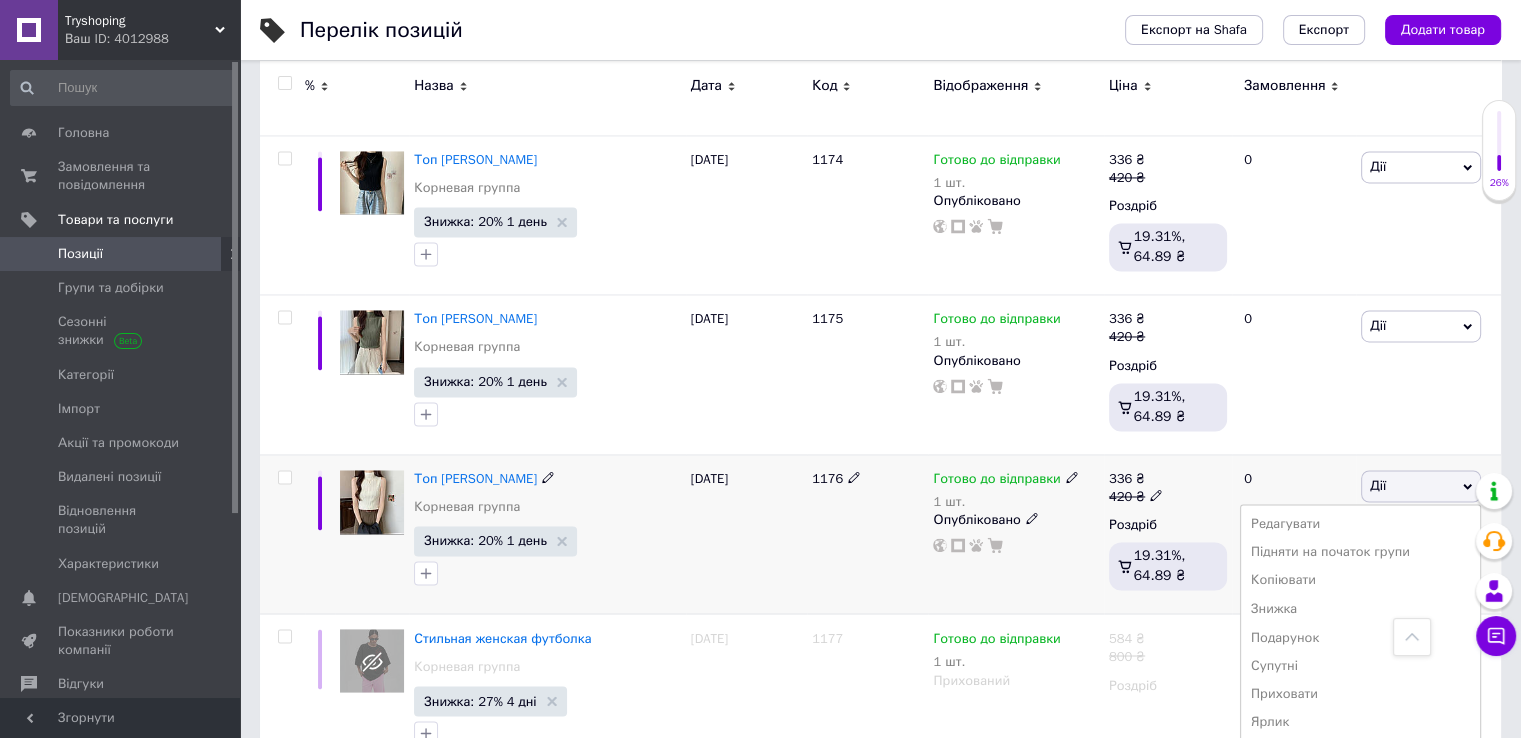 drag, startPoint x: 1305, startPoint y: 665, endPoint x: 1369, endPoint y: 557, distance: 125.53884 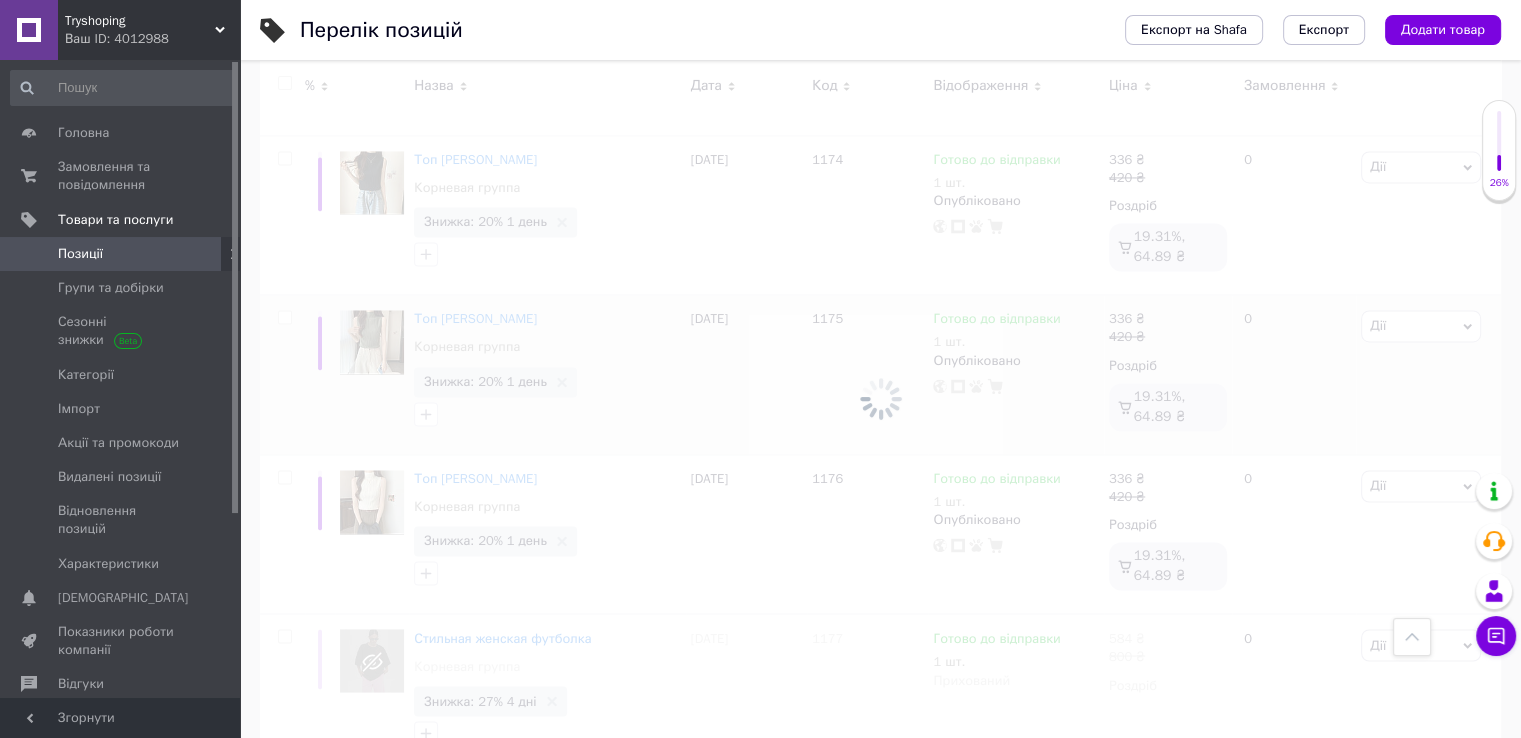 click at bounding box center (880, 399) 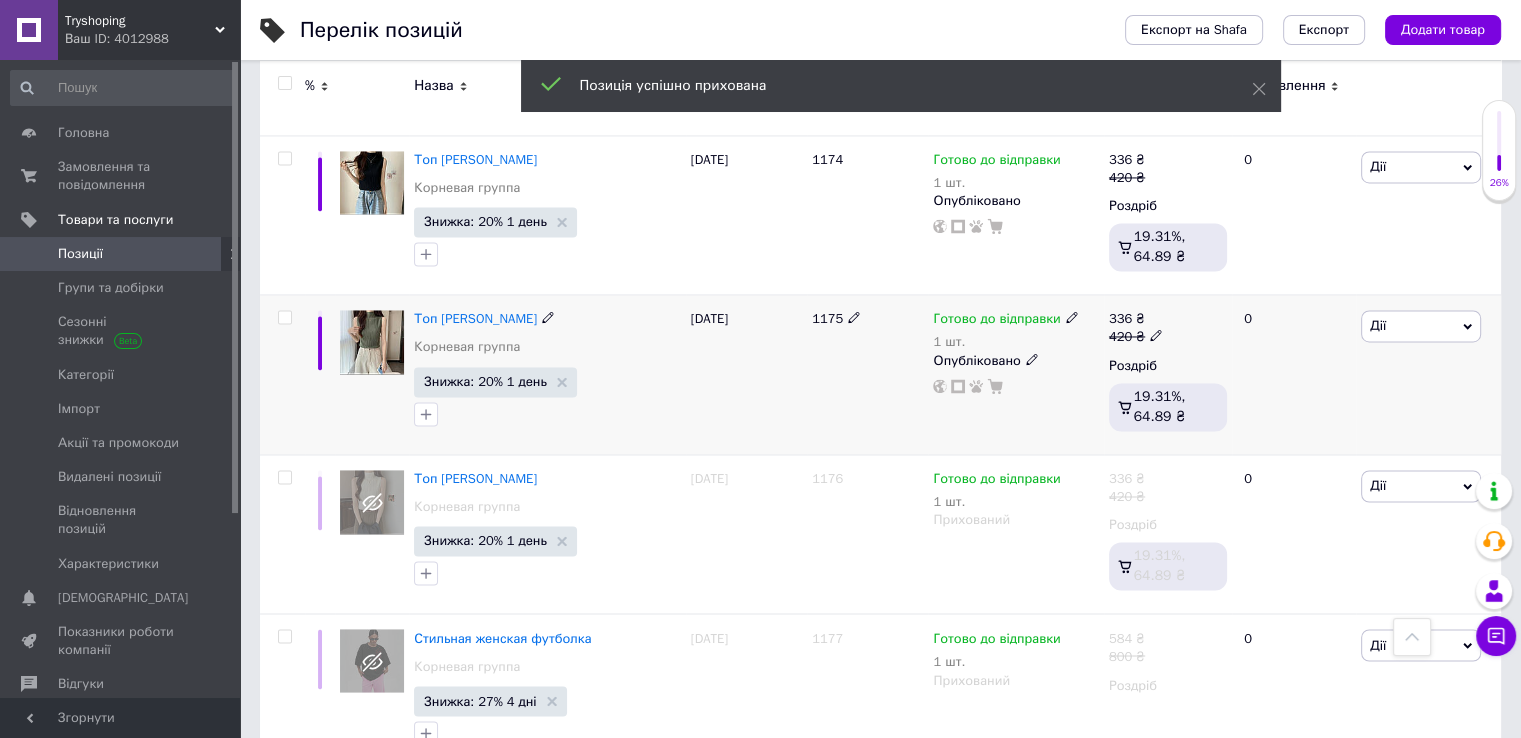 click on "Дії" at bounding box center [1421, 326] 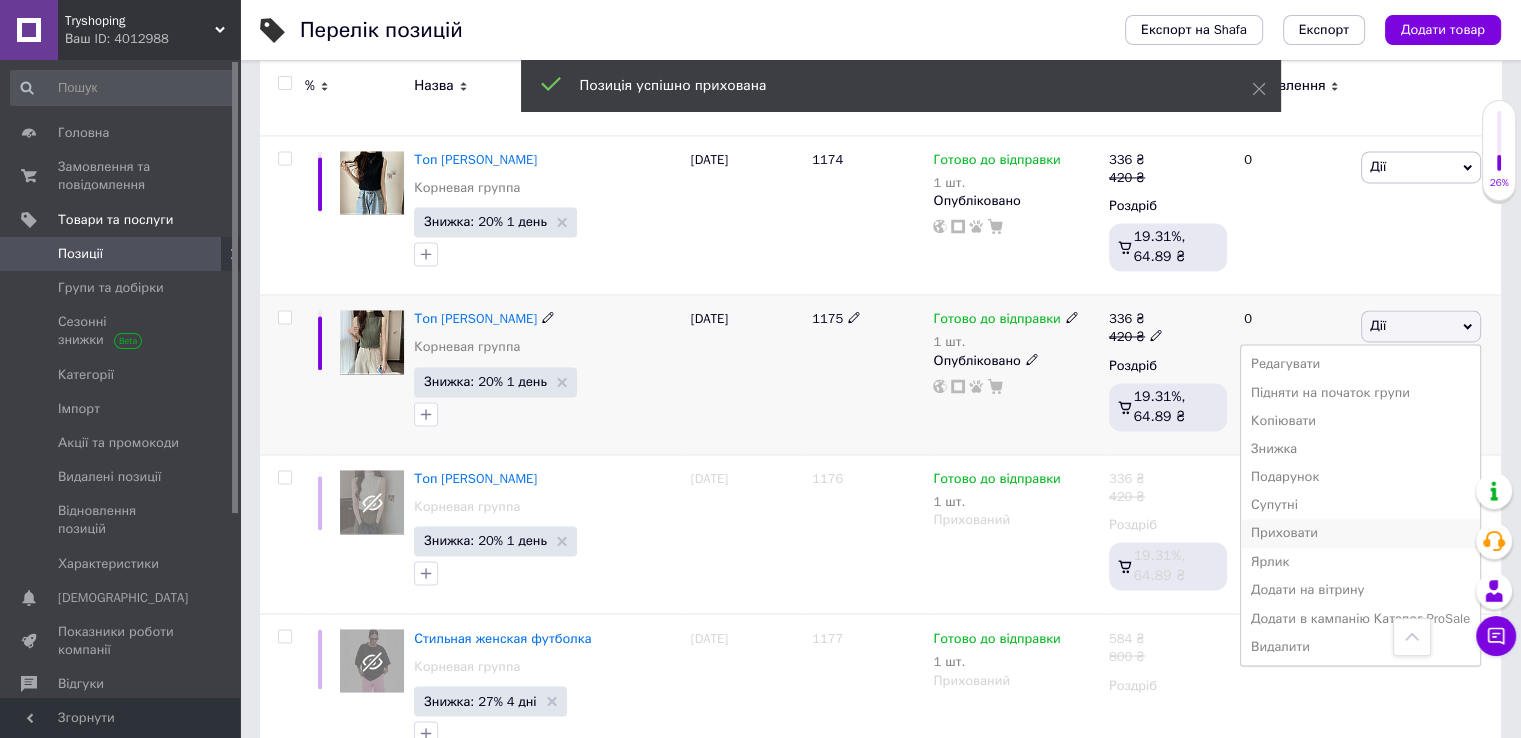 click on "Приховати" at bounding box center [1360, 533] 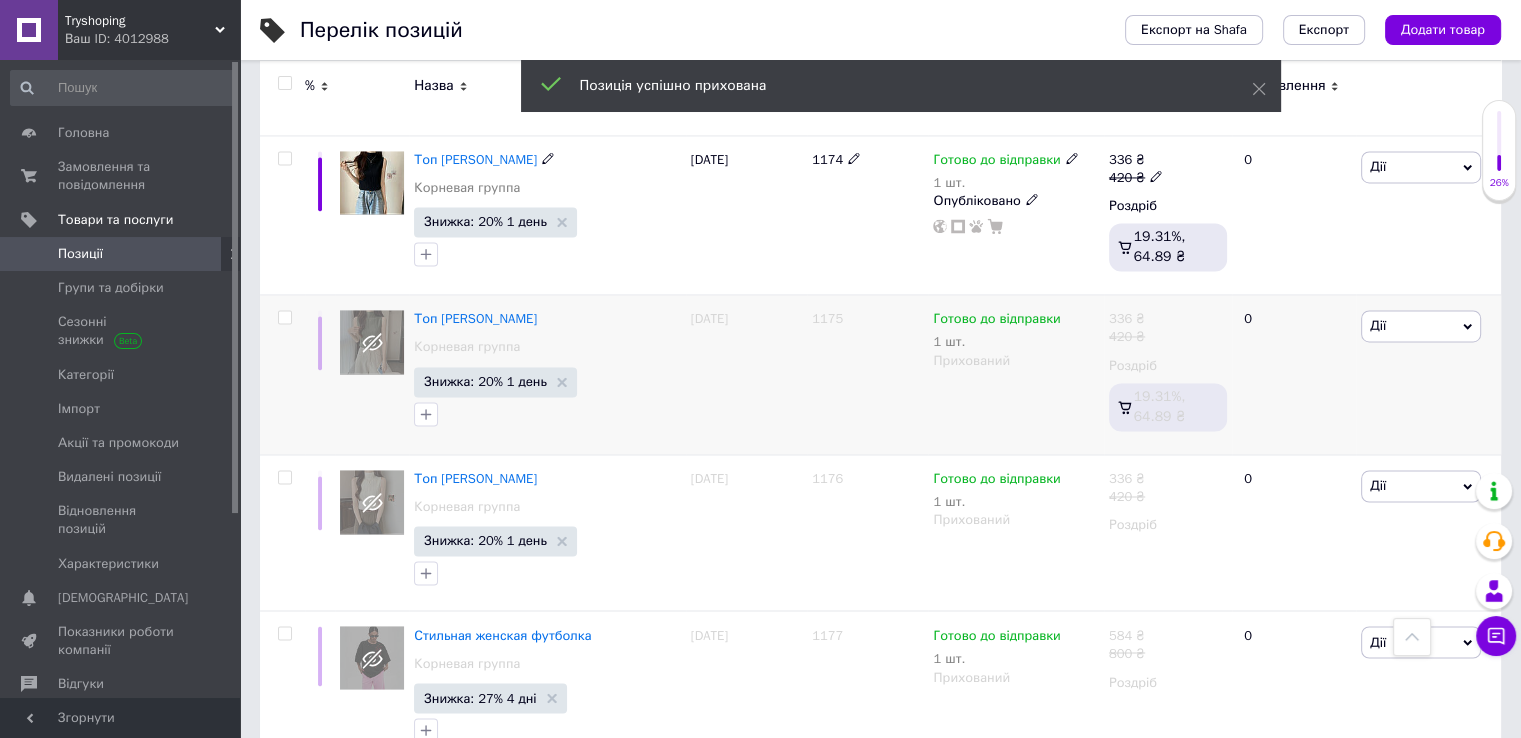 click on "Дії" at bounding box center (1421, 167) 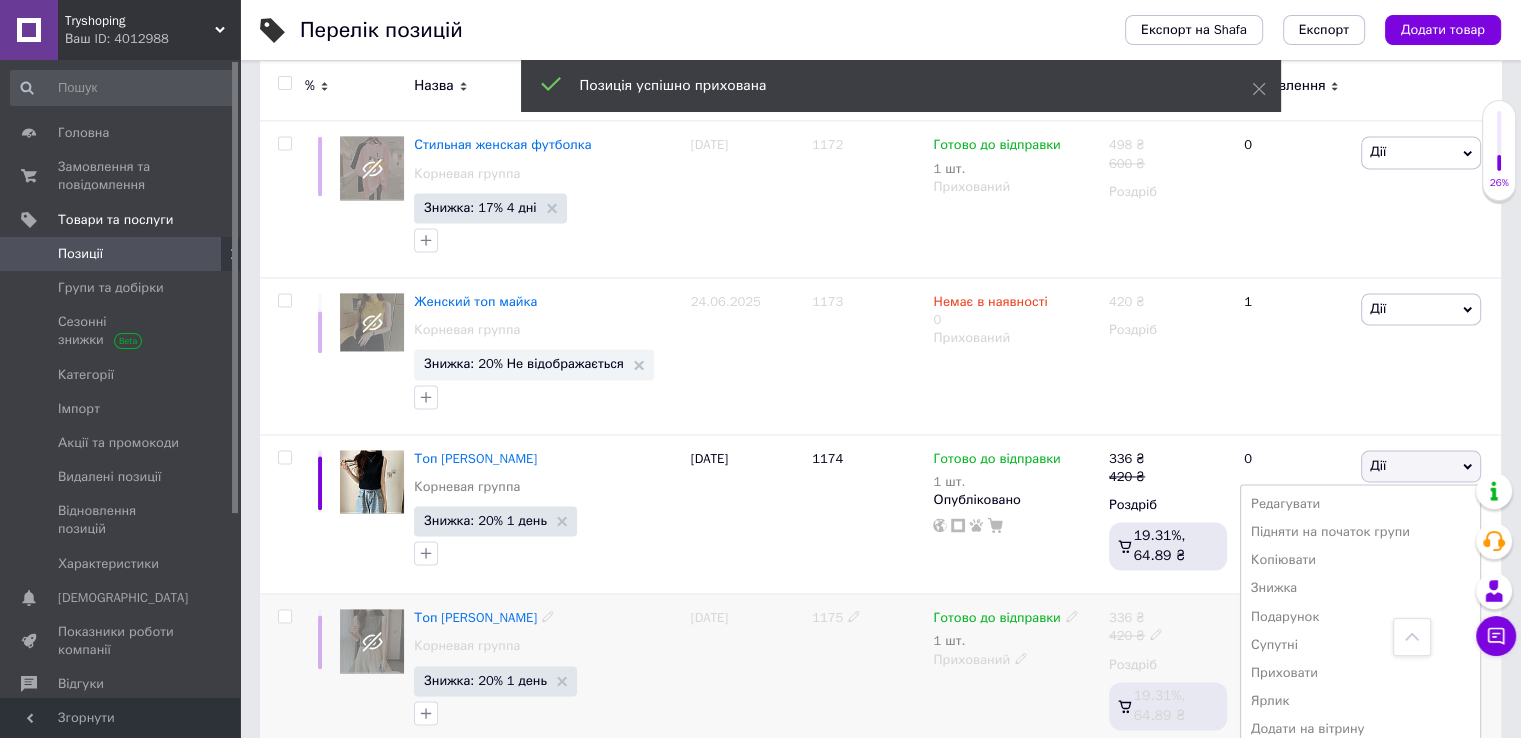 scroll, scrollTop: 2891, scrollLeft: 0, axis: vertical 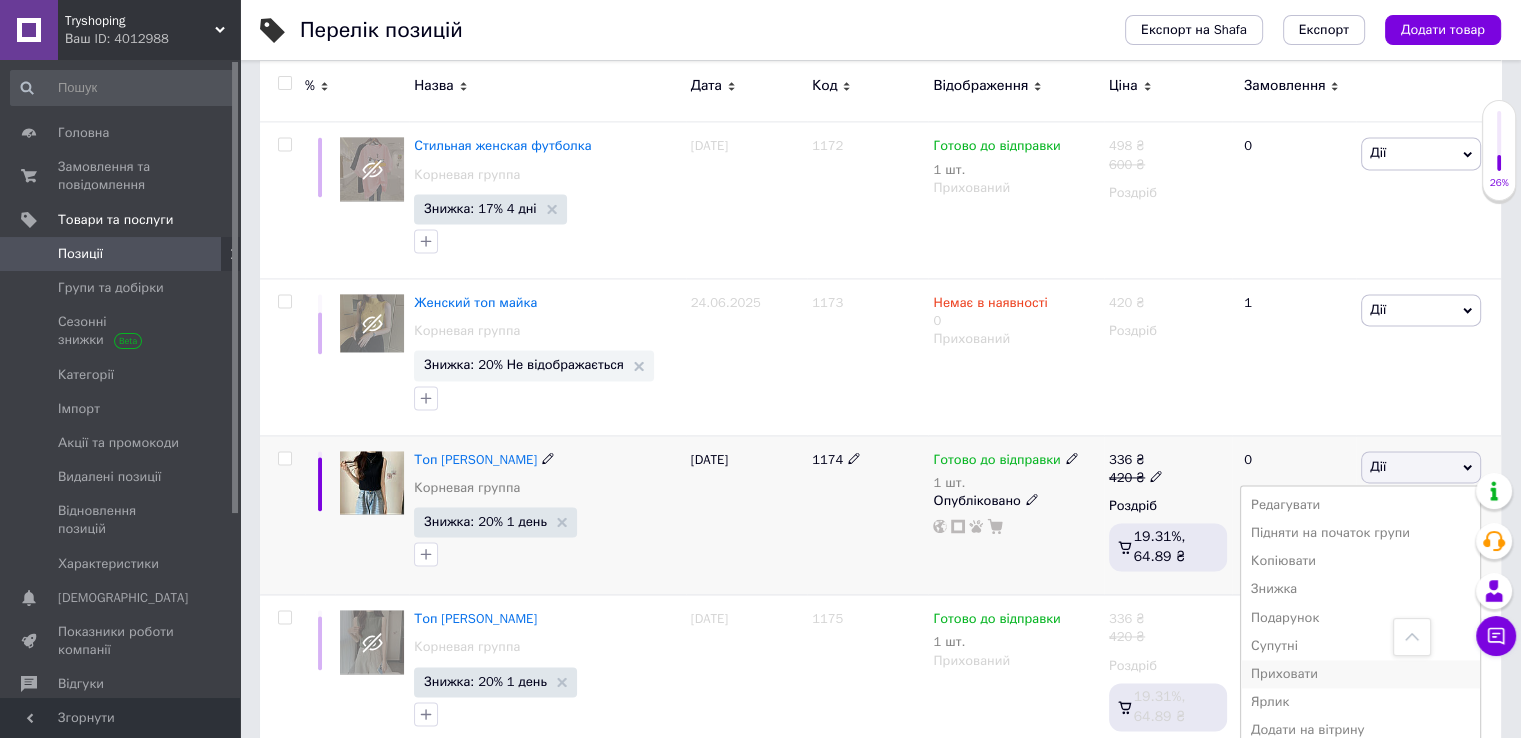 click on "Приховати" at bounding box center [1360, 674] 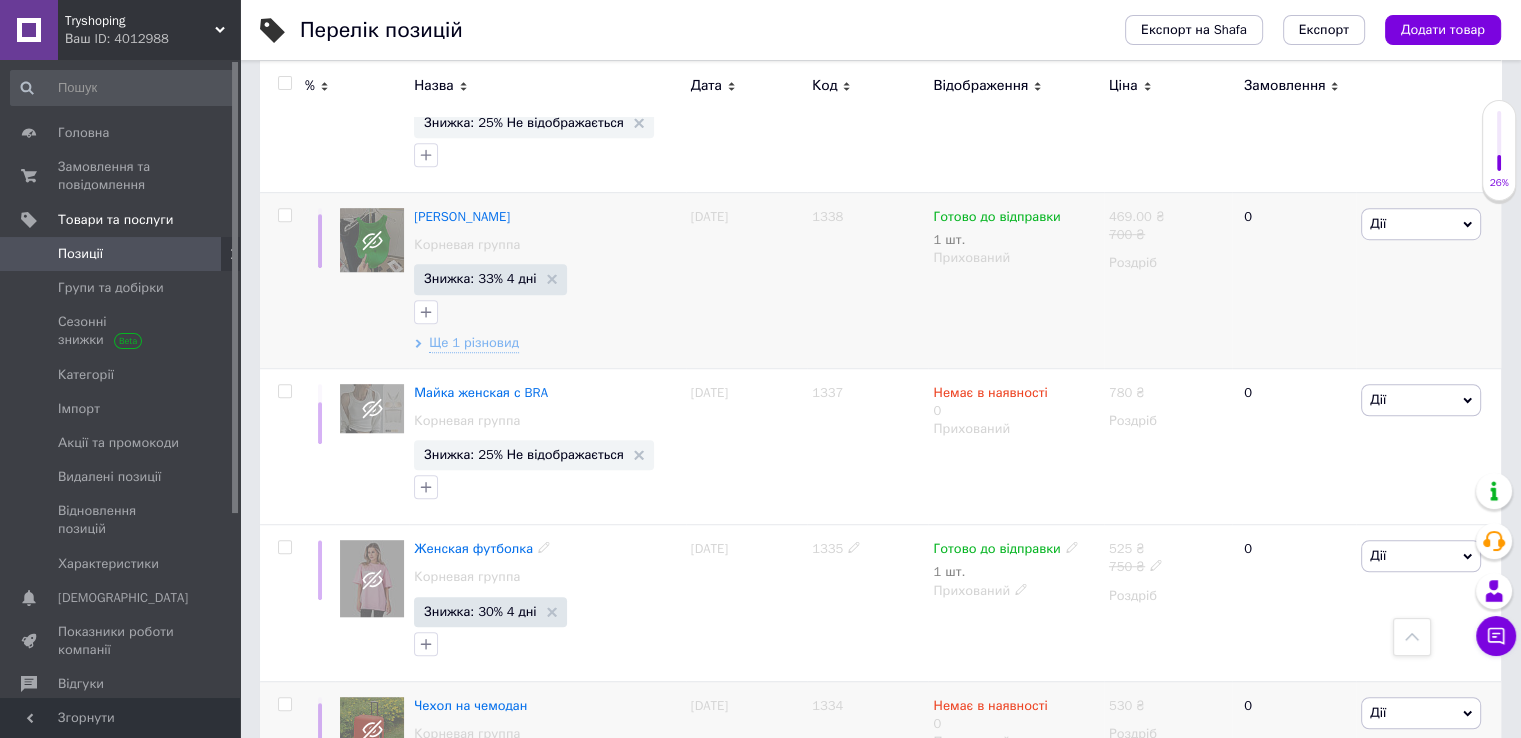 scroll, scrollTop: 16785, scrollLeft: 0, axis: vertical 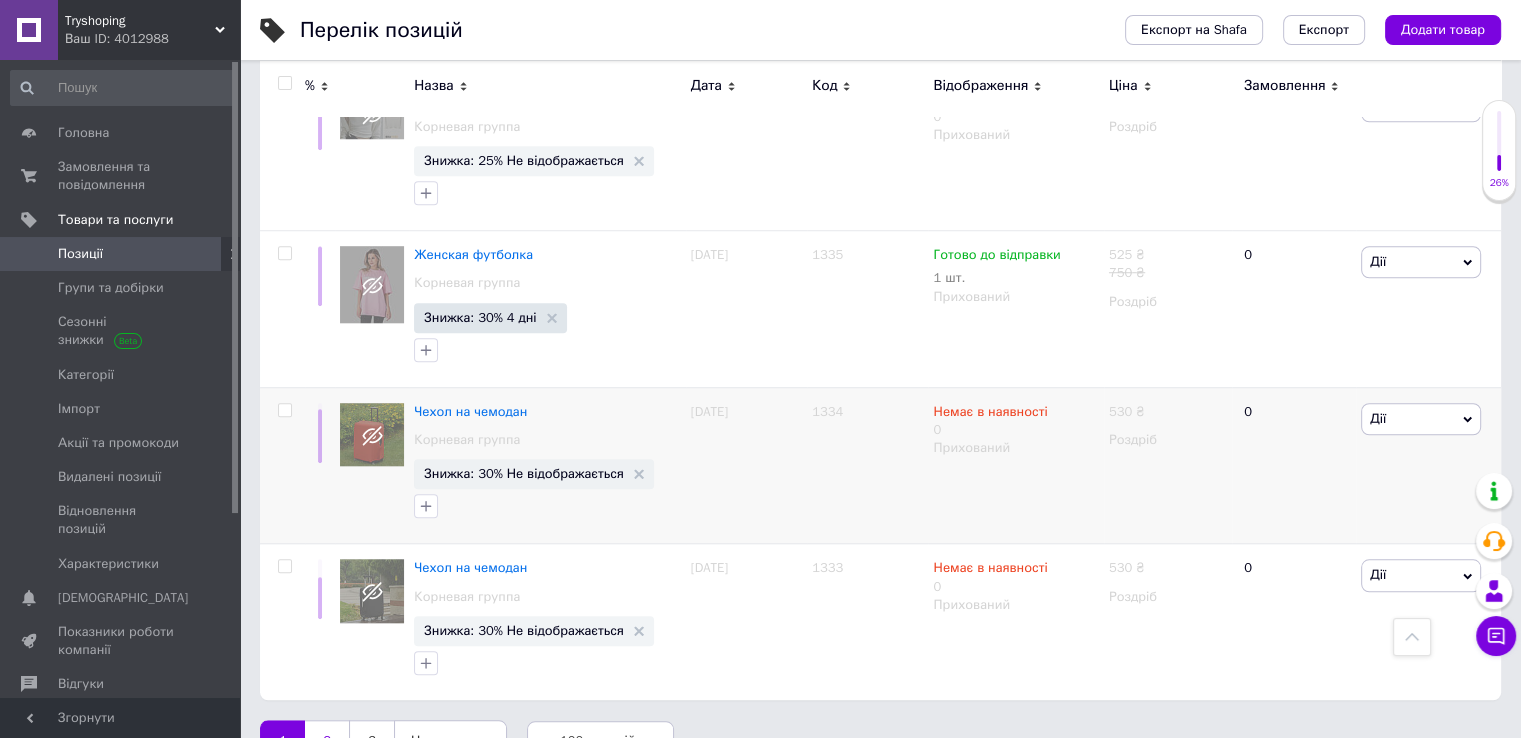 click on "2" at bounding box center [327, 741] 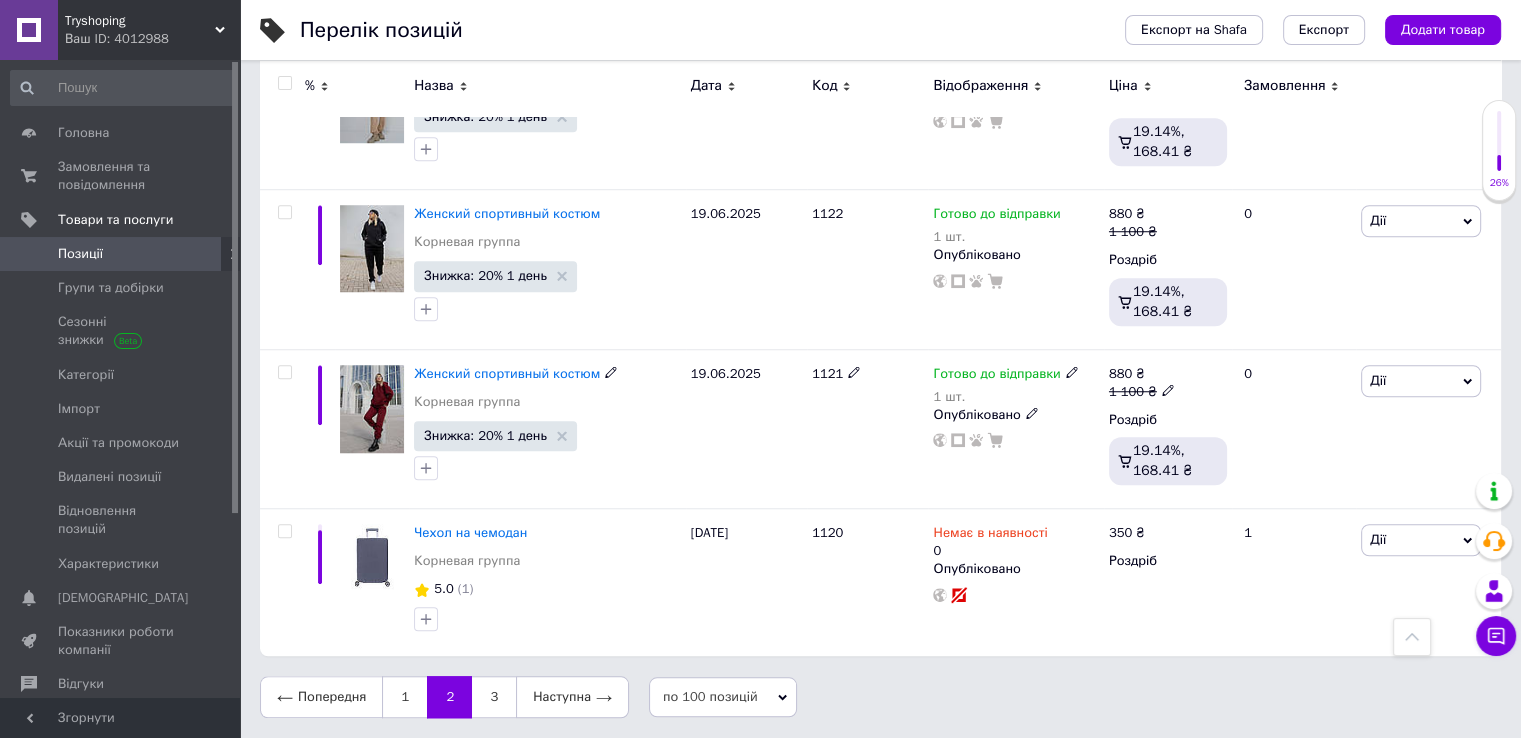 scroll, scrollTop: 16703, scrollLeft: 0, axis: vertical 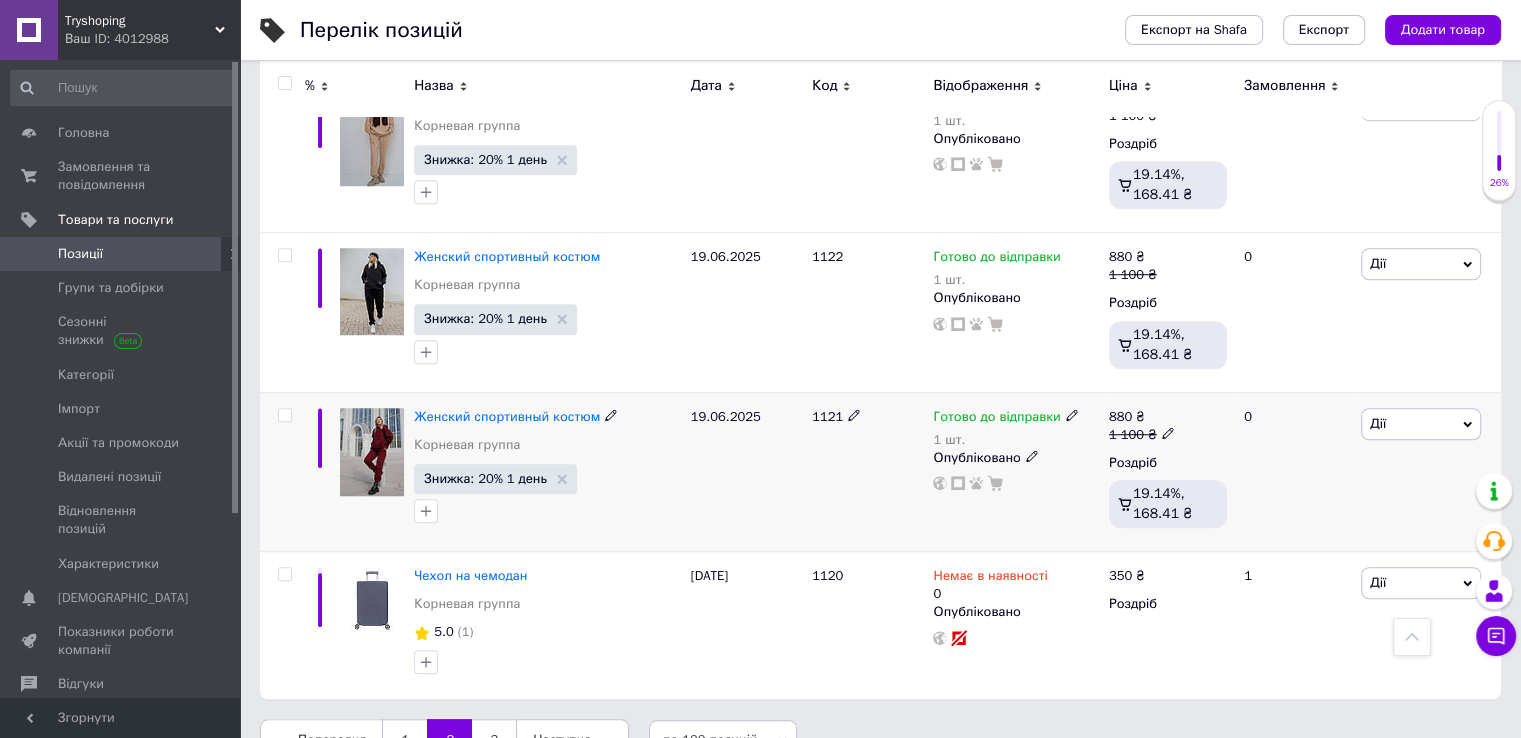 click at bounding box center (284, 415) 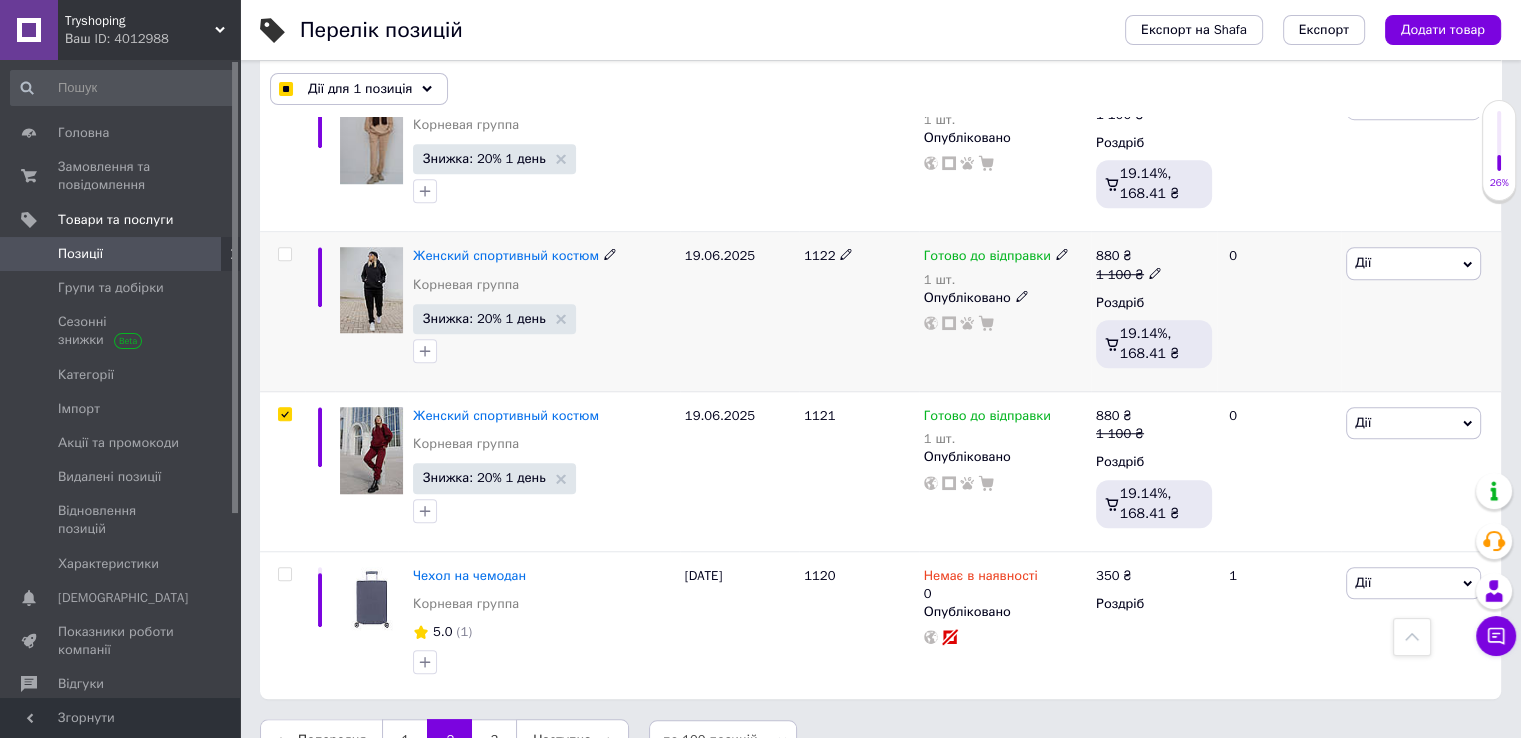 scroll, scrollTop: 16702, scrollLeft: 0, axis: vertical 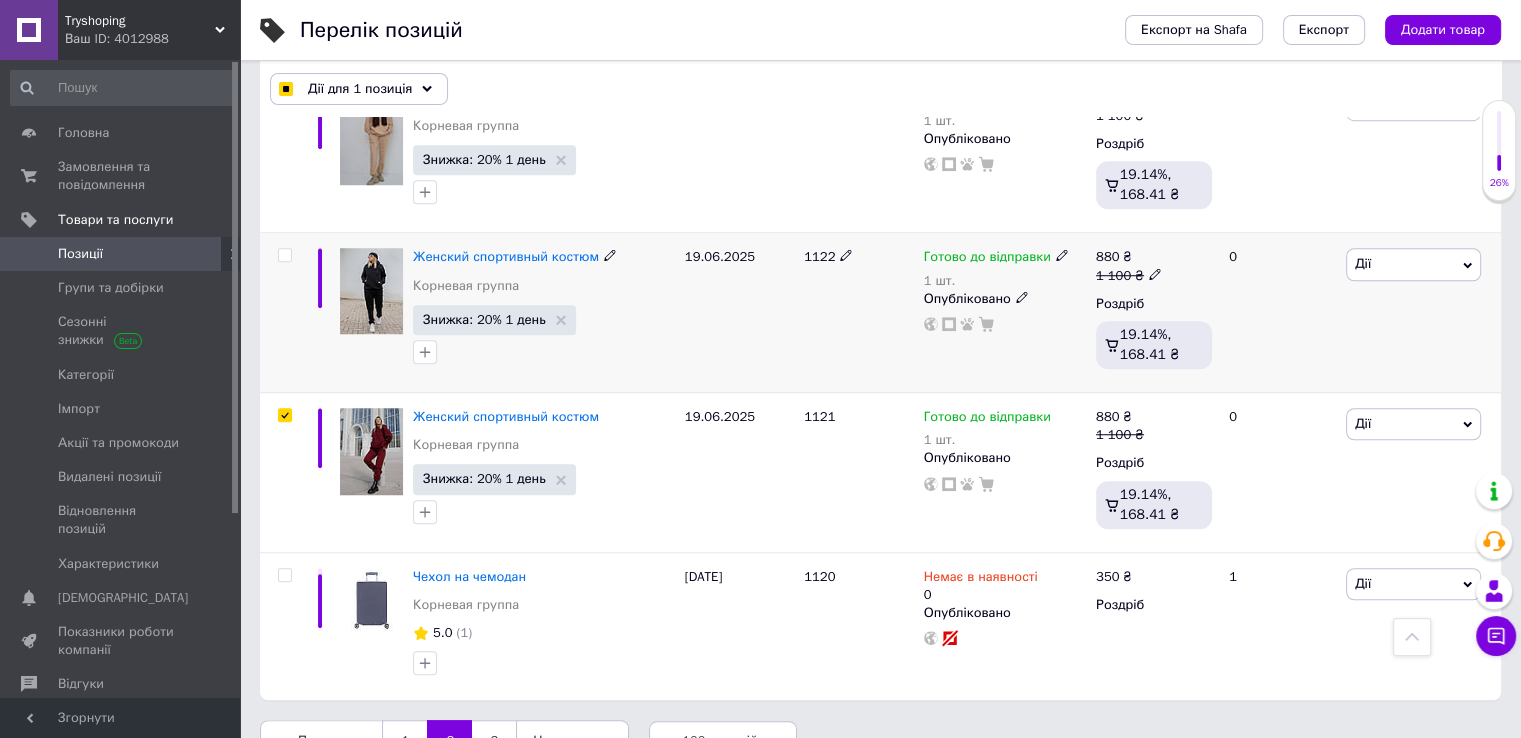 click at bounding box center (284, 255) 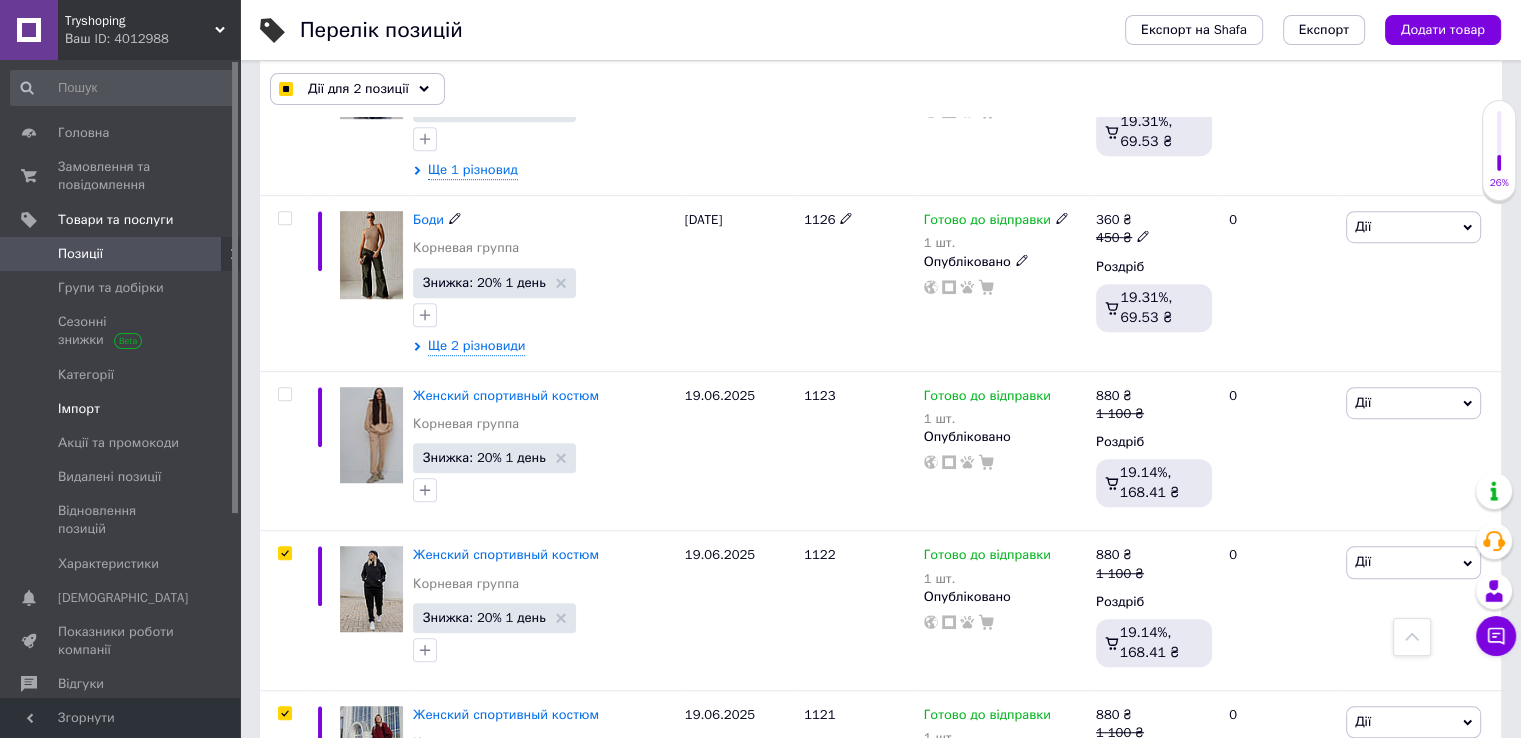 scroll, scrollTop: 16402, scrollLeft: 0, axis: vertical 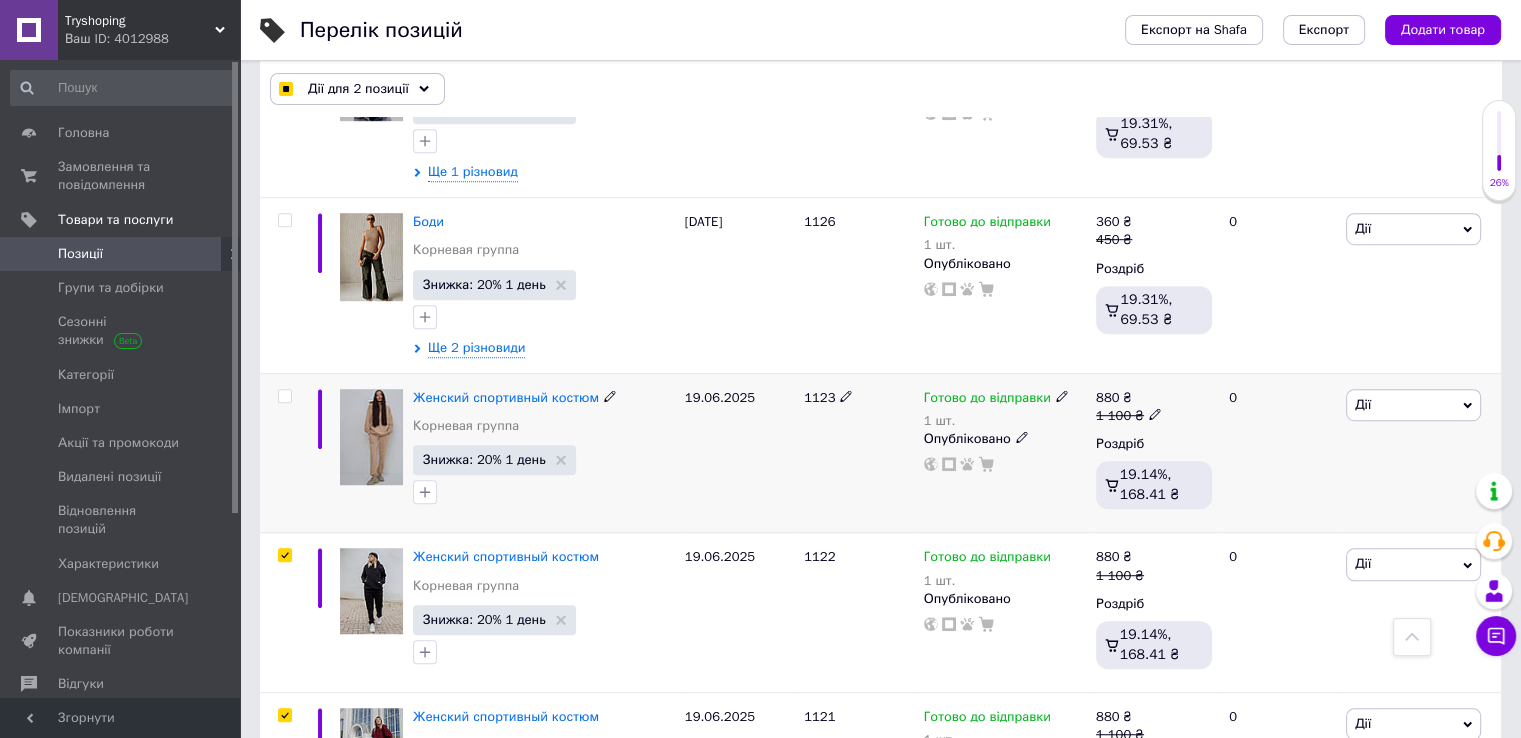 click at bounding box center [284, 396] 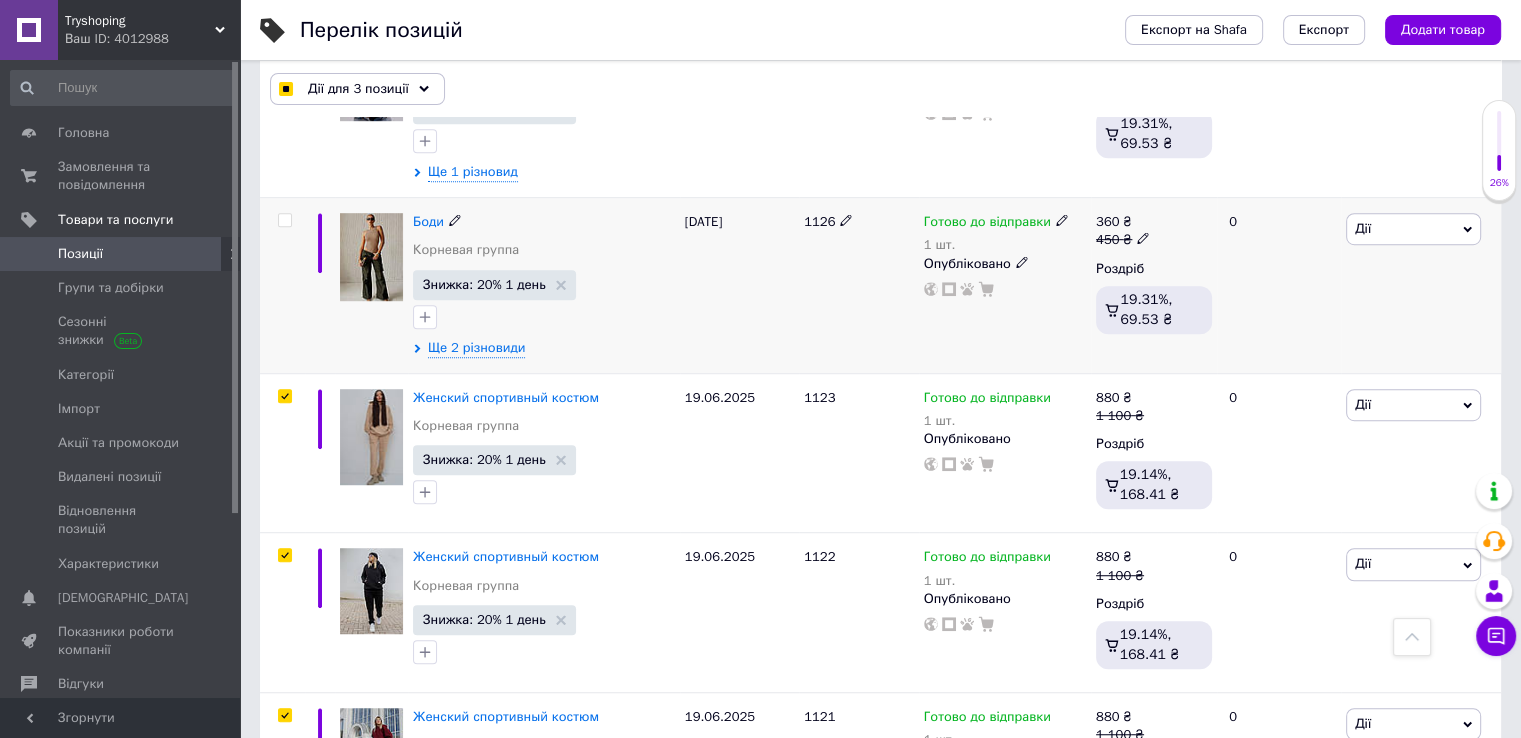click at bounding box center [284, 220] 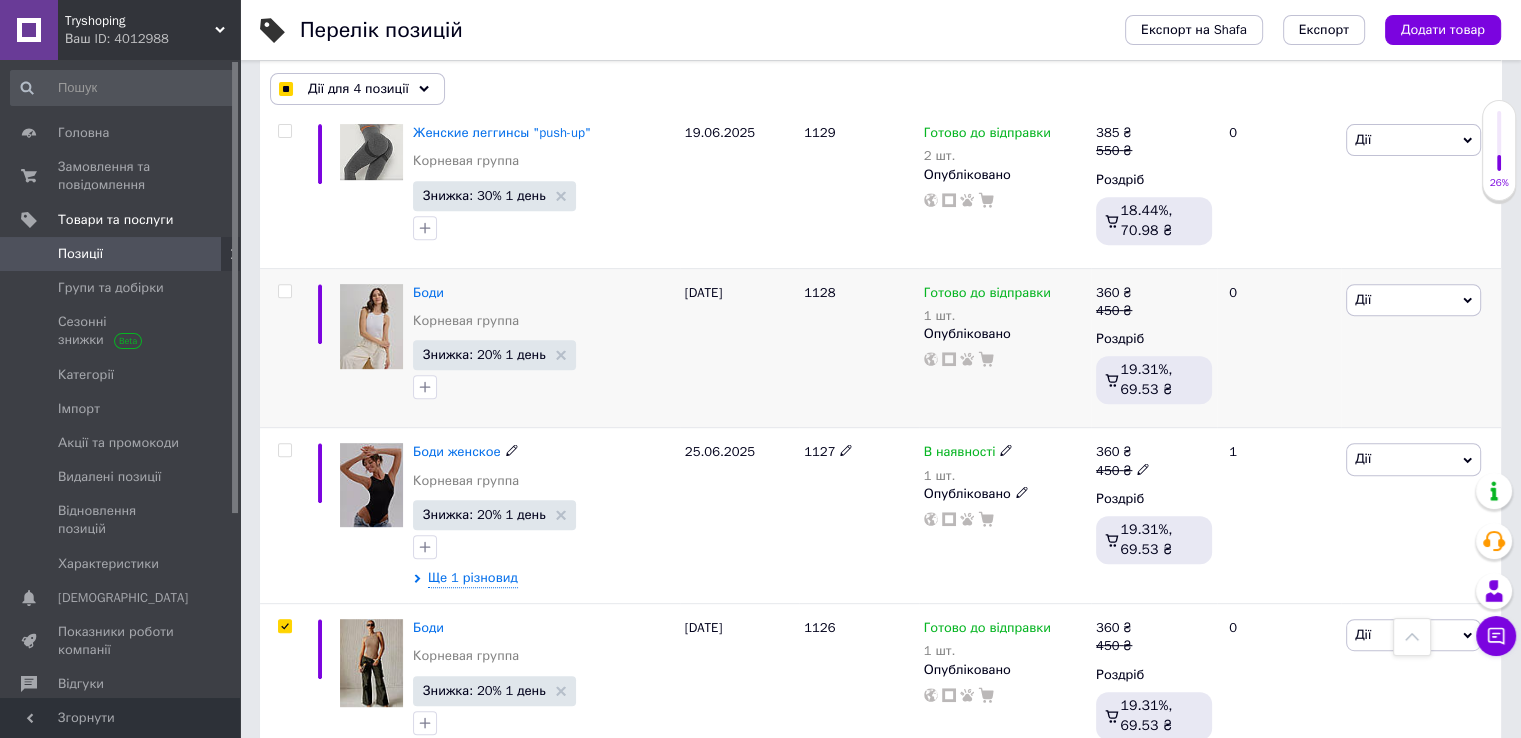 scroll, scrollTop: 15902, scrollLeft: 0, axis: vertical 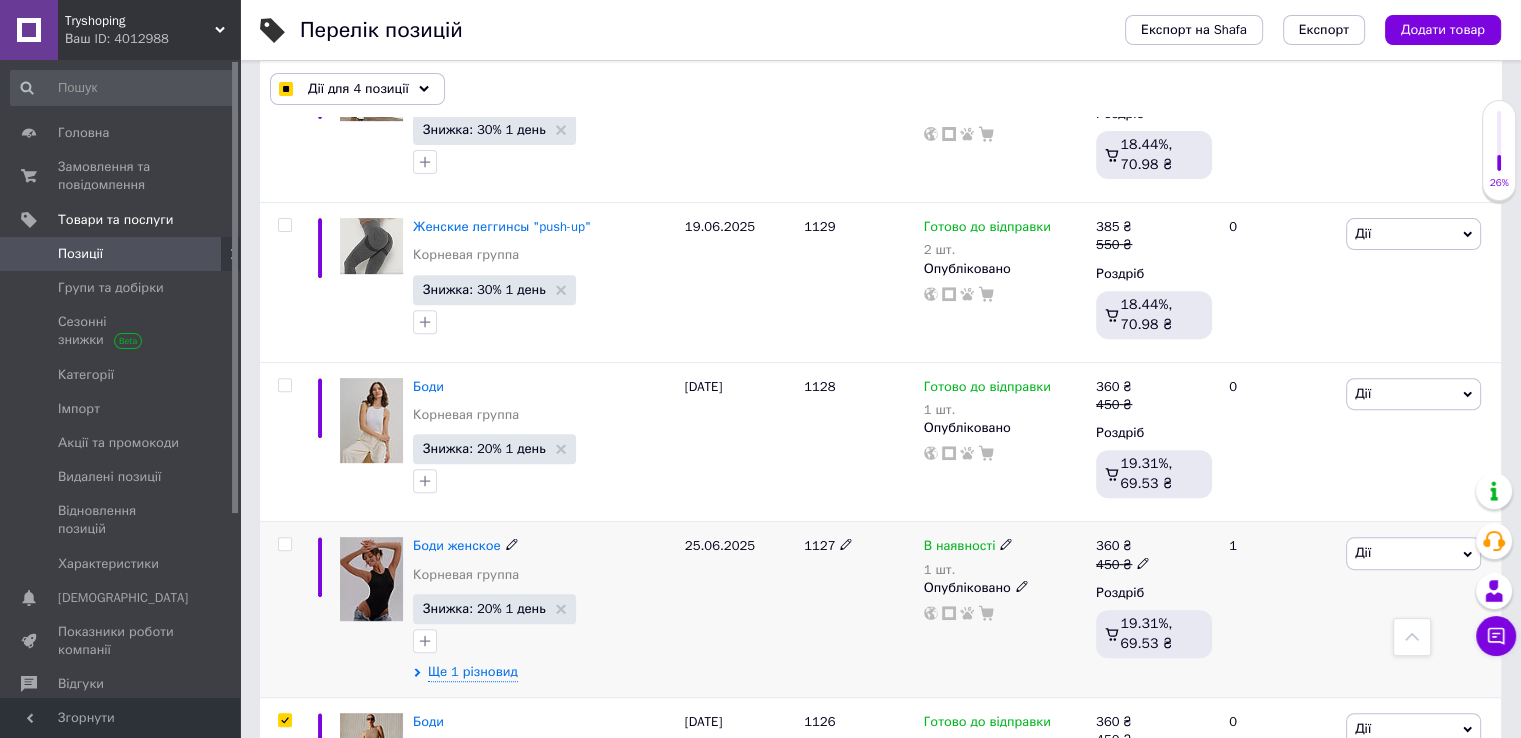 click at bounding box center [285, 544] 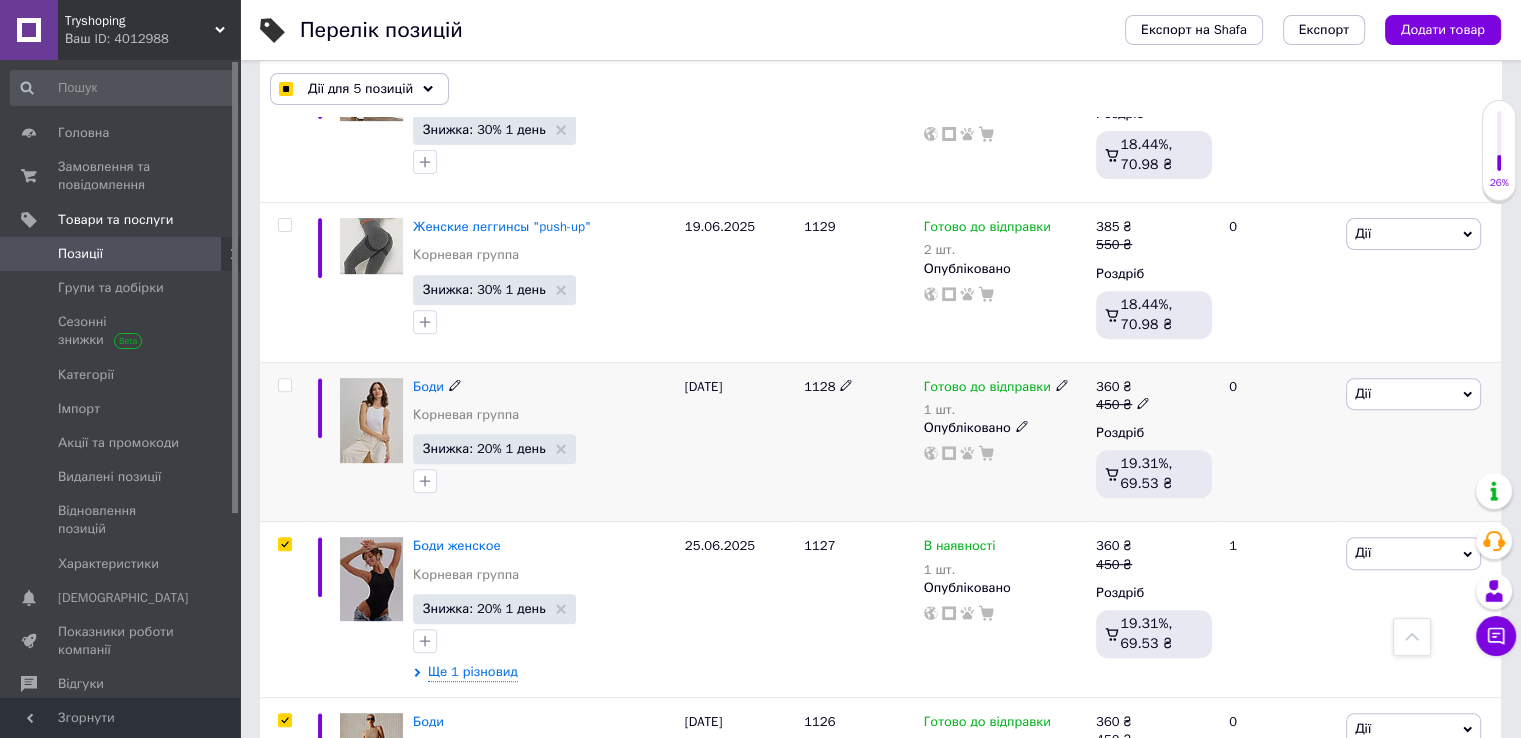 click at bounding box center (284, 385) 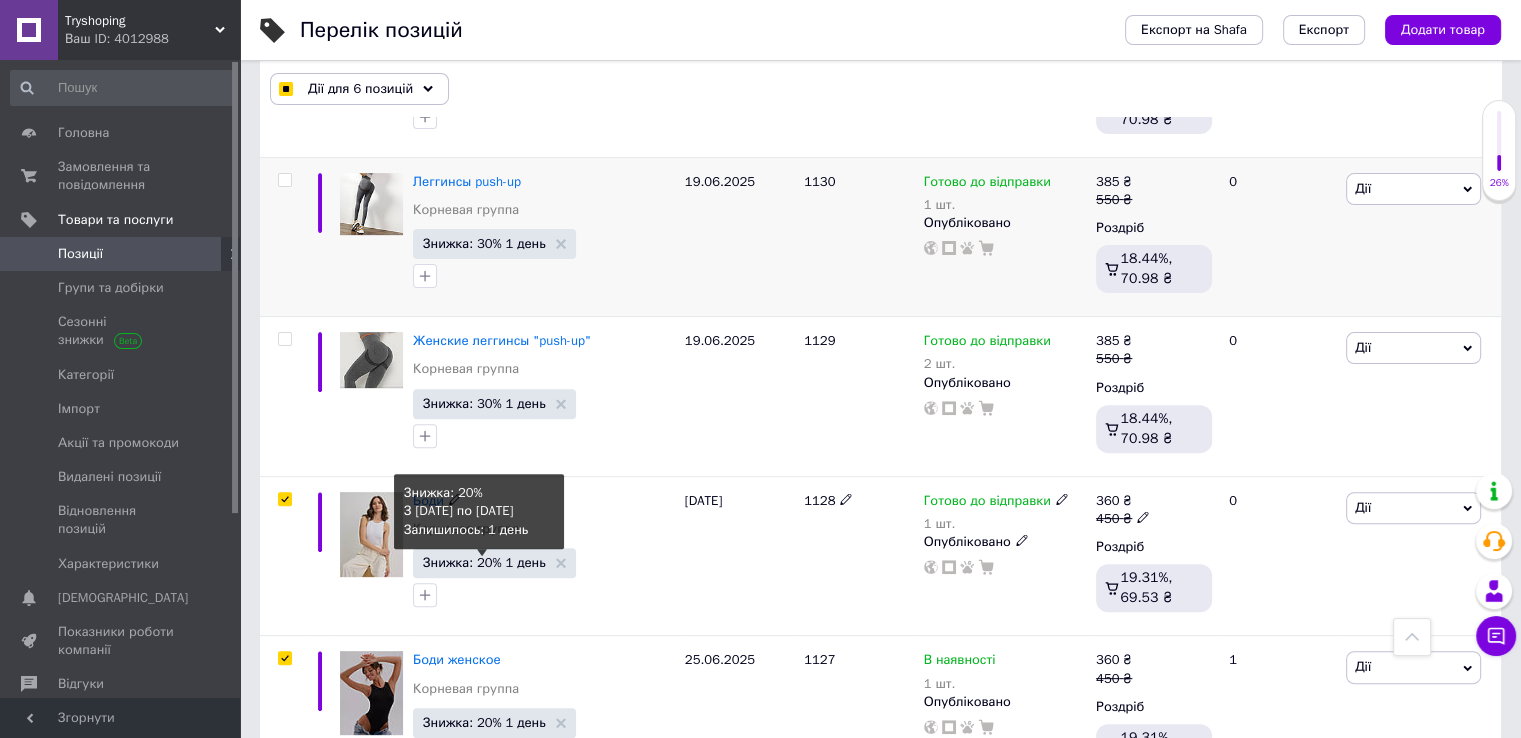 scroll, scrollTop: 15602, scrollLeft: 0, axis: vertical 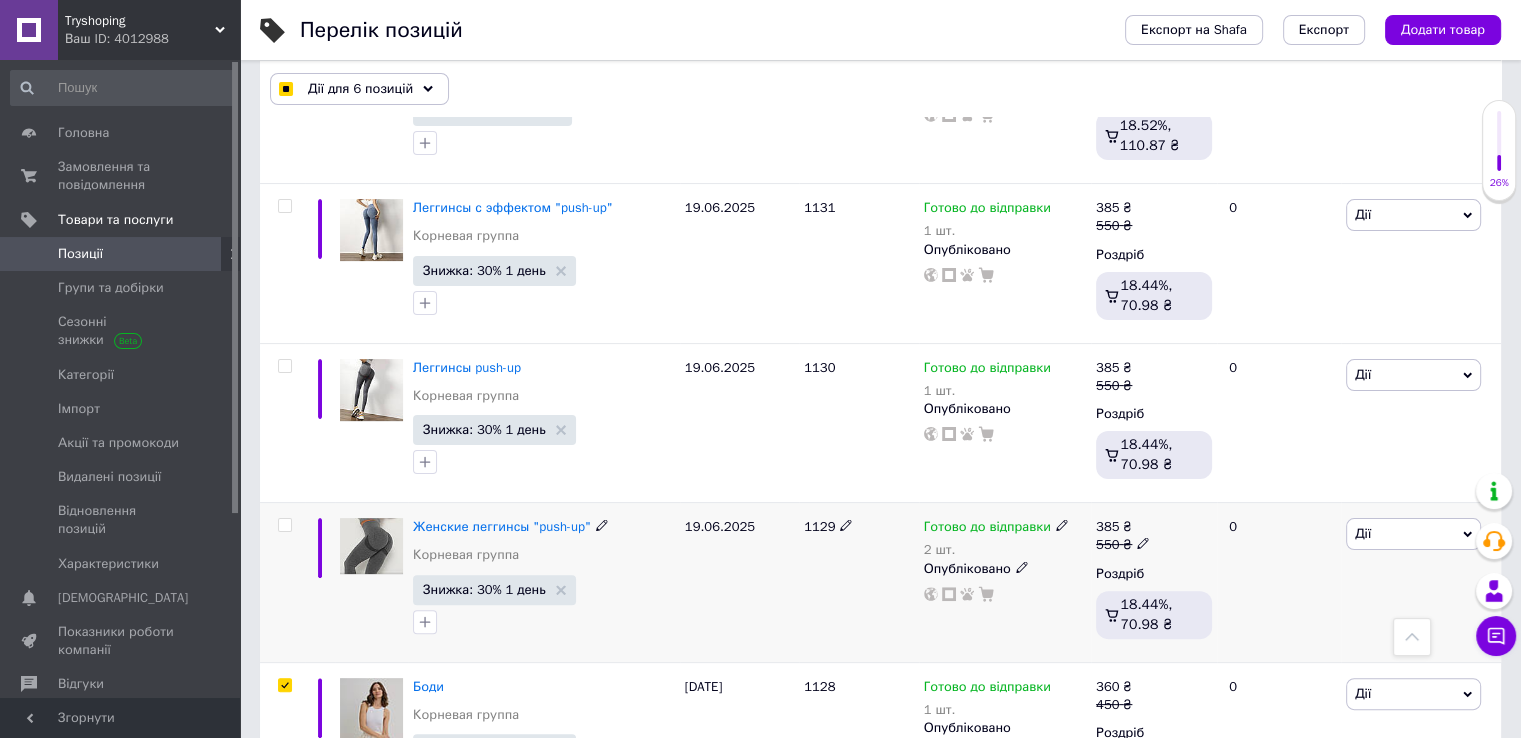 click at bounding box center (284, 525) 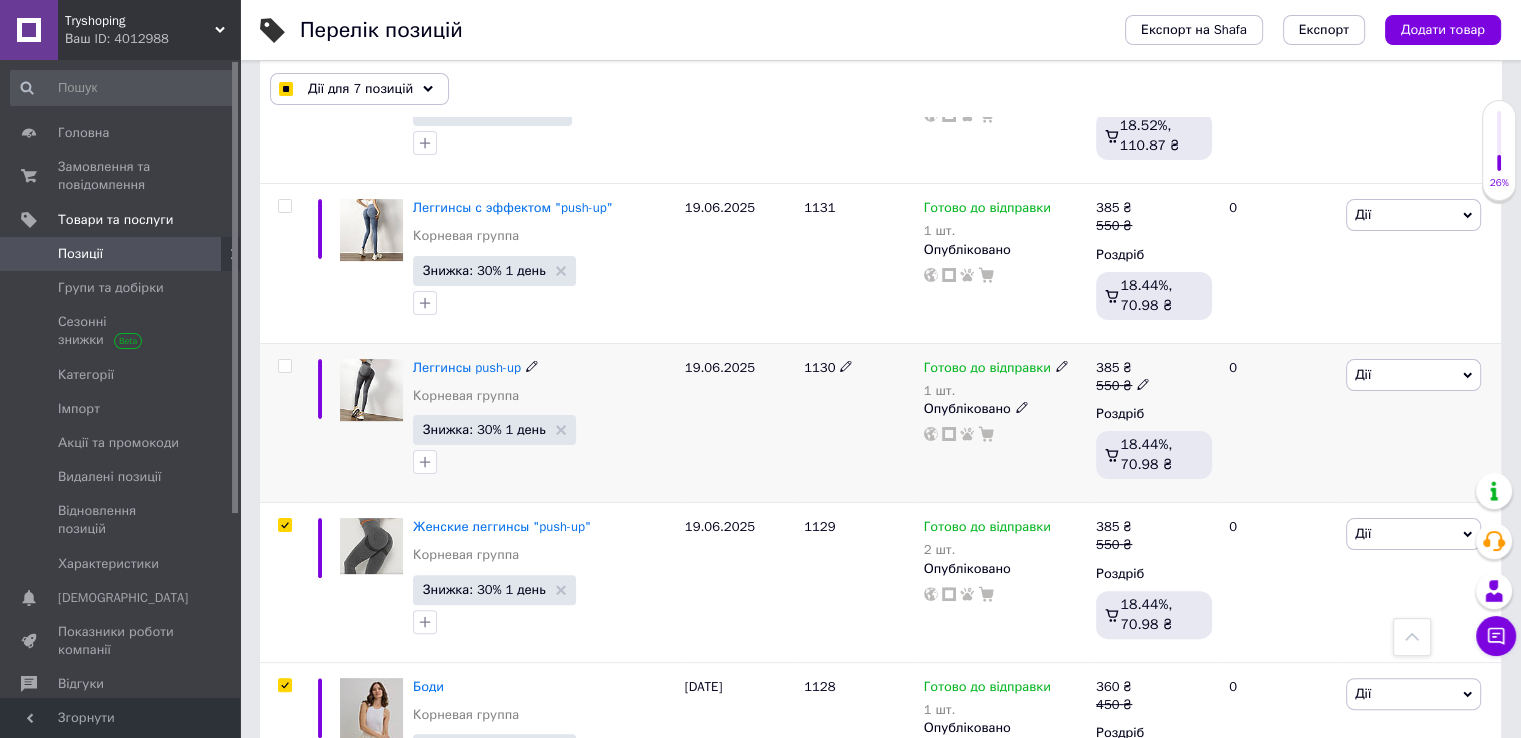 click at bounding box center (285, 366) 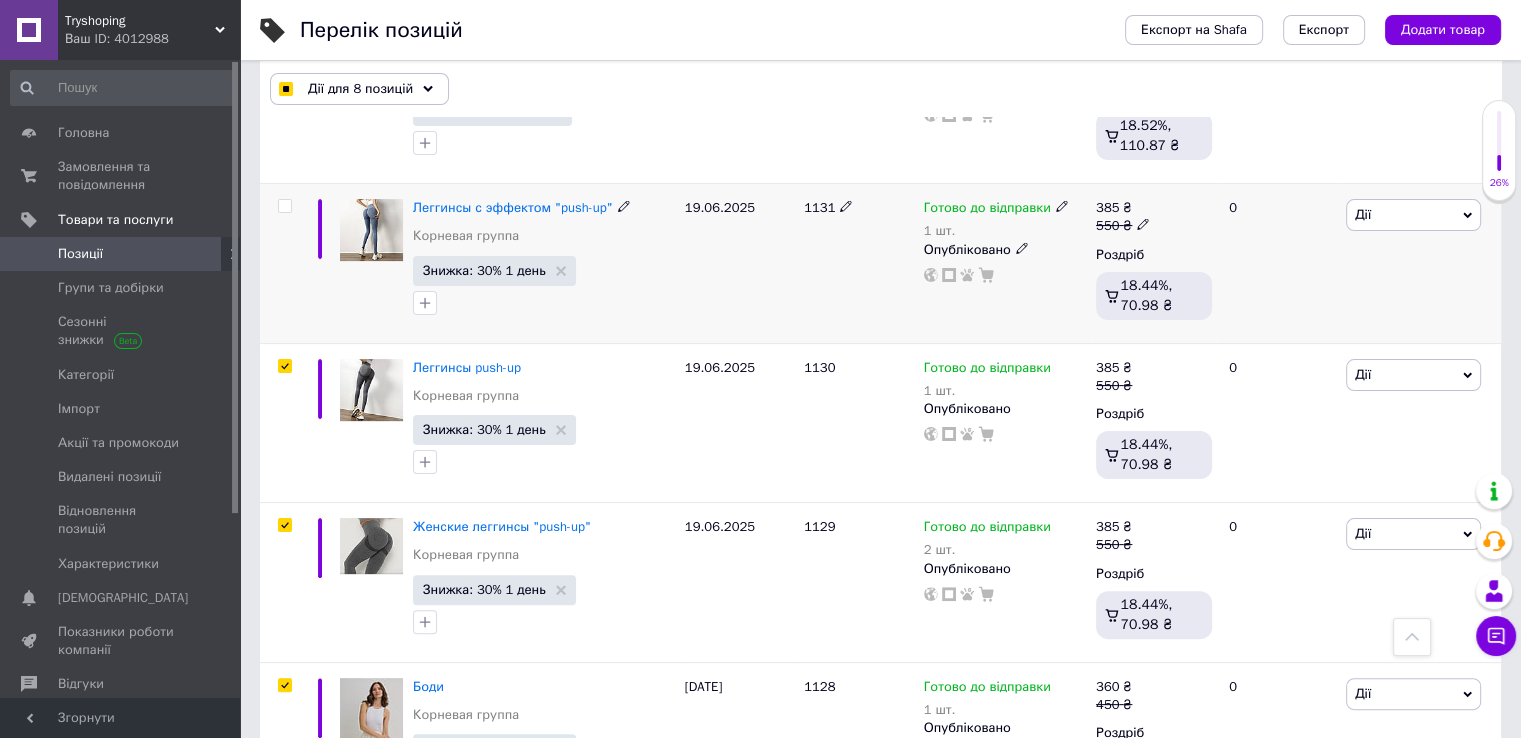 click at bounding box center (284, 206) 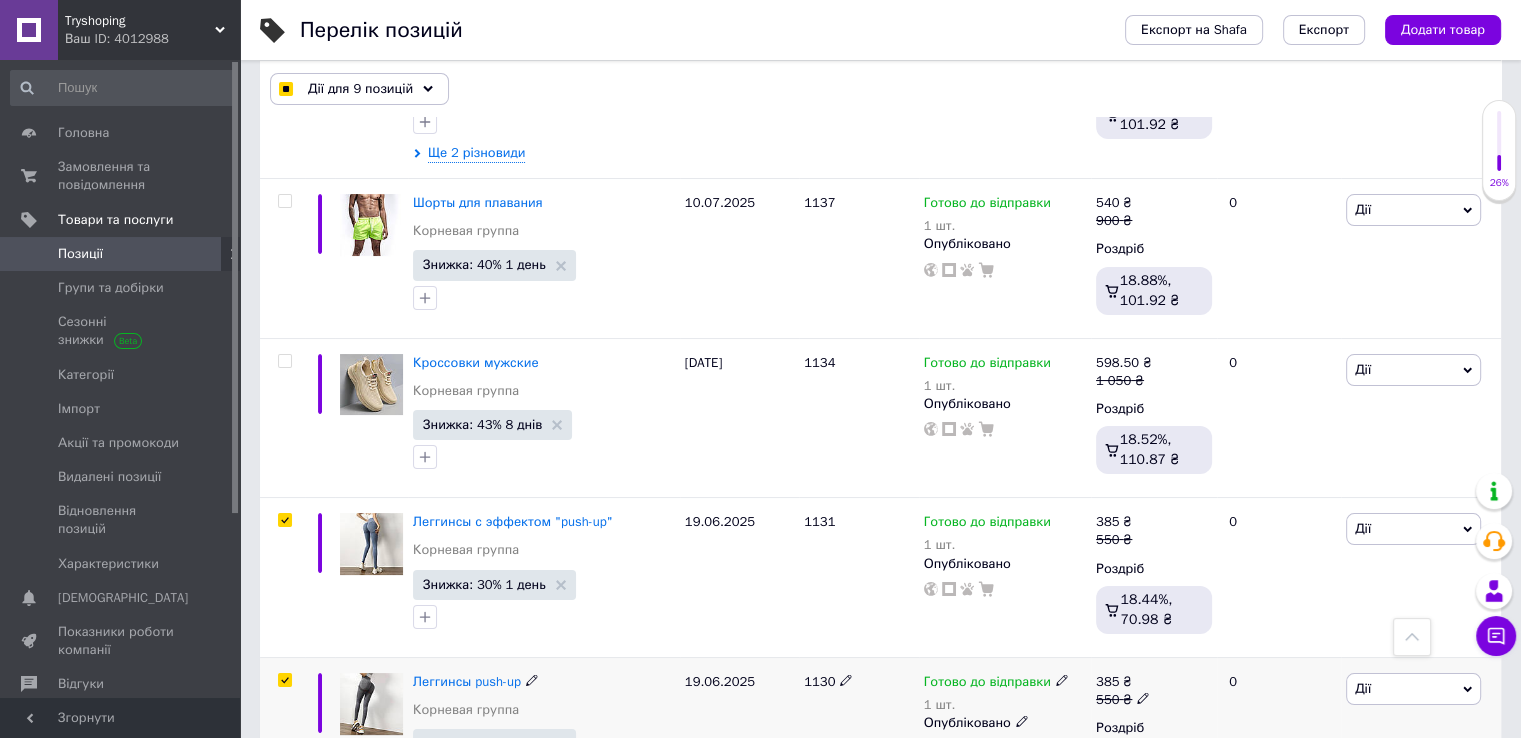 scroll, scrollTop: 15202, scrollLeft: 0, axis: vertical 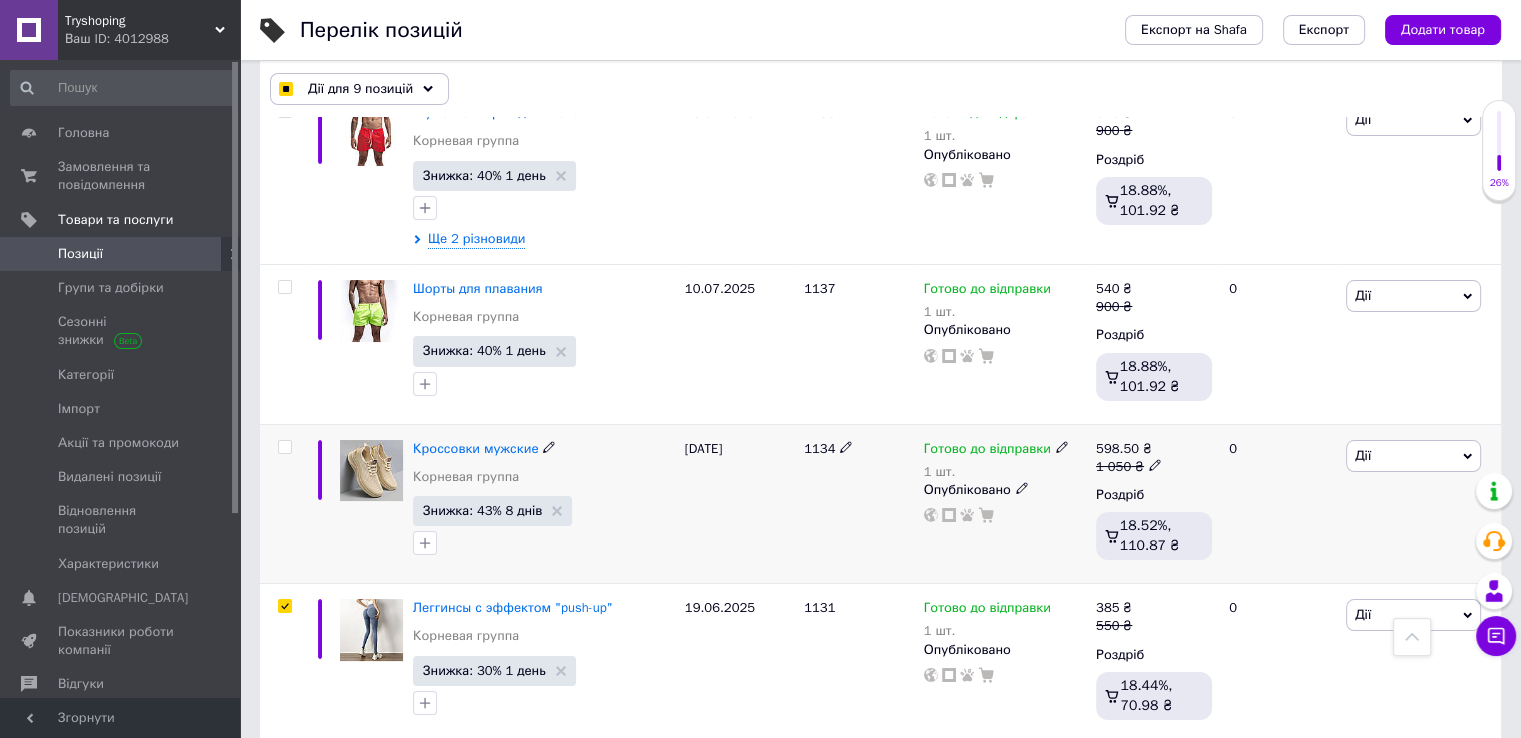 click at bounding box center (284, 447) 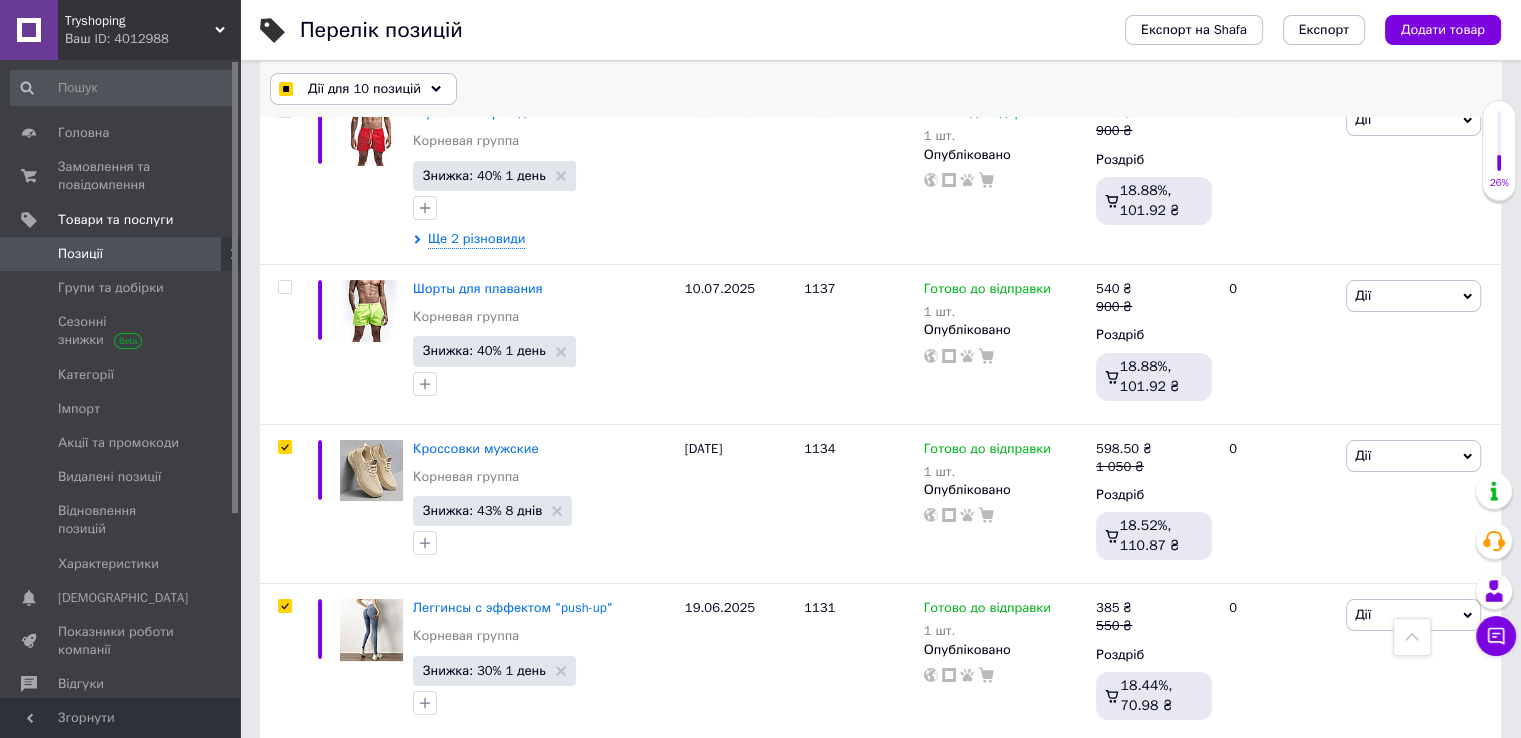 click on "Дії для 10 позицій" at bounding box center (364, 89) 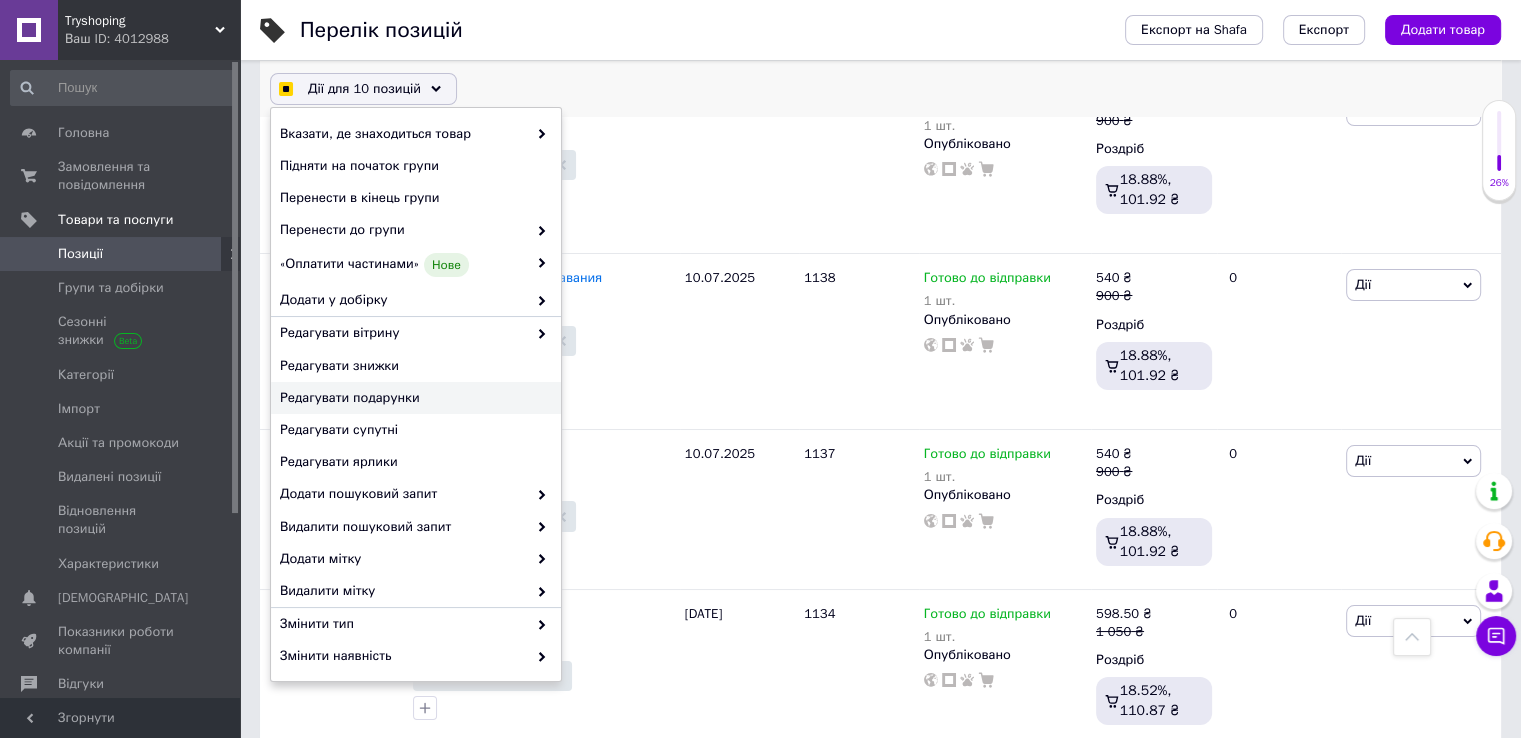 scroll, scrollTop: 15002, scrollLeft: 0, axis: vertical 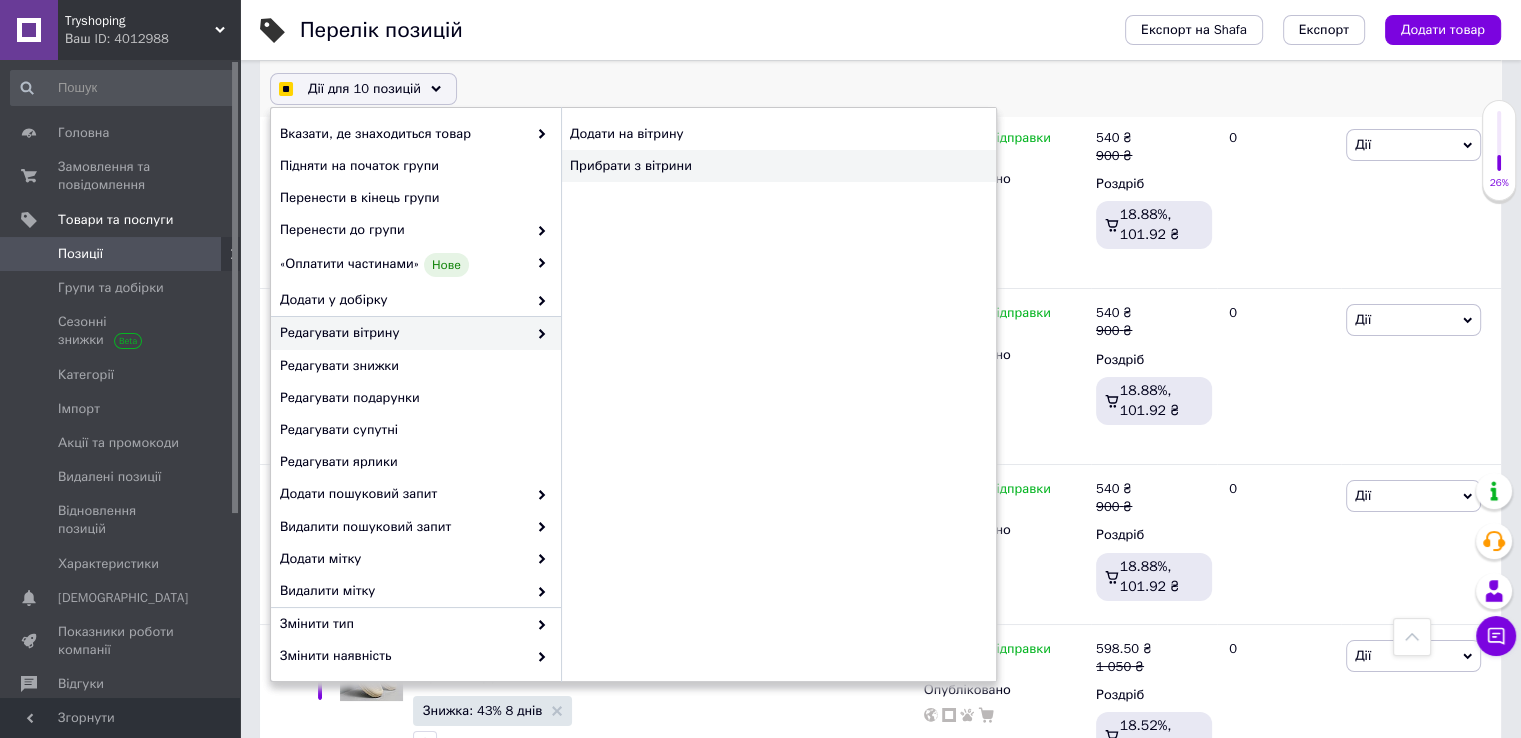click on "Прибрати з вітрини" at bounding box center [778, 166] 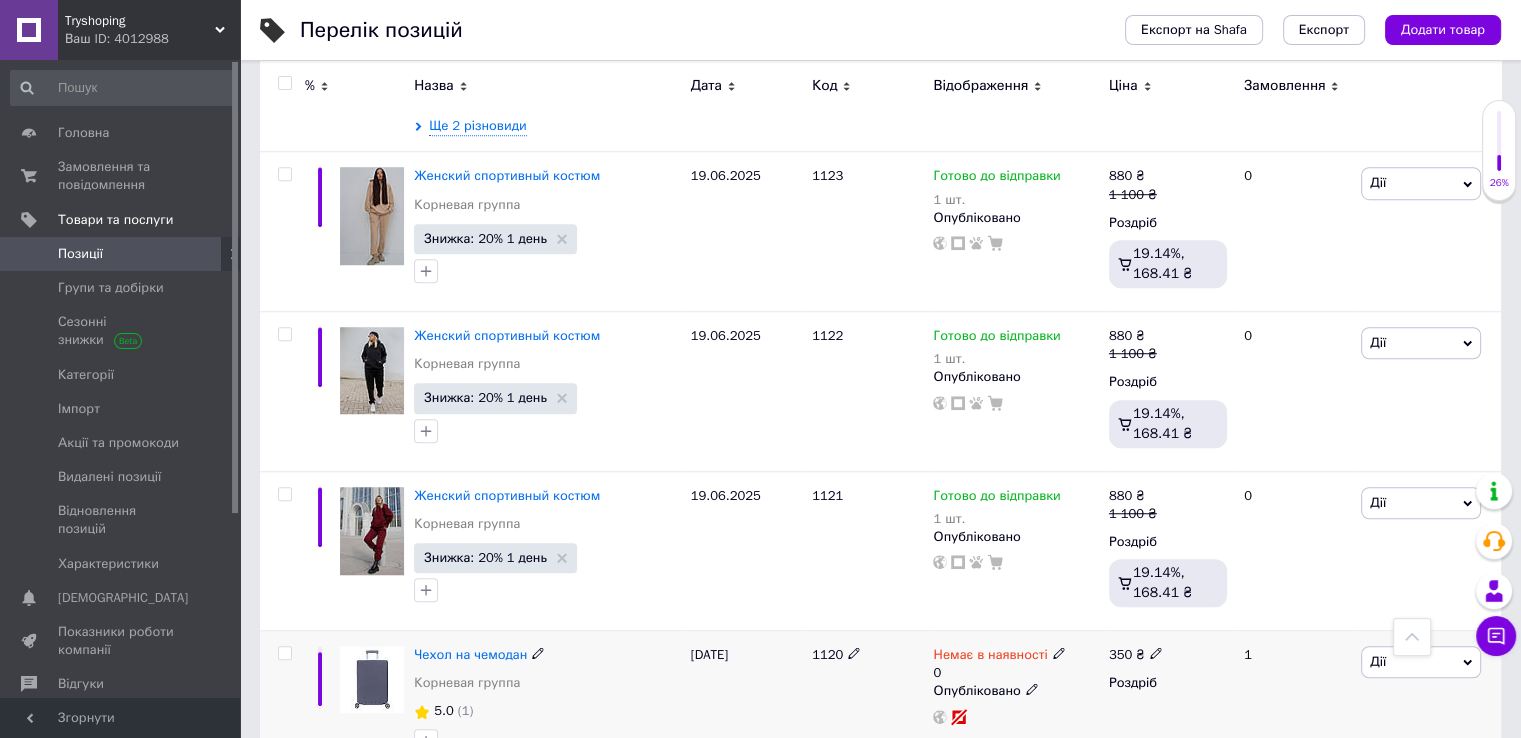 scroll, scrollTop: 16603, scrollLeft: 0, axis: vertical 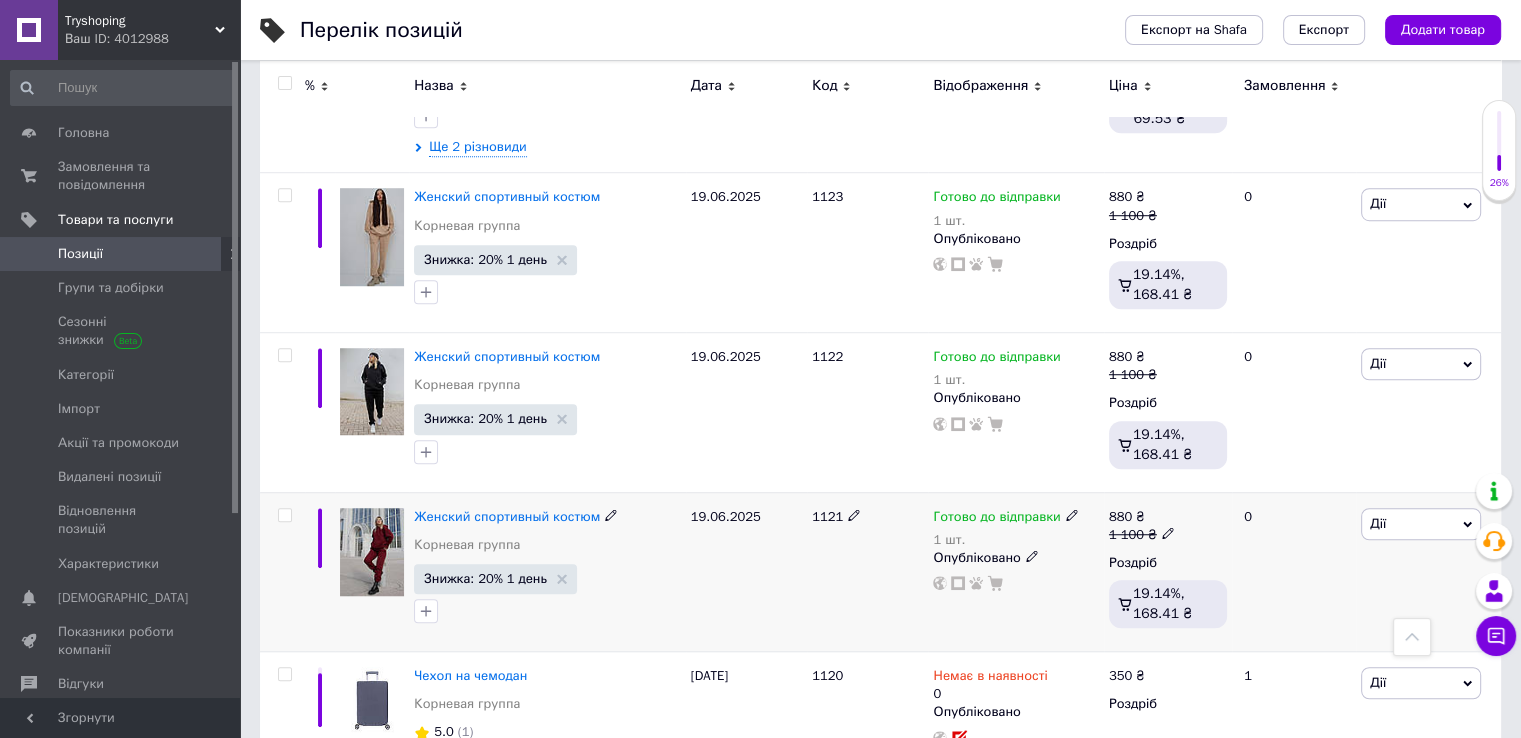 click 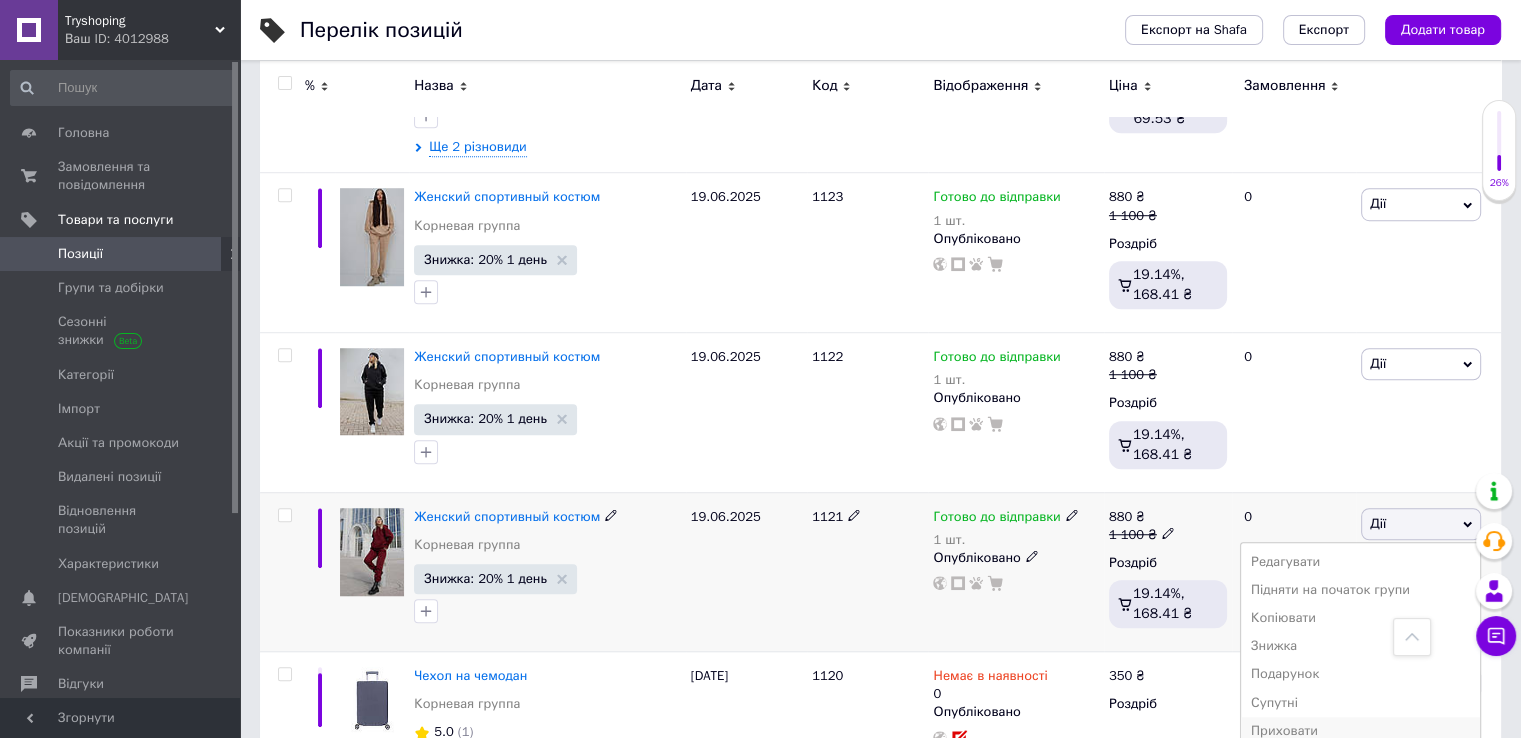 click on "Приховати" at bounding box center (1360, 731) 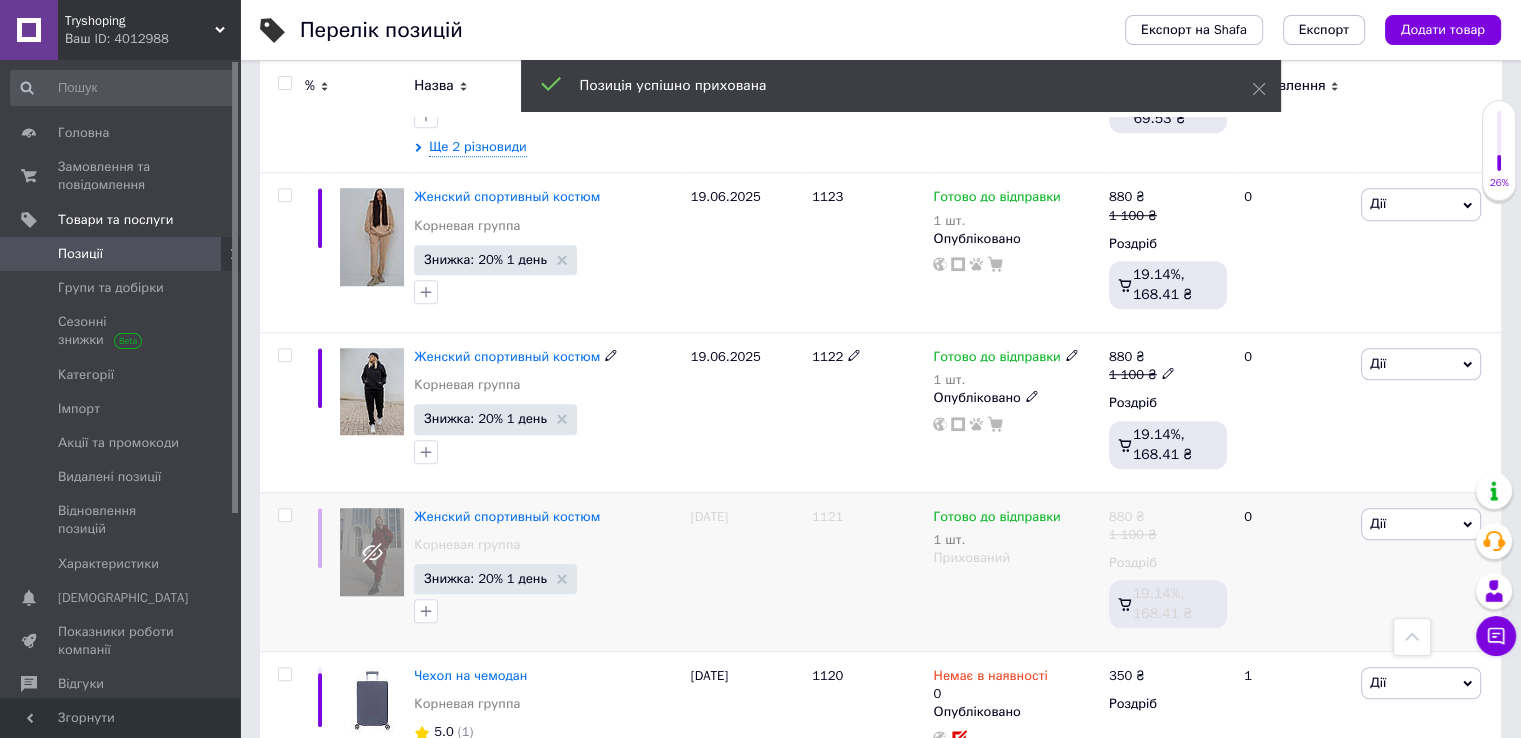 click 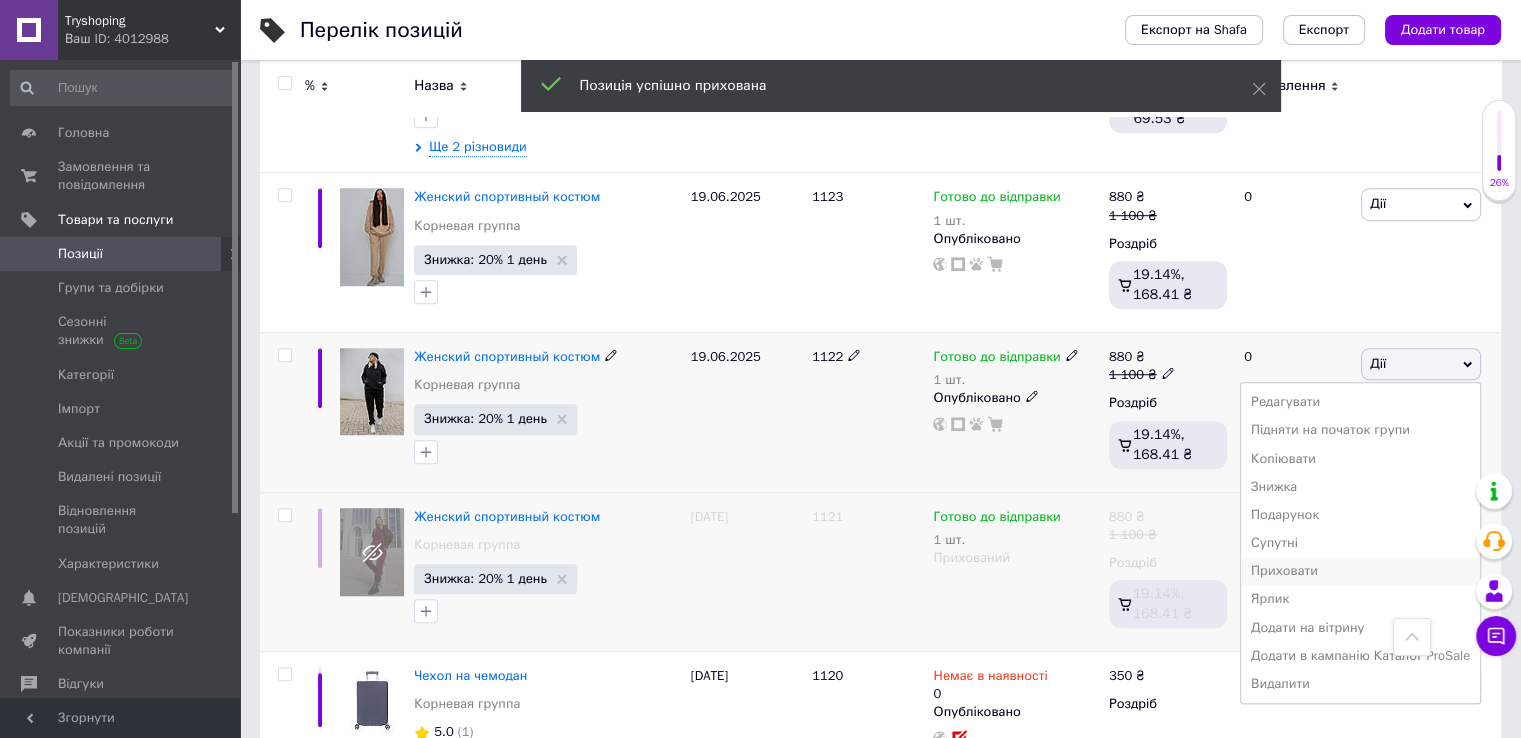 click on "Приховати" at bounding box center (1360, 571) 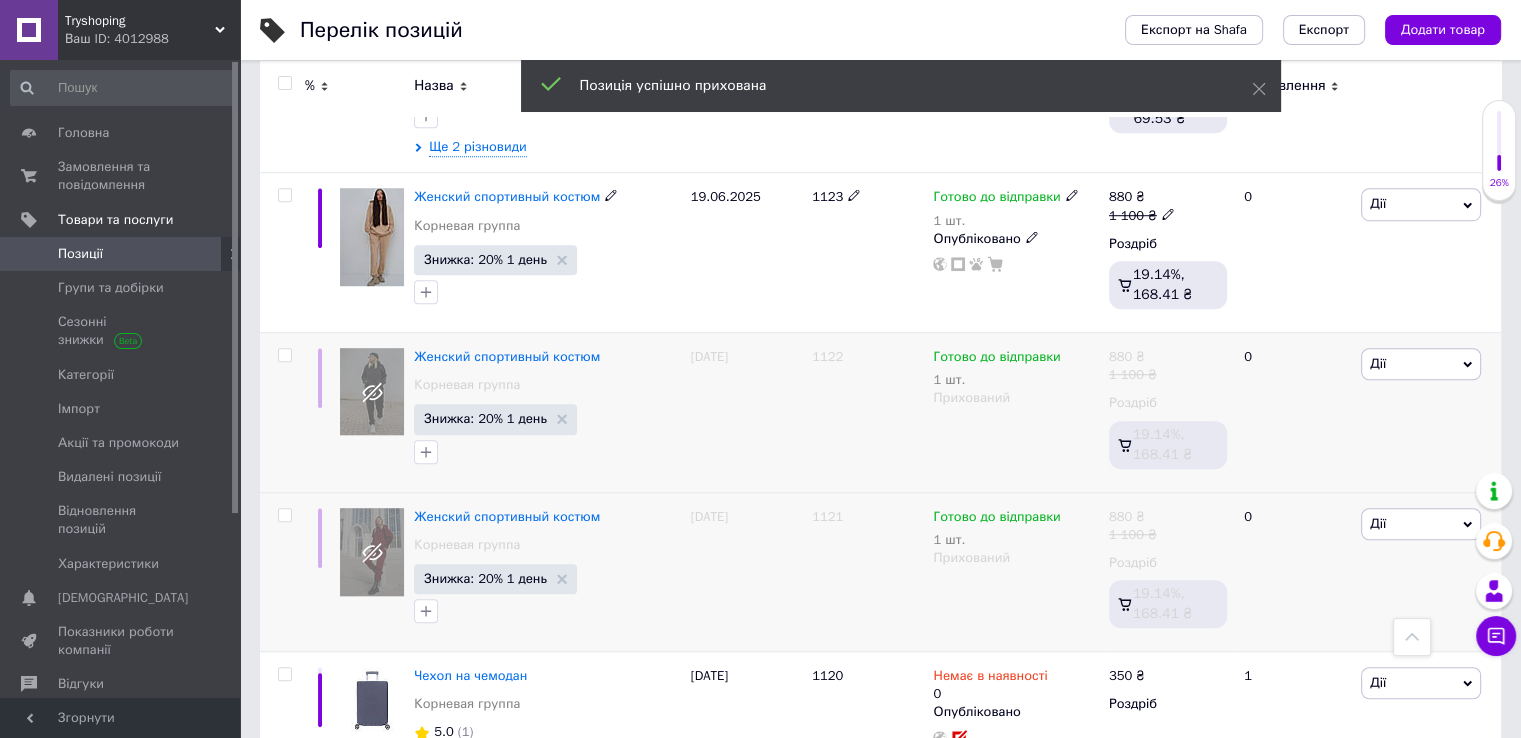 click 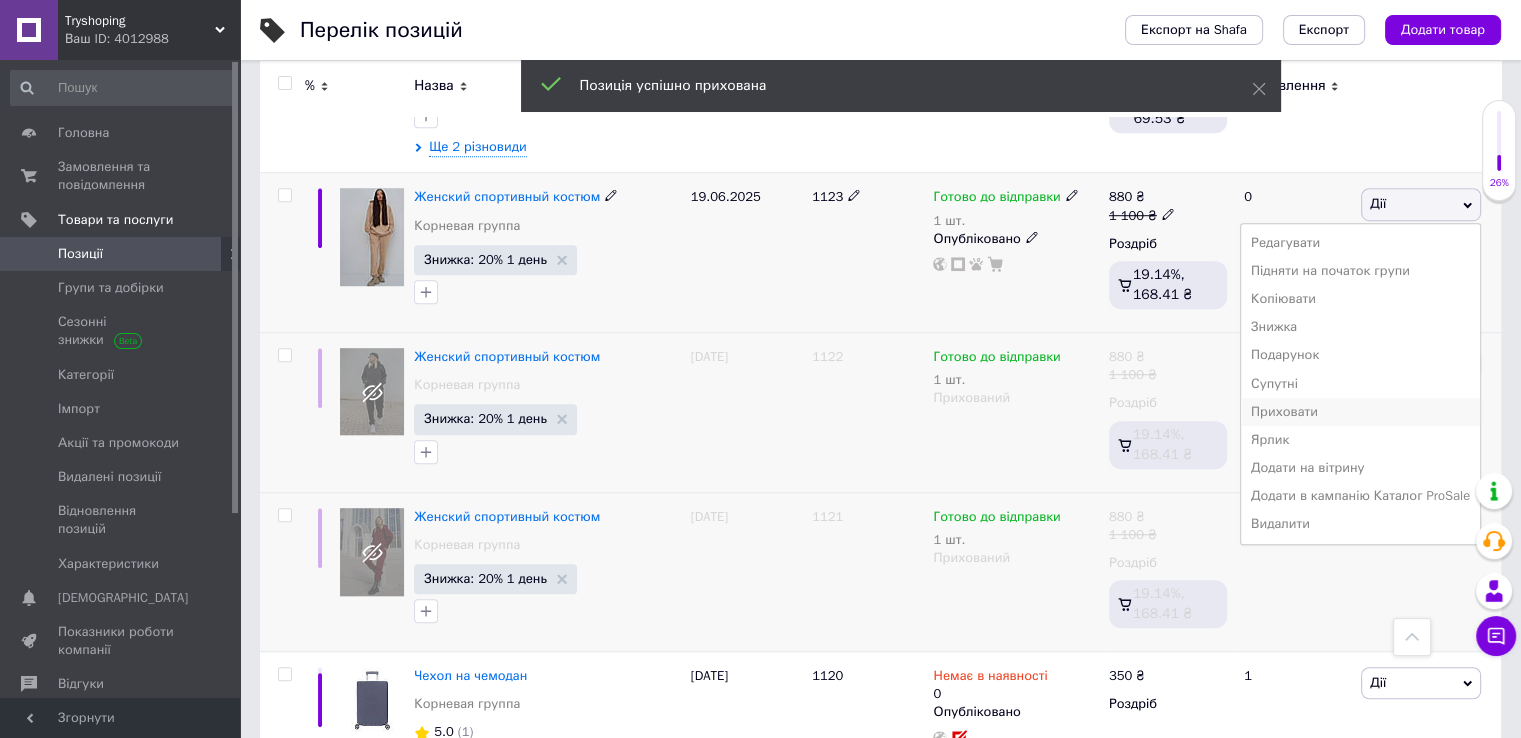 click on "Приховати" at bounding box center [1360, 412] 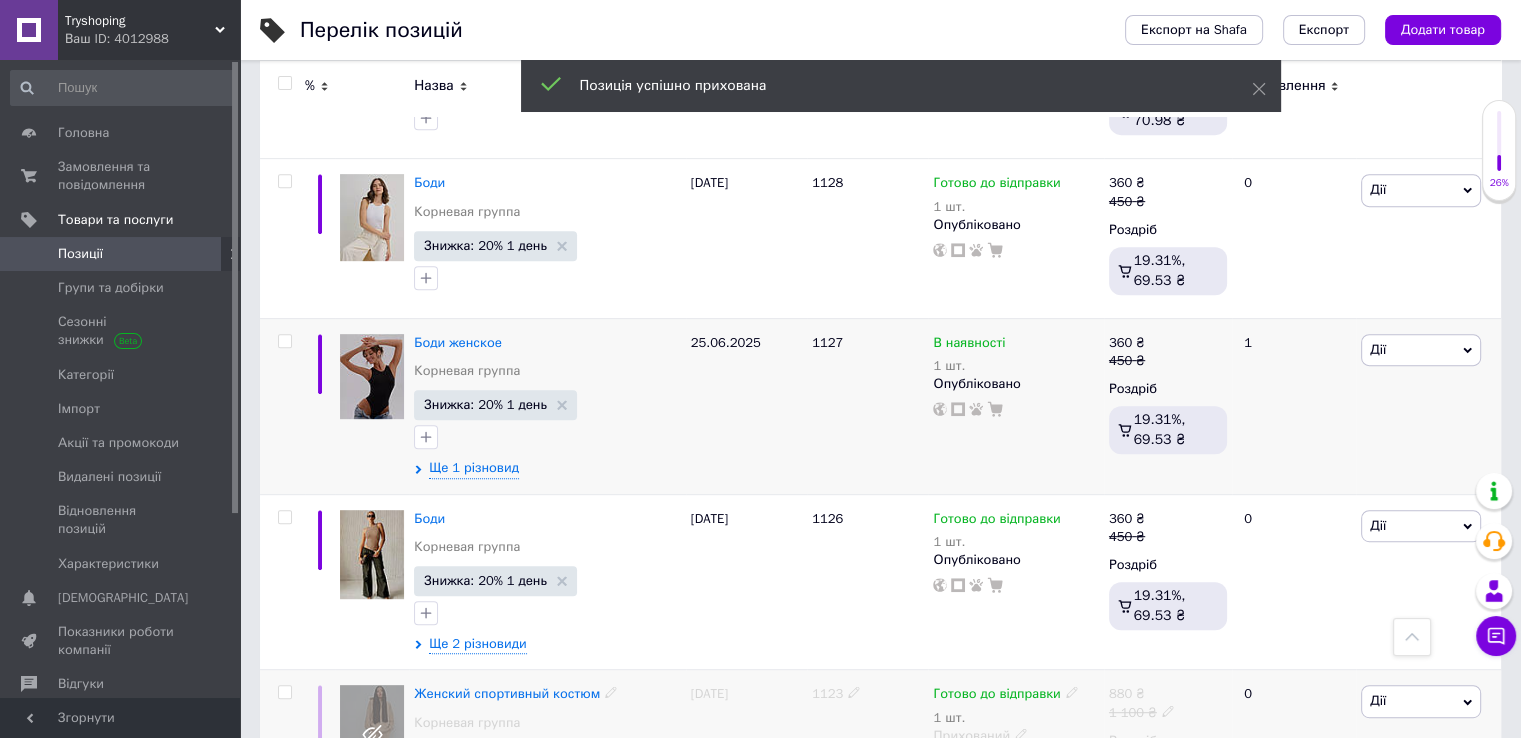 scroll, scrollTop: 16103, scrollLeft: 0, axis: vertical 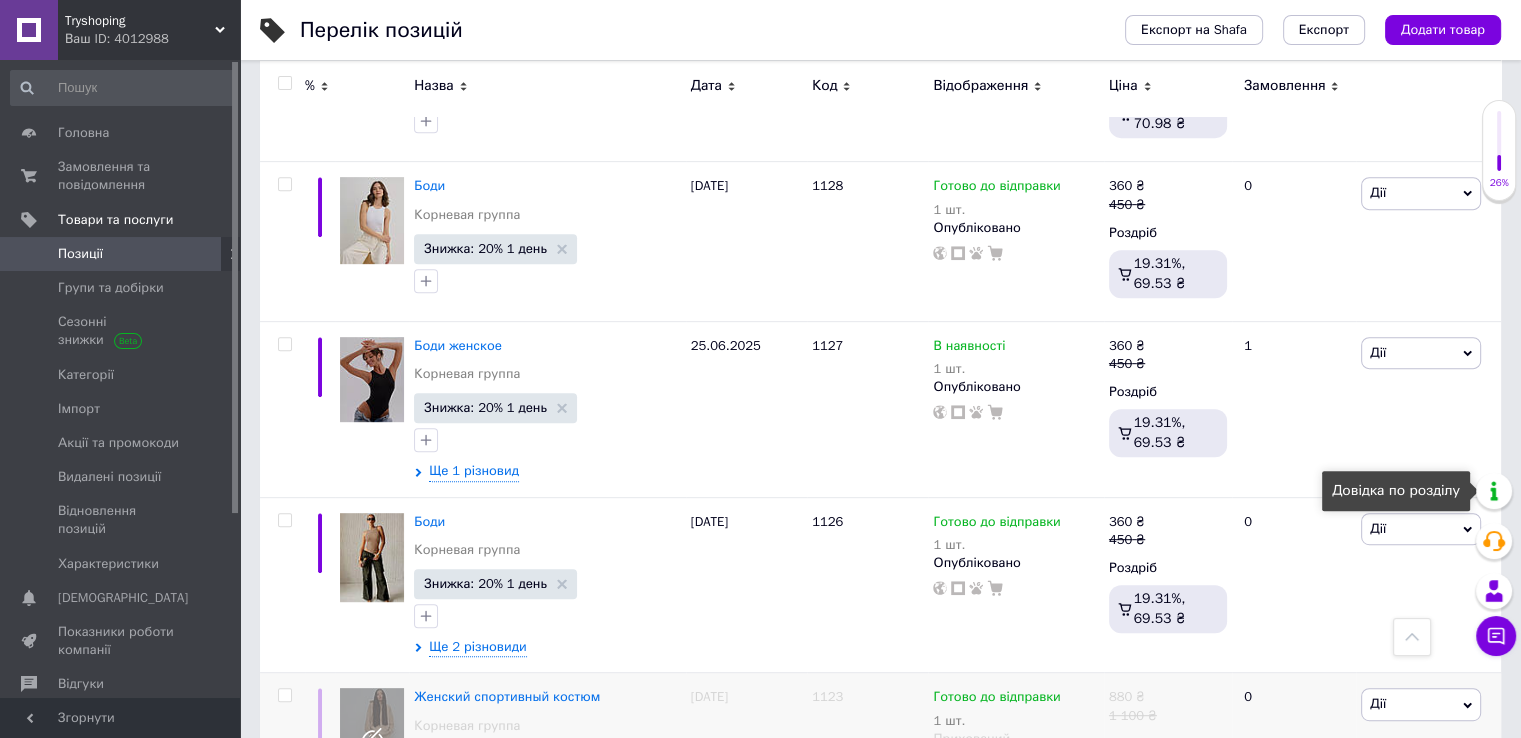 click on "Довідка по розділу" at bounding box center (1396, 491) 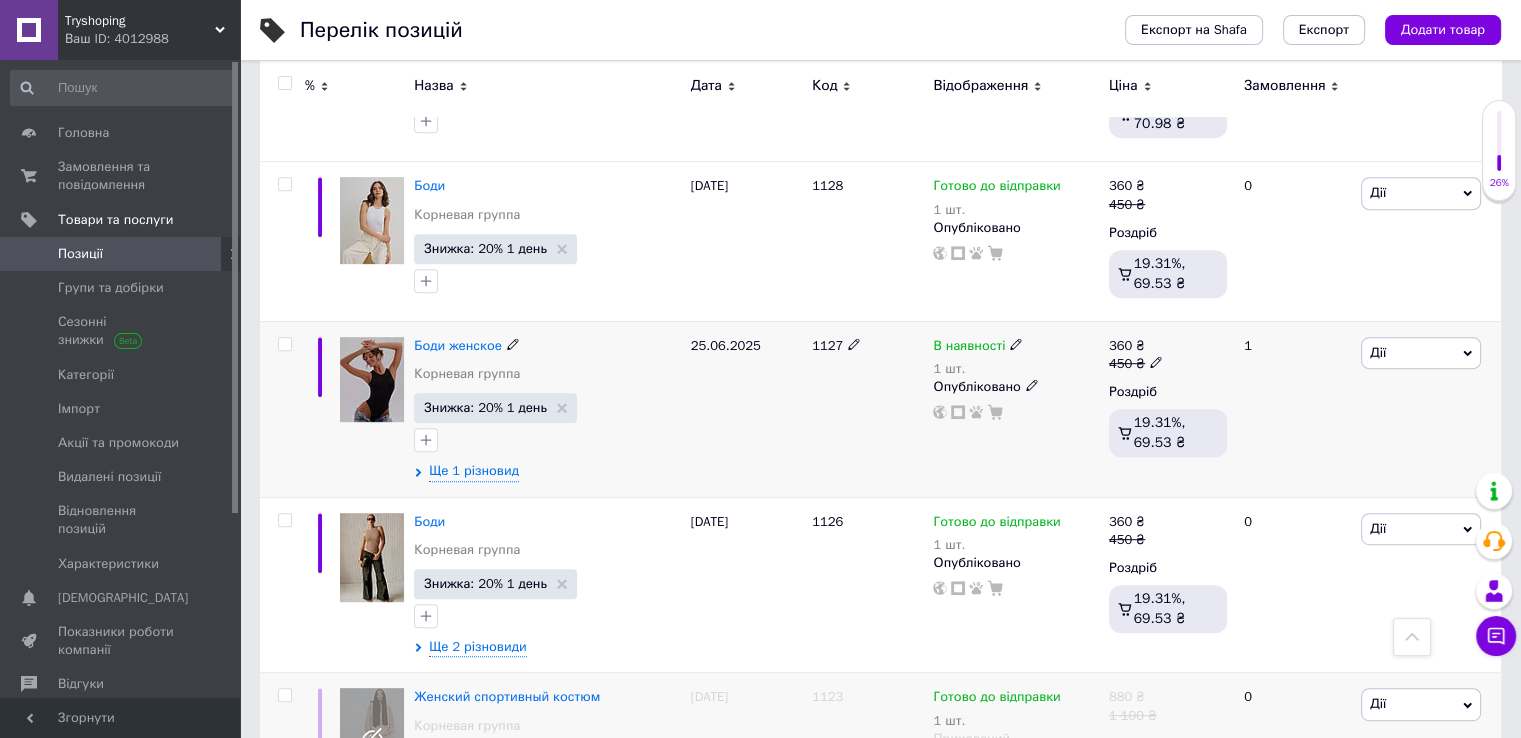 click on "Дії" at bounding box center (1421, 353) 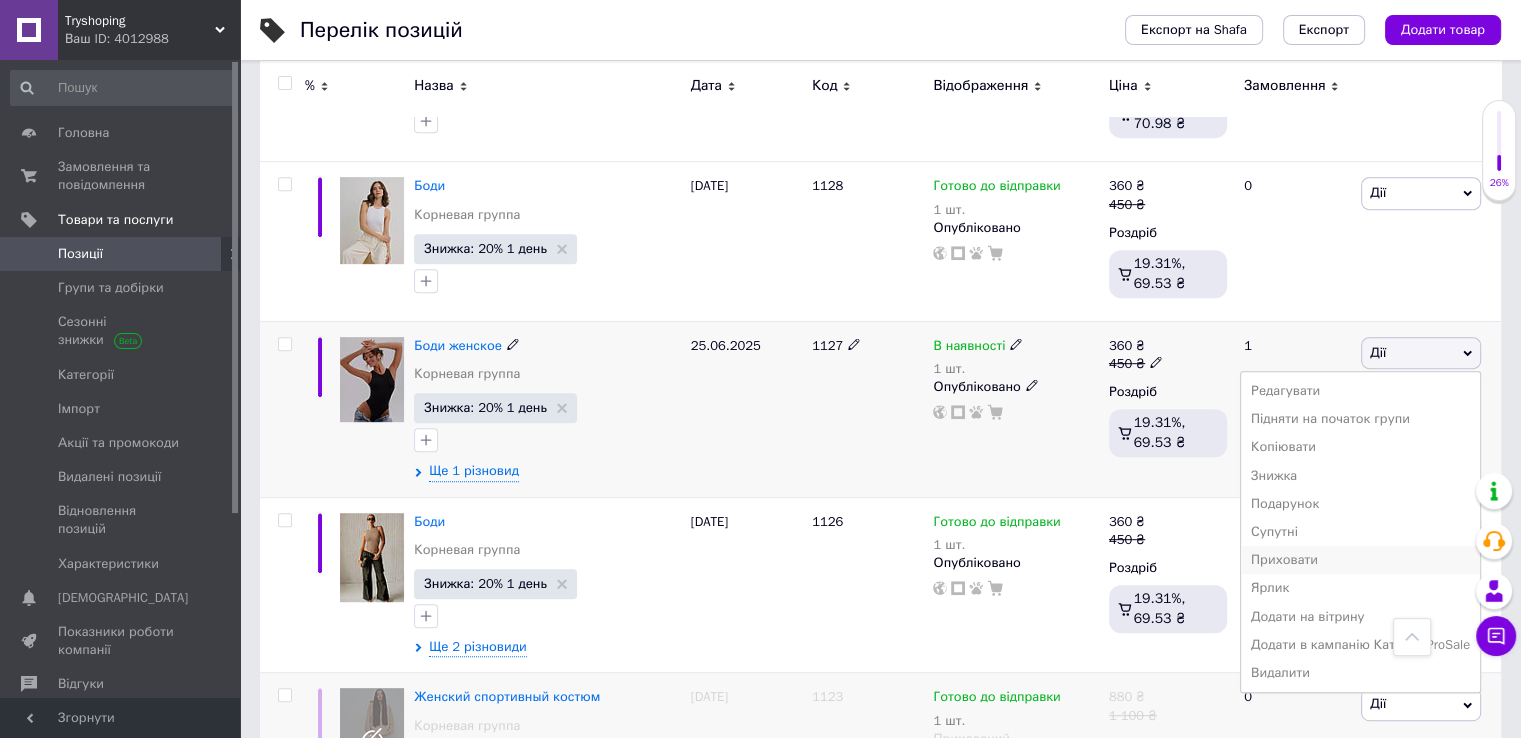 click on "Приховати" at bounding box center (1360, 560) 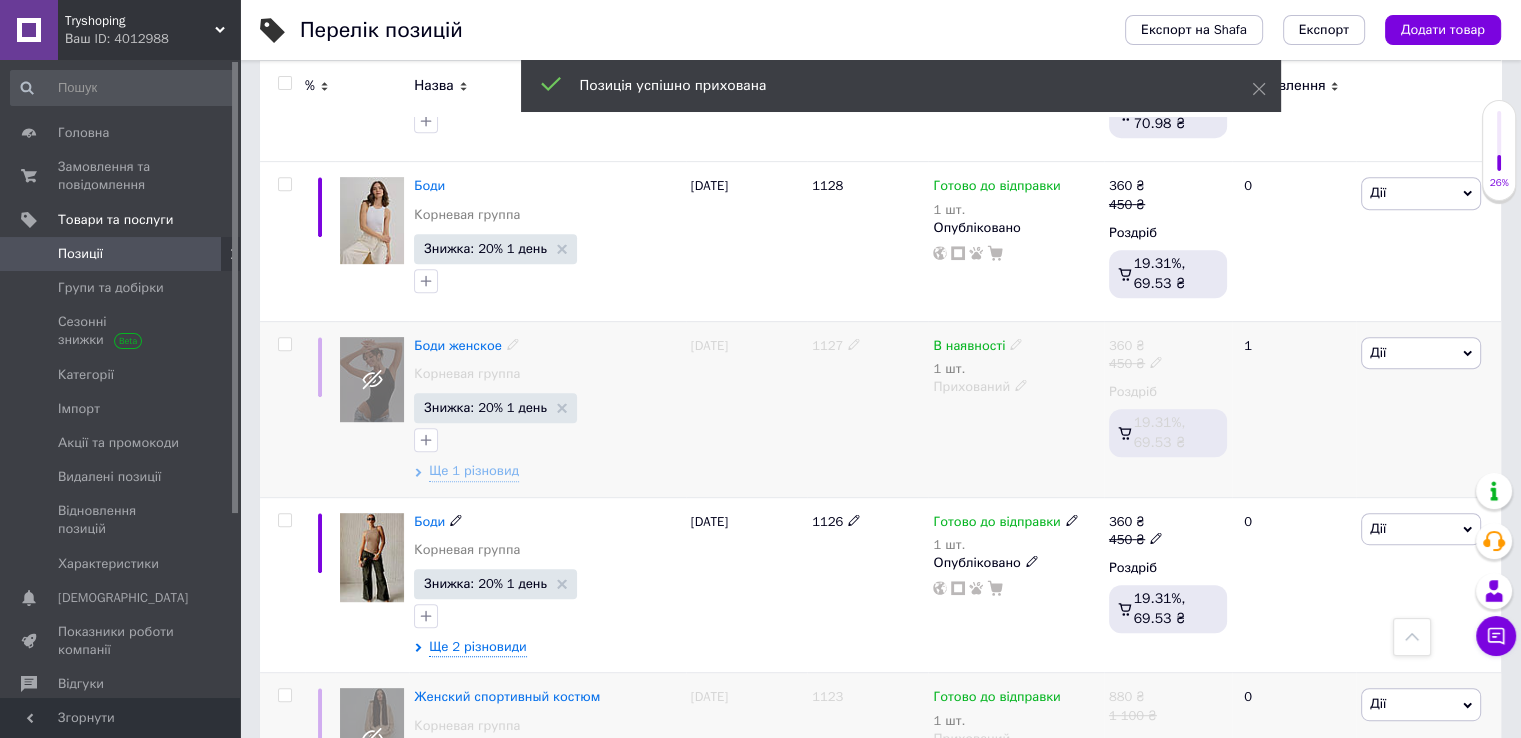 click on "Дії" at bounding box center (1421, 529) 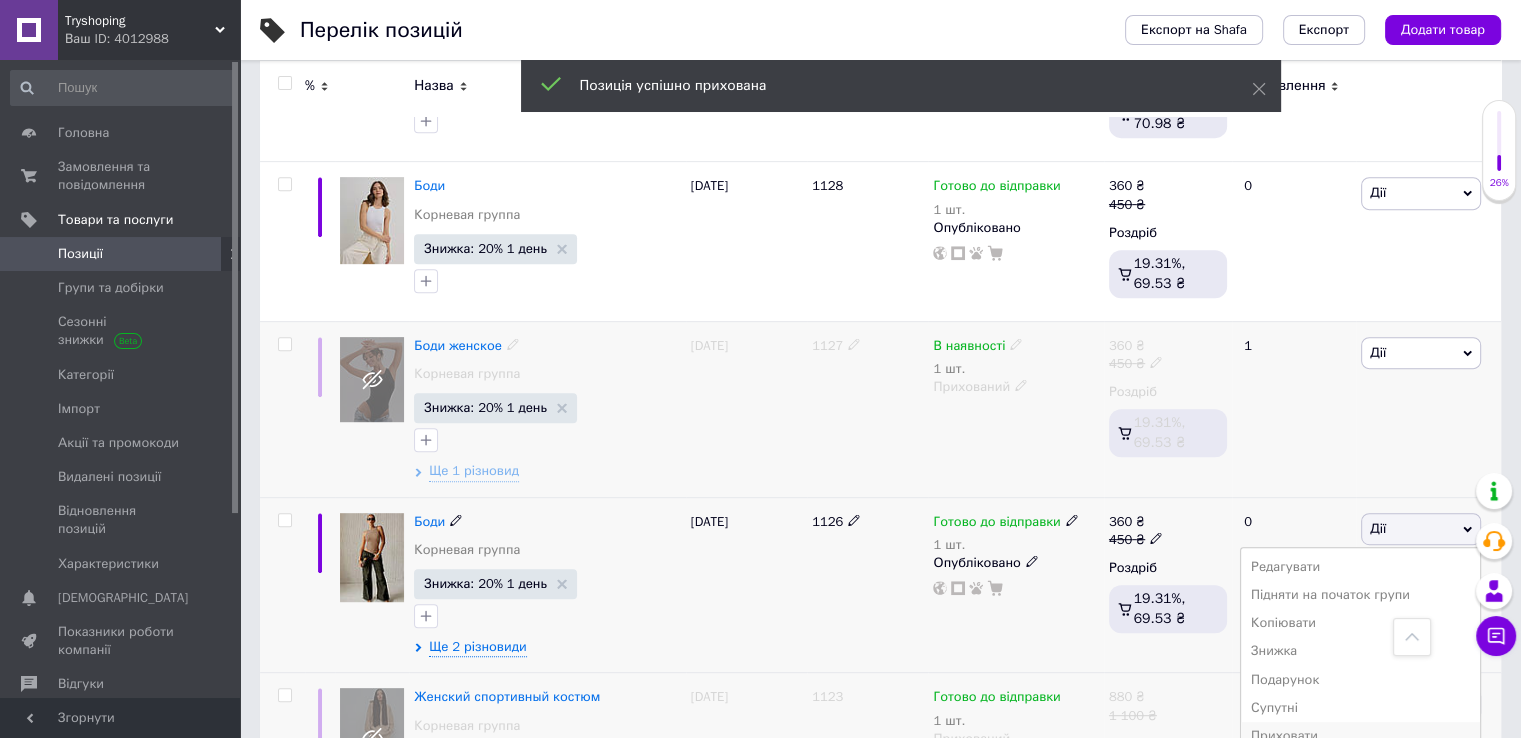 click on "Приховати" at bounding box center (1360, 736) 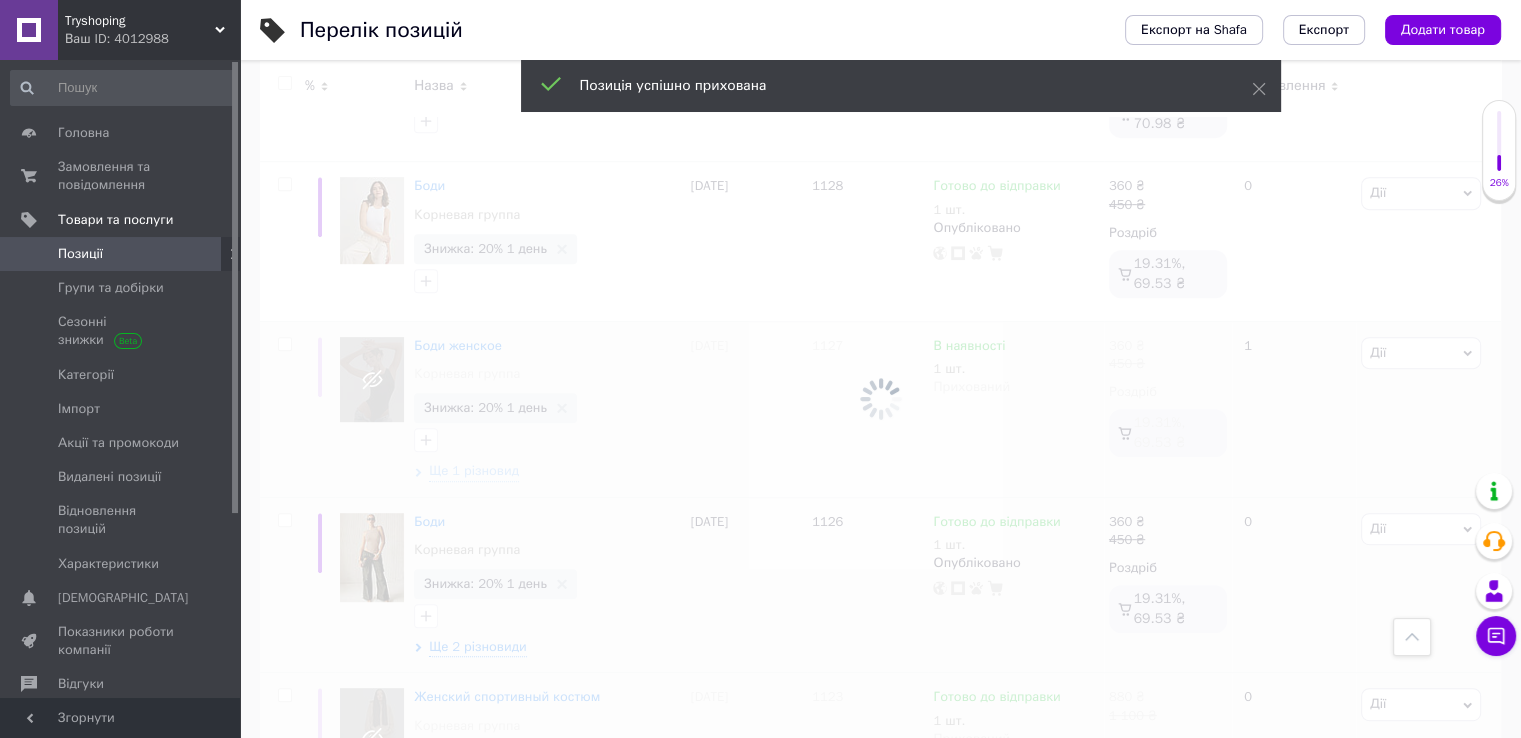scroll, scrollTop: 15803, scrollLeft: 0, axis: vertical 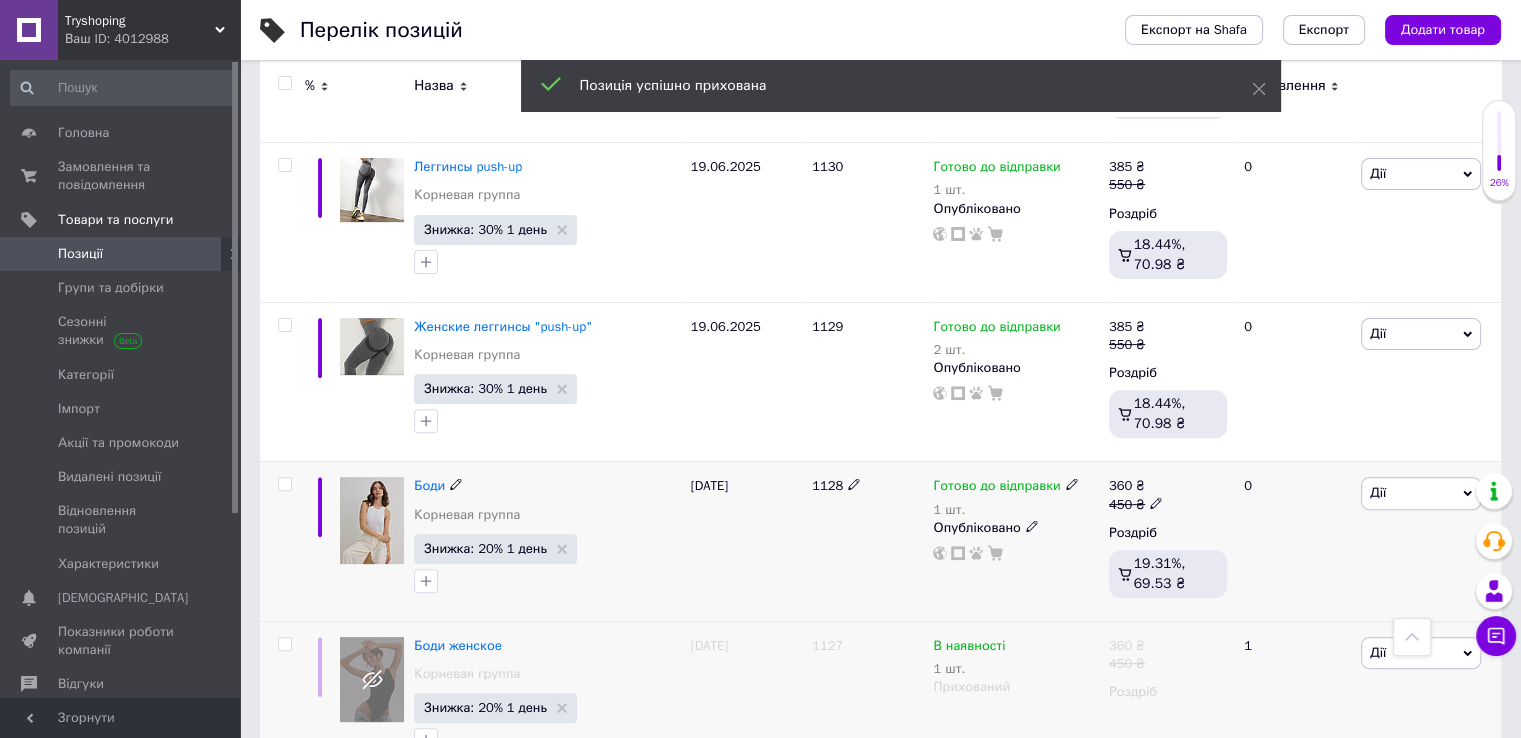 click on "Дії" at bounding box center (1421, 493) 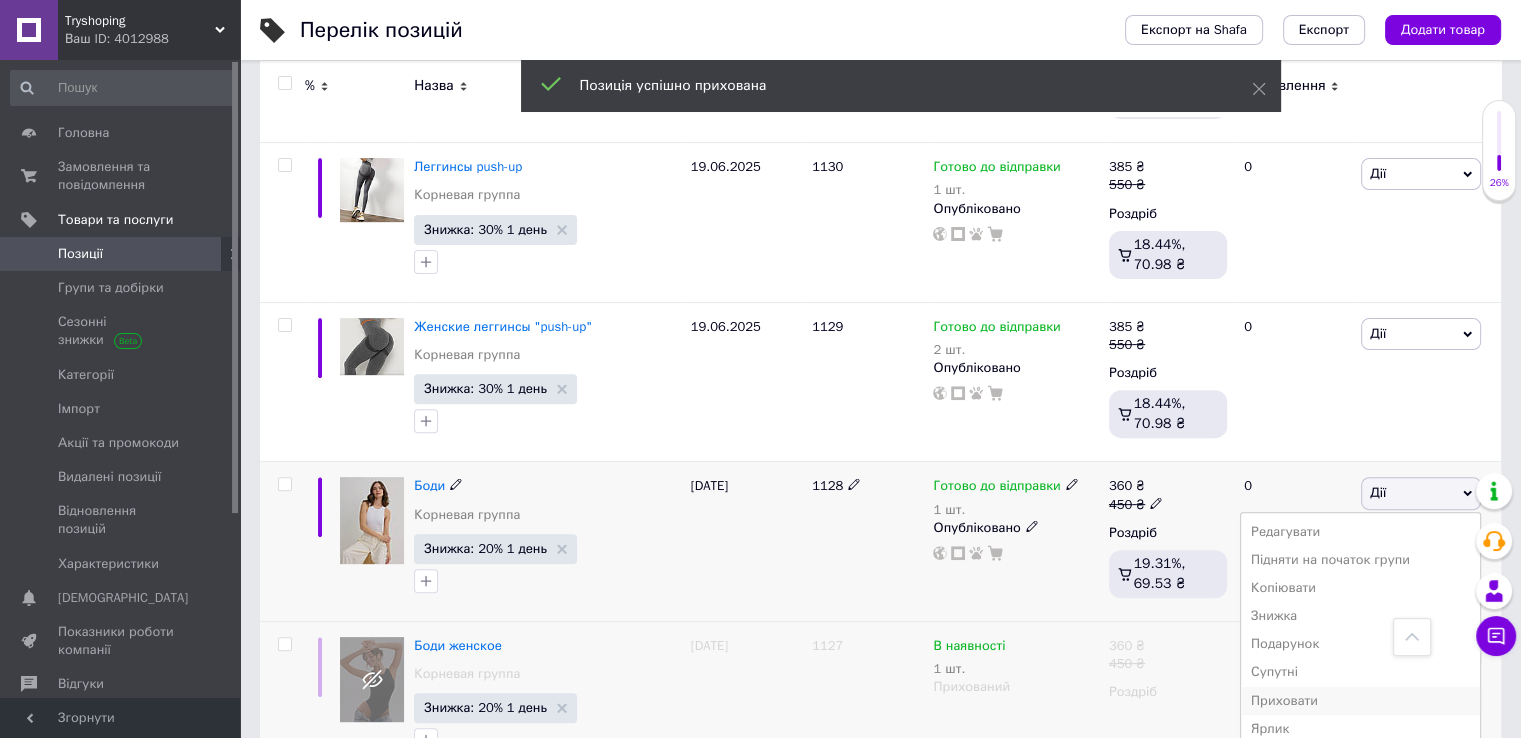 click on "Приховати" at bounding box center [1360, 701] 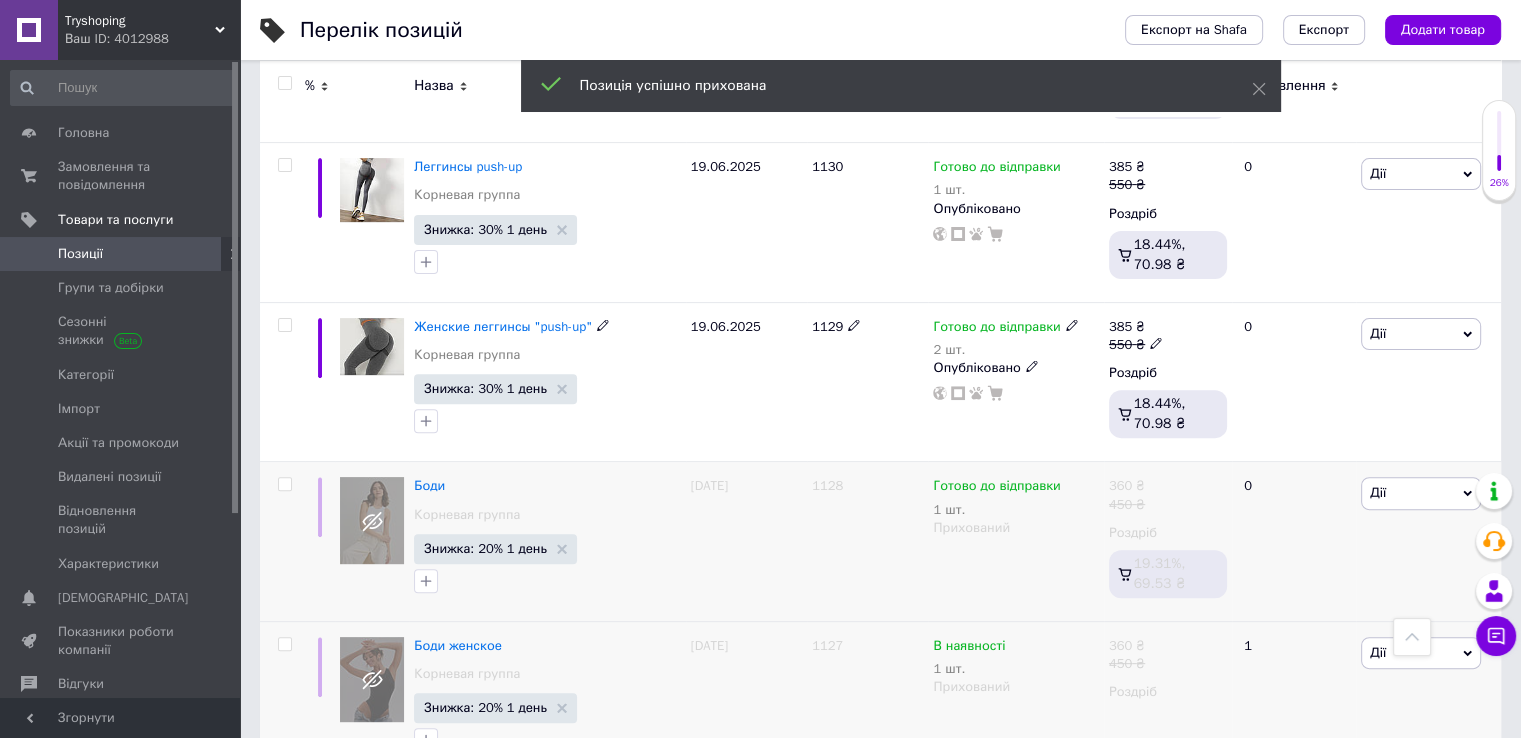 click on "Дії" at bounding box center (1421, 334) 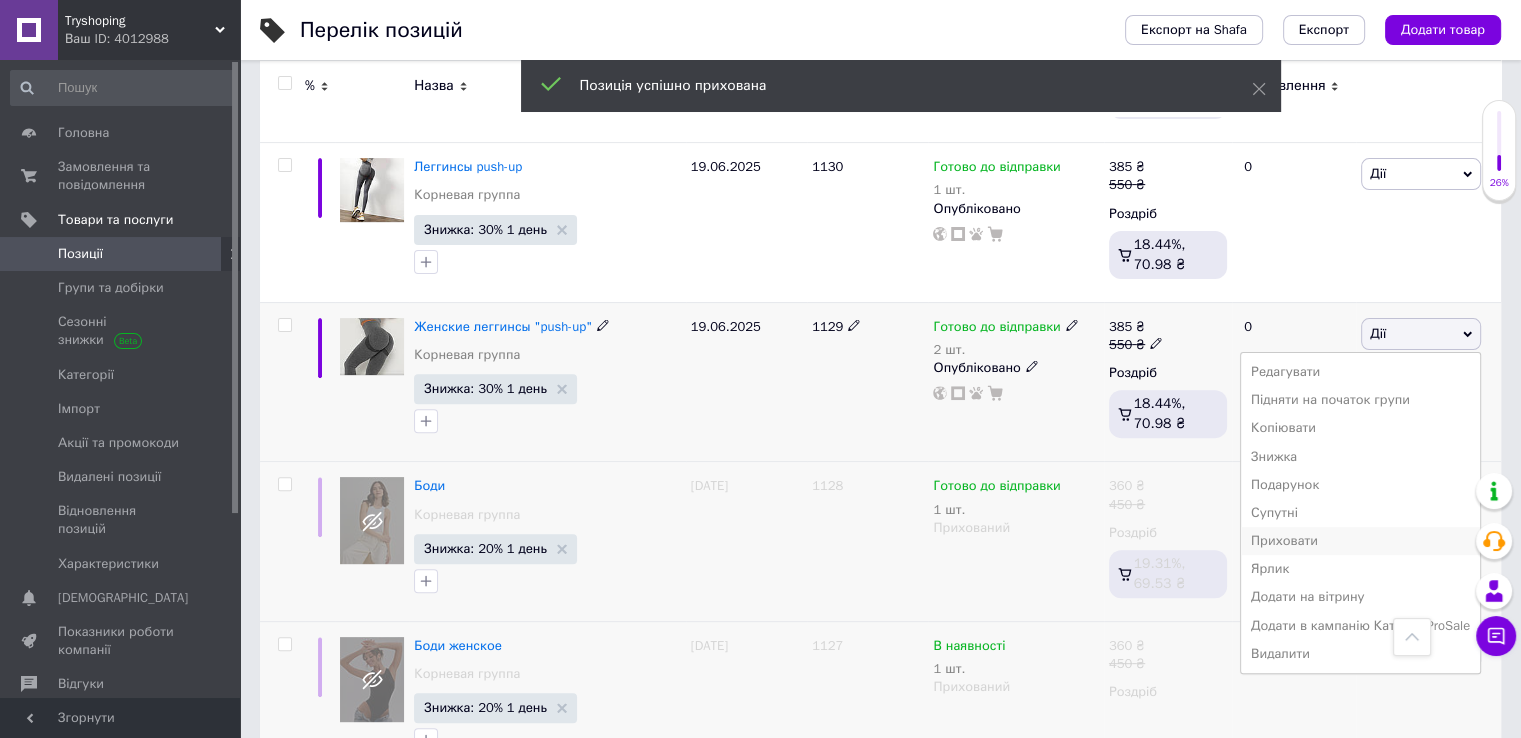 click on "Приховати" at bounding box center (1360, 541) 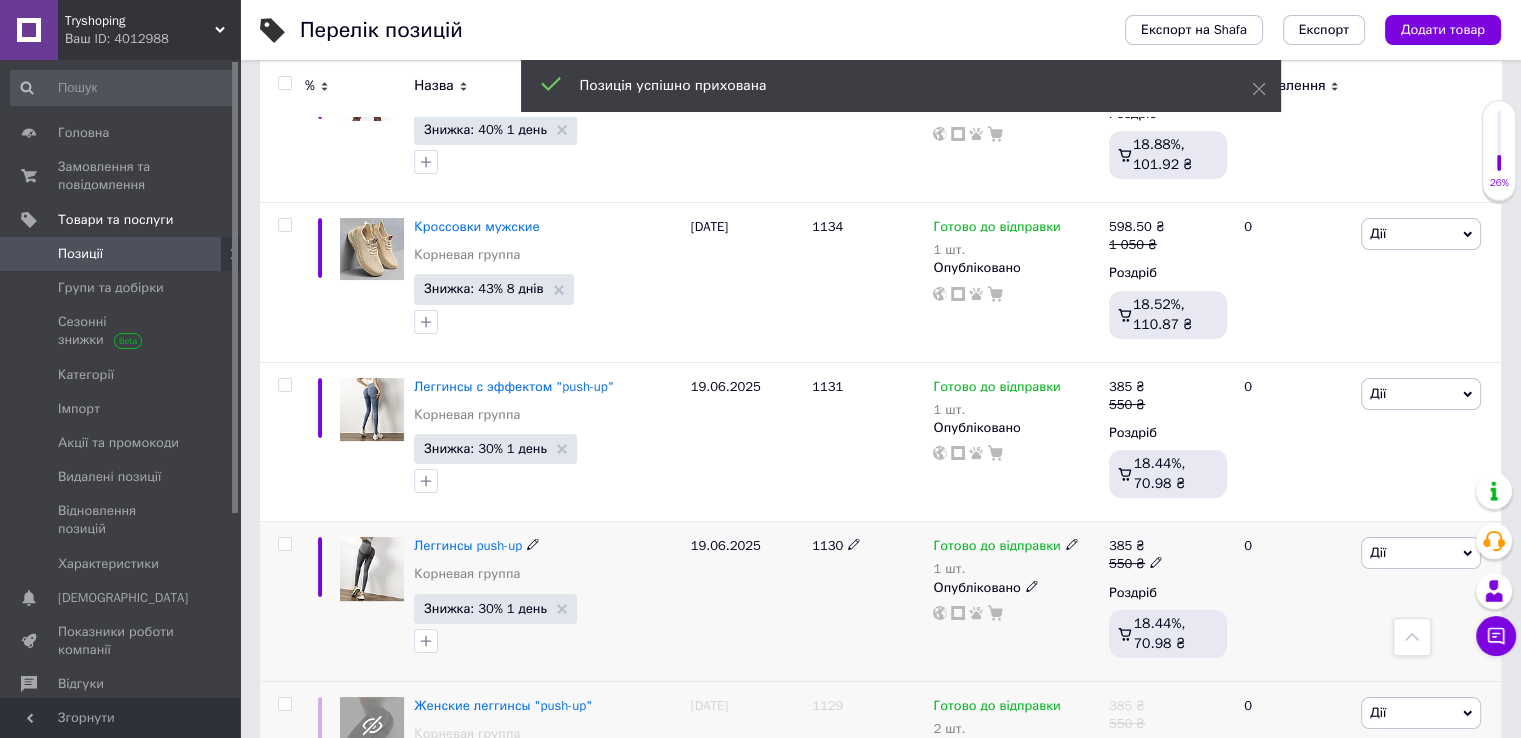 scroll, scrollTop: 15303, scrollLeft: 0, axis: vertical 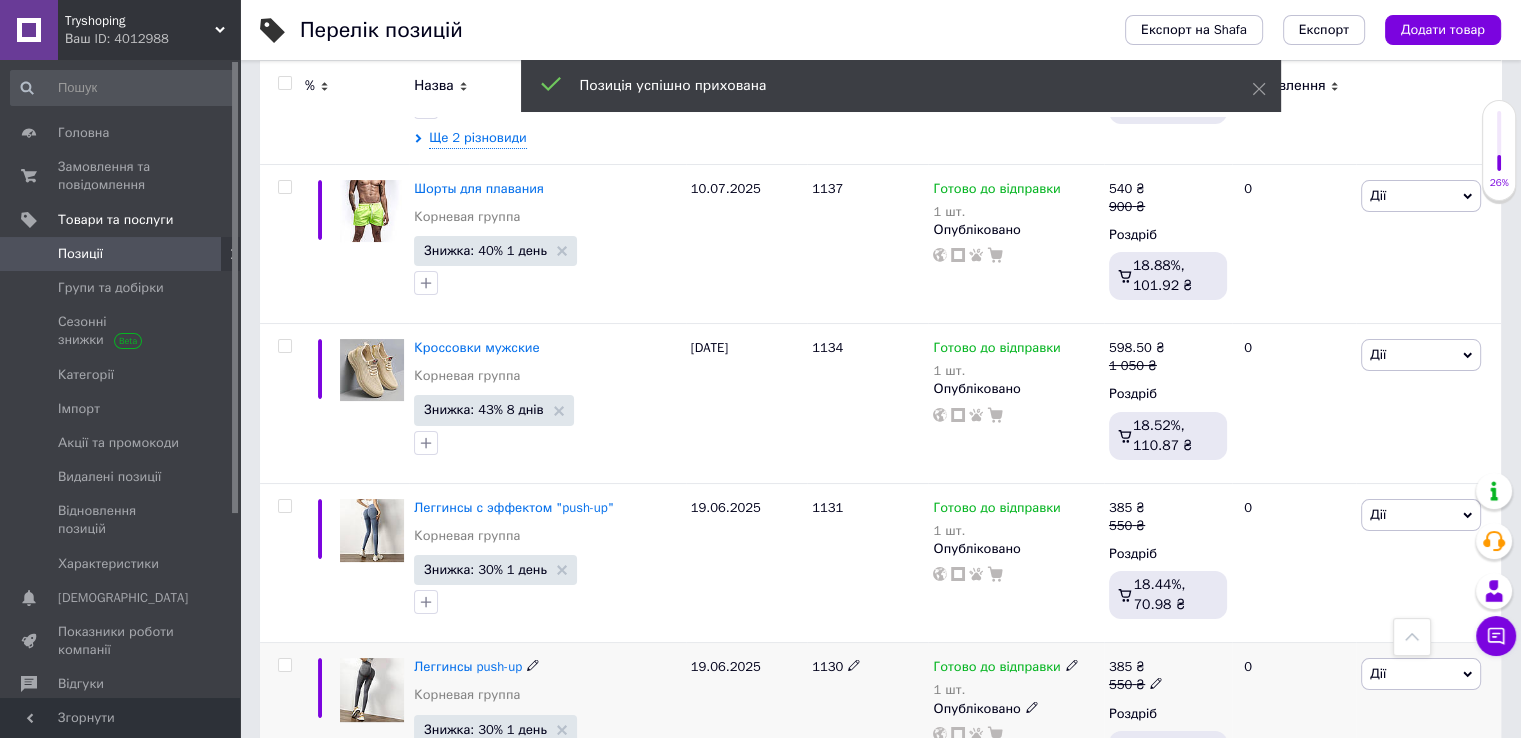 click on "Дії" at bounding box center (1421, 674) 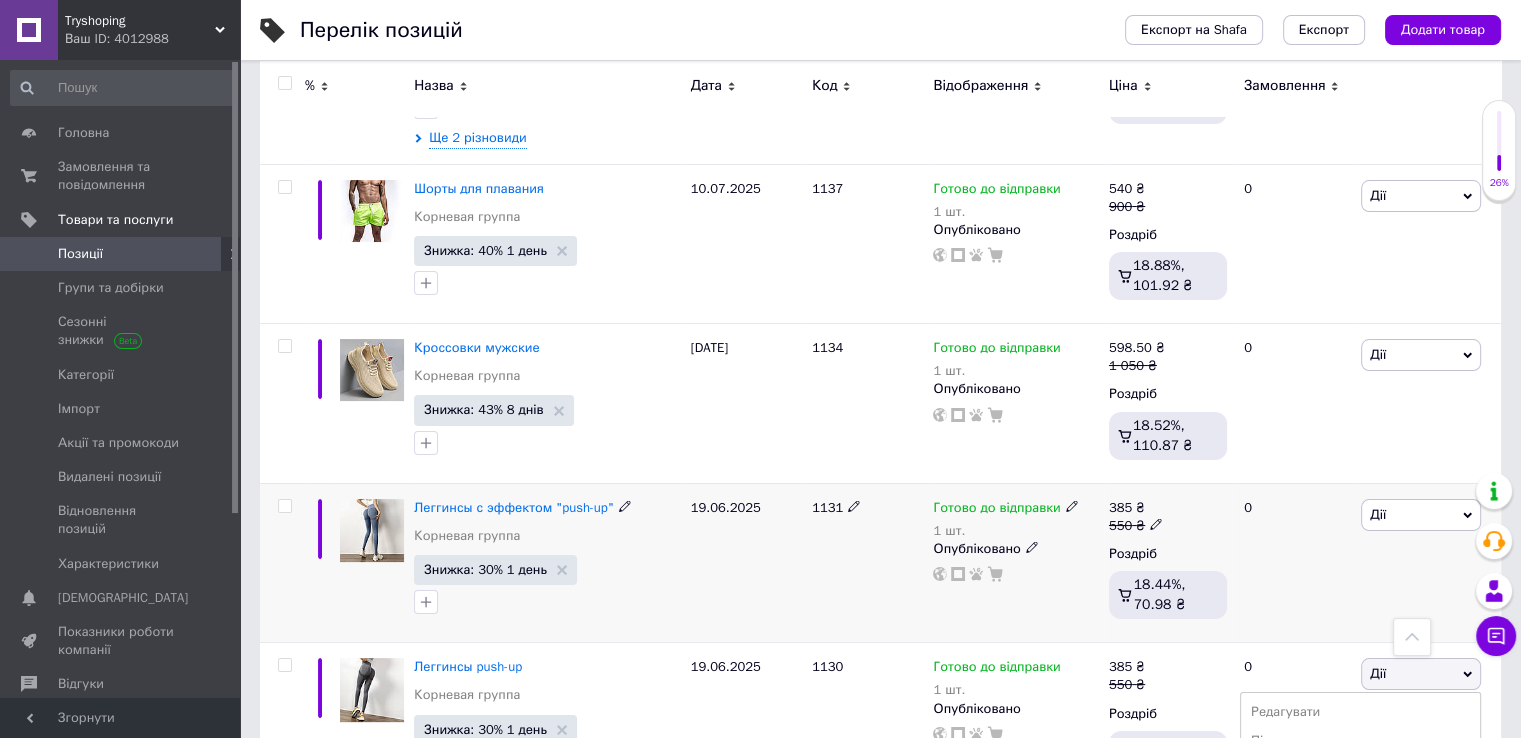 scroll, scrollTop: 15503, scrollLeft: 0, axis: vertical 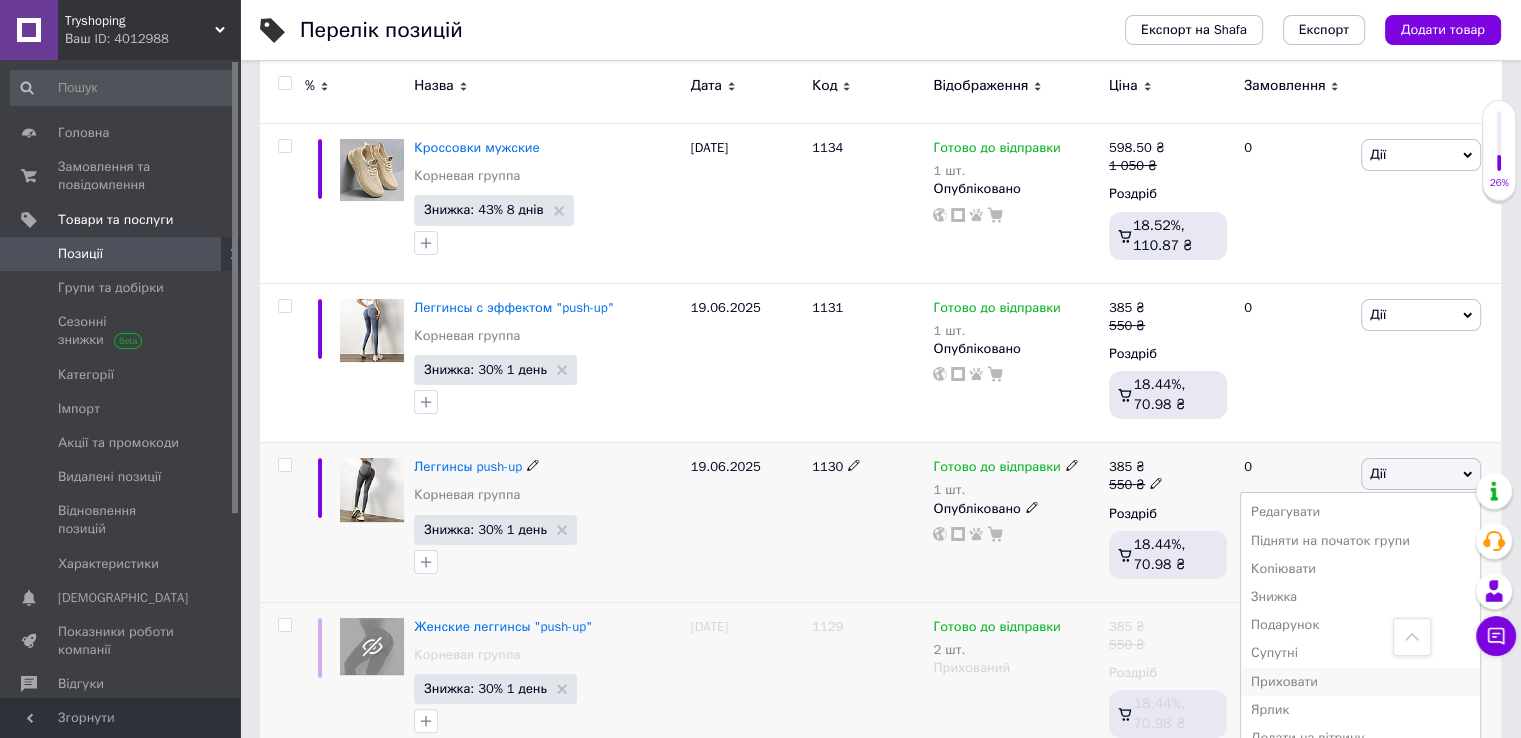 click on "Приховати" at bounding box center [1360, 682] 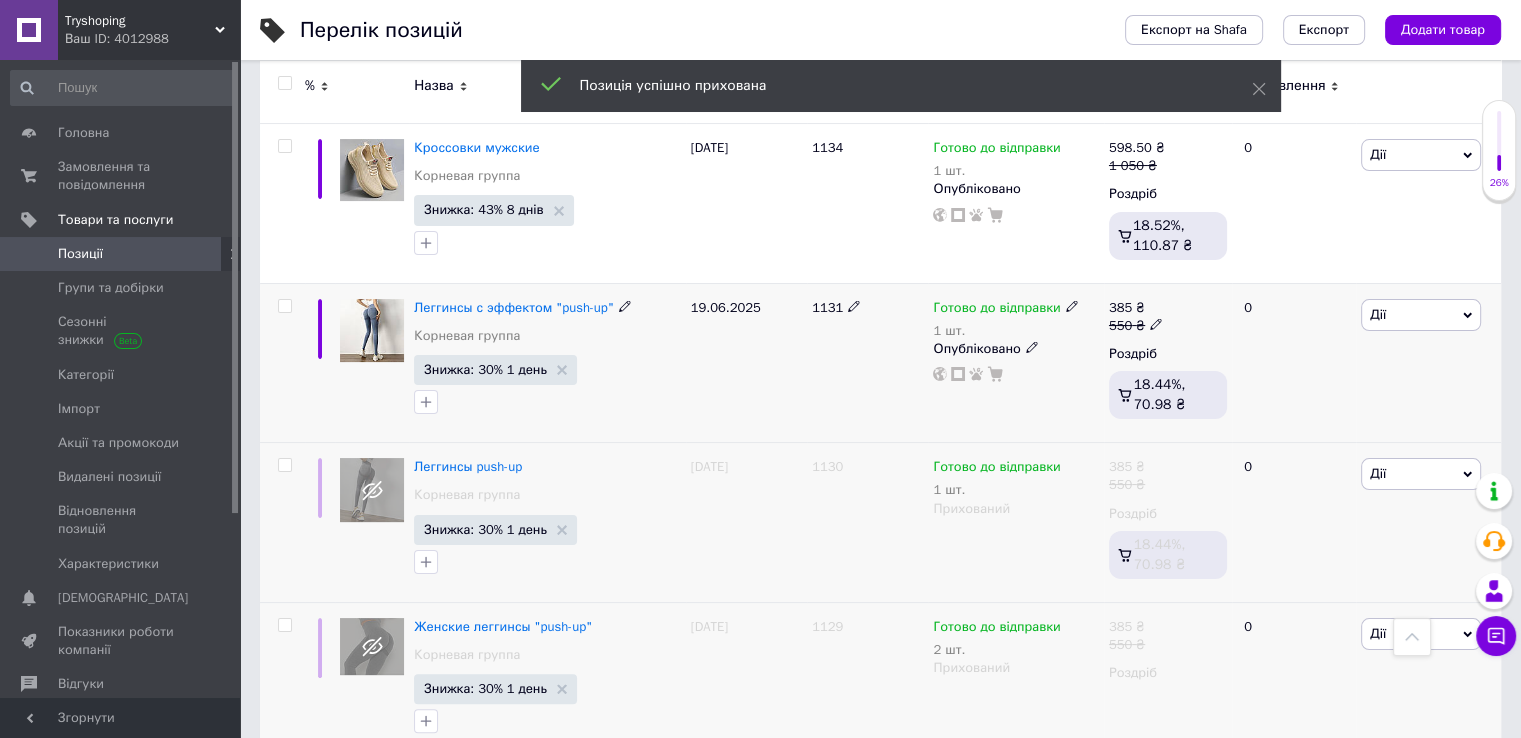 click on "Дії" at bounding box center [1421, 315] 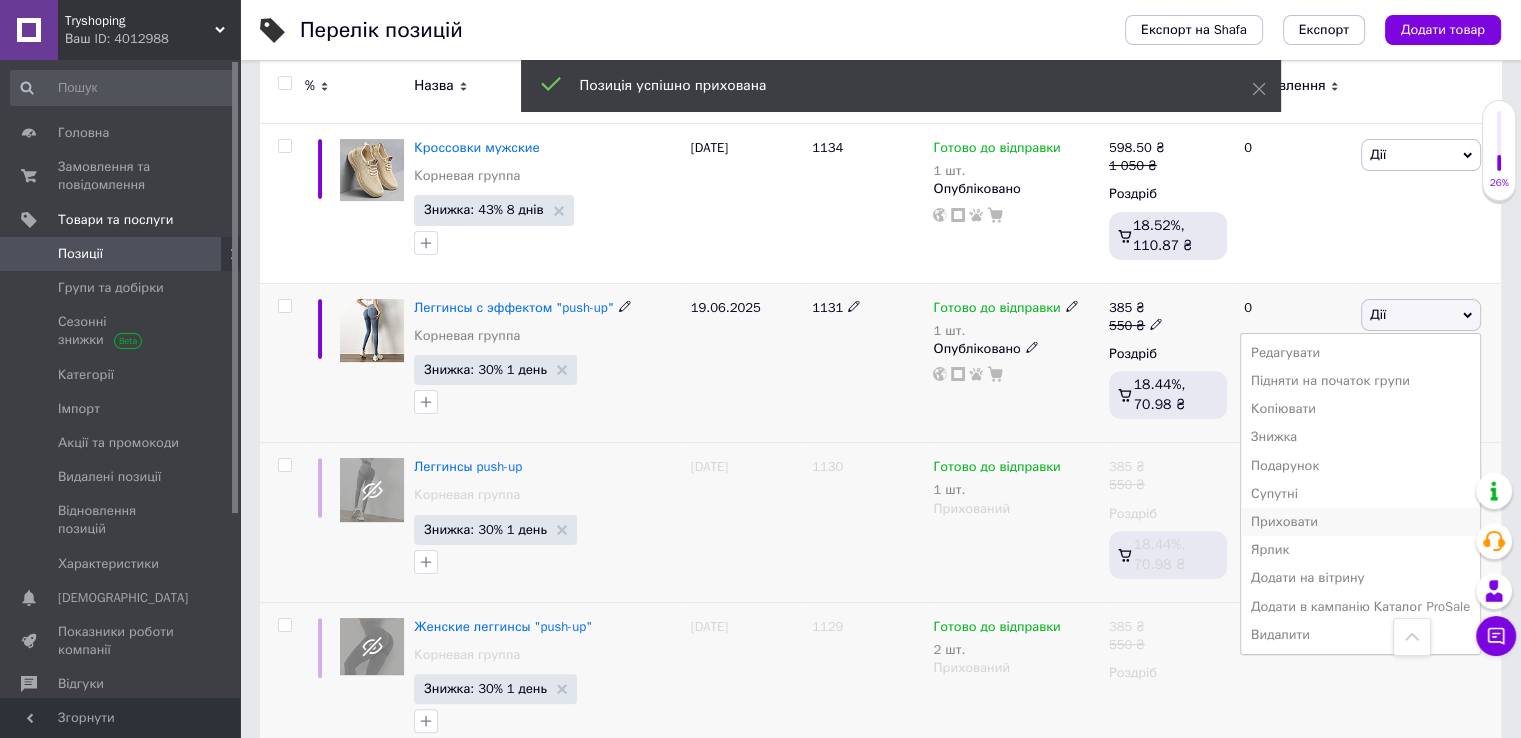 click on "Приховати" at bounding box center (1360, 522) 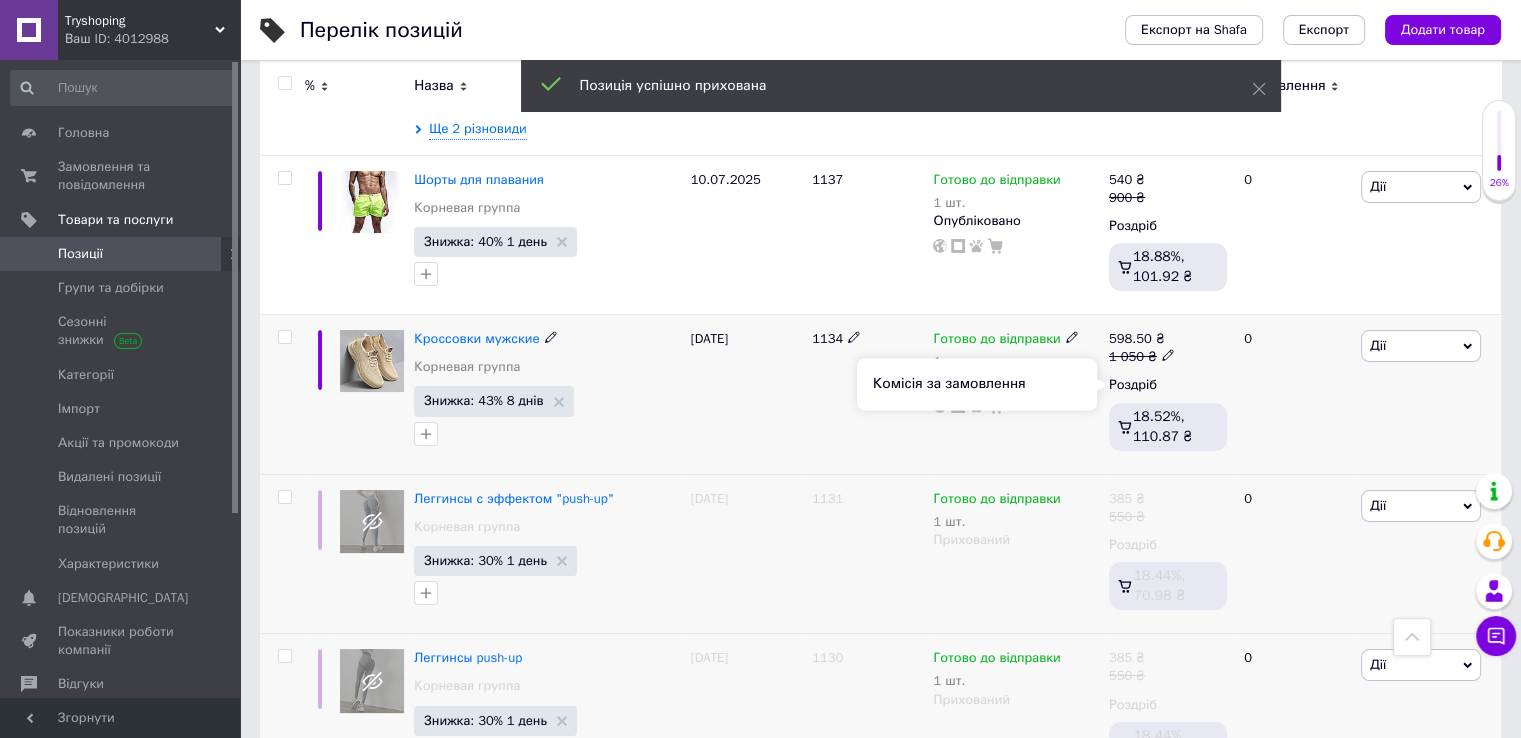 scroll, scrollTop: 15203, scrollLeft: 0, axis: vertical 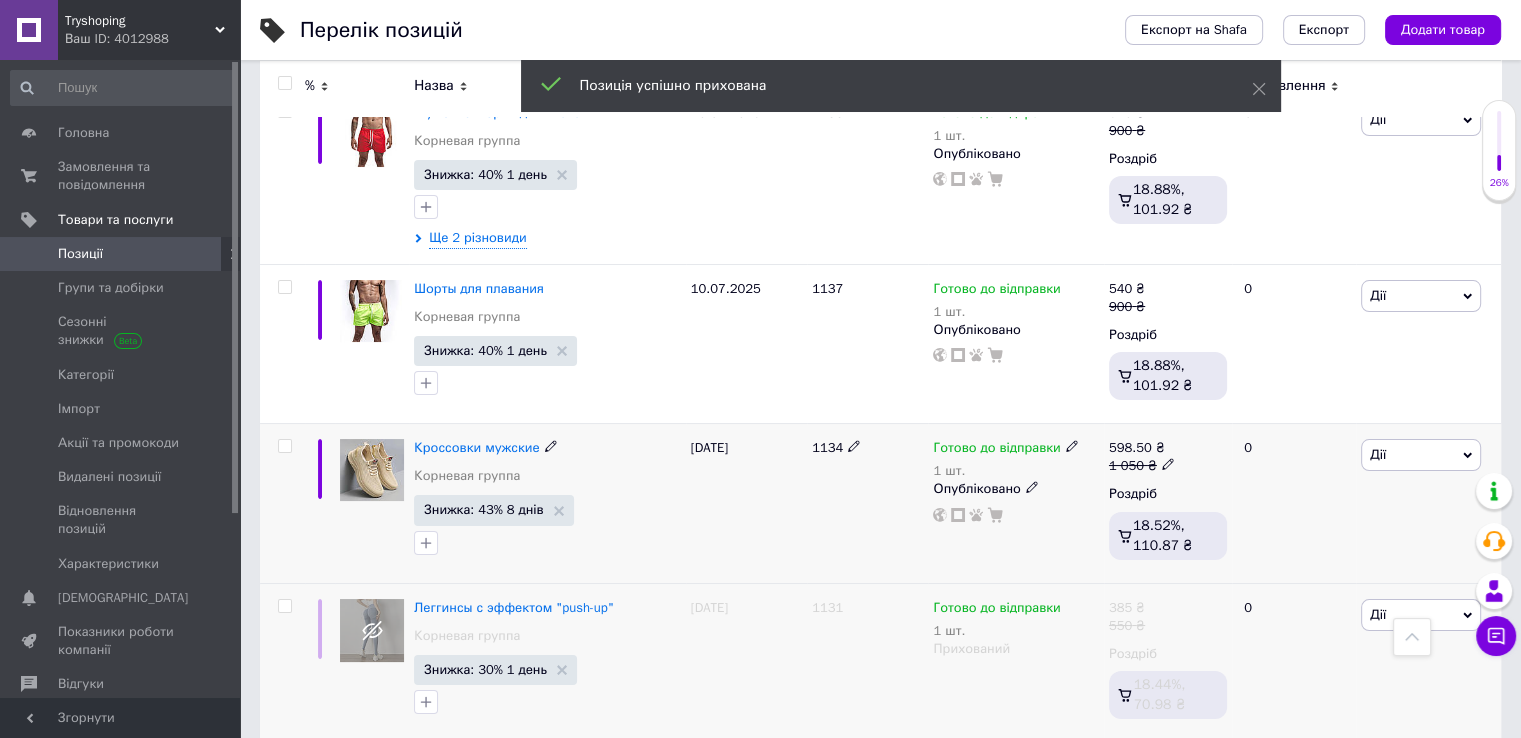 click on "Дії" at bounding box center [1421, 455] 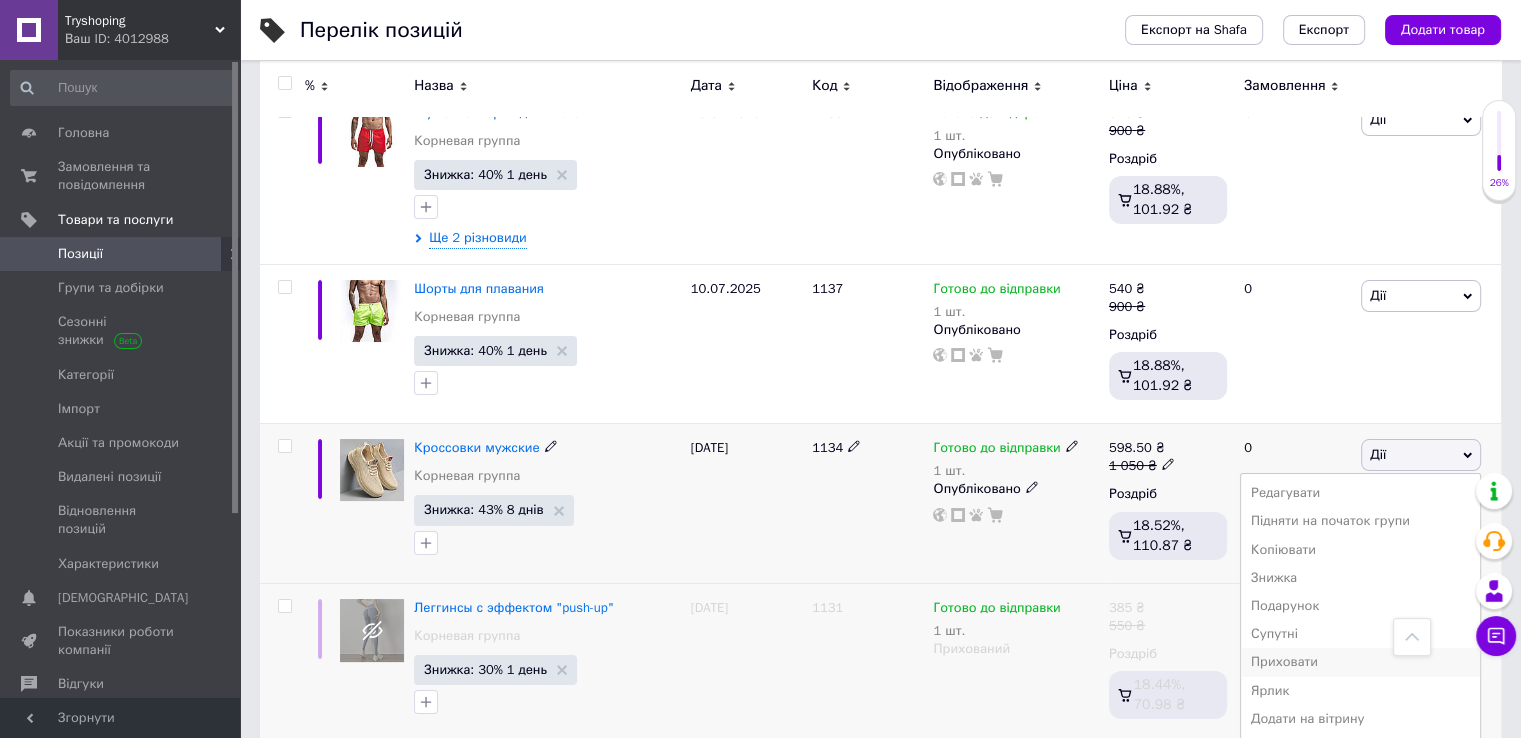 click on "Приховати" at bounding box center [1360, 662] 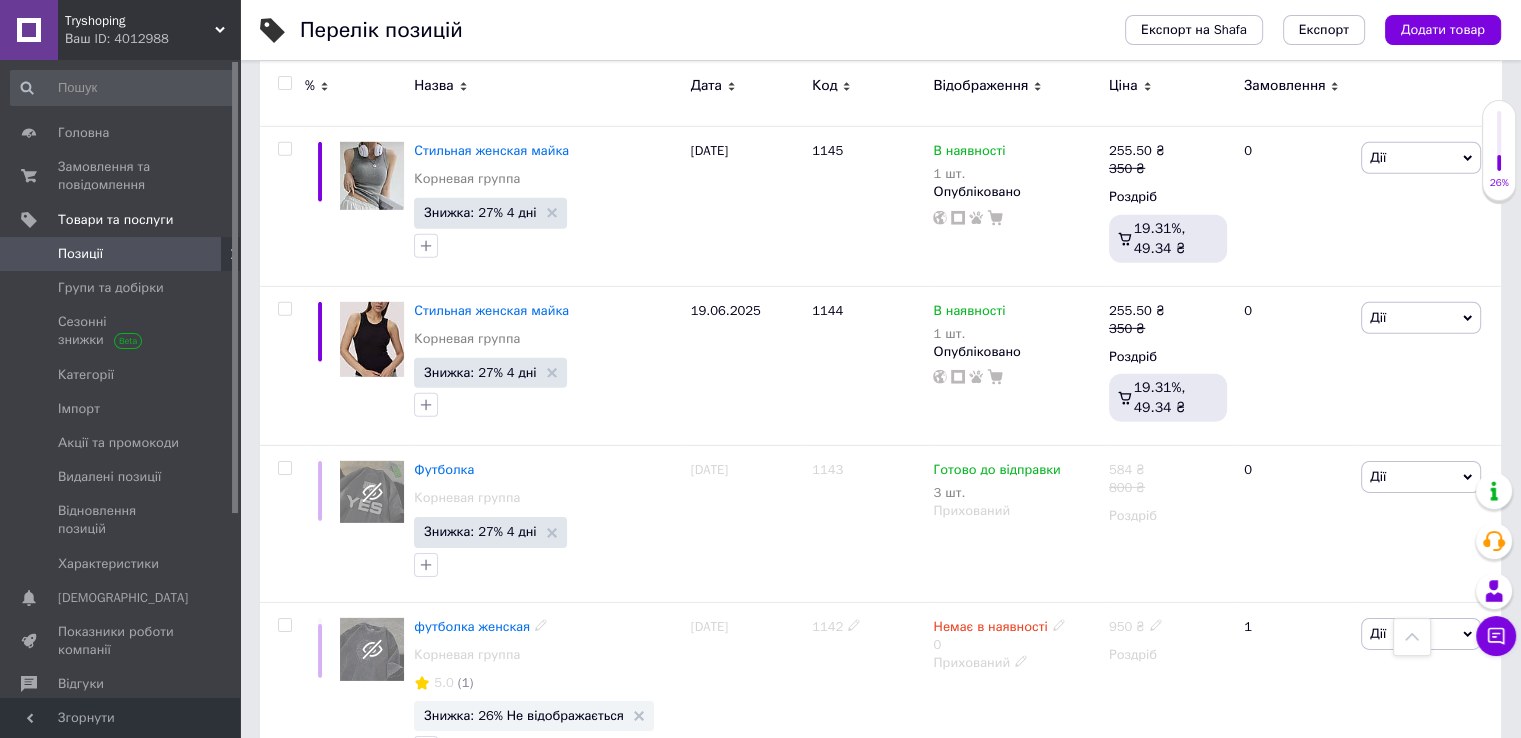 scroll, scrollTop: 13603, scrollLeft: 0, axis: vertical 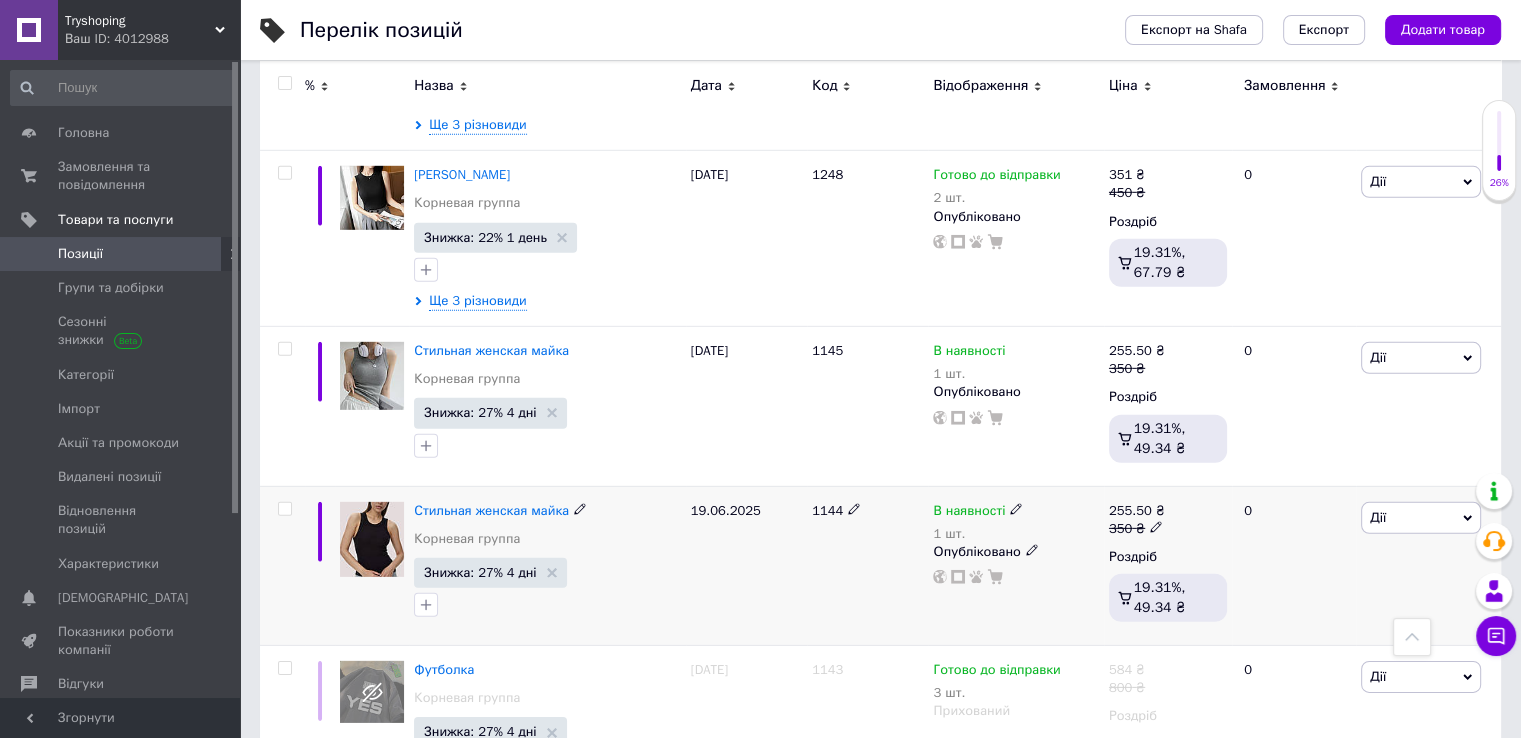 click on "Дії" at bounding box center (1378, 517) 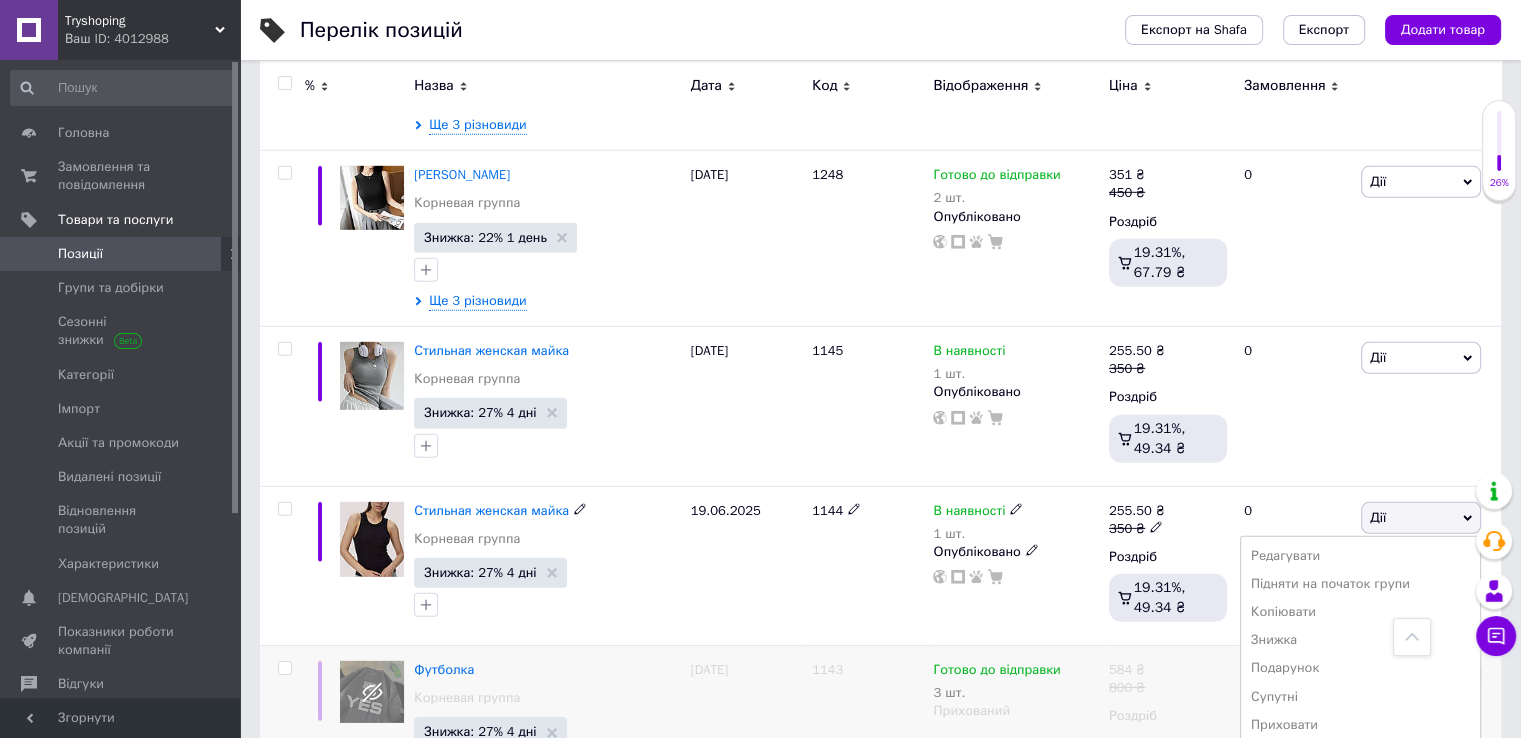 click on "Приховати" at bounding box center [1360, 725] 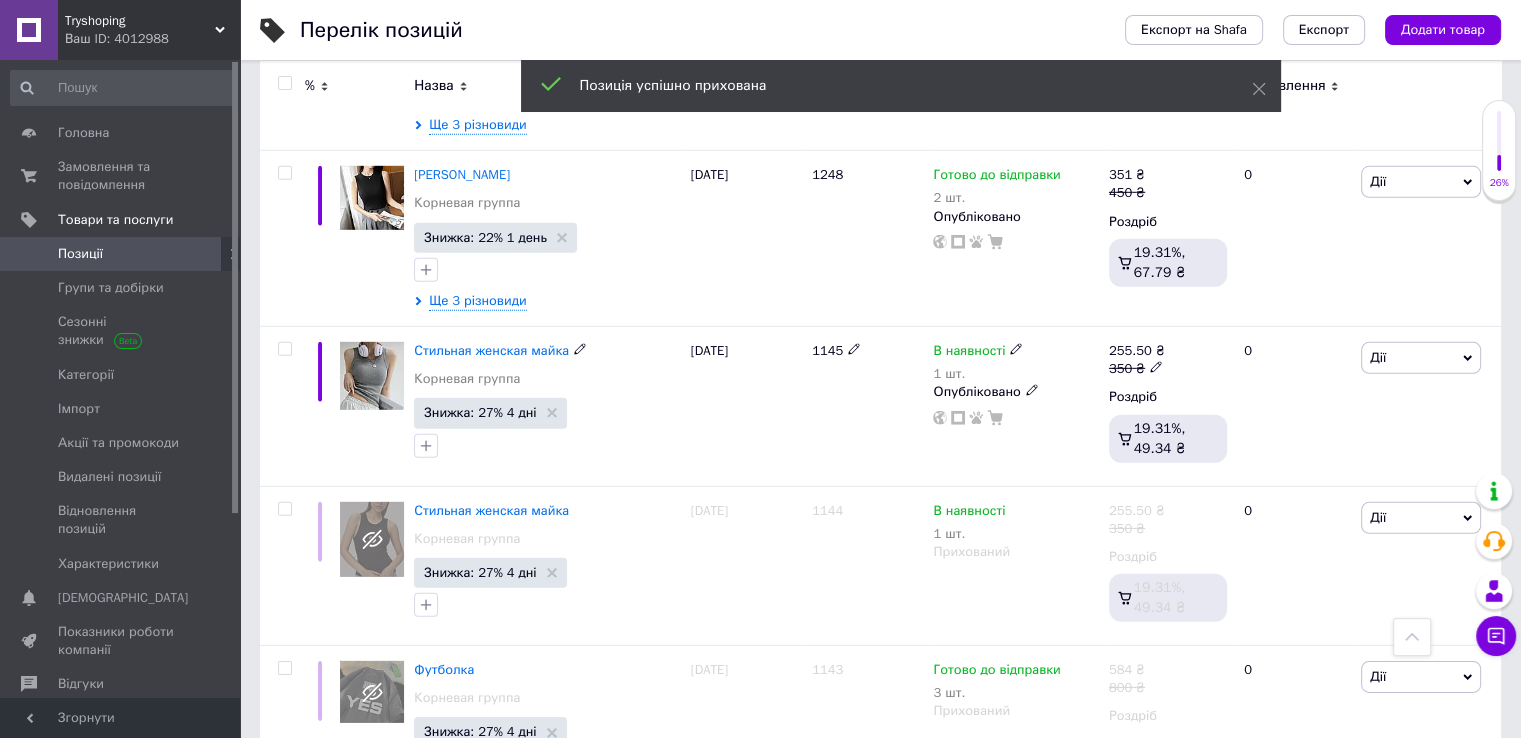 click on "Дії" at bounding box center [1421, 358] 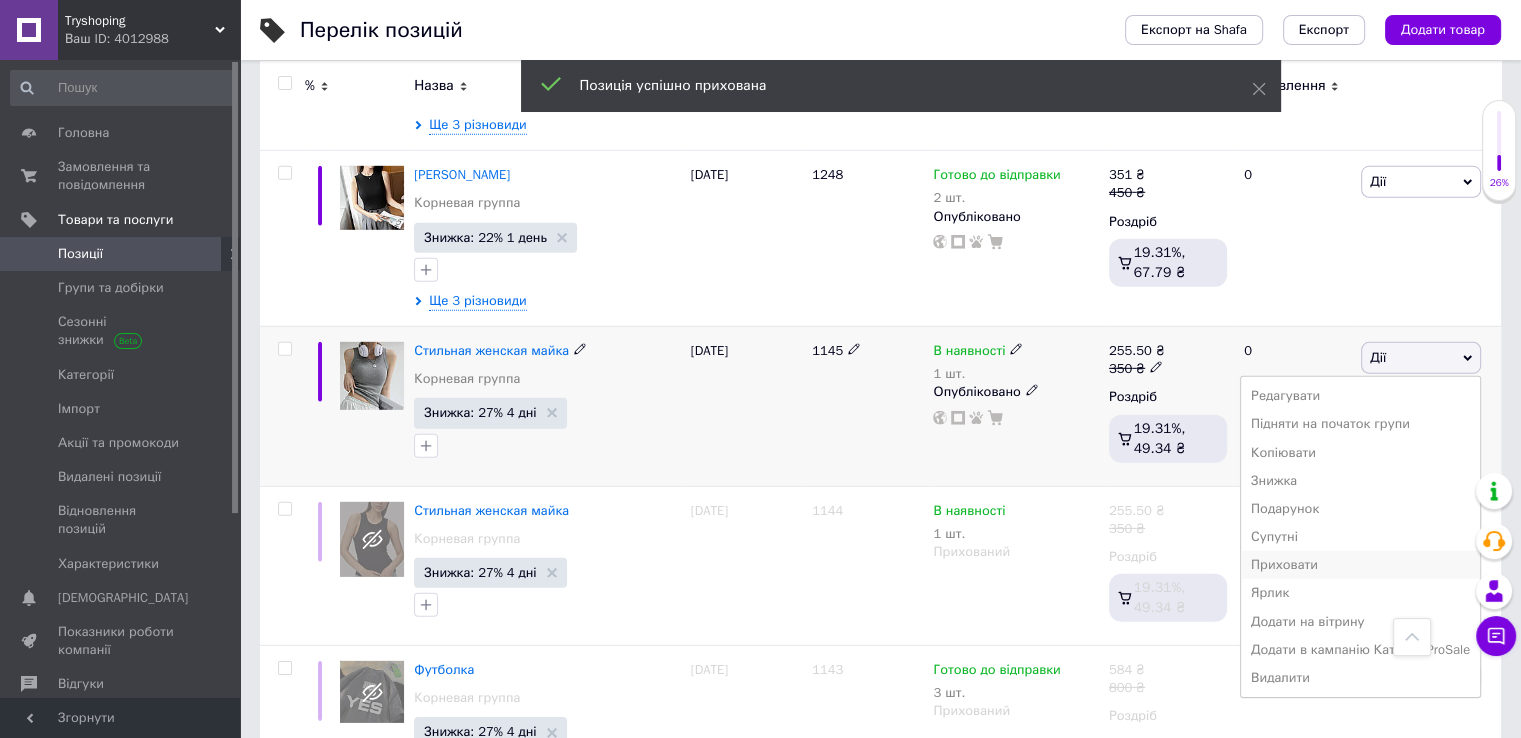 click on "Приховати" at bounding box center [1360, 565] 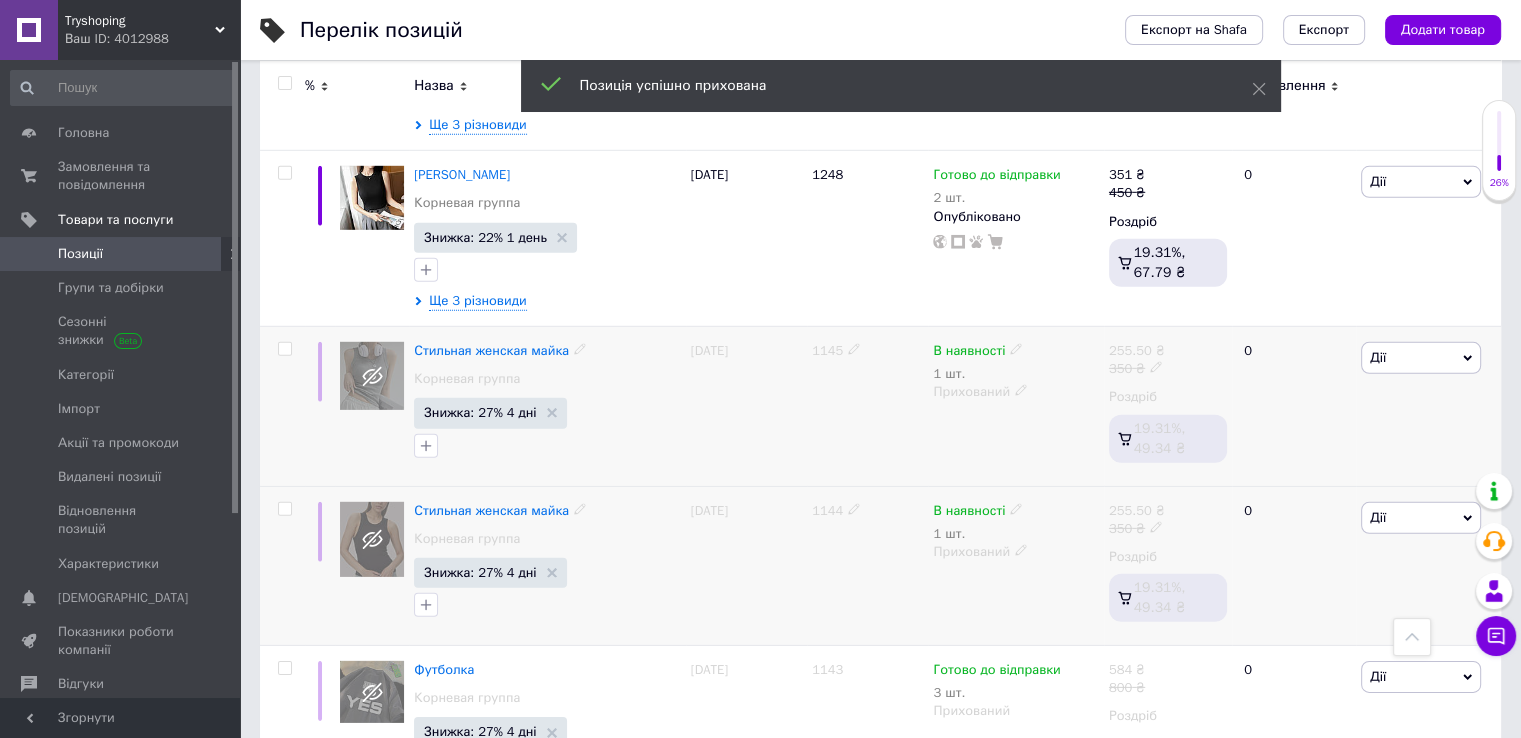 scroll, scrollTop: 13403, scrollLeft: 0, axis: vertical 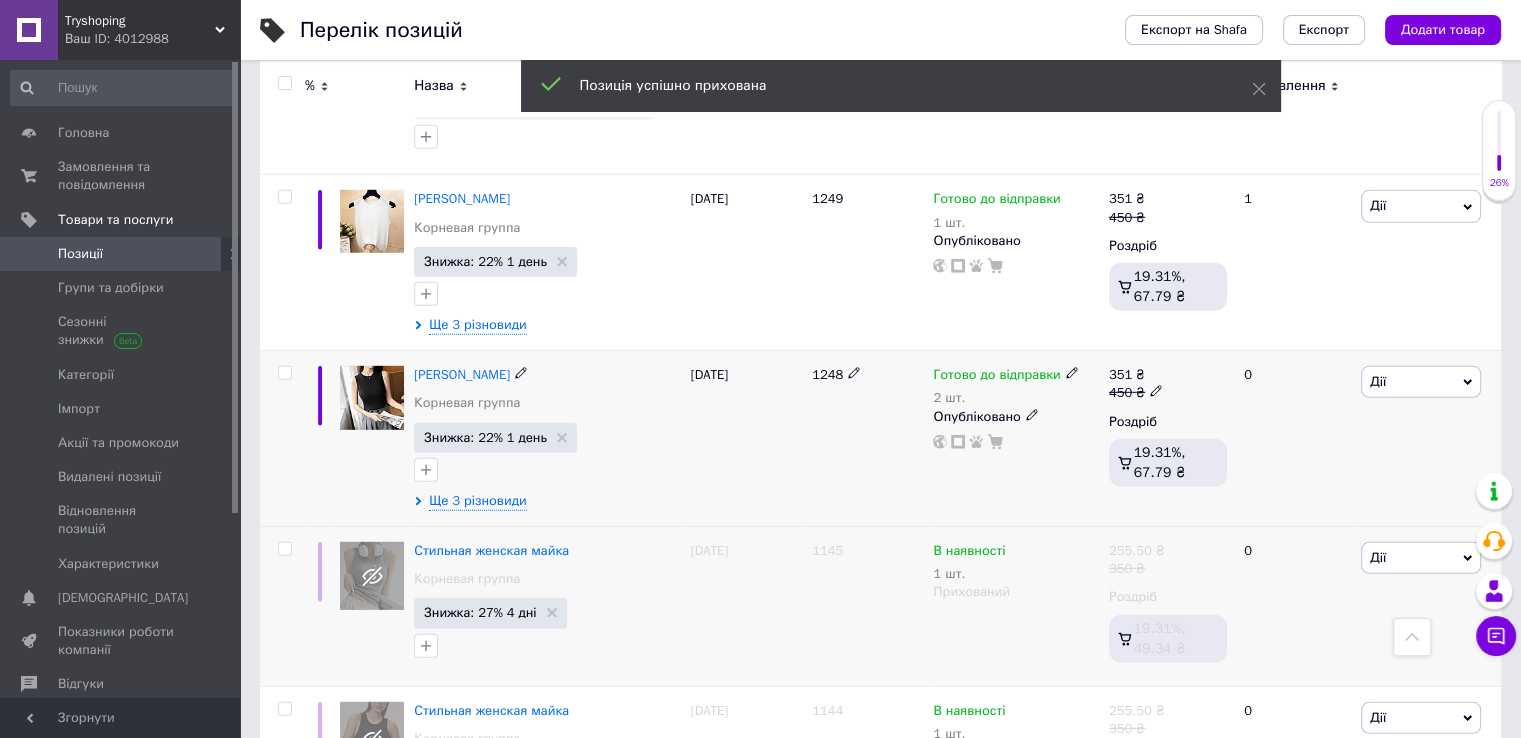 click on "Дії" at bounding box center [1421, 382] 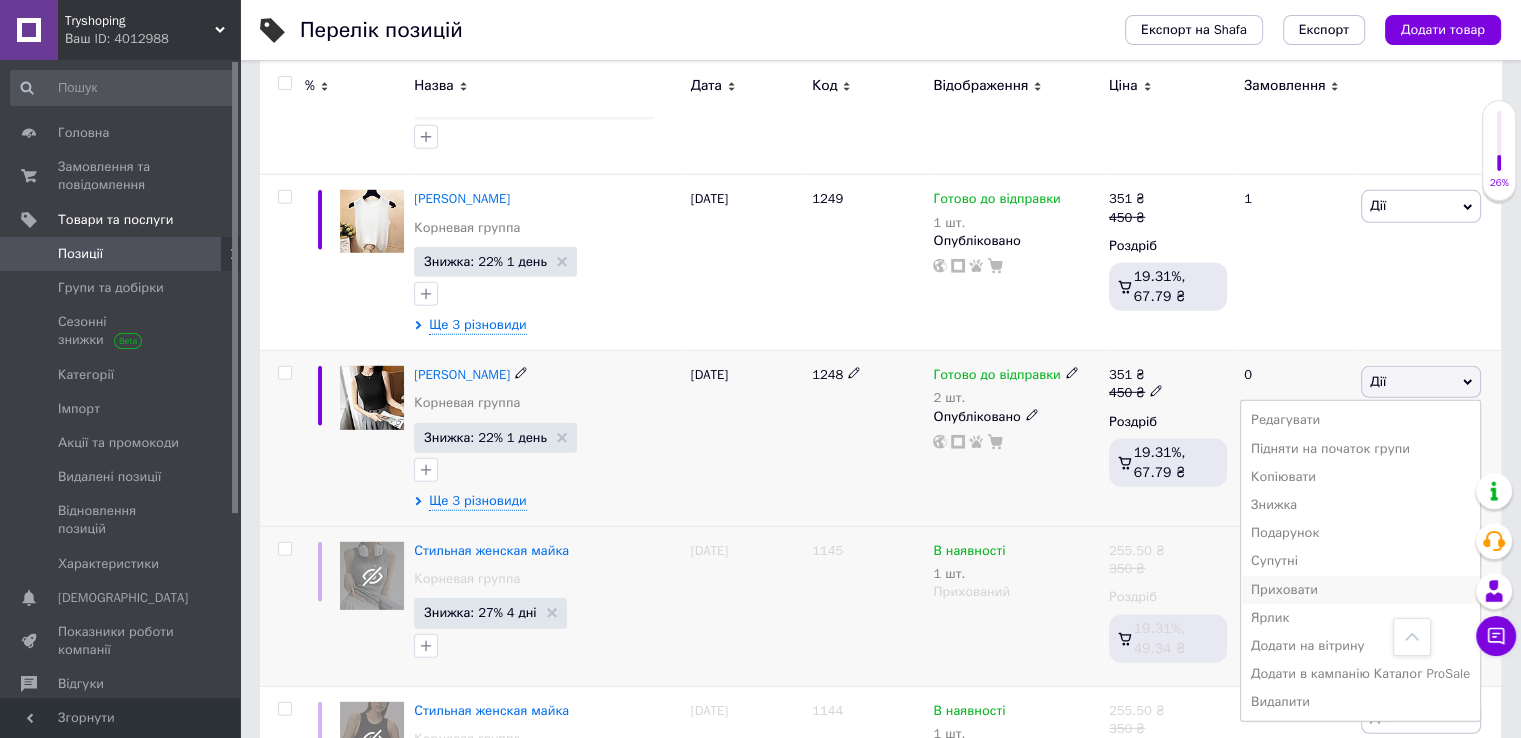 click on "Приховати" at bounding box center [1360, 590] 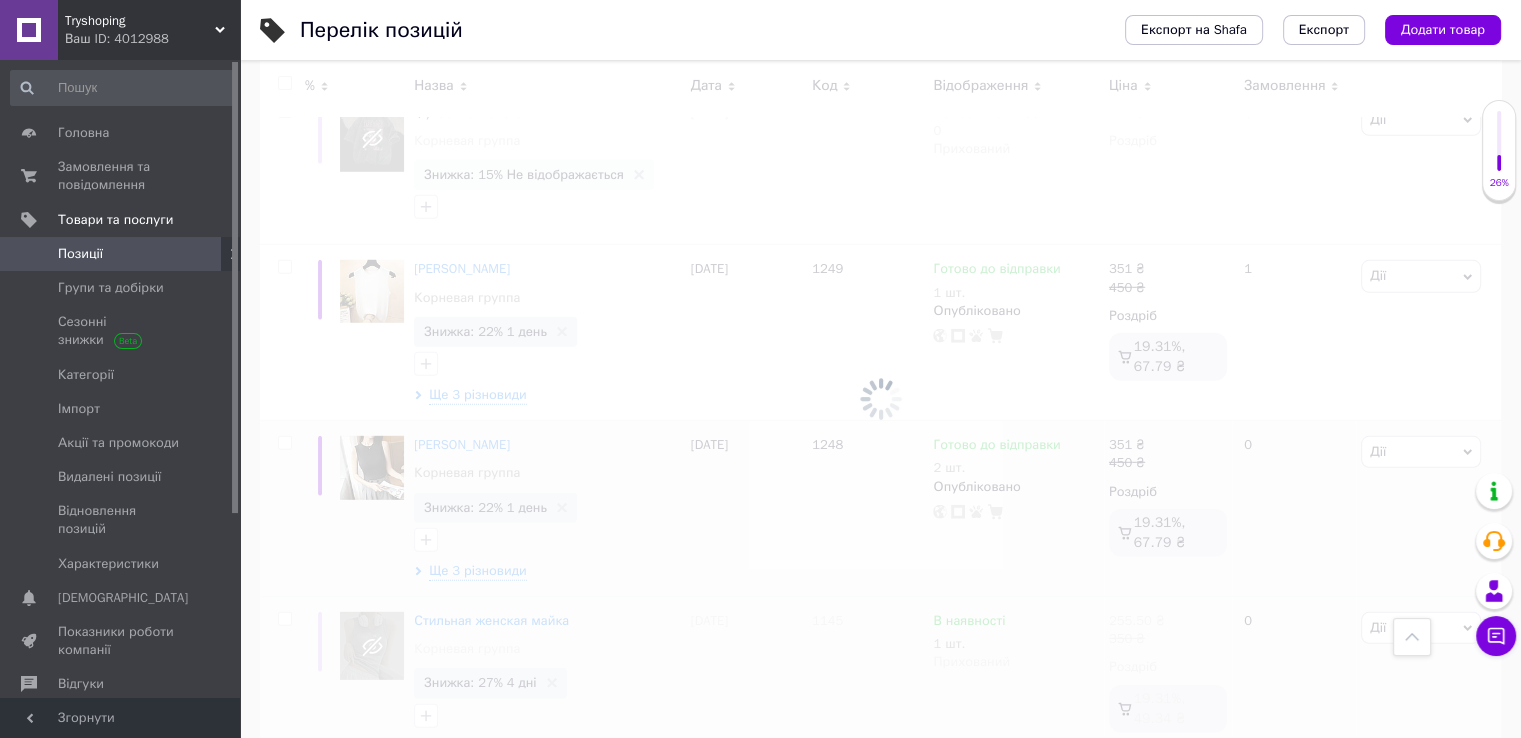 scroll, scrollTop: 13303, scrollLeft: 0, axis: vertical 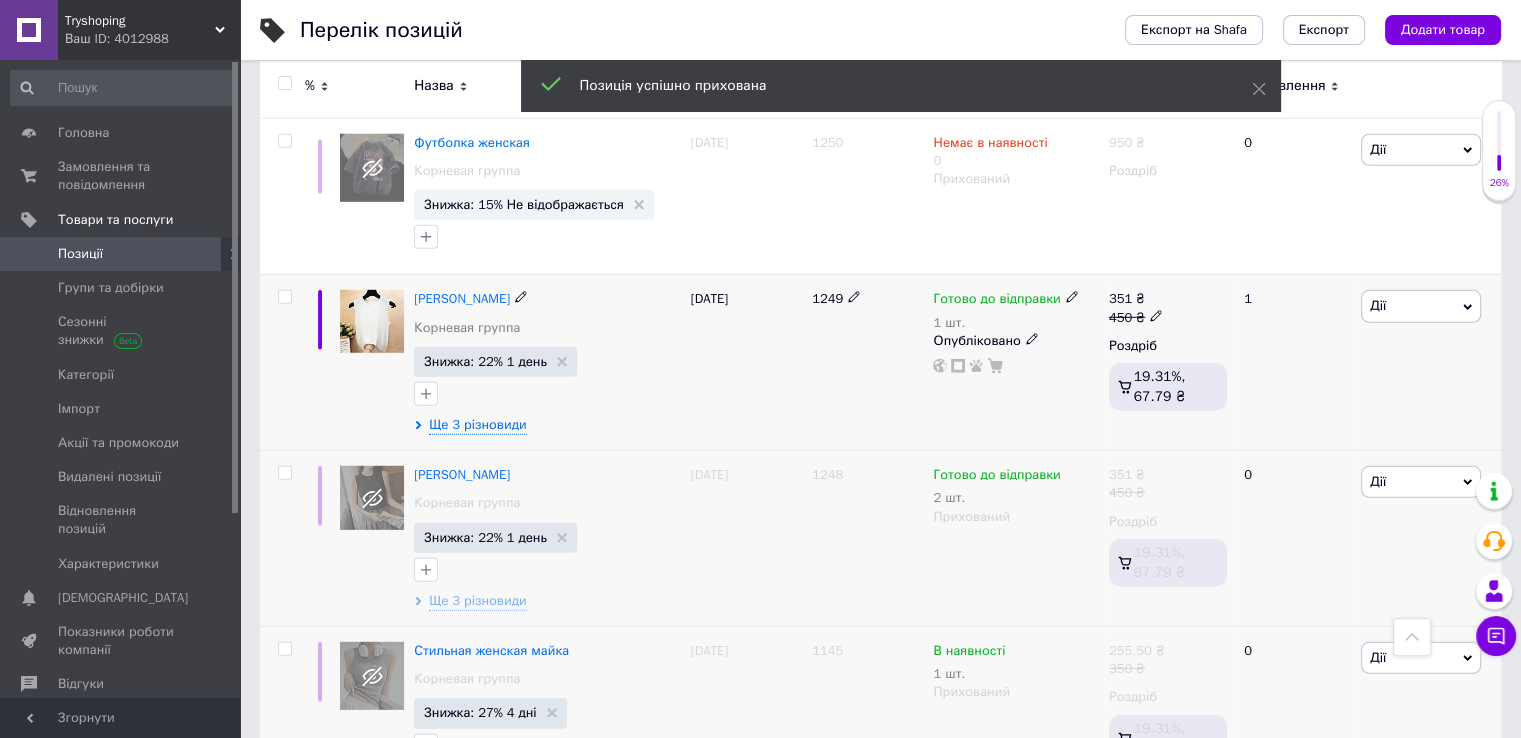 click on "Дії" at bounding box center (1421, 306) 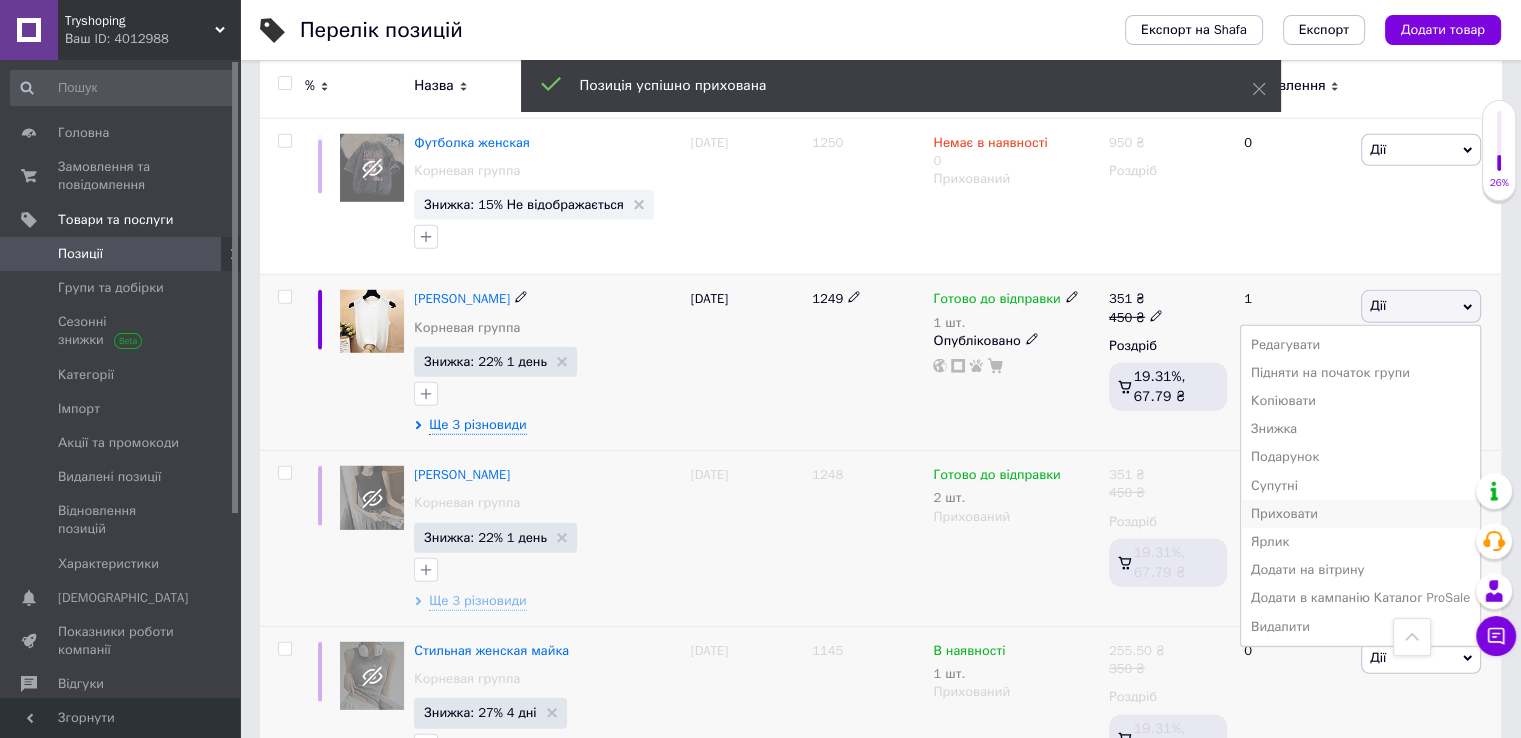 click on "Приховати" at bounding box center (1360, 514) 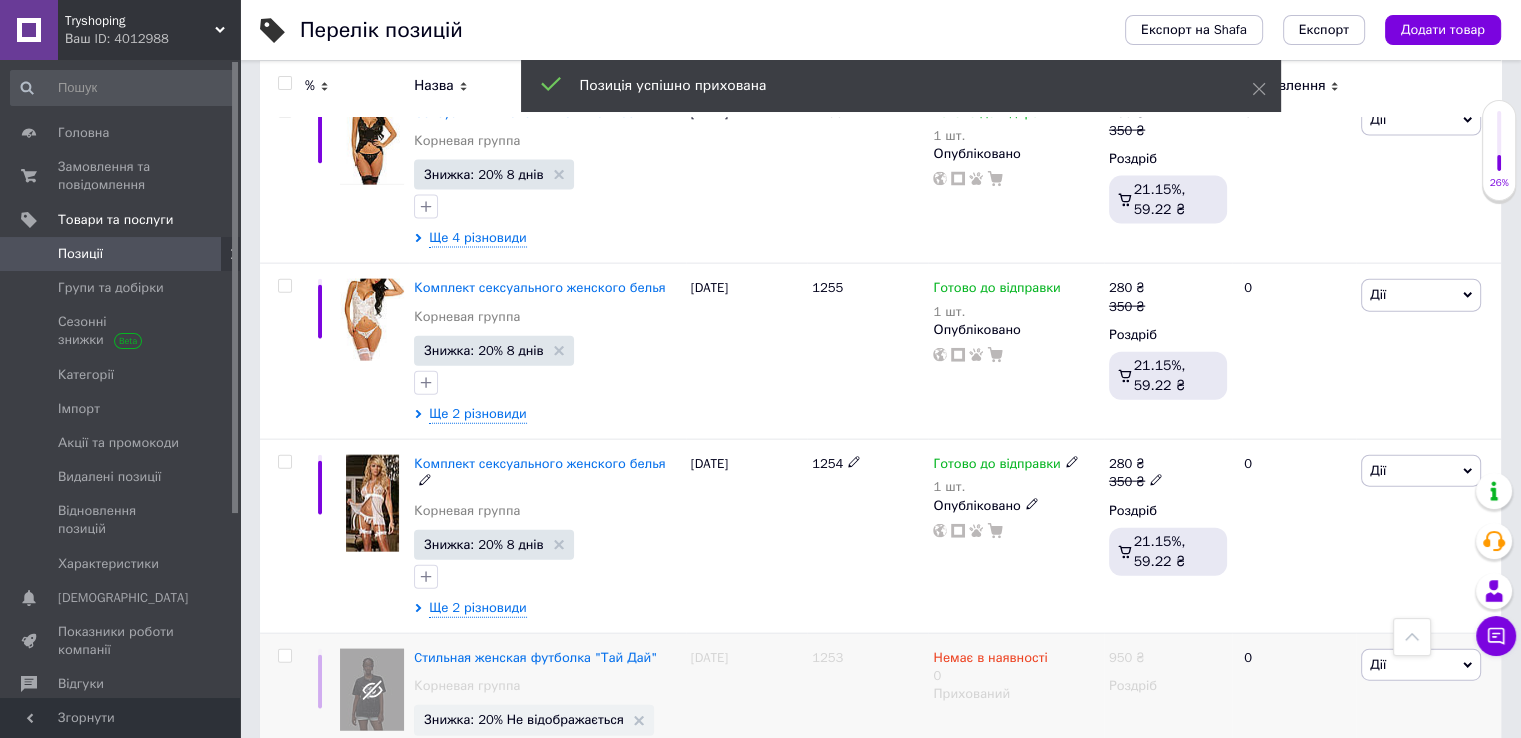 scroll, scrollTop: 12103, scrollLeft: 0, axis: vertical 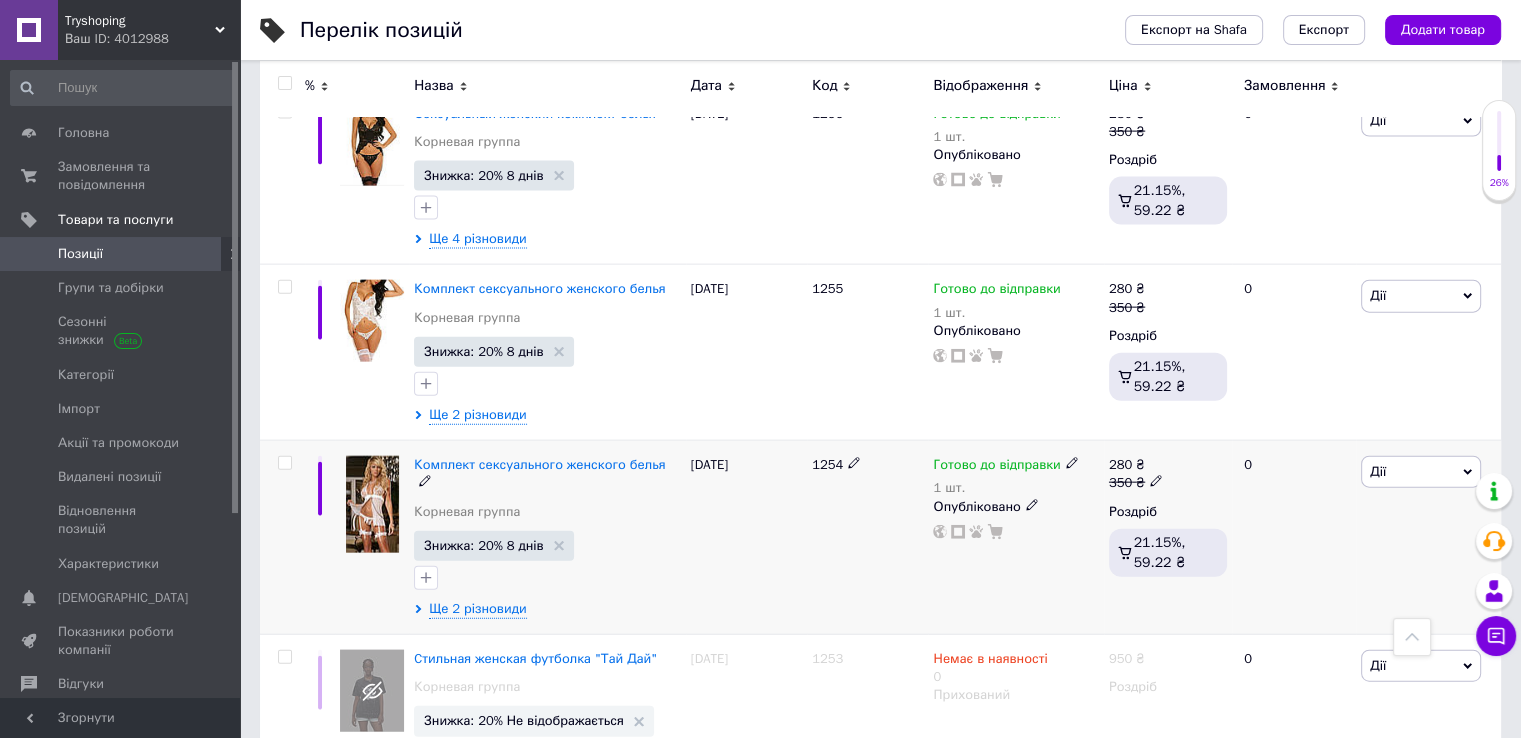 click on "Дії" at bounding box center (1421, 472) 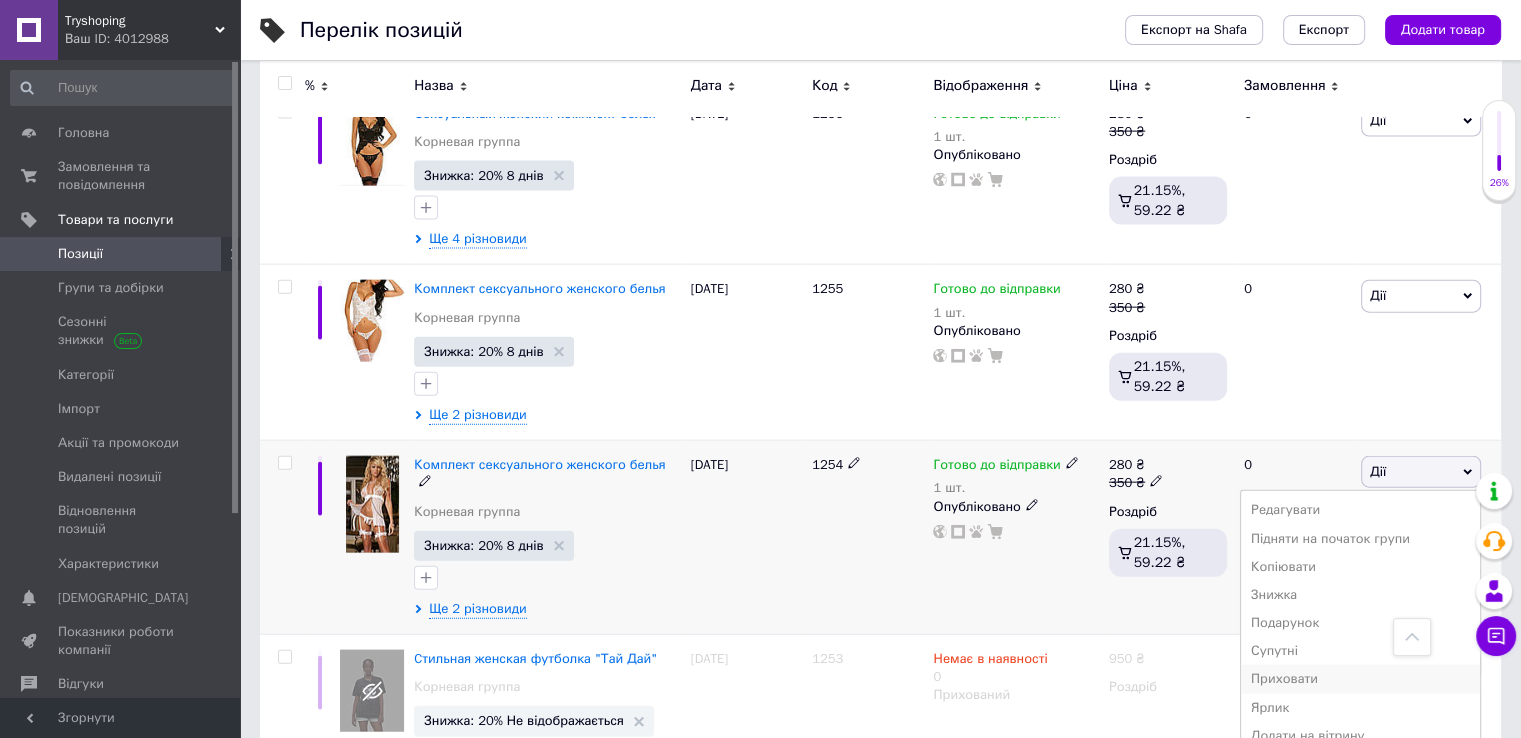 click on "Приховати" at bounding box center (1360, 679) 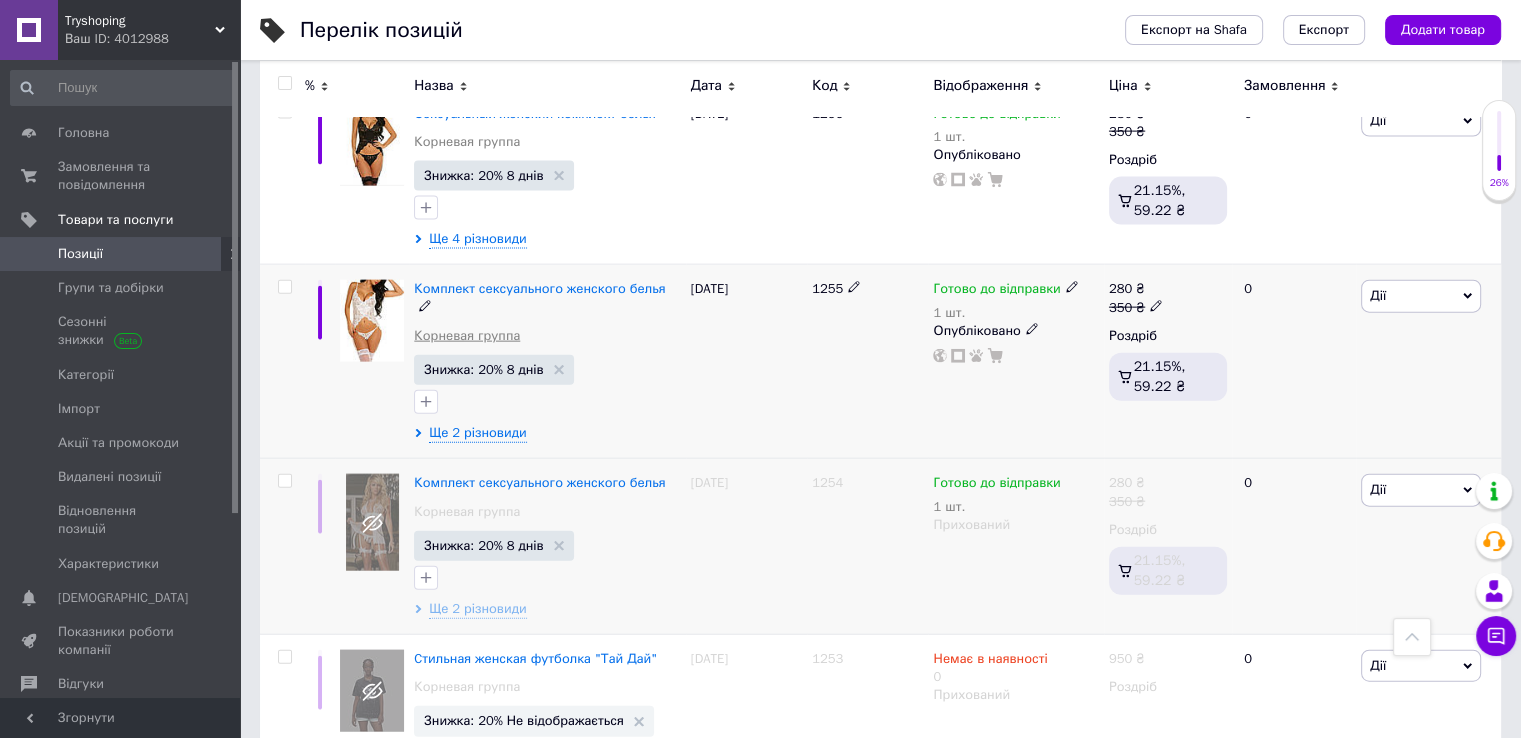 click at bounding box center [284, 287] 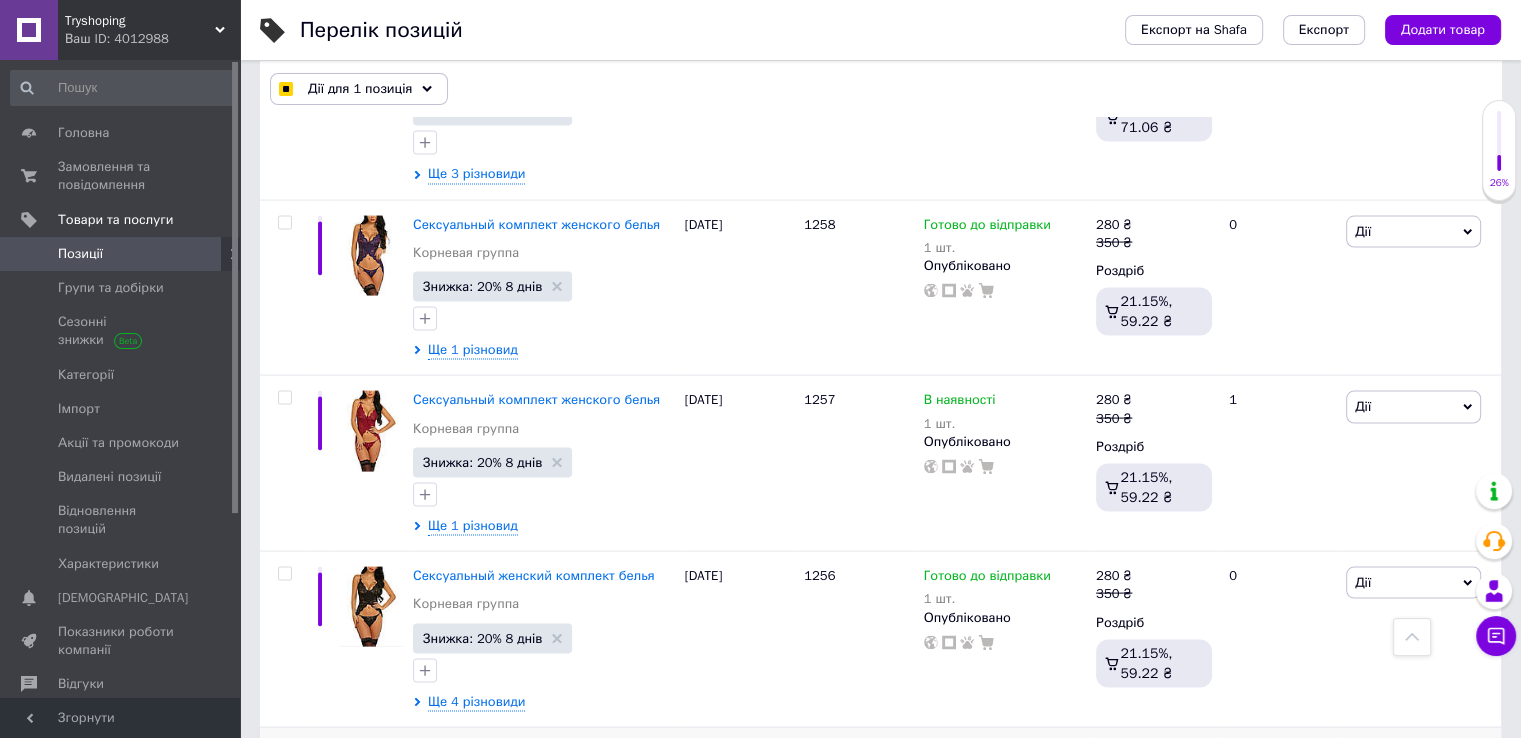 scroll, scrollTop: 11802, scrollLeft: 0, axis: vertical 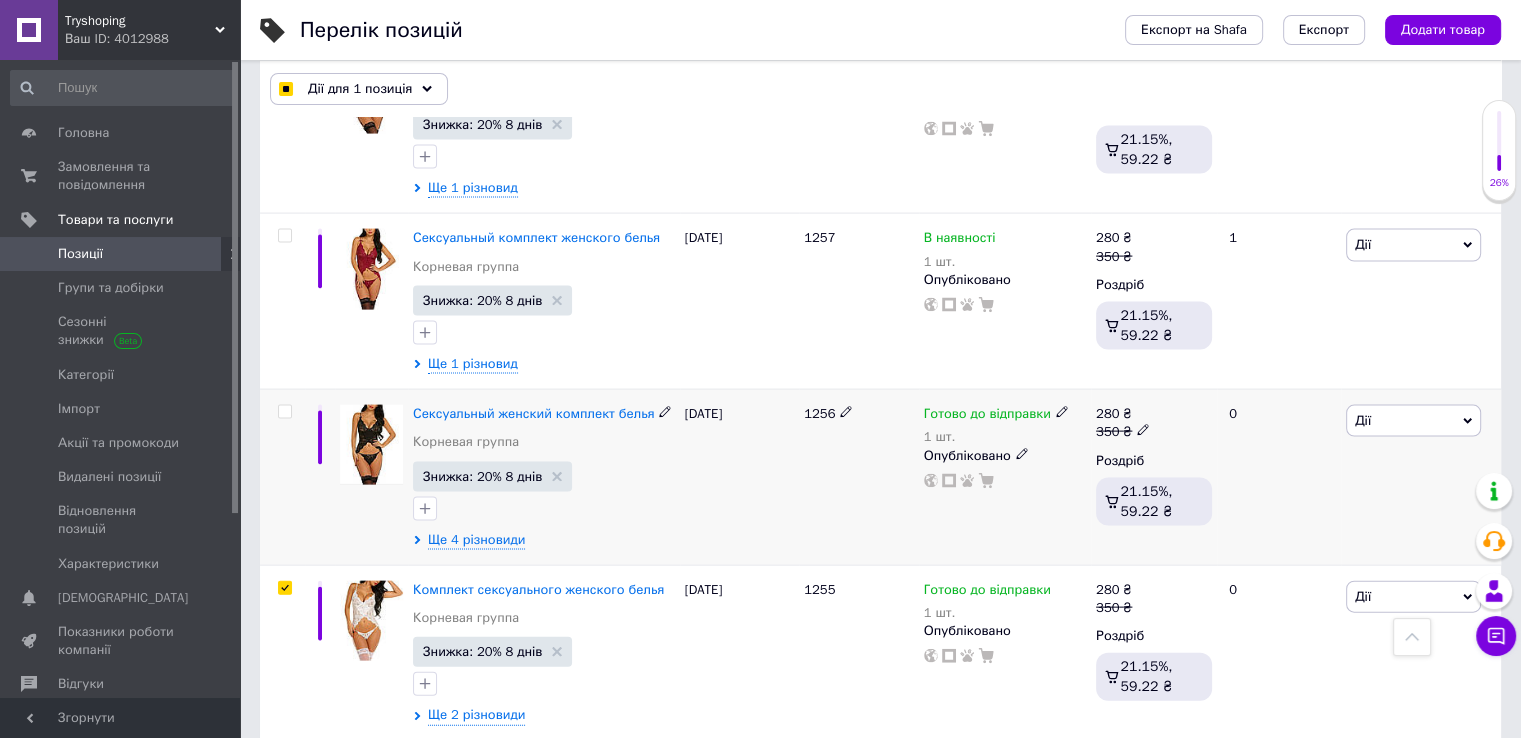 click at bounding box center (284, 412) 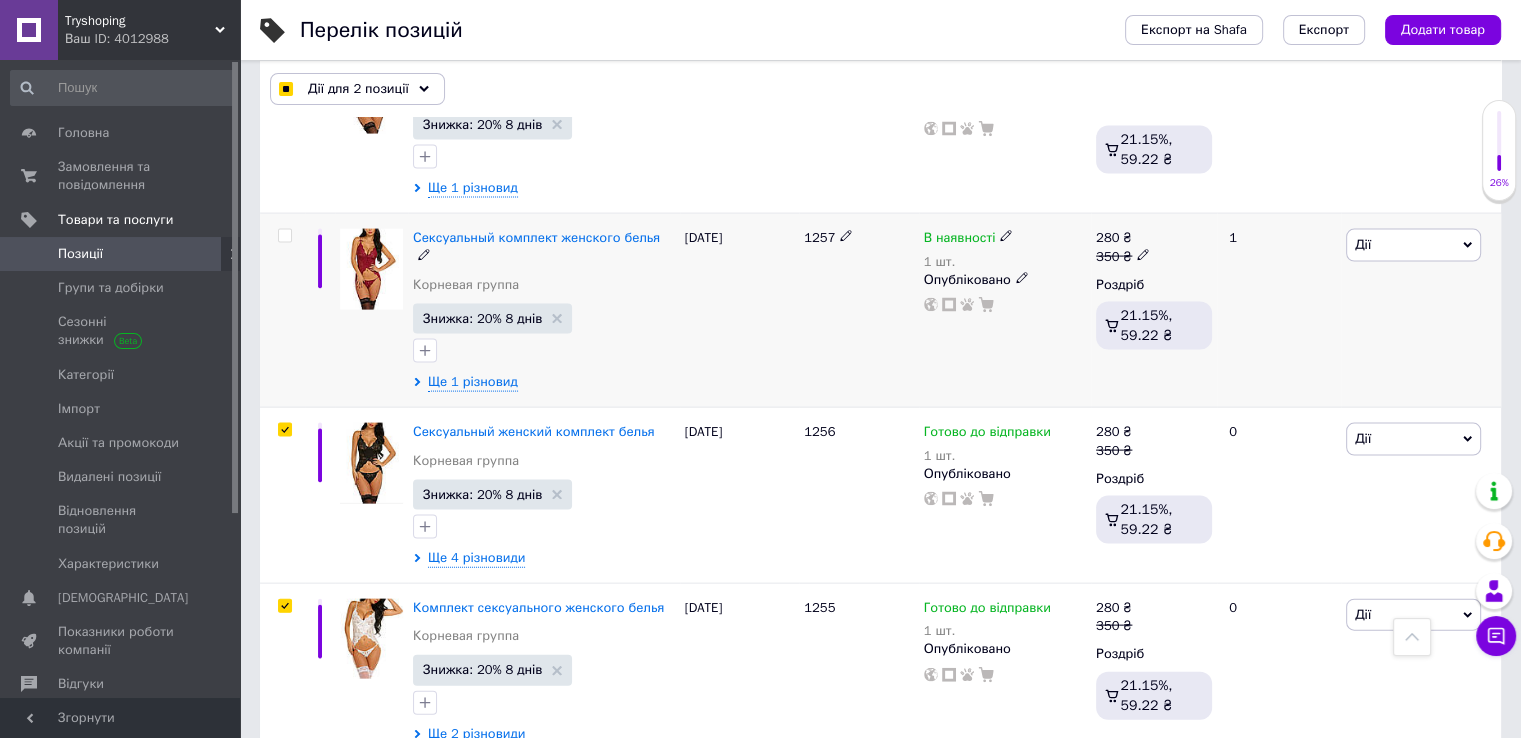 click at bounding box center (282, 311) 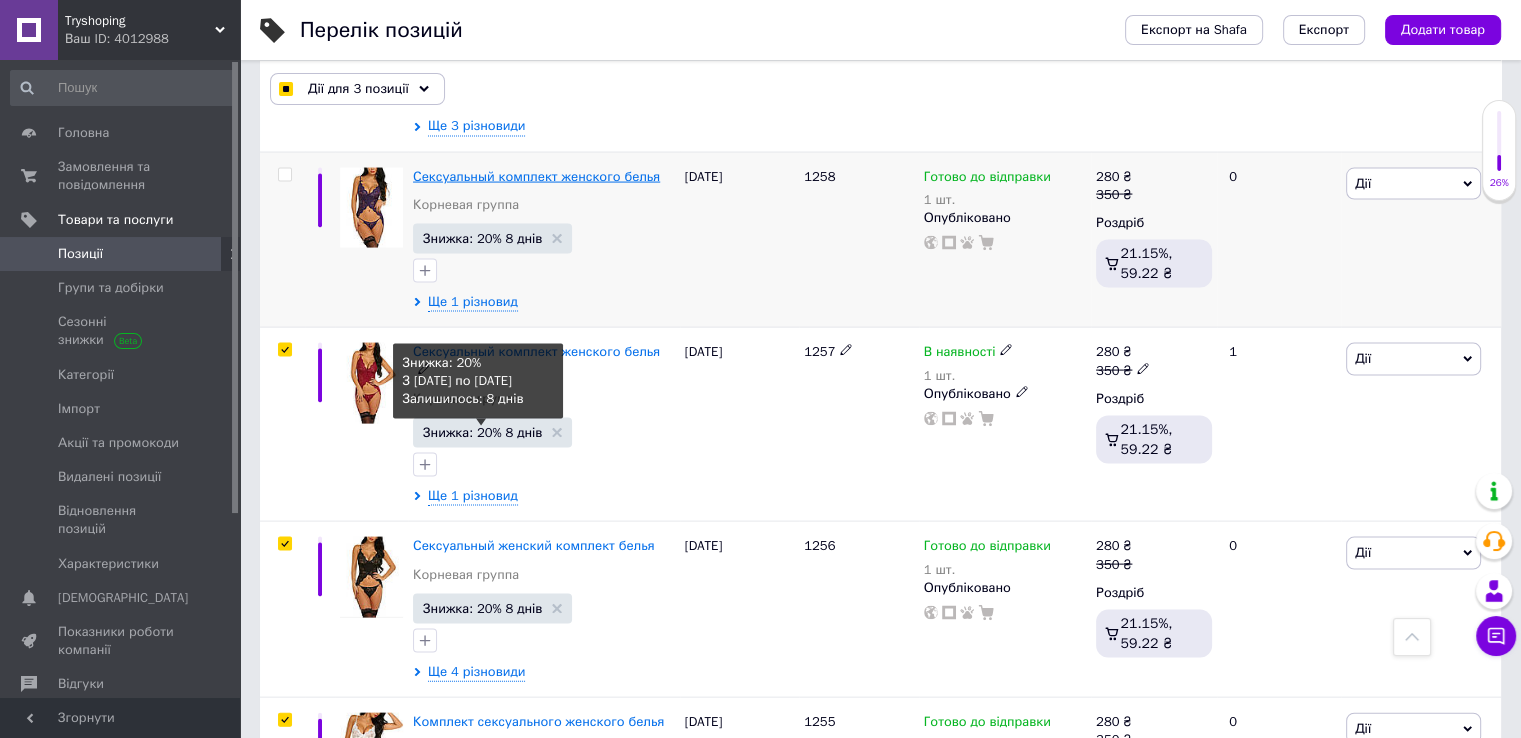 scroll, scrollTop: 11502, scrollLeft: 0, axis: vertical 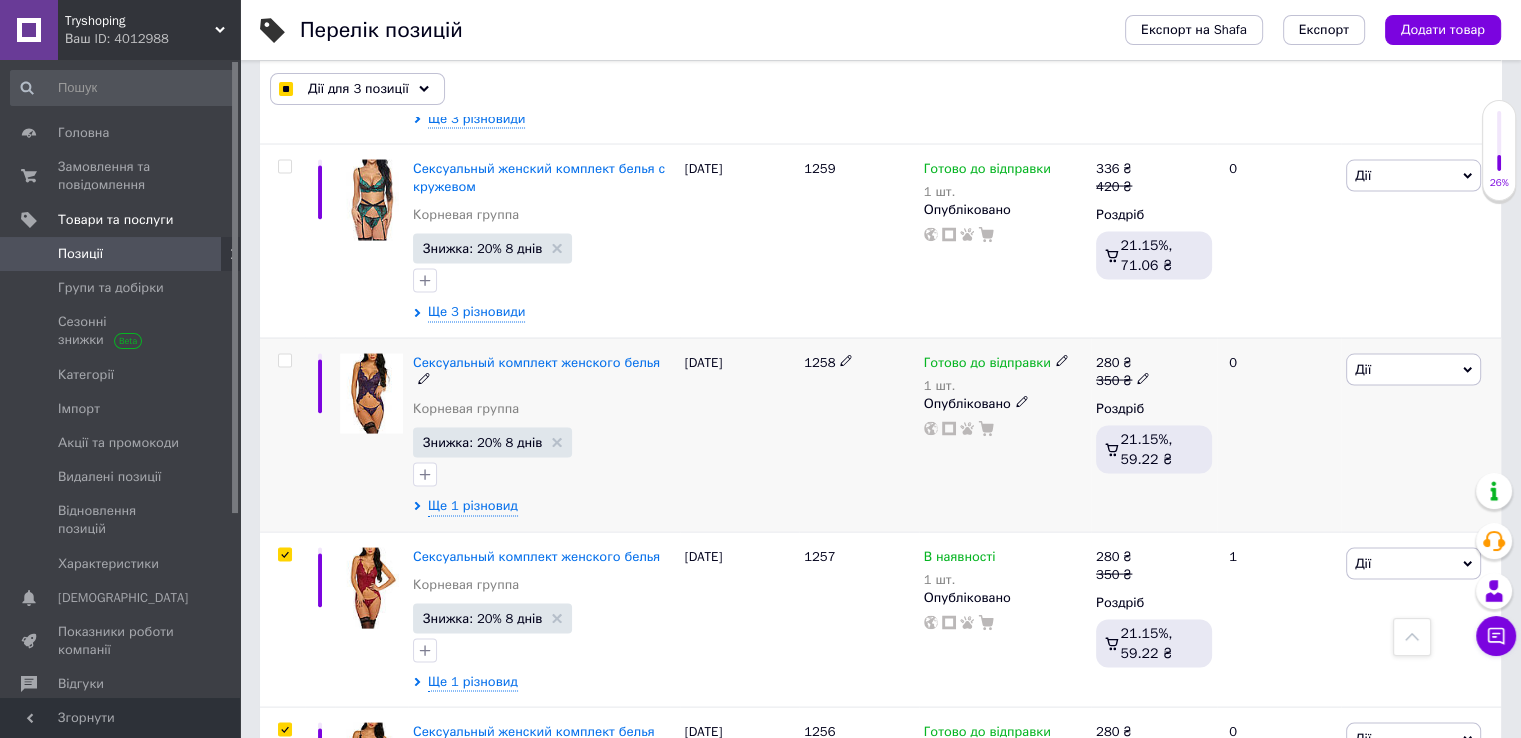 click at bounding box center [284, 361] 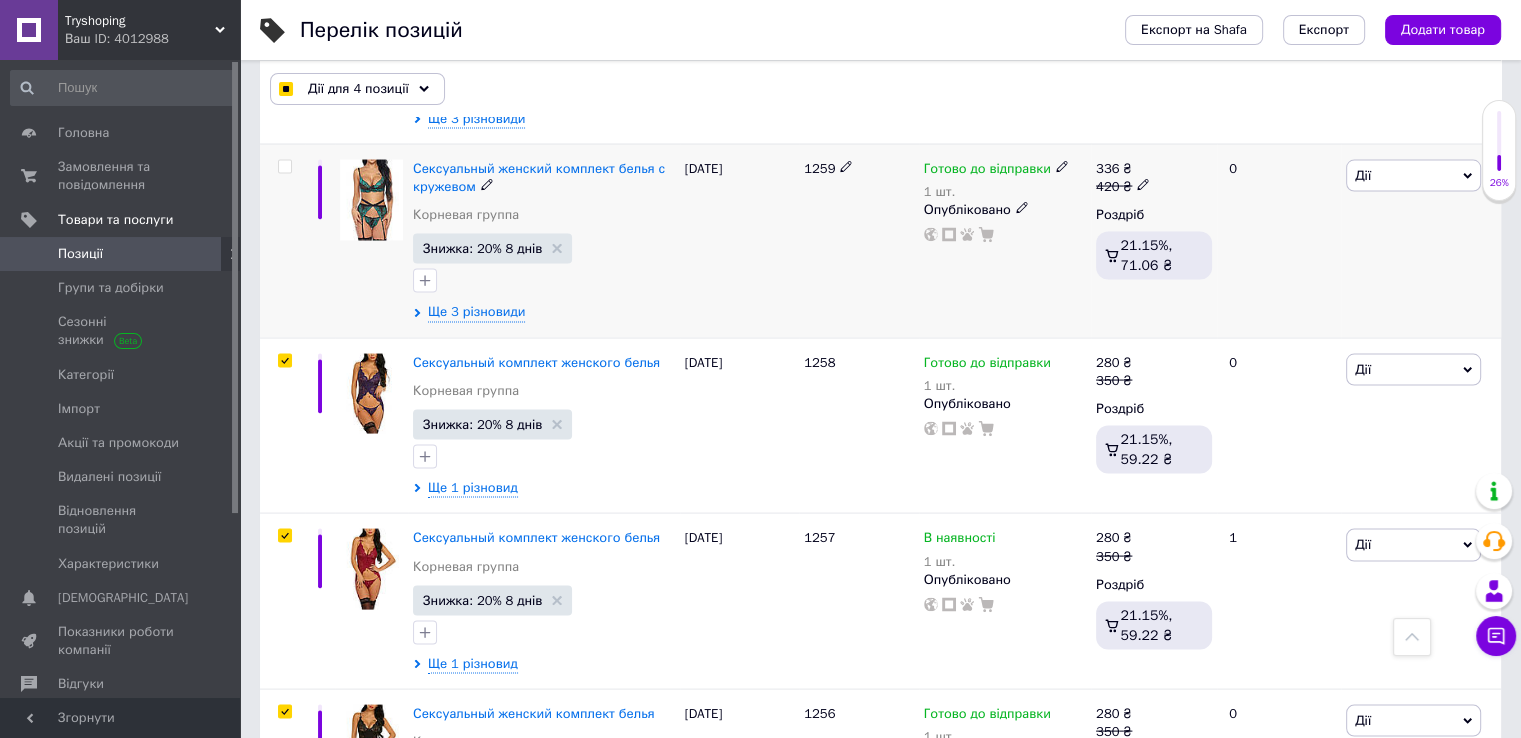 click at bounding box center [285, 167] 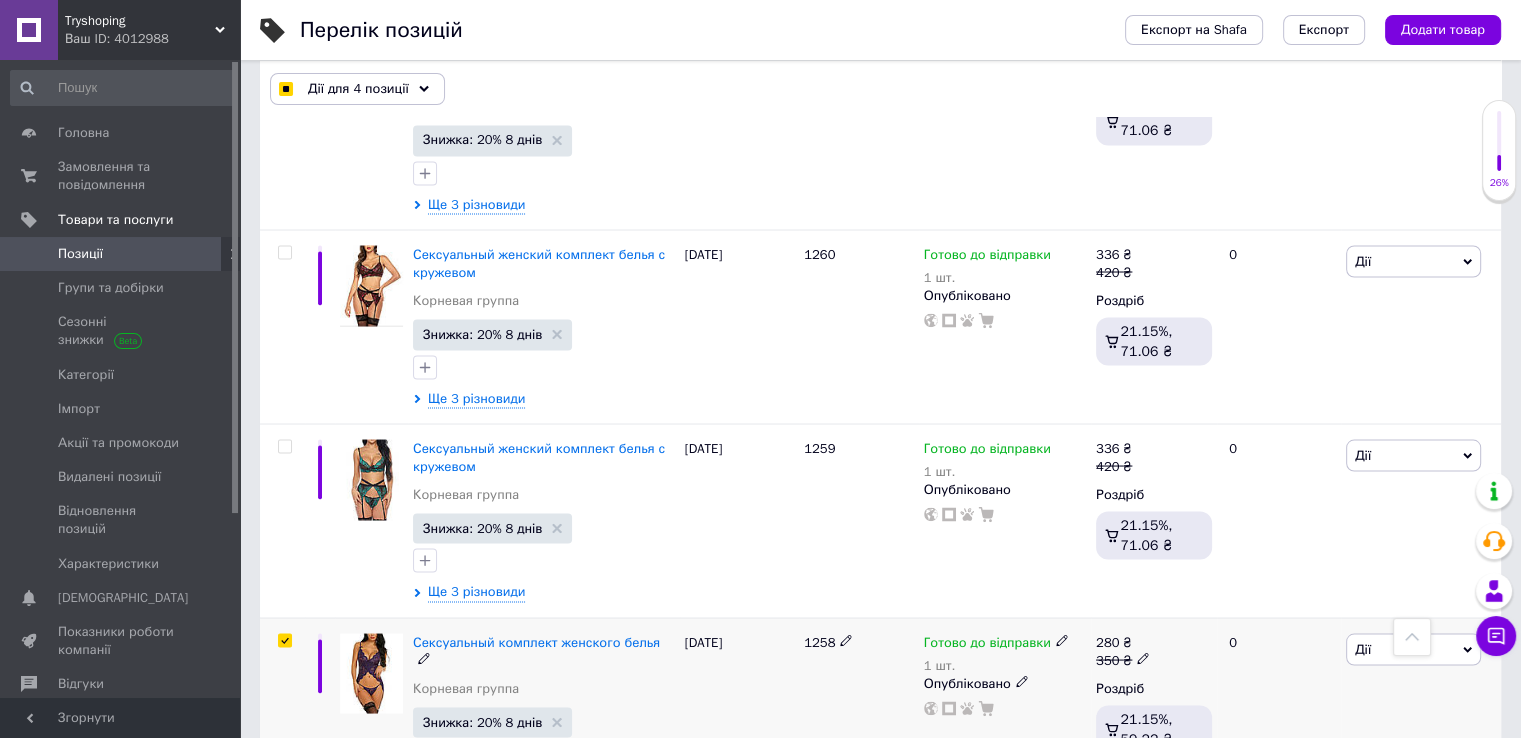 scroll, scrollTop: 11102, scrollLeft: 0, axis: vertical 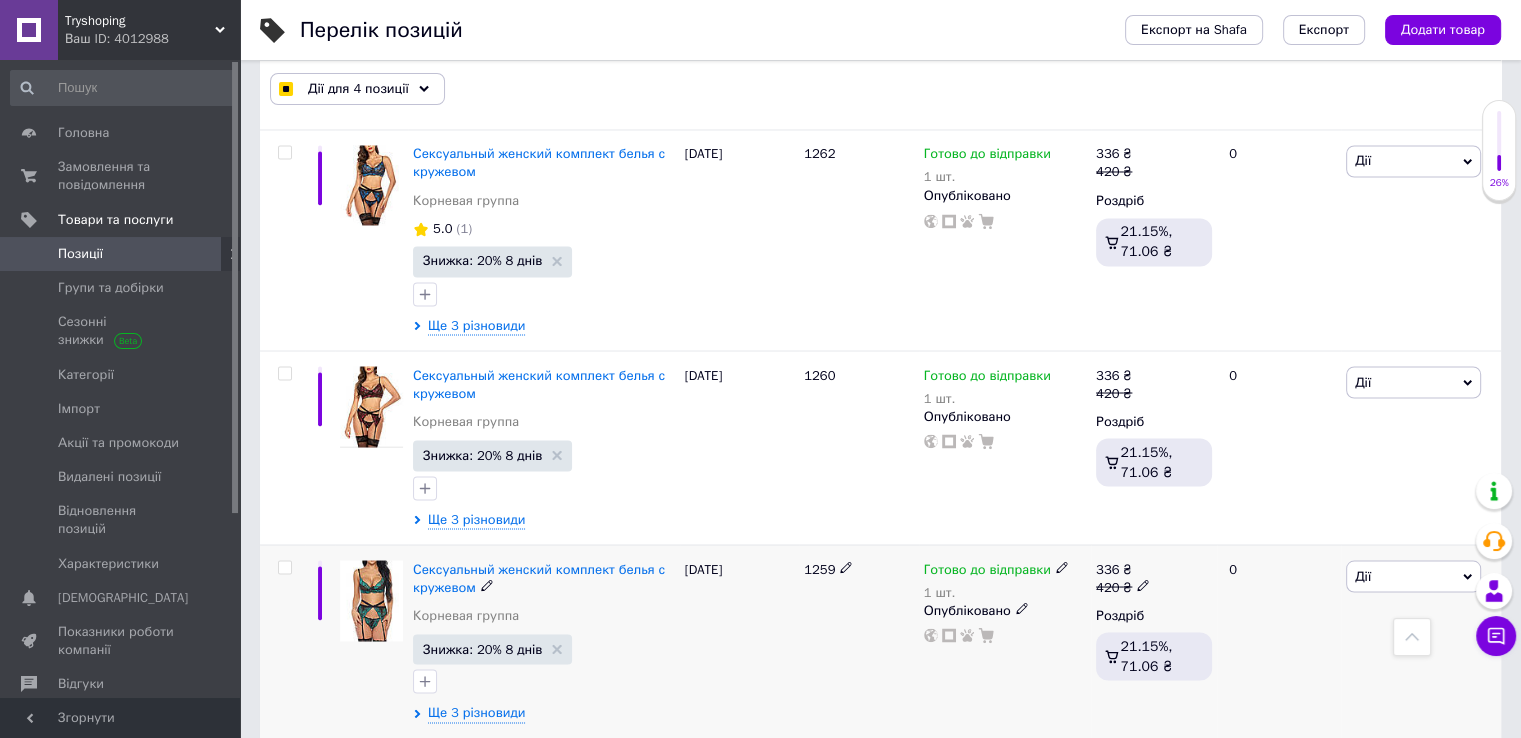 click at bounding box center [285, 567] 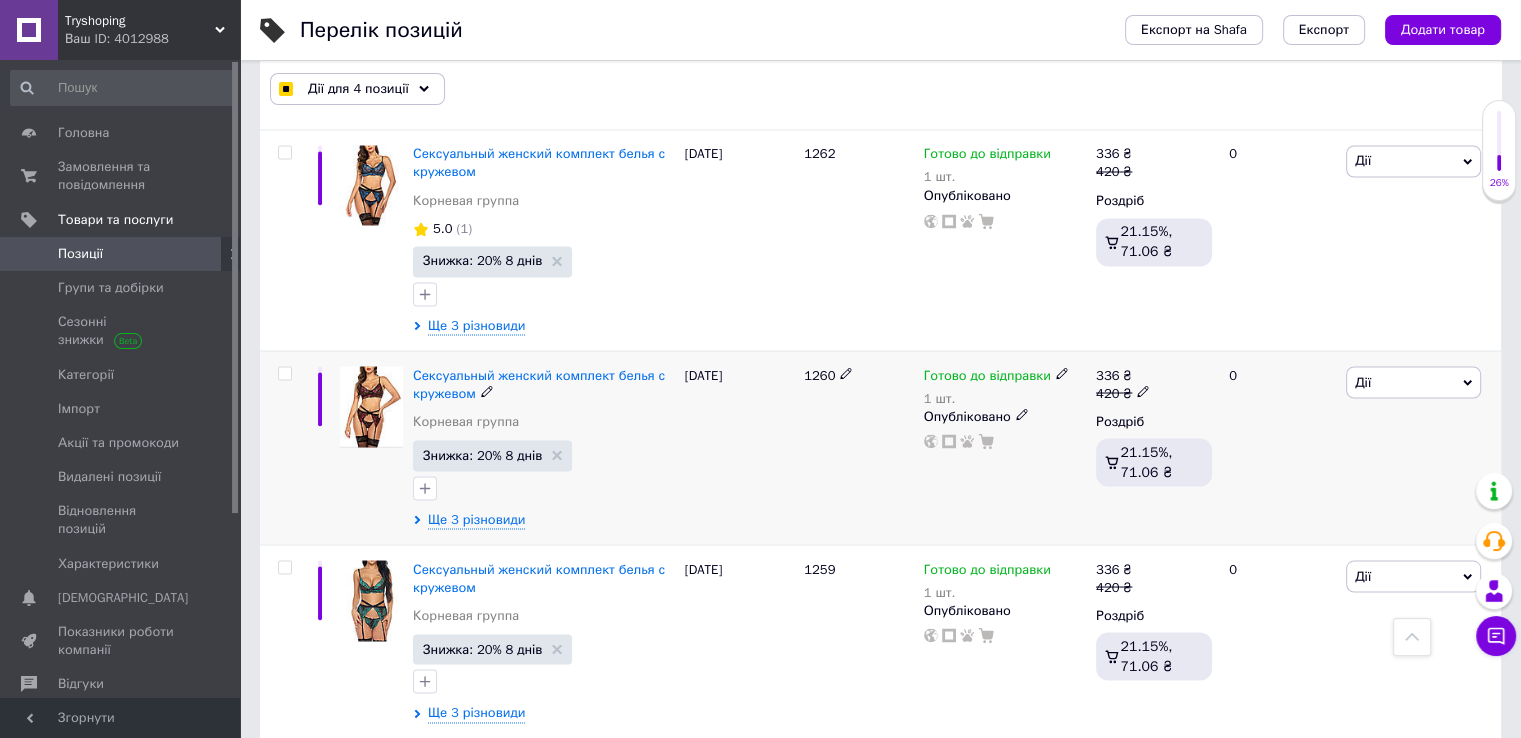 click at bounding box center (285, 373) 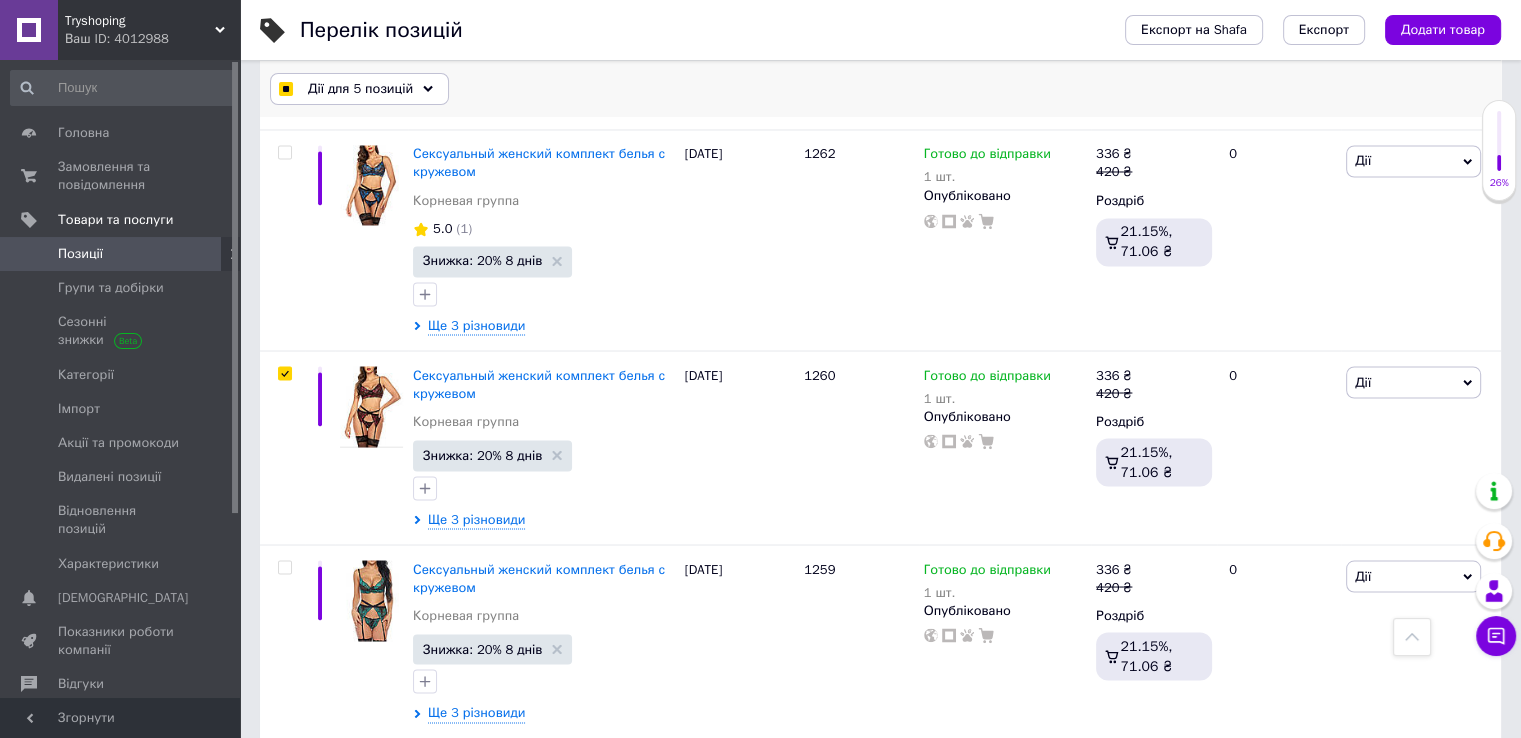click on "Дії для 5 позицій Вибрати усі 269 позицій Вибрані всі 269 позицій Скасувати обрані Вказати, де знаходиться товар Підняти на початок групи Перенести в кінець групи Перенести до групи «Оплатити частинами»  [GEOGRAPHIC_DATA] у добірку Редагувати вітрину Редагувати знижки Редагувати подарунки Редагувати супутні Редагувати ярлики Додати пошуковий запит Видалити пошуковий запит Додати мітку Видалити мітку Змінити тип Змінити наявність Змінити видимість Перетворити різновиди в товари Додати до замовлення Додати в кампанію Каталог ProSale Експорт груп та позицій" at bounding box center [880, 88] 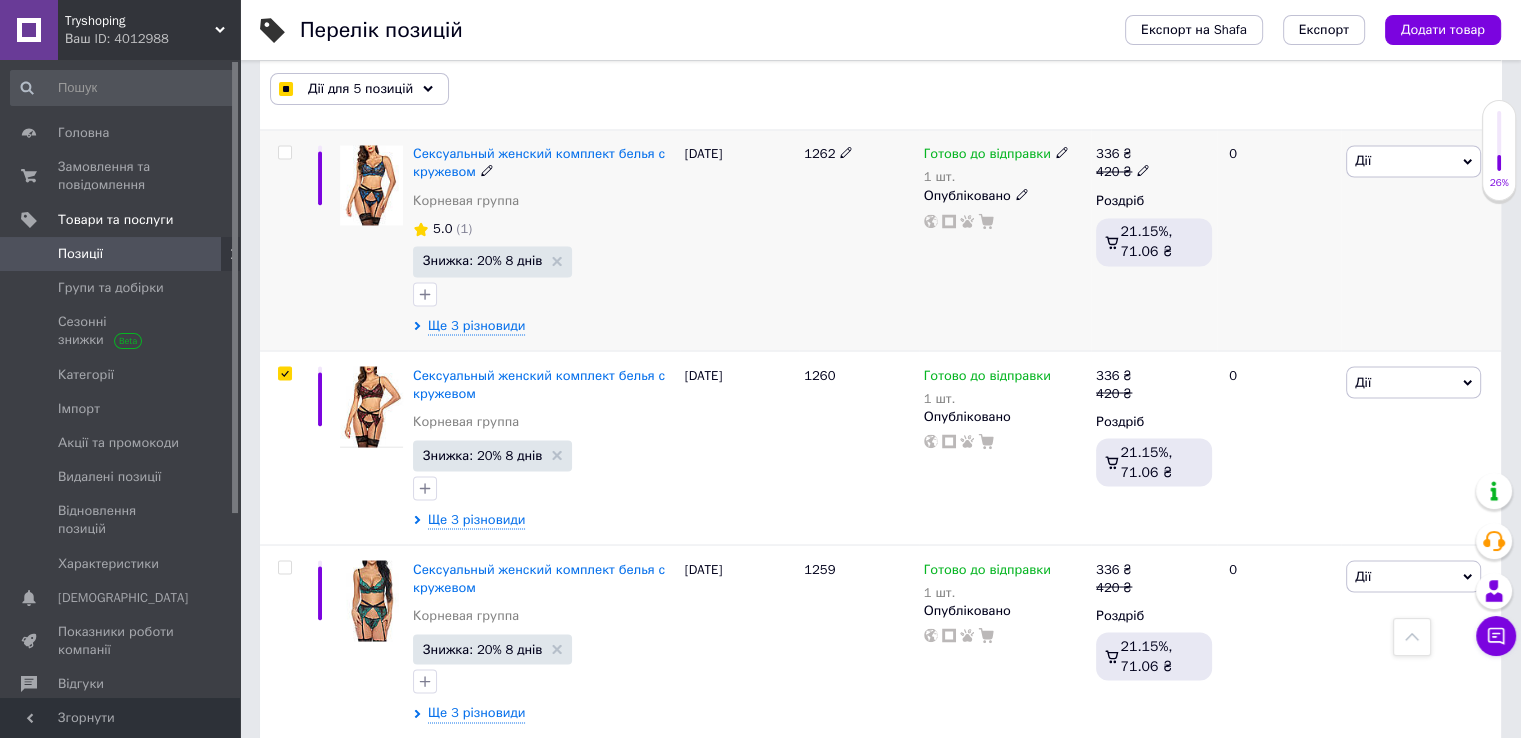 click at bounding box center [284, 152] 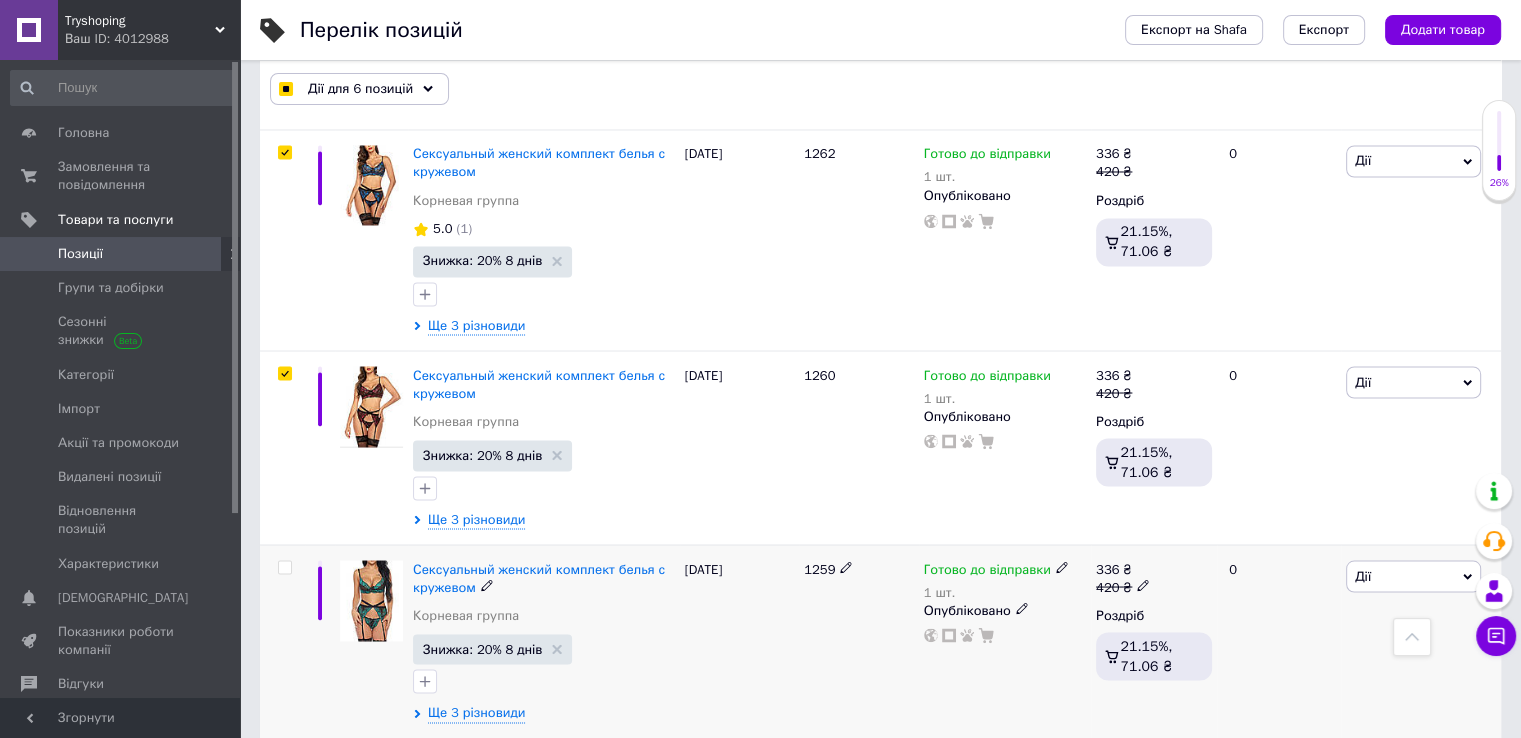 click at bounding box center (284, 567) 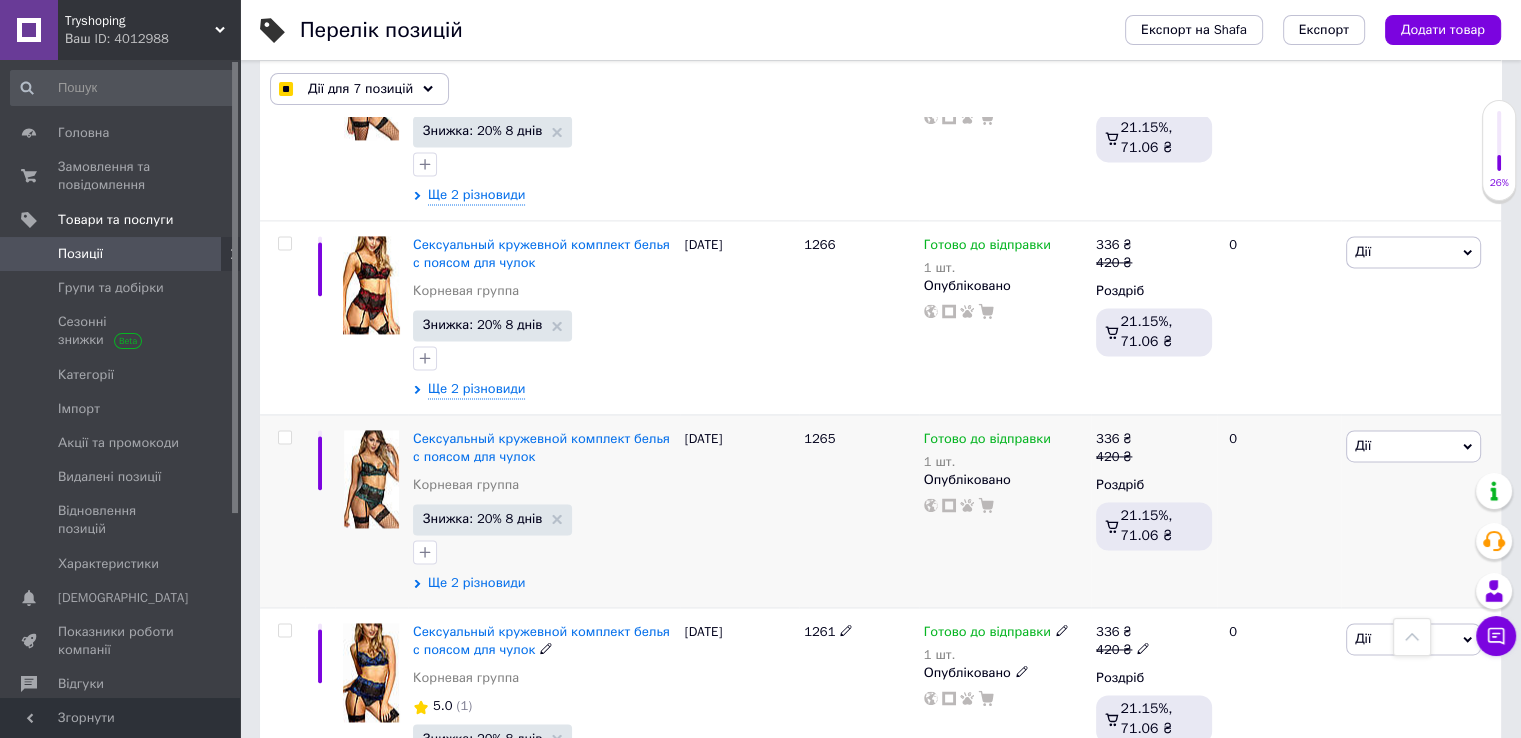 scroll, scrollTop: 10402, scrollLeft: 0, axis: vertical 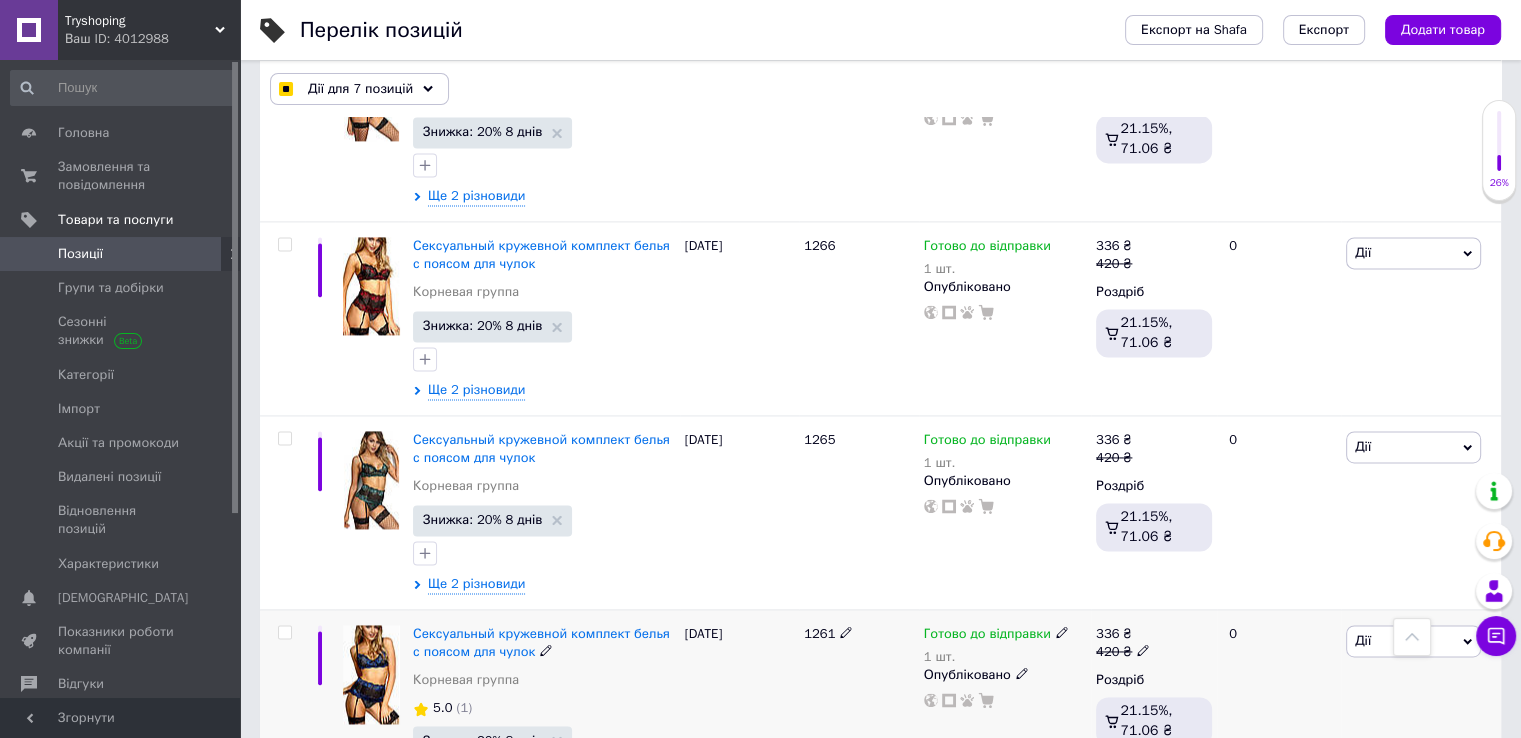 click at bounding box center (284, 632) 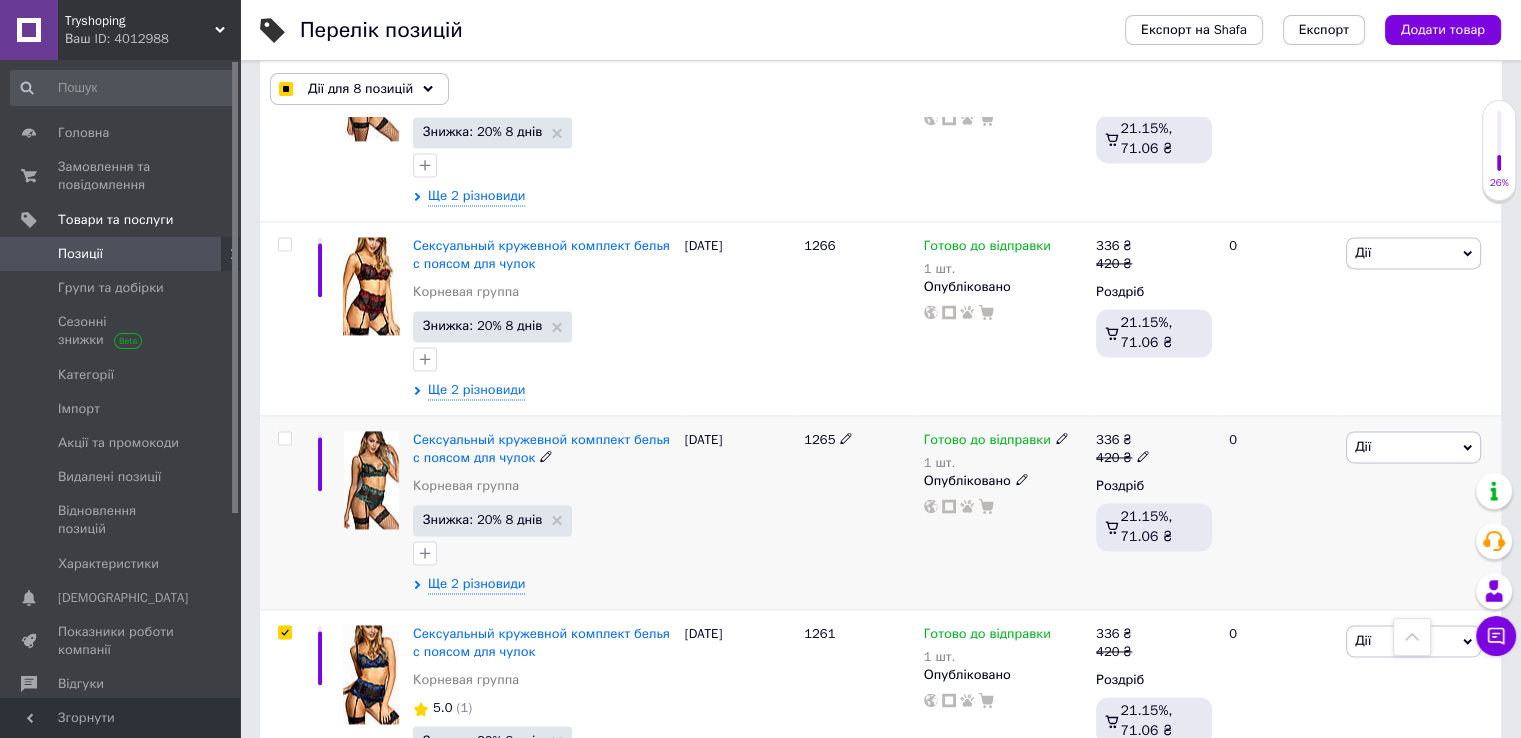 click at bounding box center (284, 438) 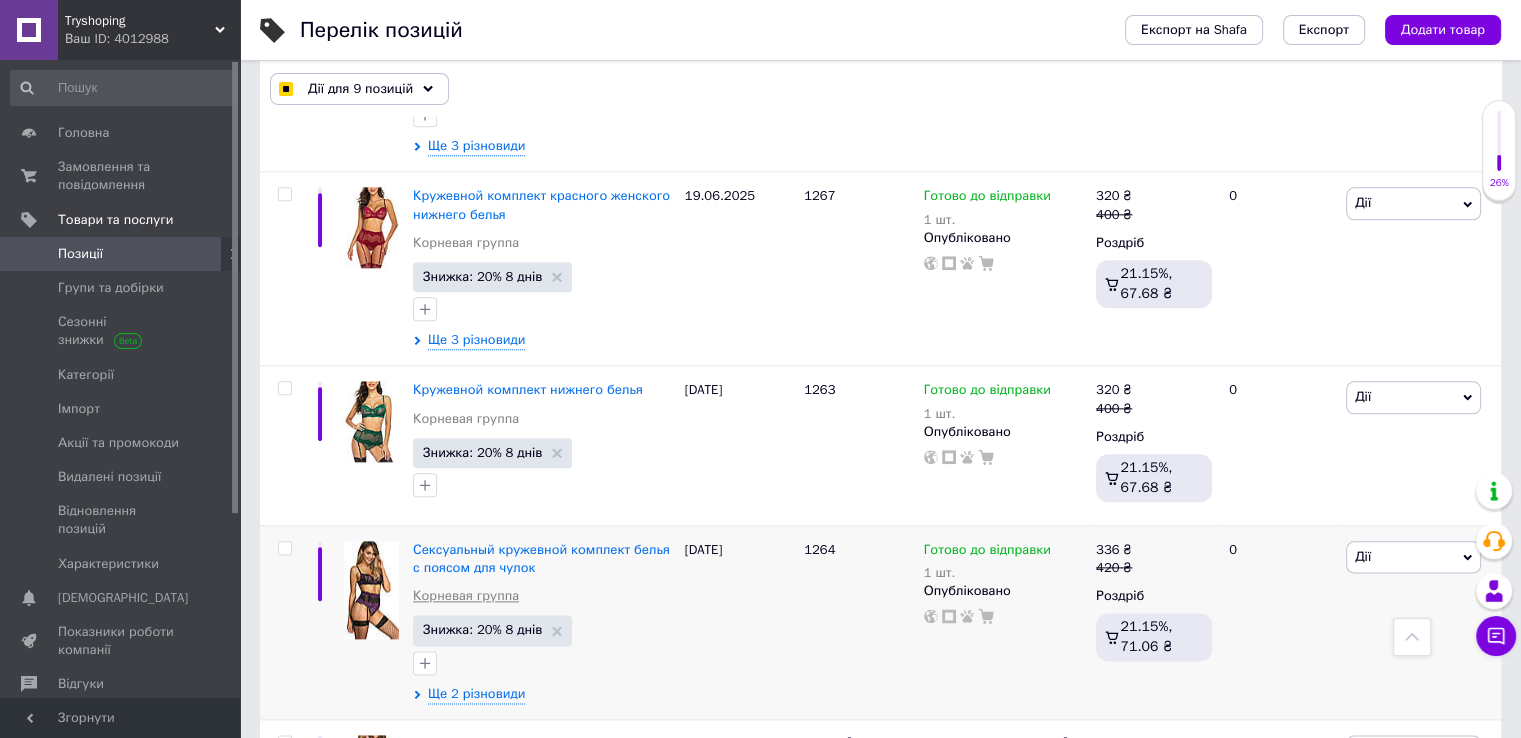 scroll, scrollTop: 9902, scrollLeft: 0, axis: vertical 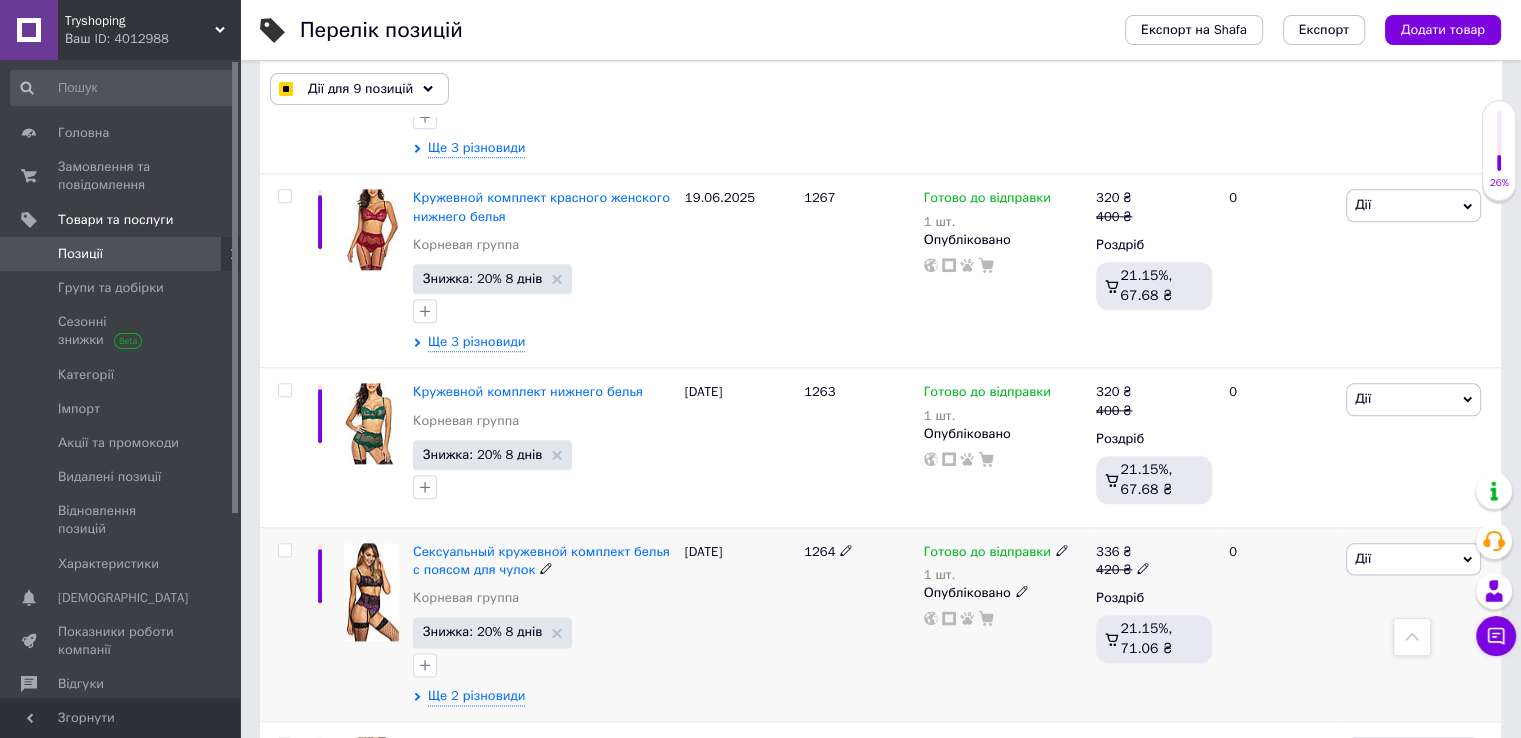 click at bounding box center (284, 550) 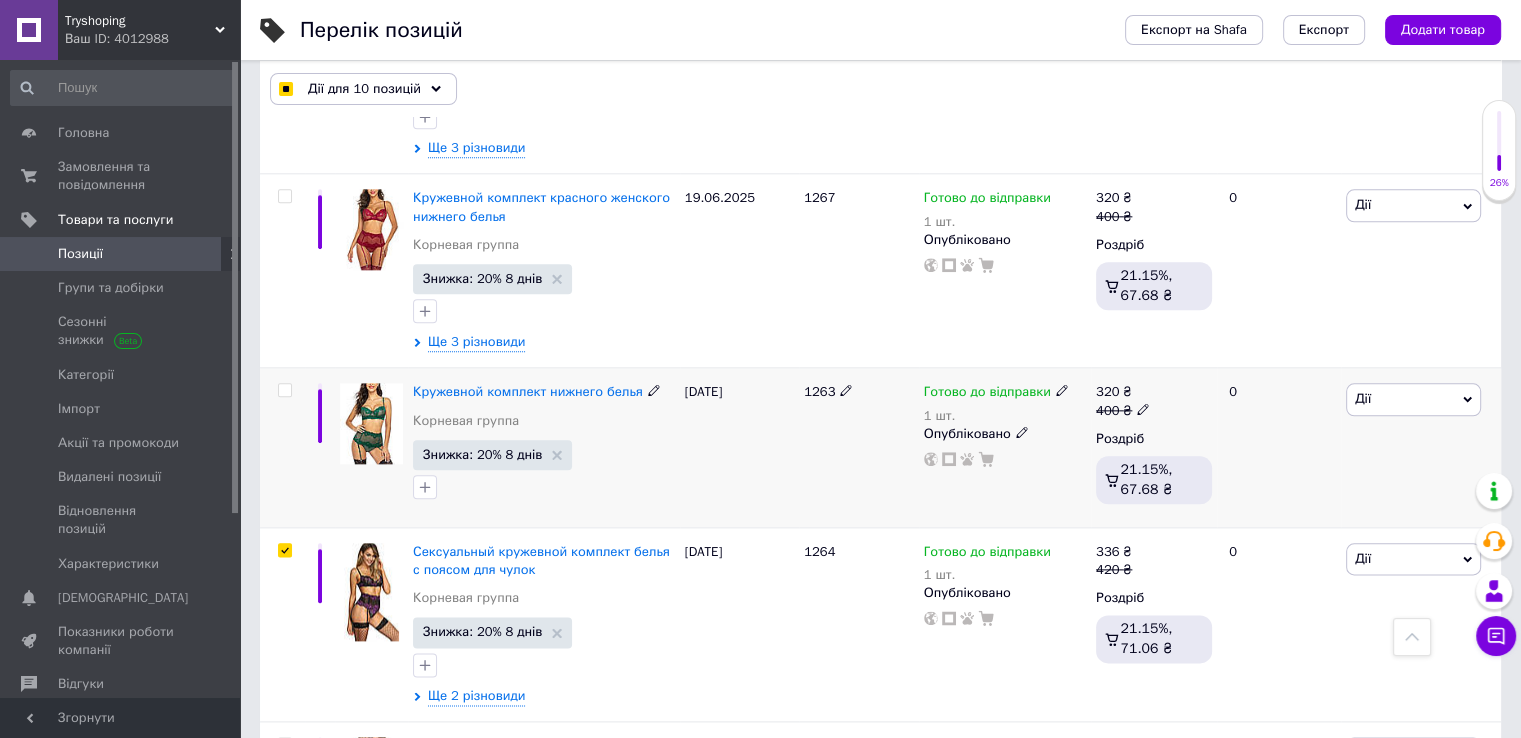 click at bounding box center (284, 390) 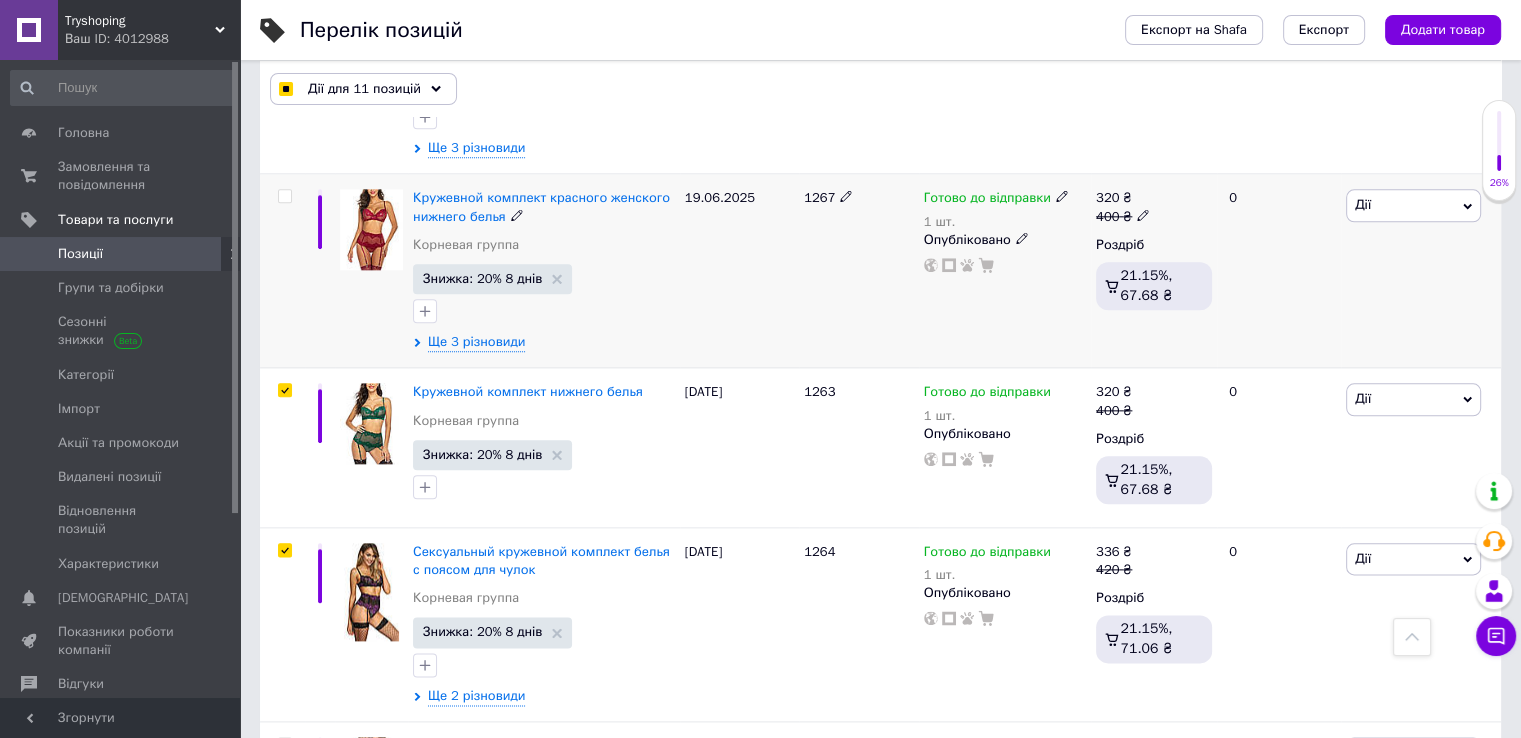click at bounding box center (284, 196) 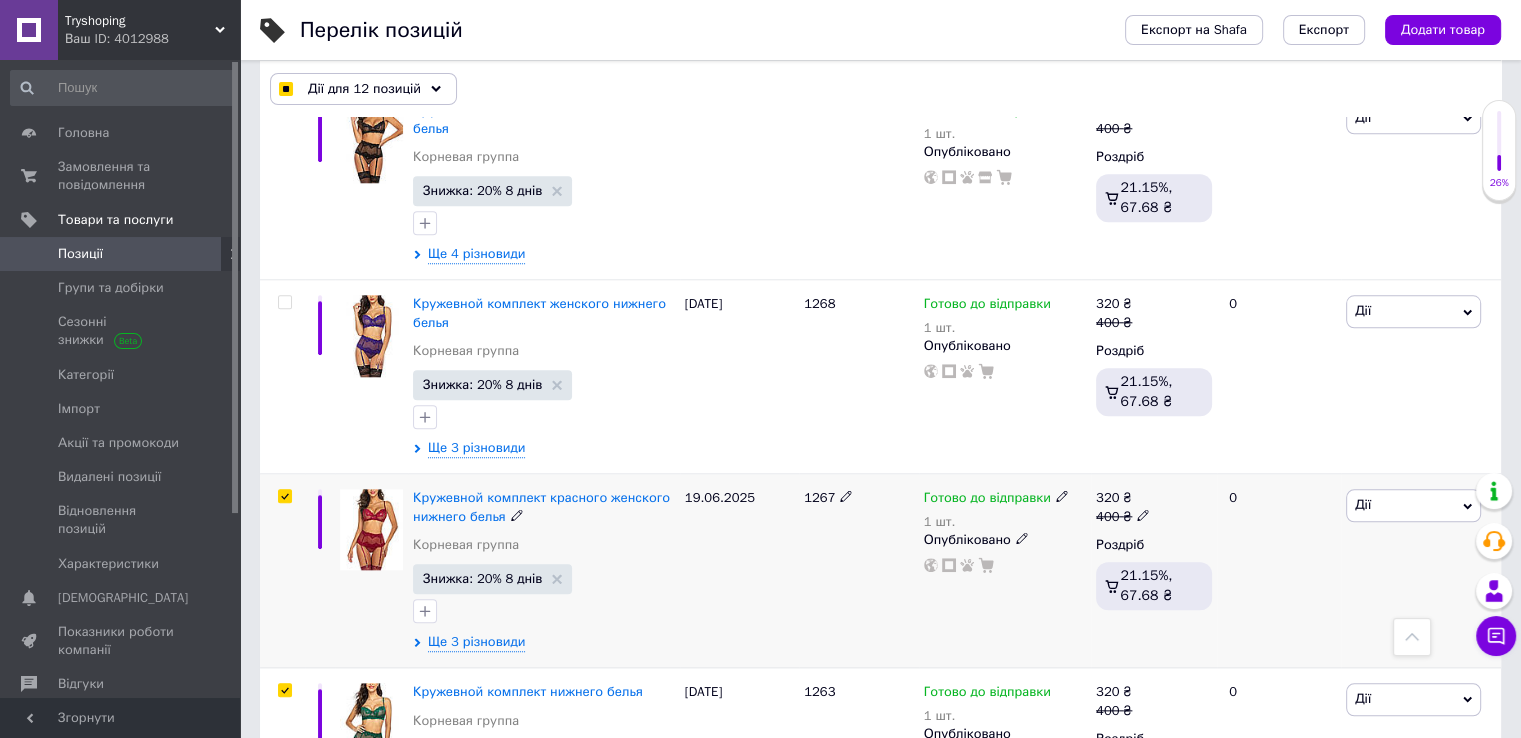 scroll, scrollTop: 9302, scrollLeft: 0, axis: vertical 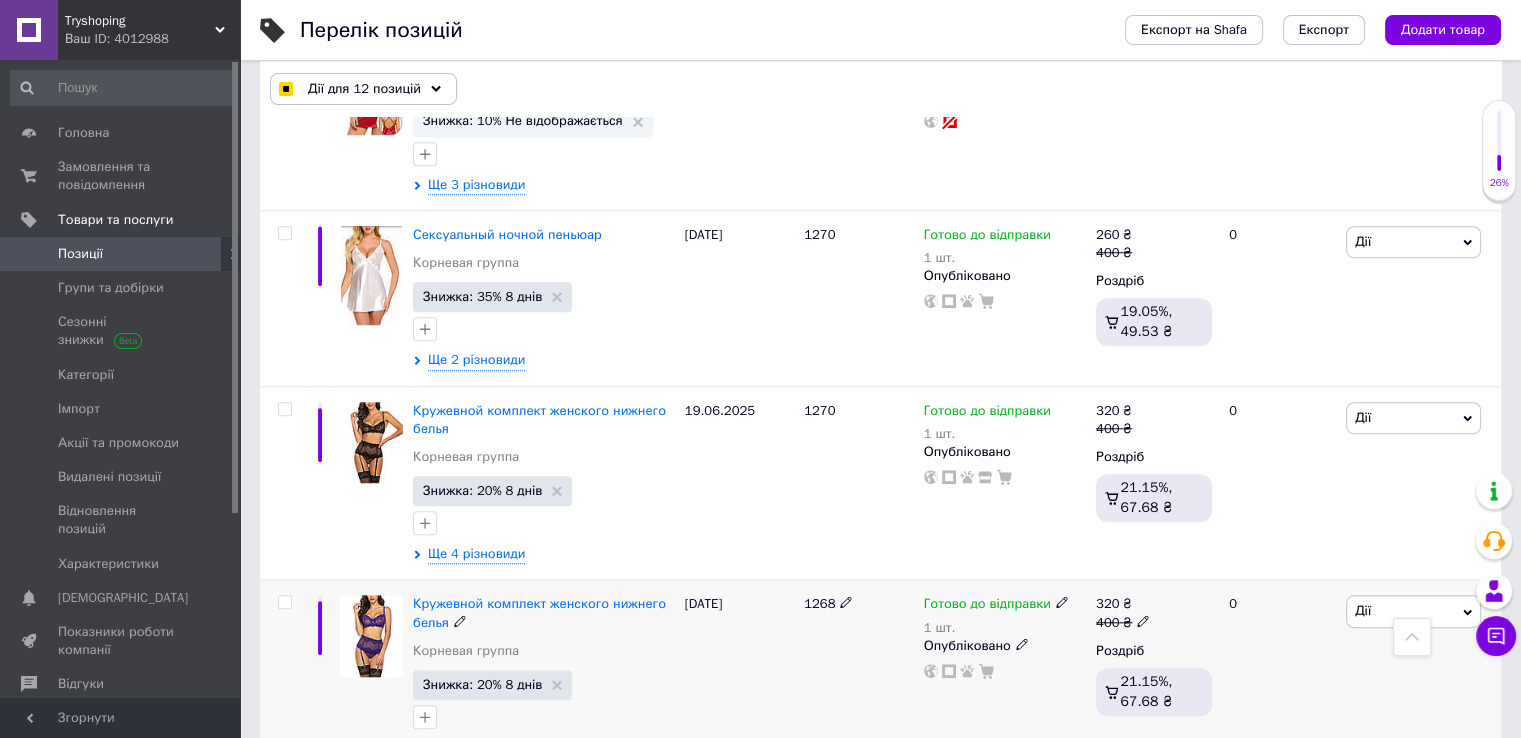 click at bounding box center [284, 602] 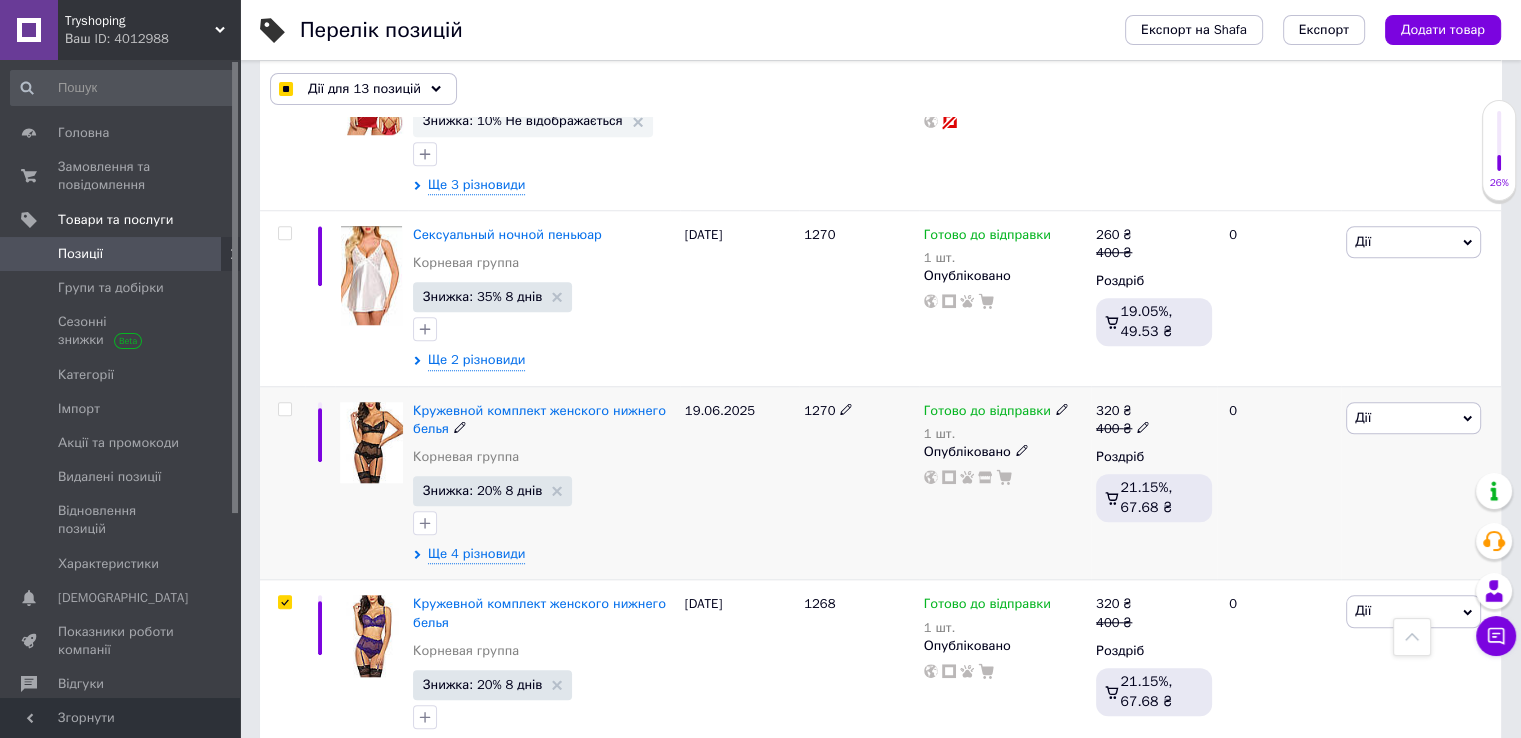 click at bounding box center [284, 409] 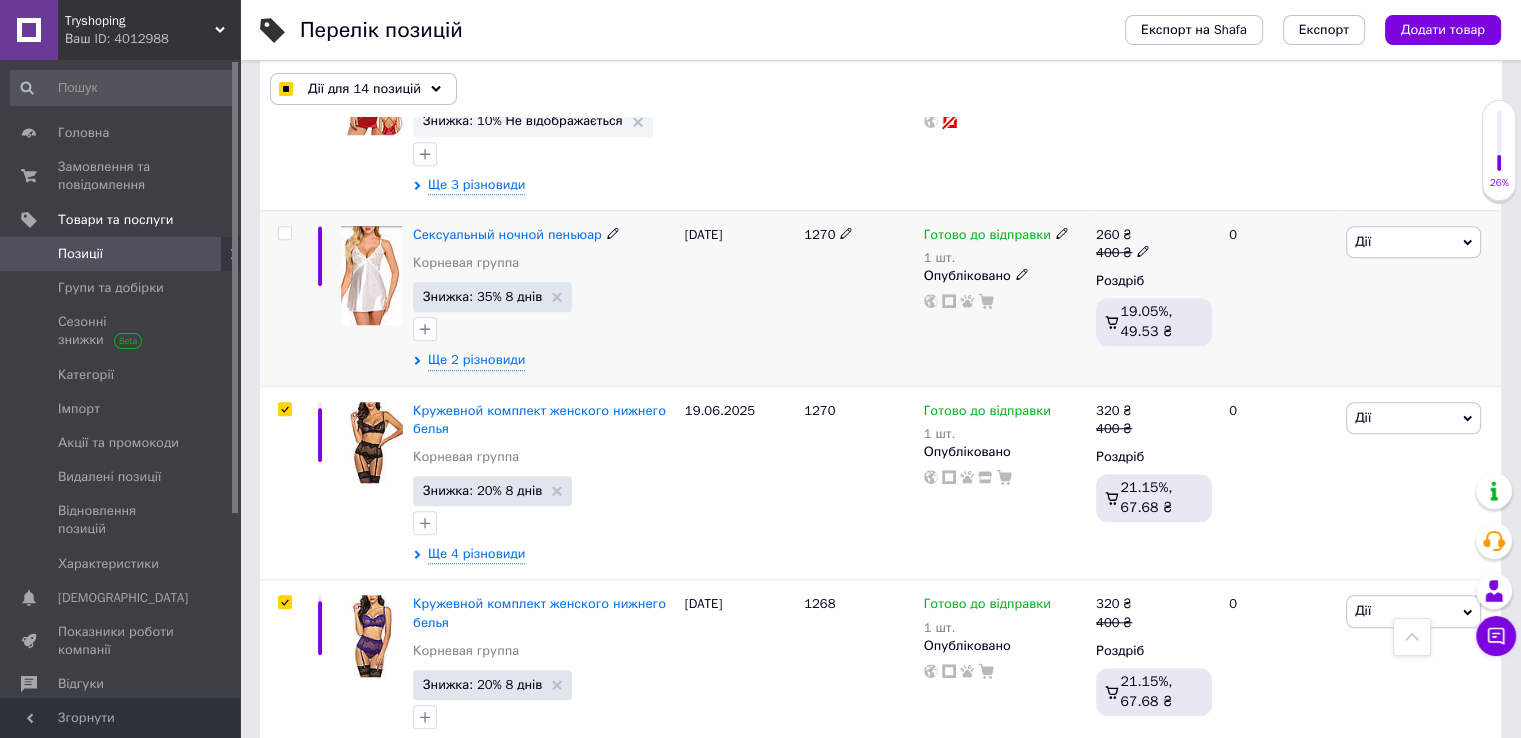 click at bounding box center (284, 233) 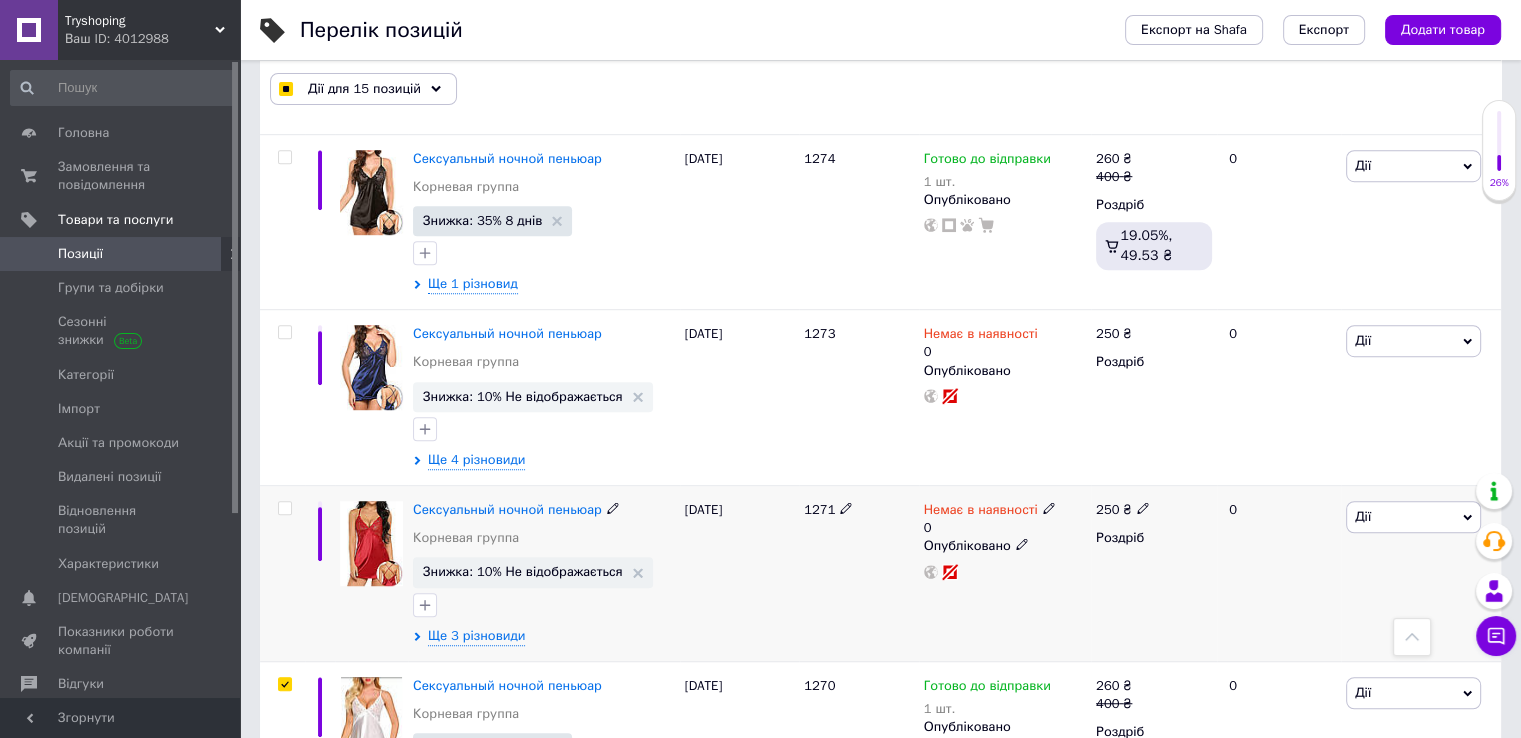 scroll, scrollTop: 8802, scrollLeft: 0, axis: vertical 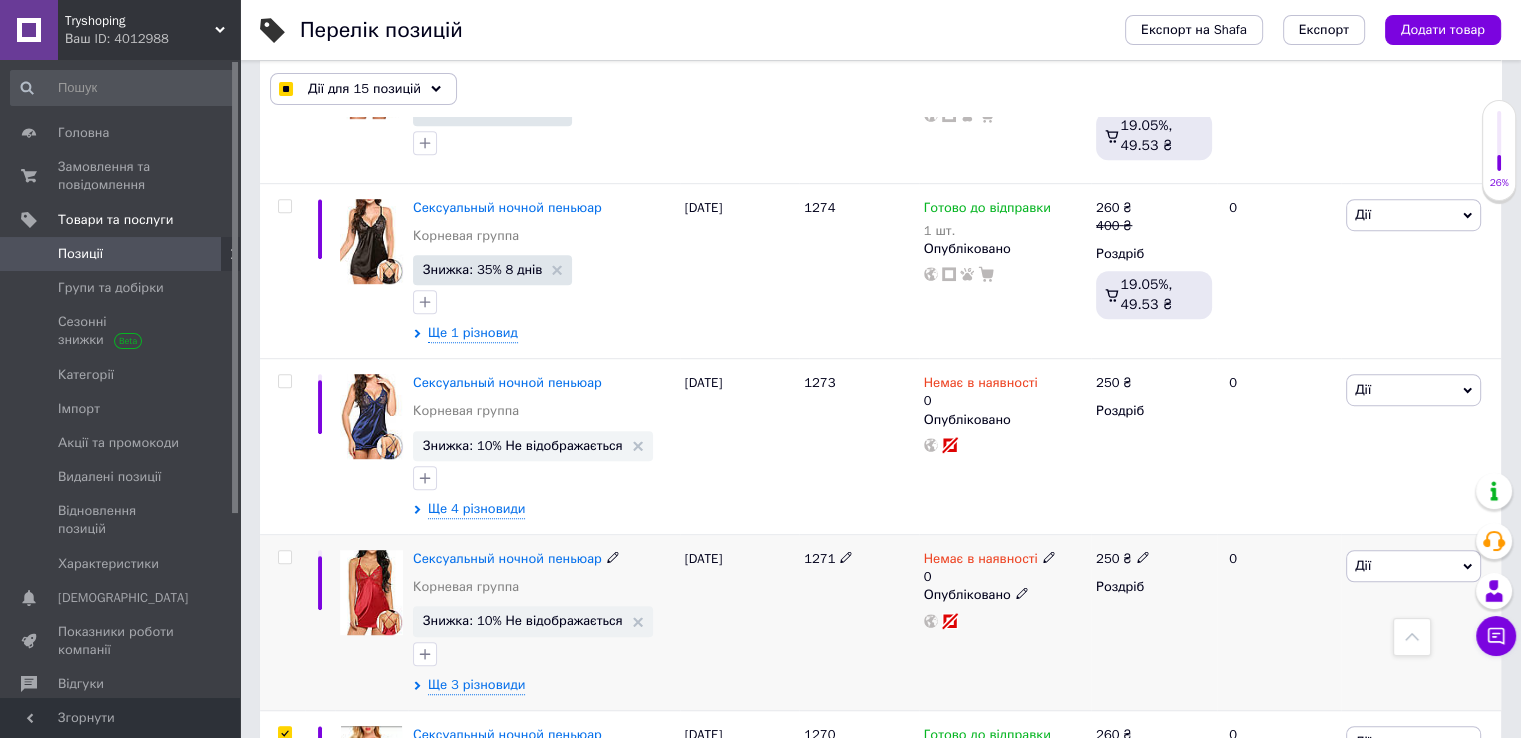 click at bounding box center (284, 557) 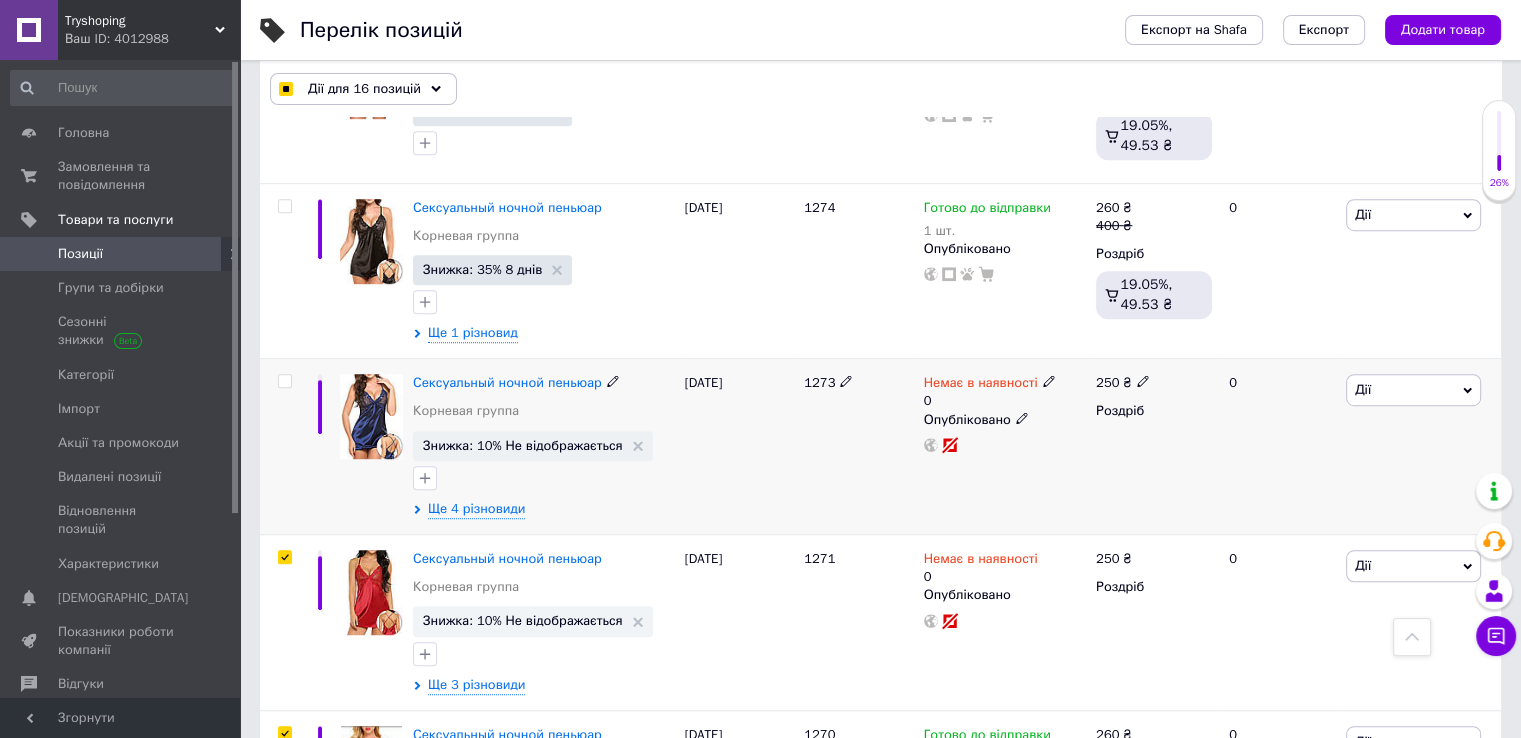 click at bounding box center (284, 381) 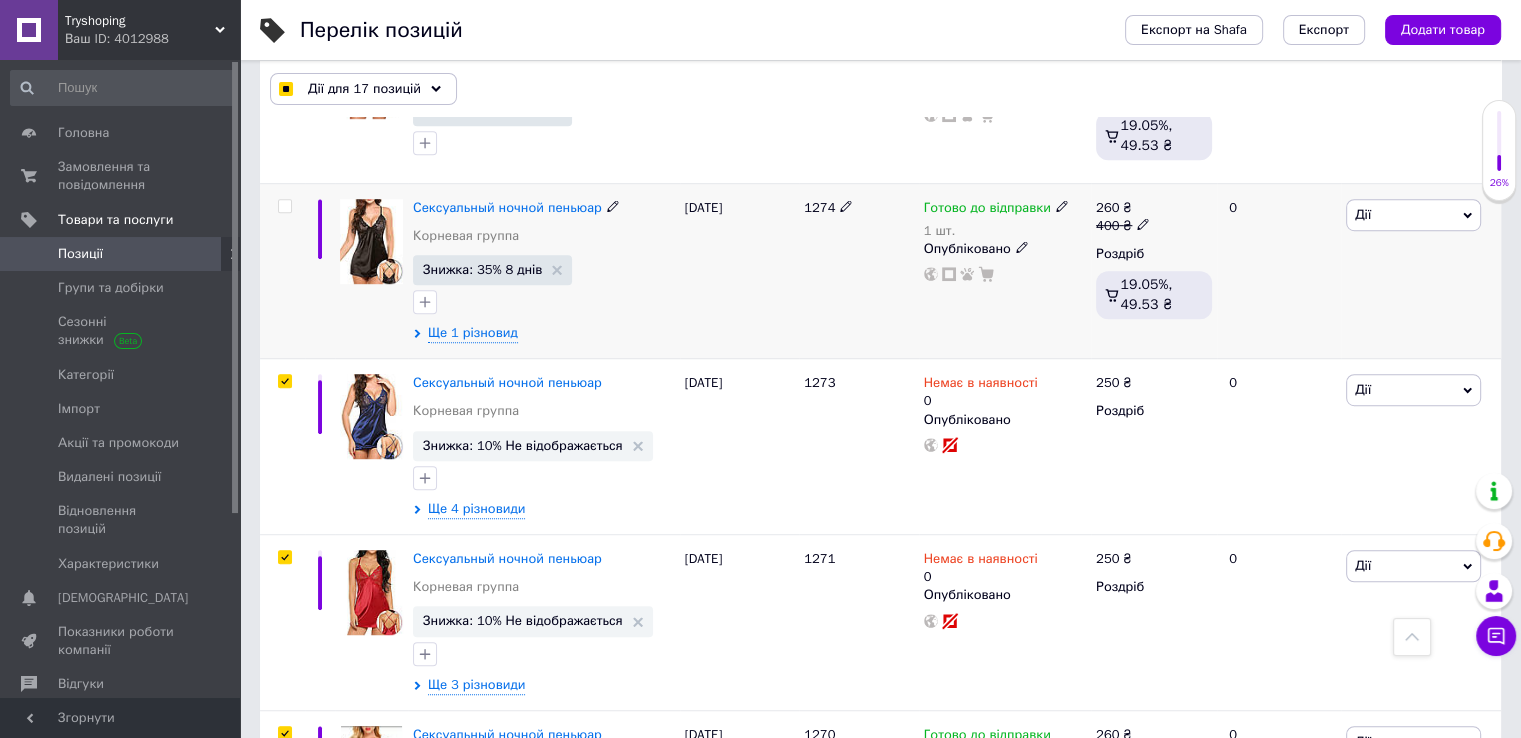 click at bounding box center [284, 206] 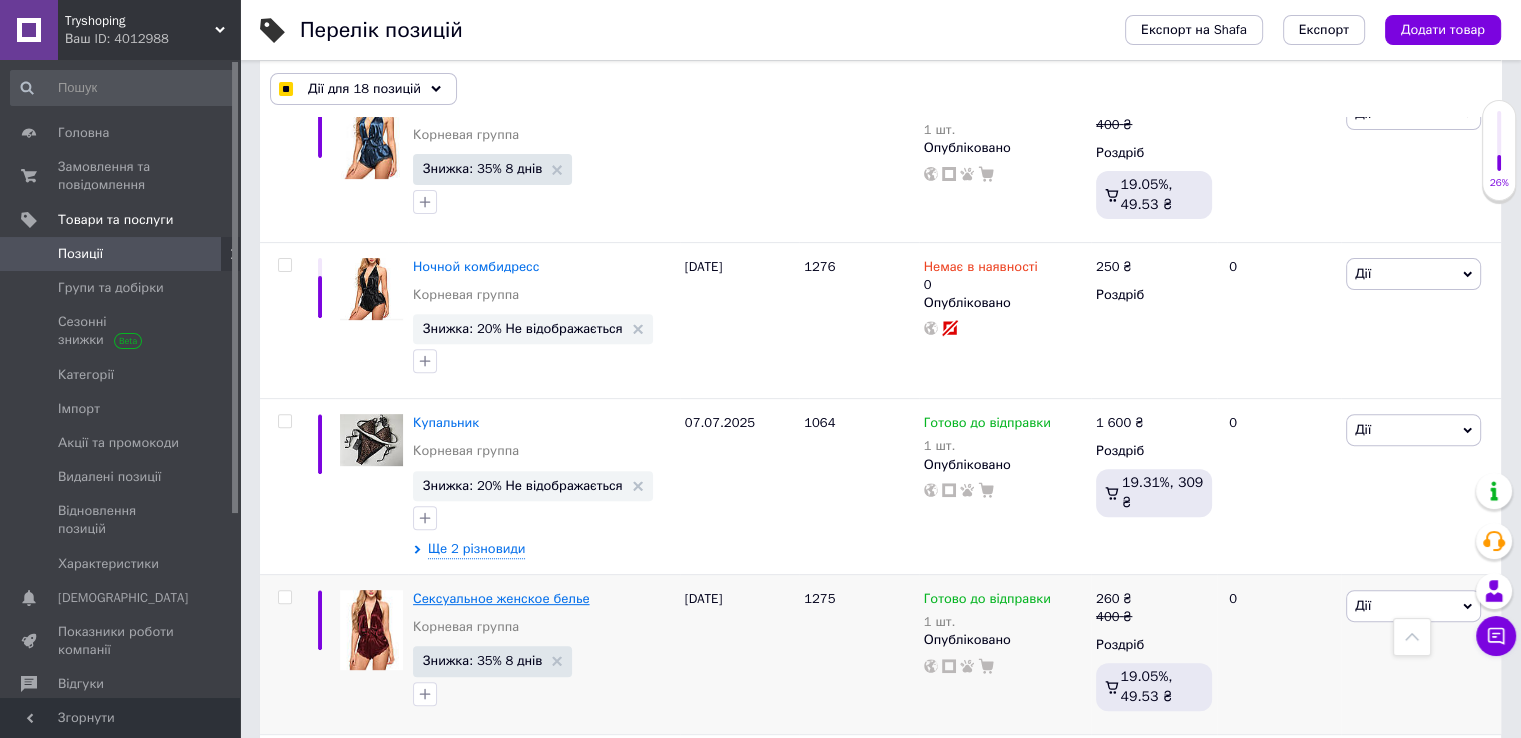 scroll, scrollTop: 8202, scrollLeft: 0, axis: vertical 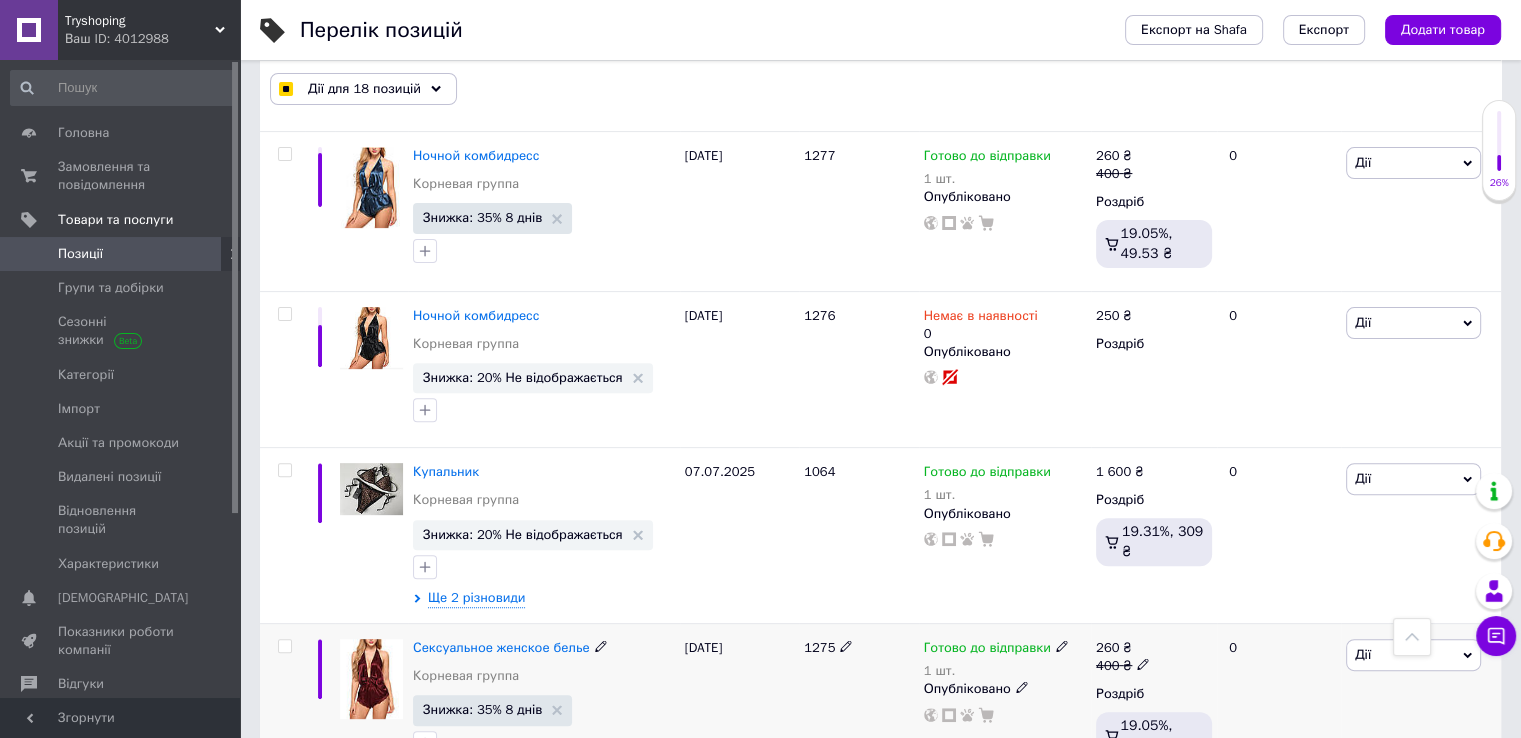 click at bounding box center (284, 646) 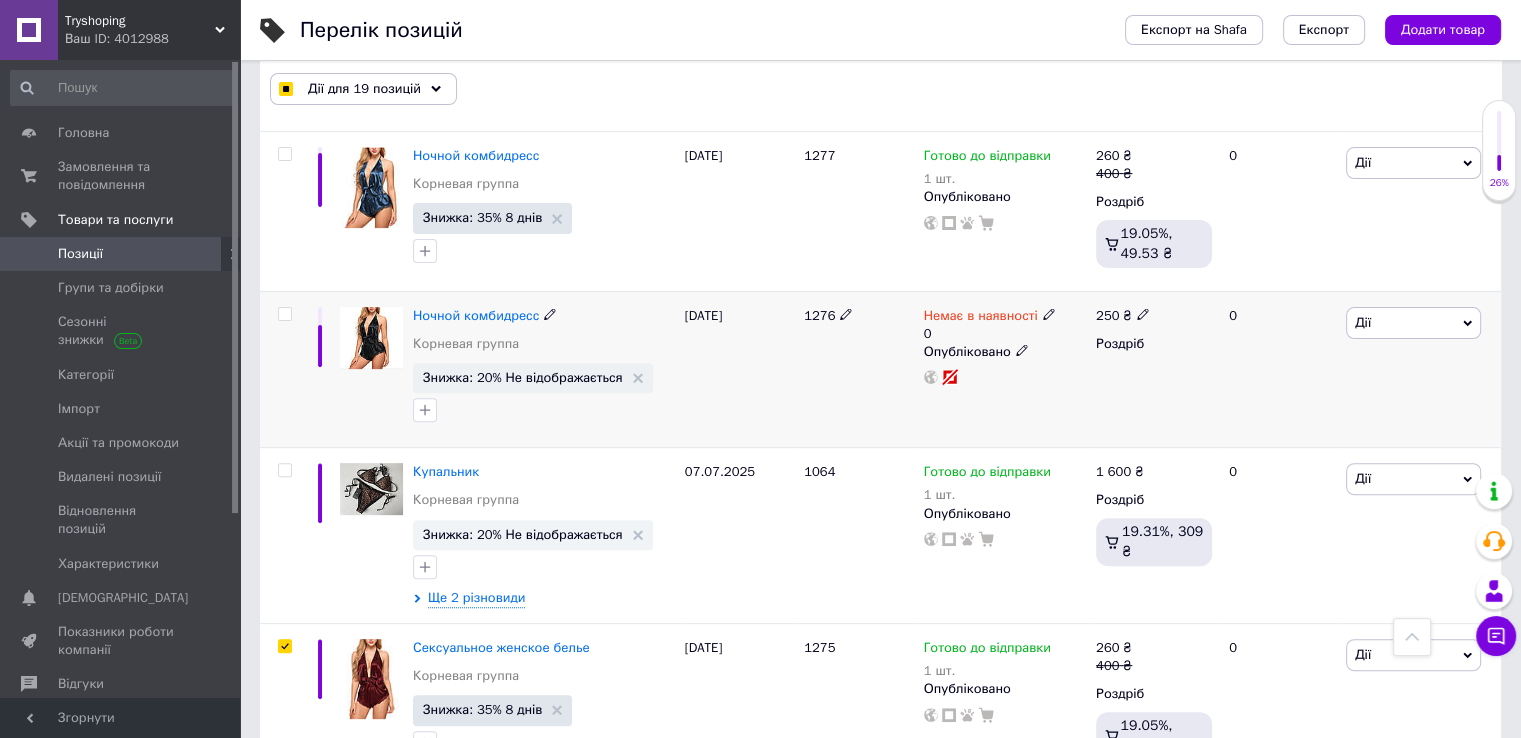 click at bounding box center (285, 314) 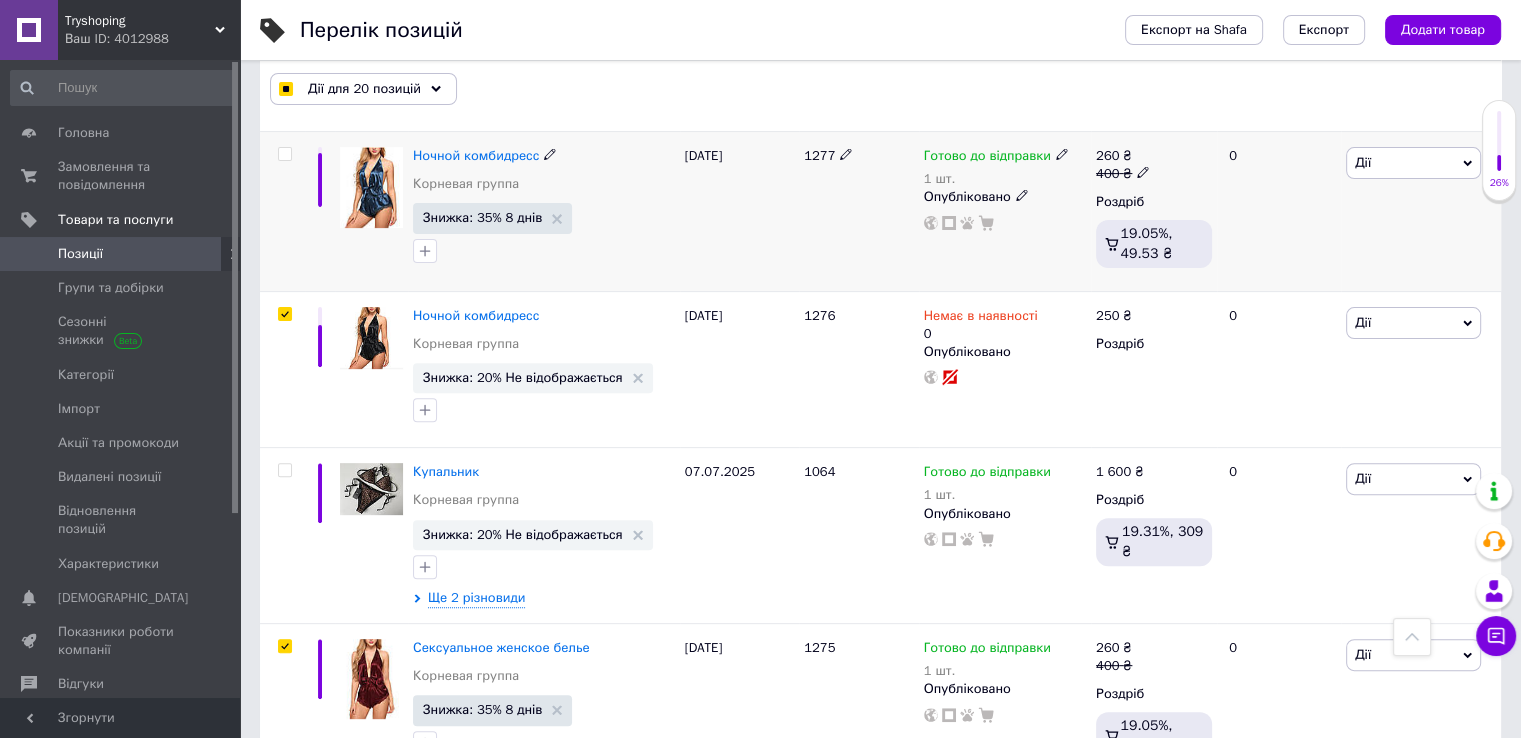 click at bounding box center [284, 154] 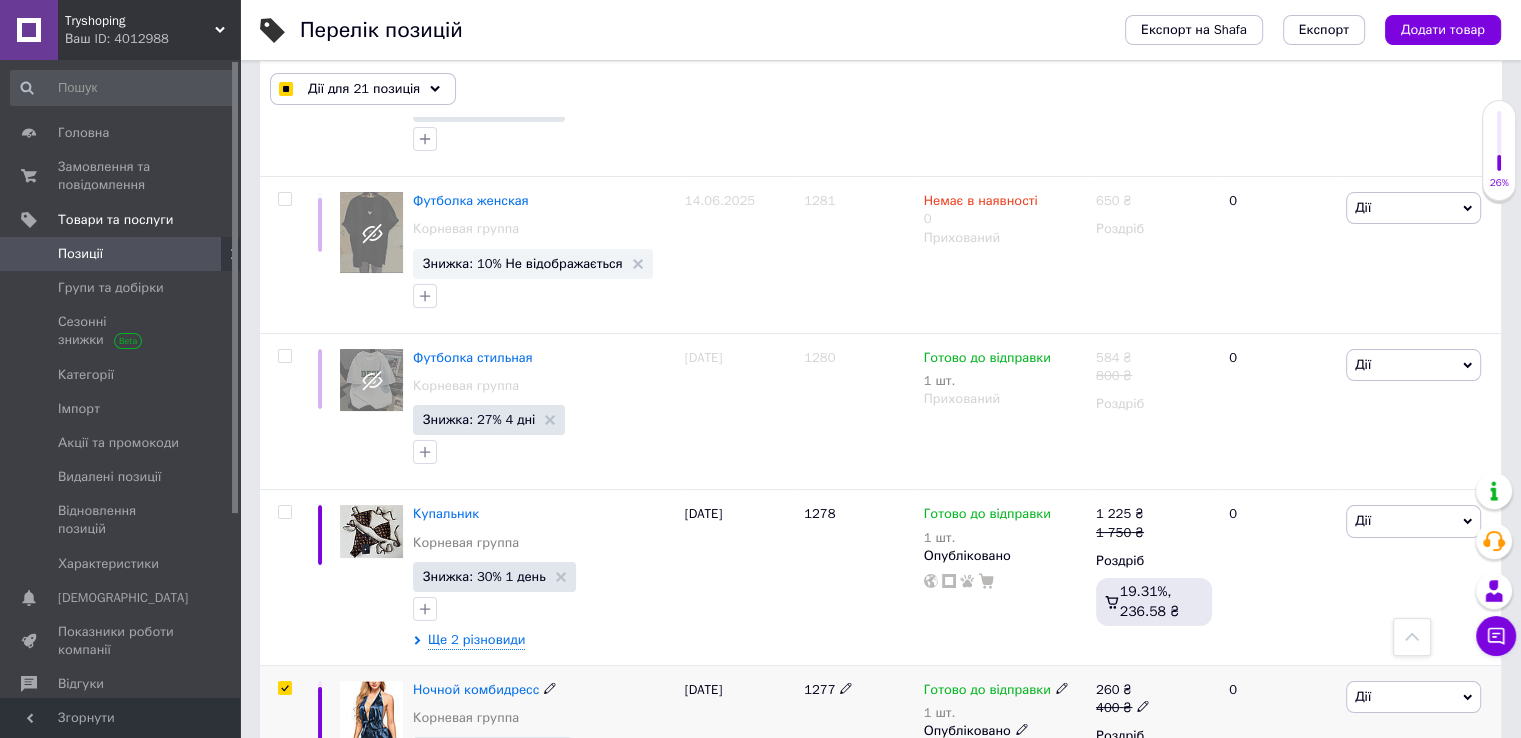 scroll, scrollTop: 7702, scrollLeft: 0, axis: vertical 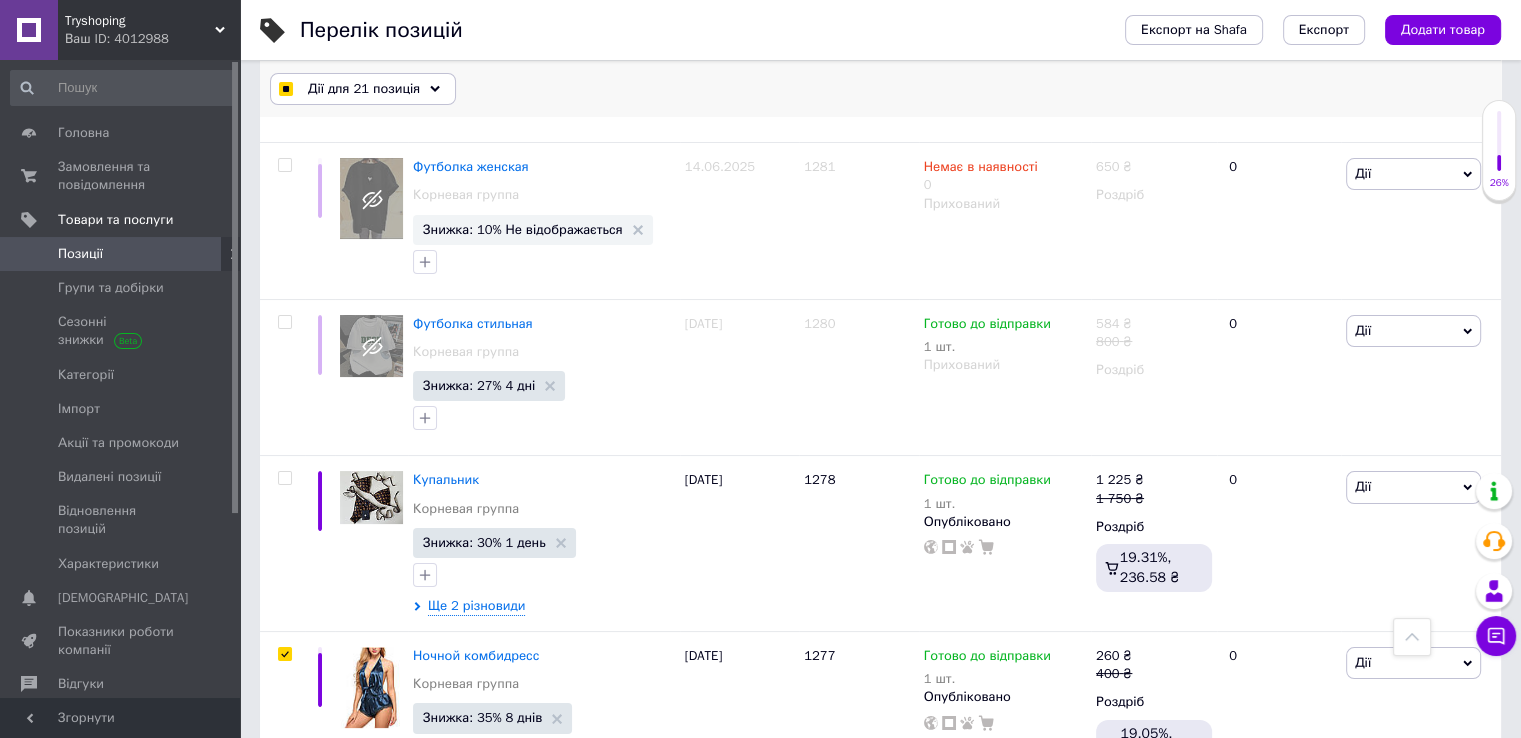click on "Дії для 21 позиція" at bounding box center (364, 89) 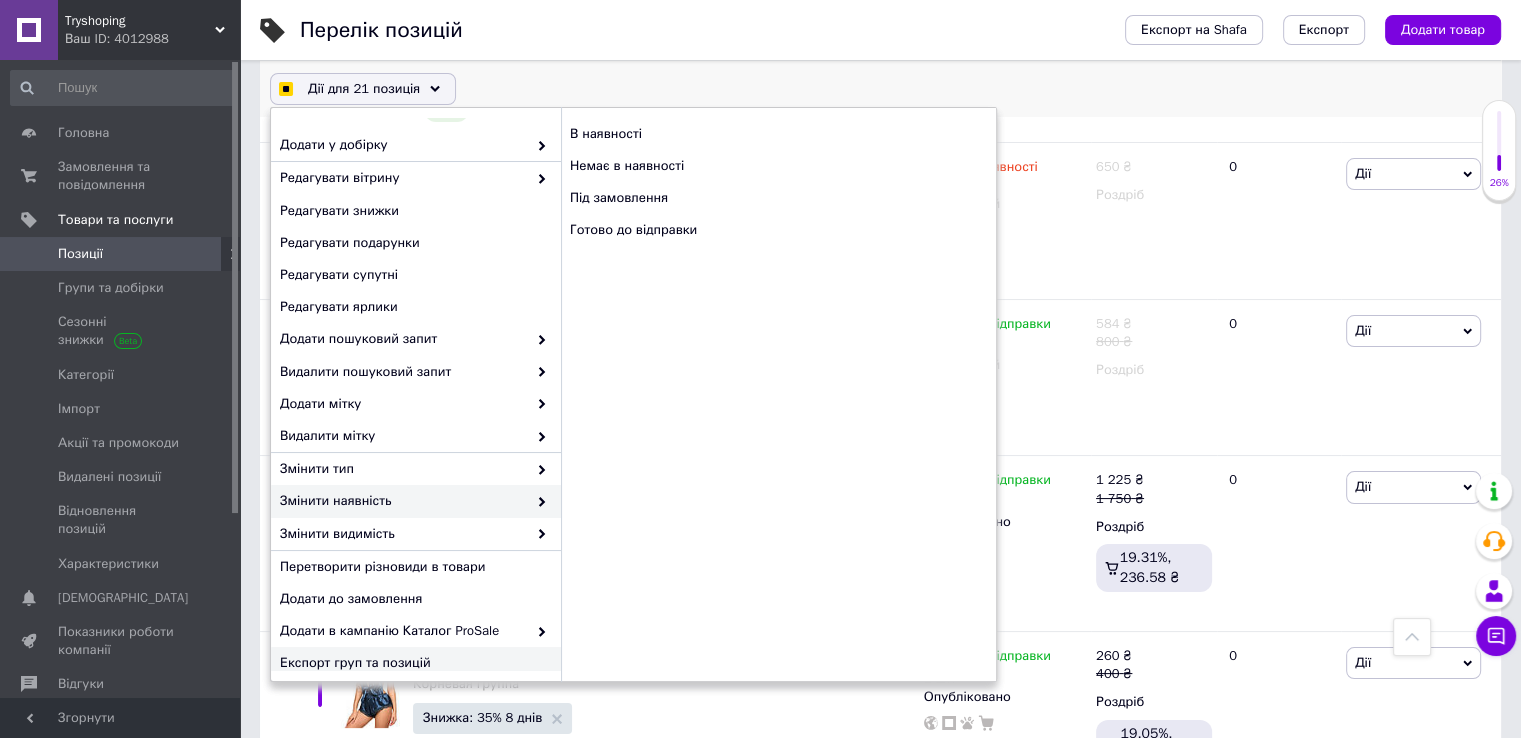 scroll, scrollTop: 196, scrollLeft: 0, axis: vertical 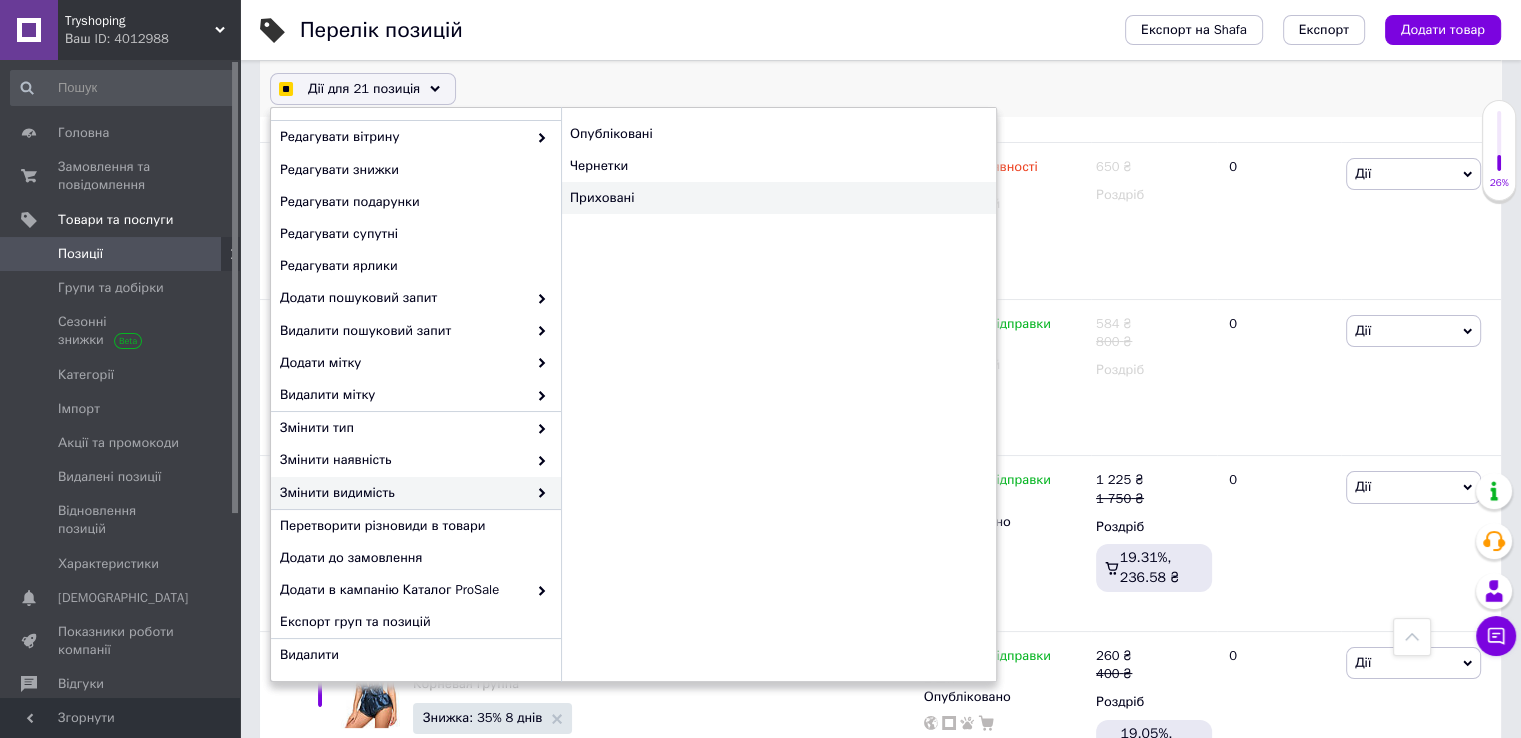 click on "Приховані" at bounding box center [778, 198] 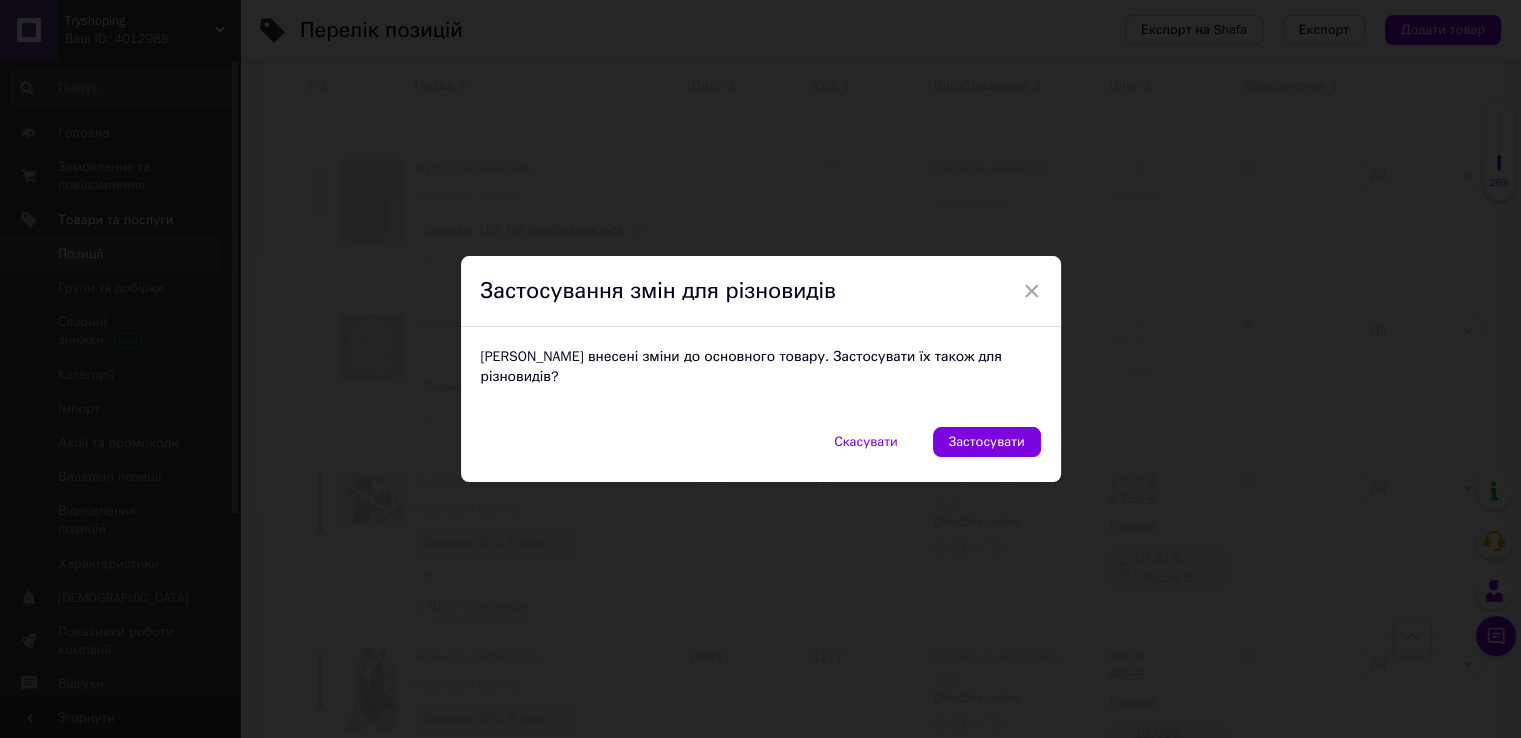 scroll, scrollTop: 7703, scrollLeft: 0, axis: vertical 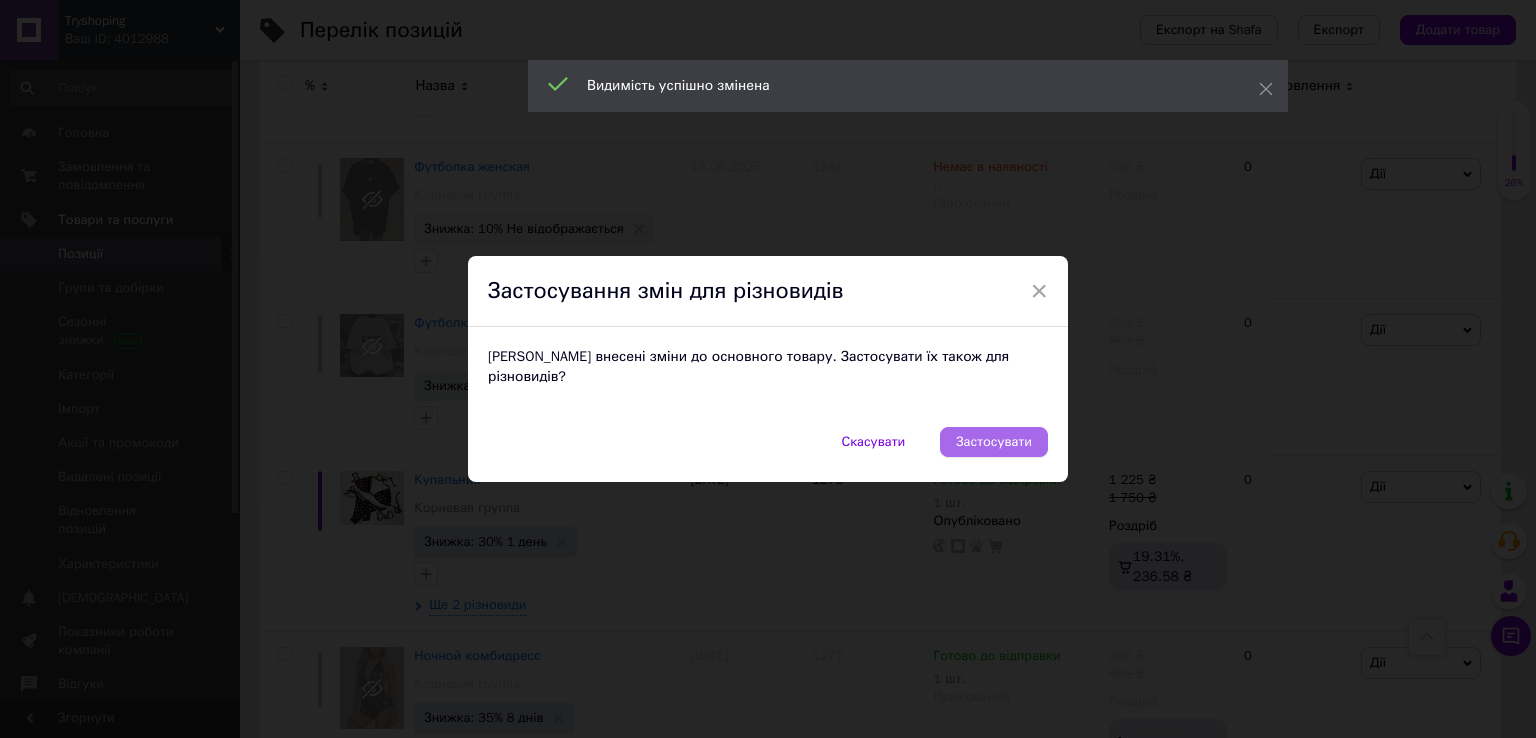 click on "Застосувати" at bounding box center [994, 442] 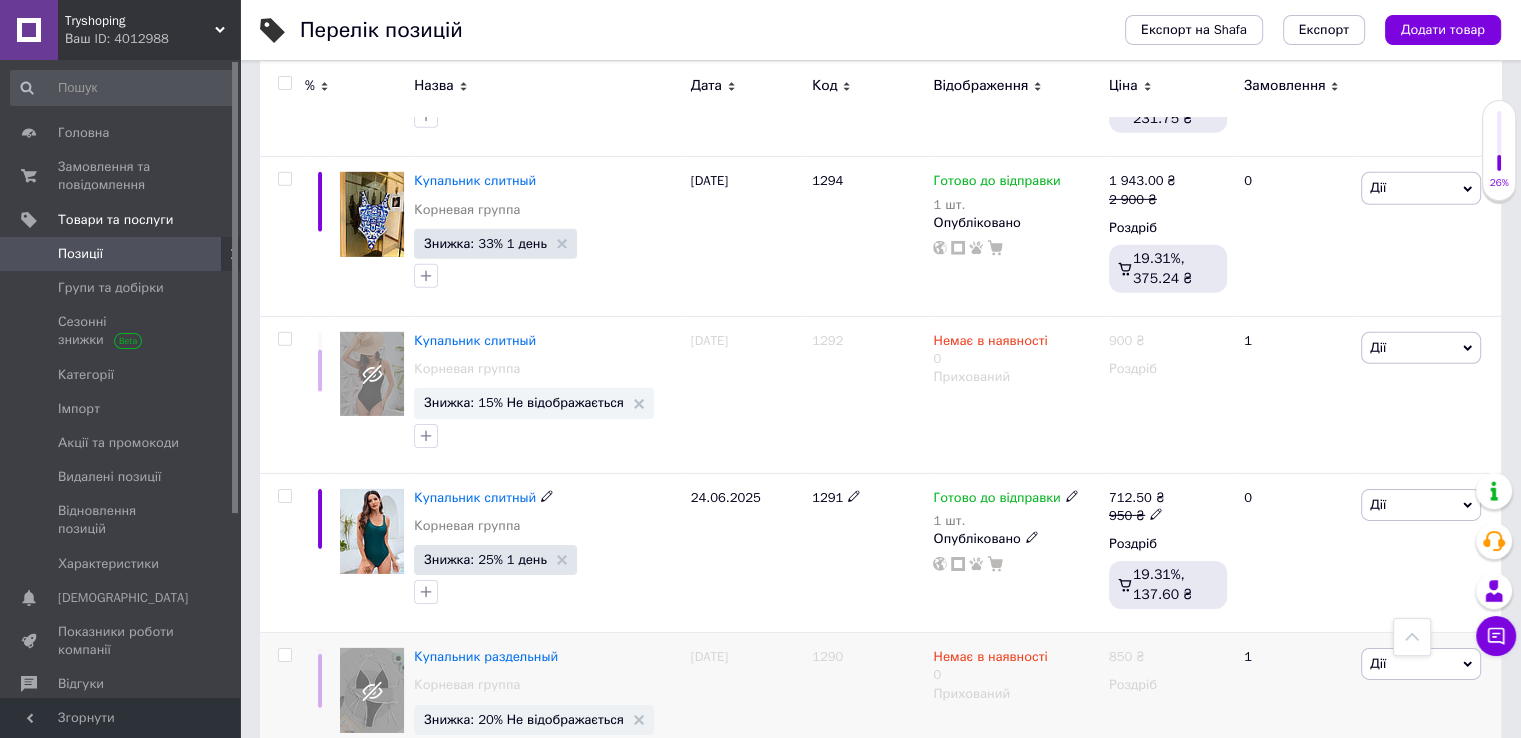 scroll, scrollTop: 6303, scrollLeft: 0, axis: vertical 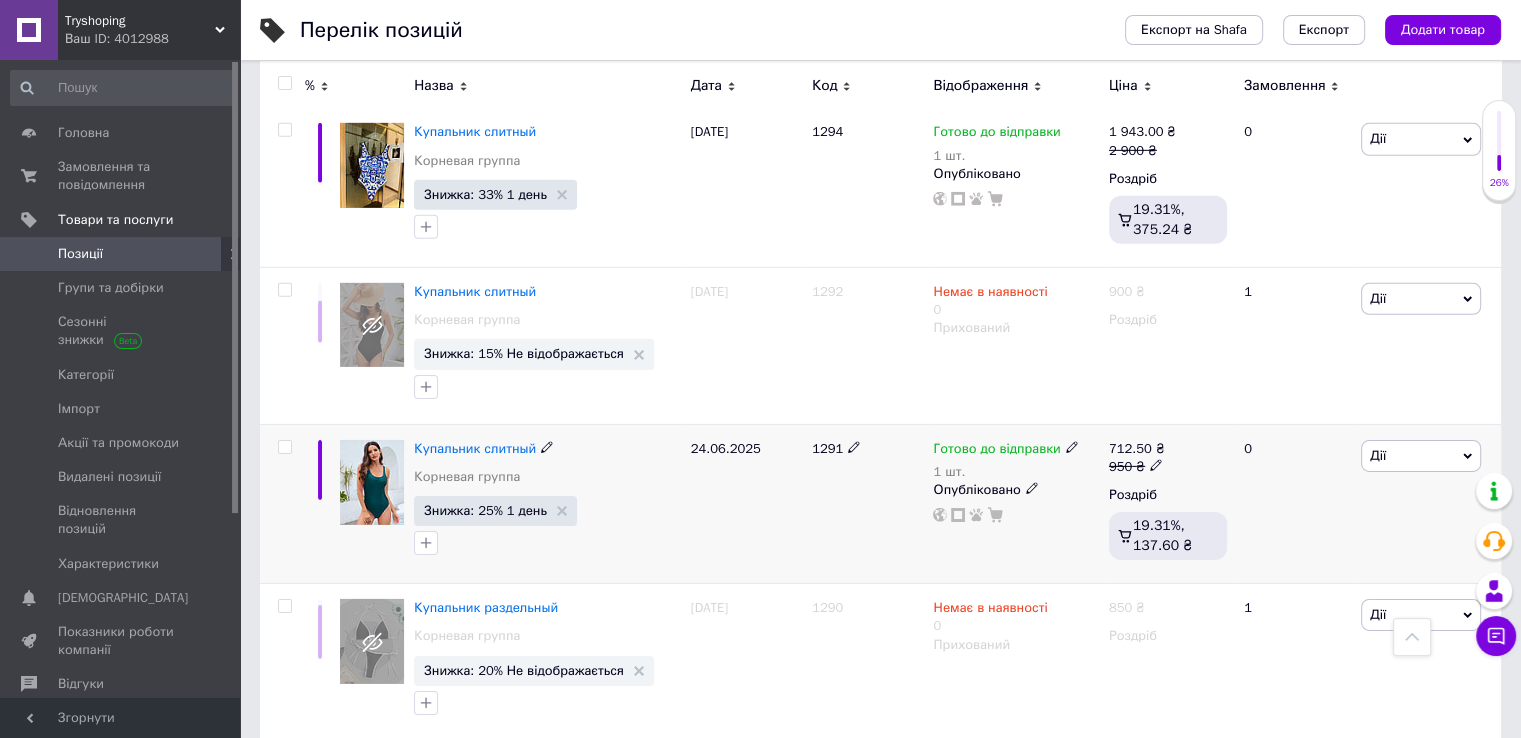 click 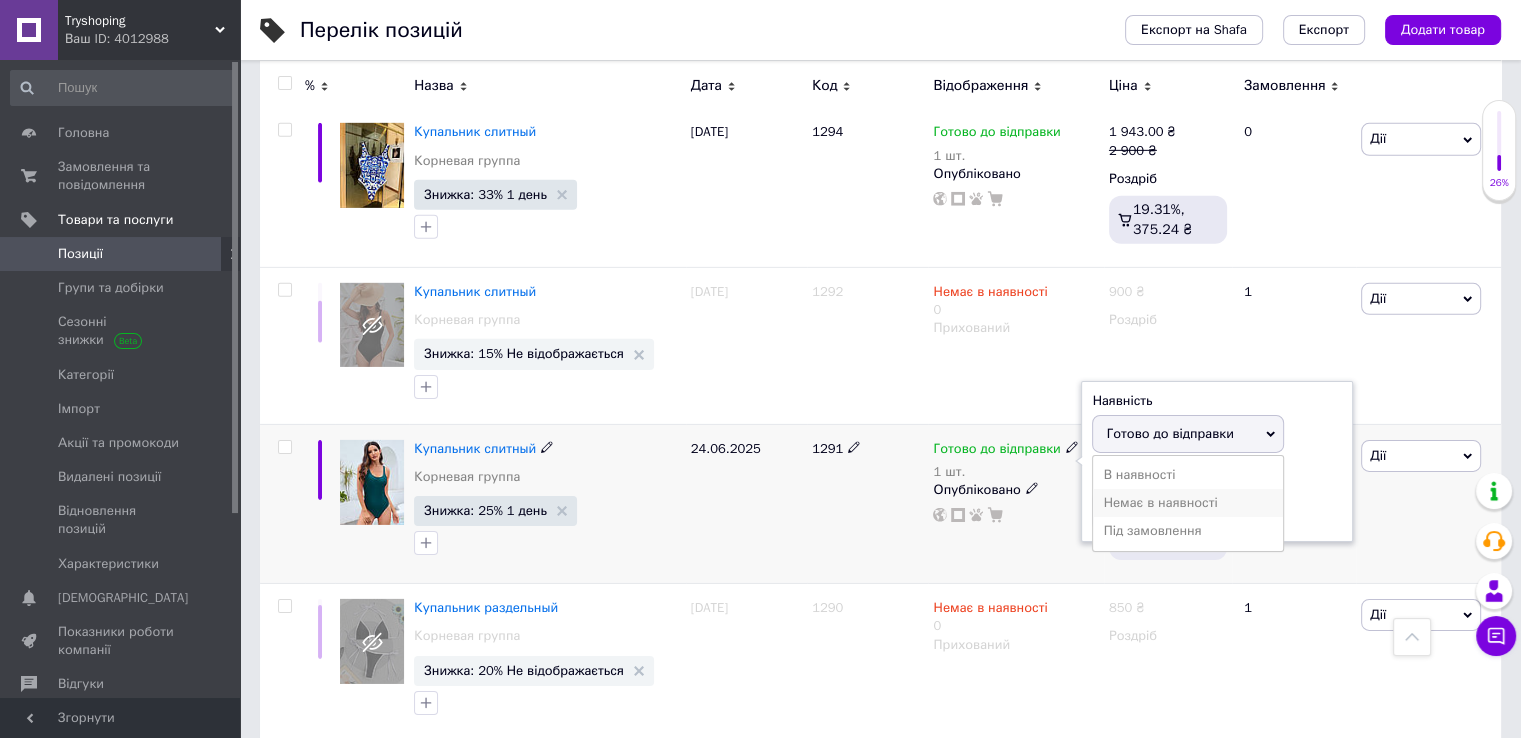 click on "Немає в наявності" at bounding box center [1188, 503] 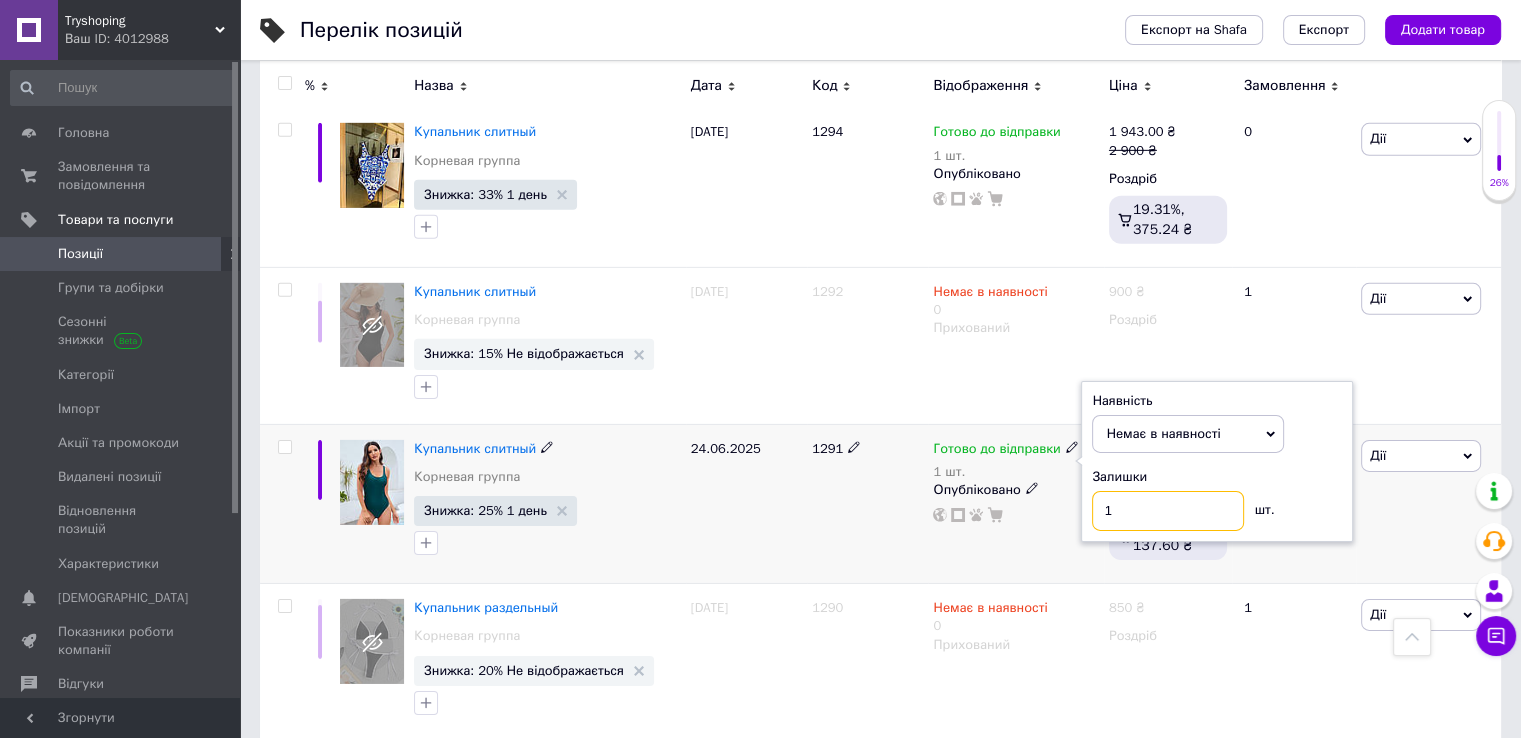 click on "1" at bounding box center (1168, 511) 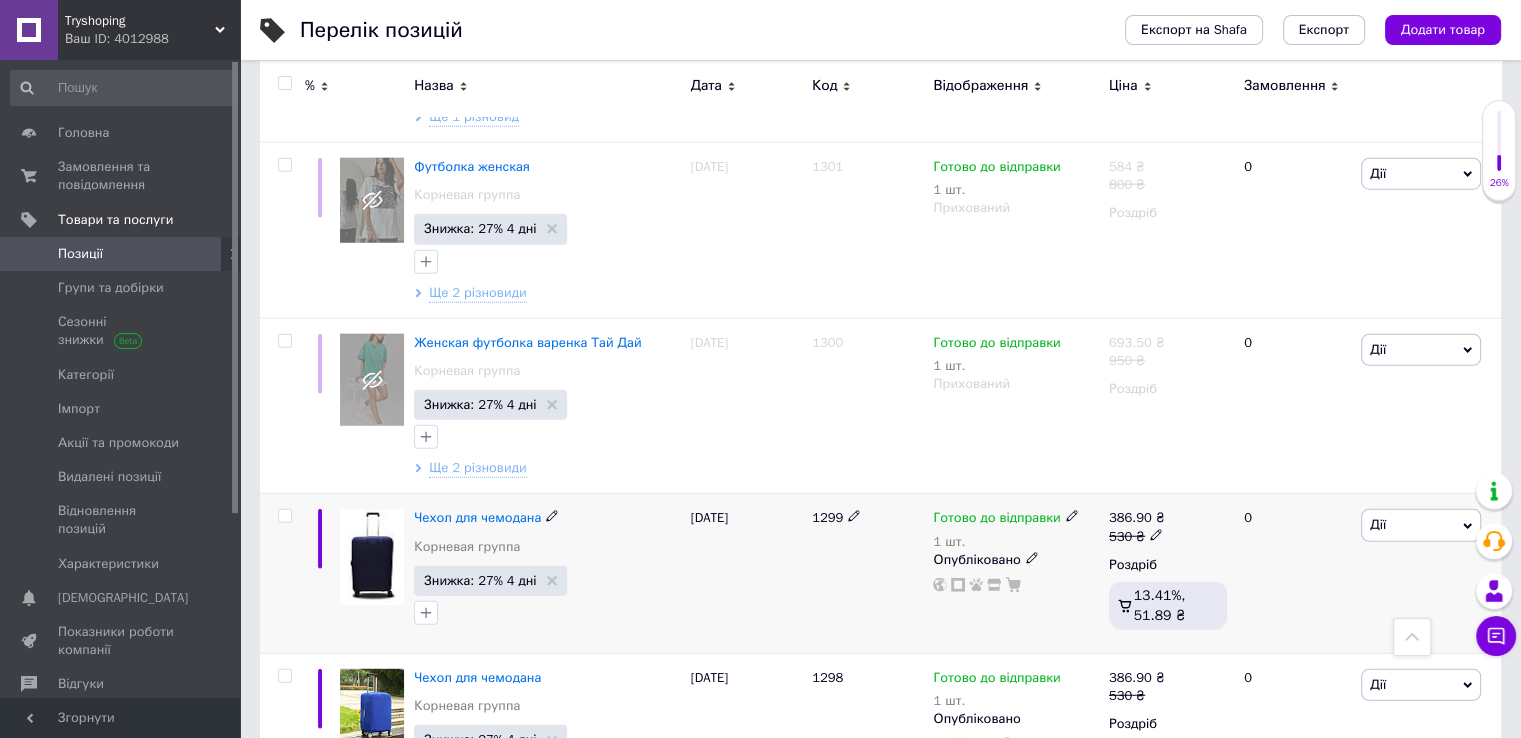 scroll, scrollTop: 5303, scrollLeft: 0, axis: vertical 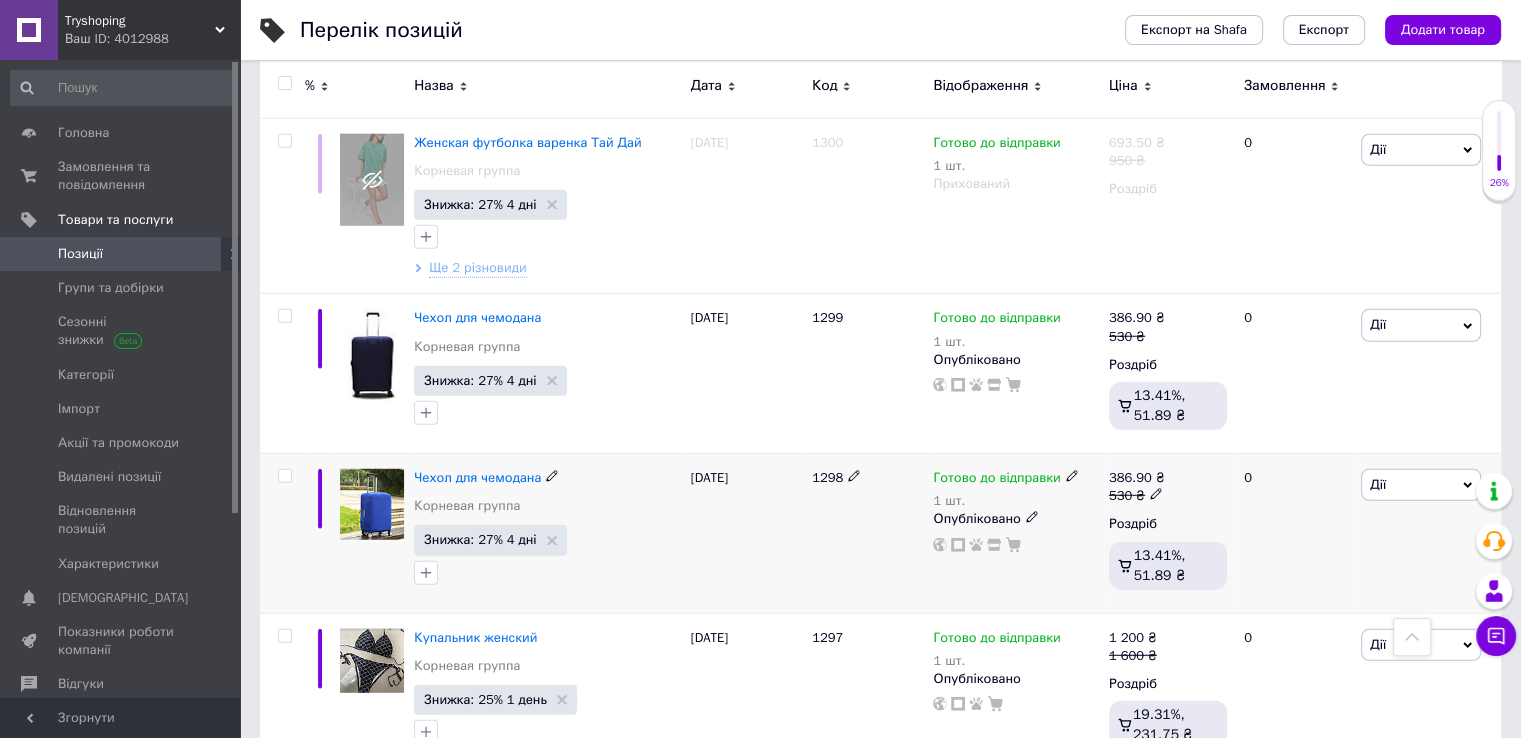 click at bounding box center (284, 476) 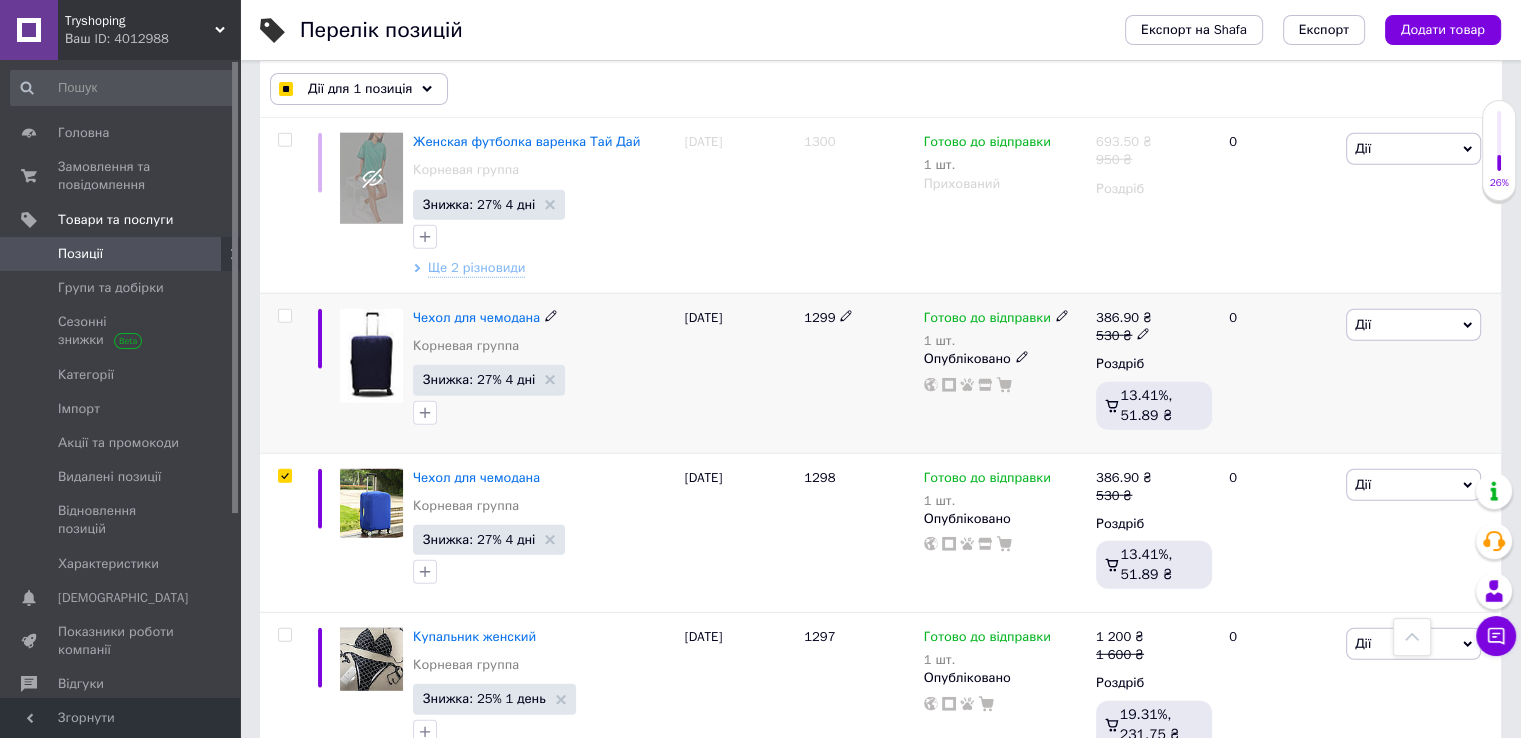 scroll, scrollTop: 5302, scrollLeft: 0, axis: vertical 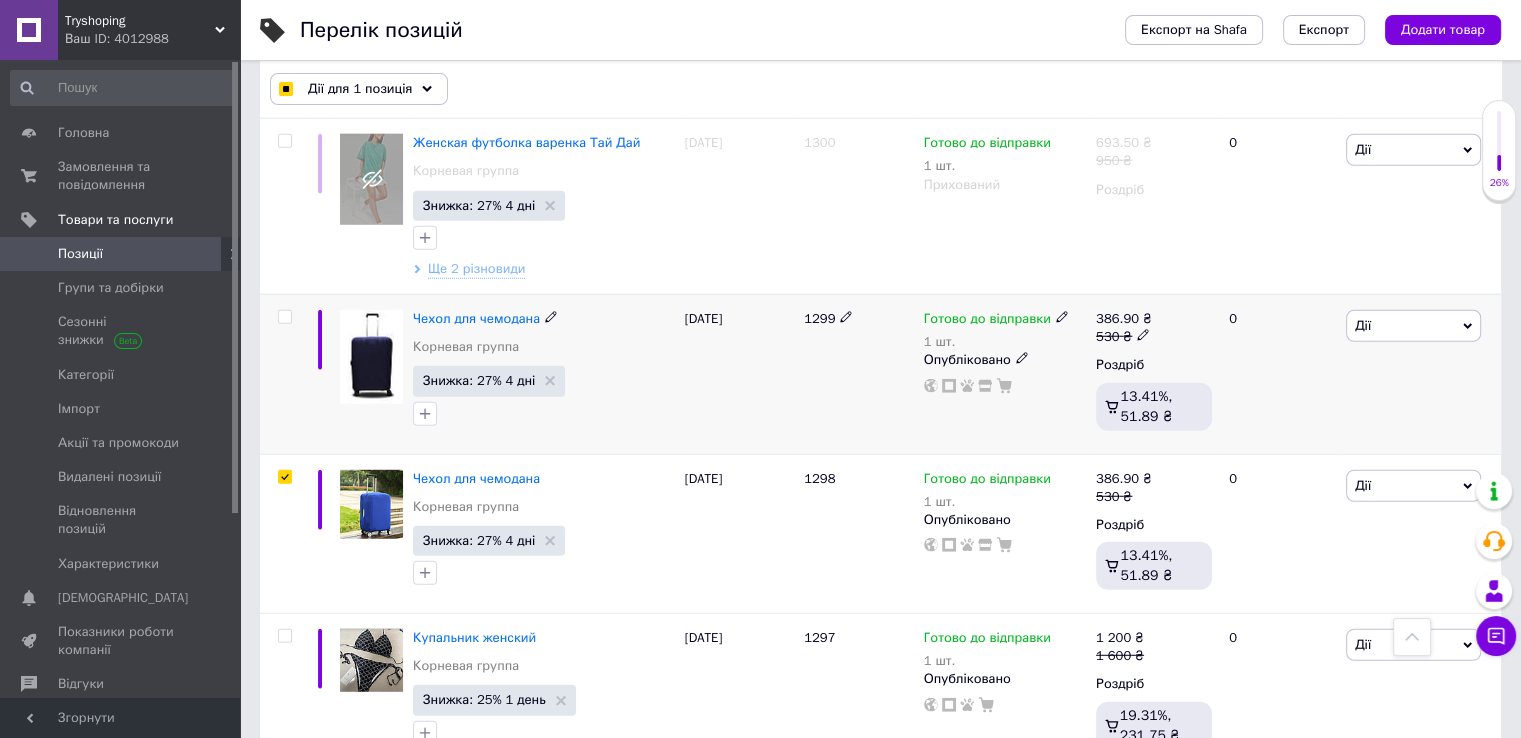 click at bounding box center (284, 317) 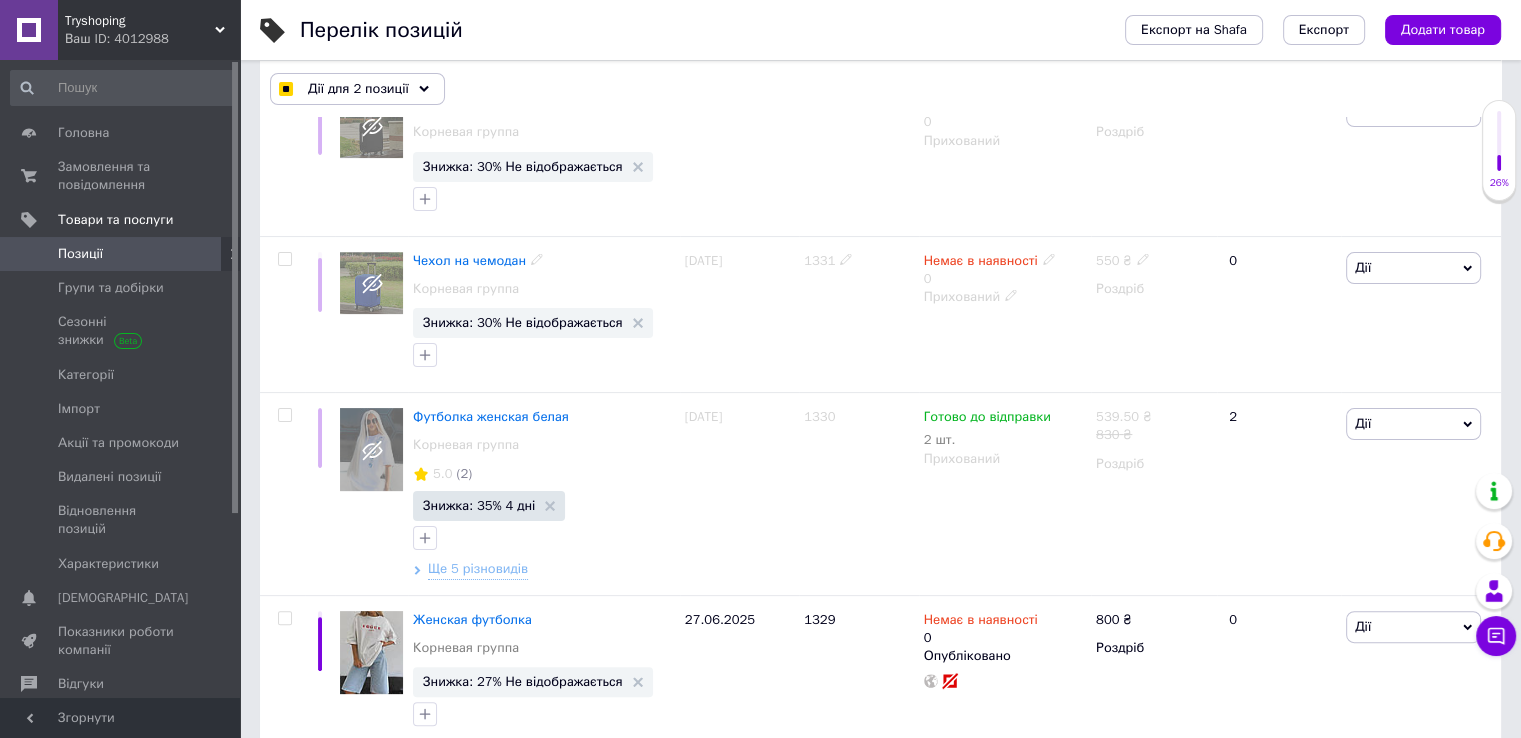 scroll, scrollTop: 502, scrollLeft: 0, axis: vertical 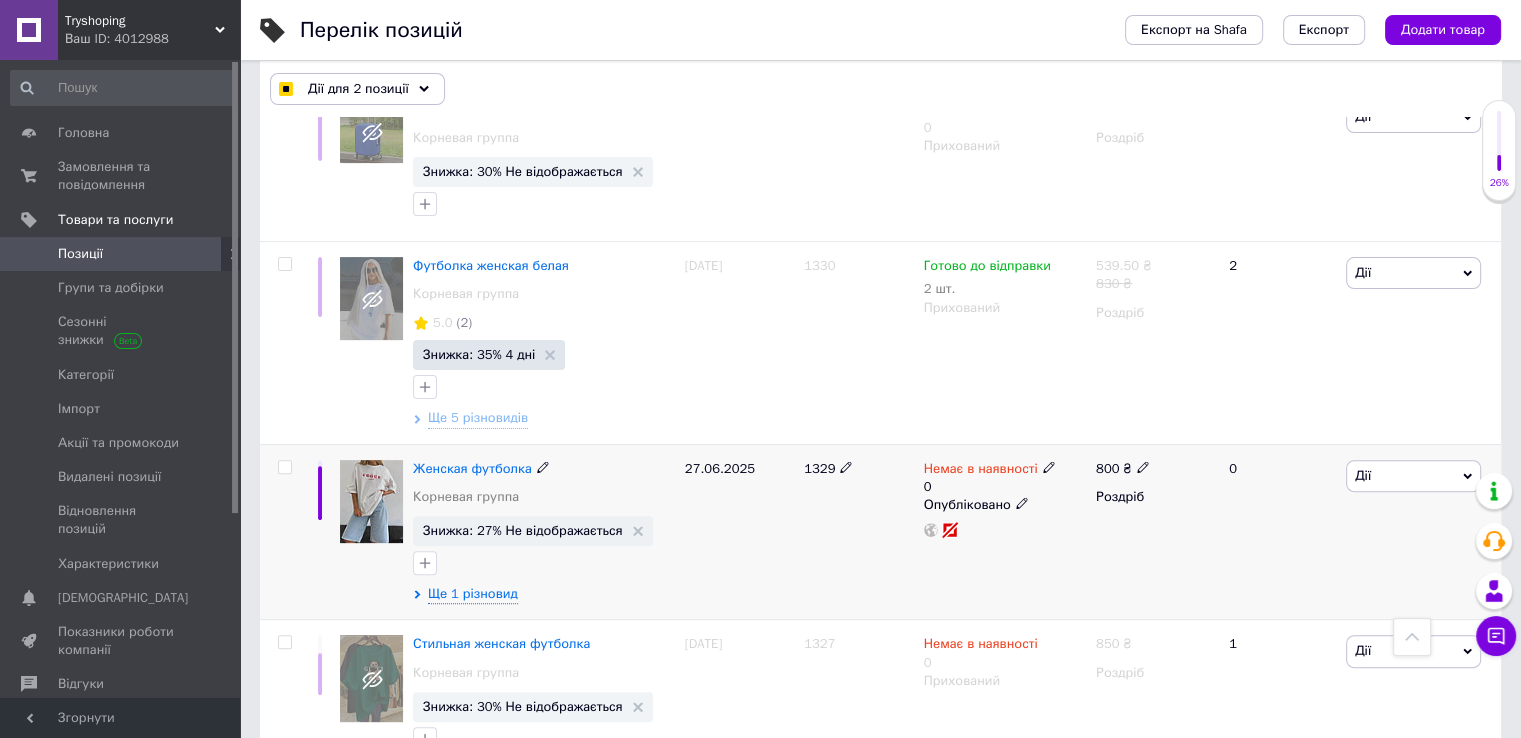 click at bounding box center [284, 467] 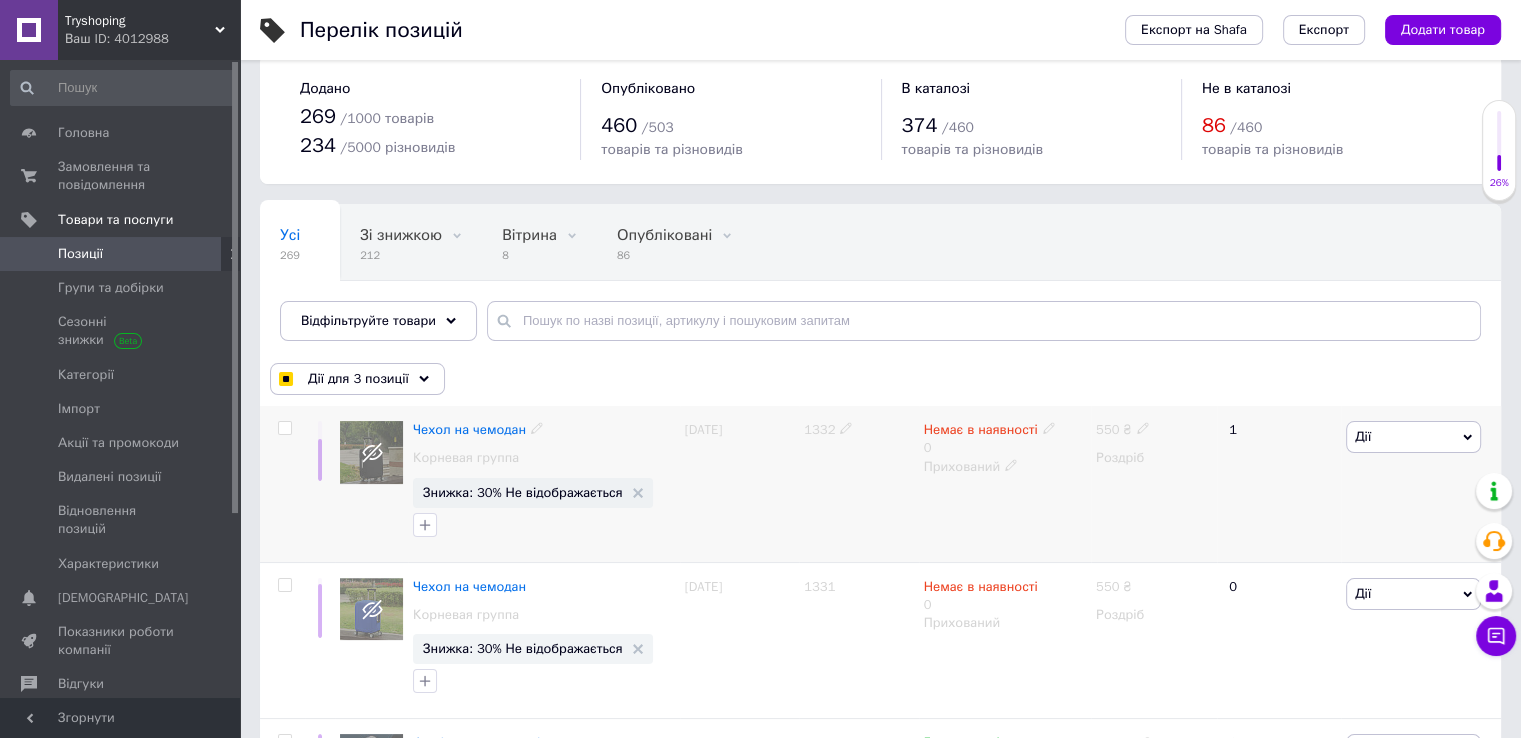 scroll, scrollTop: 0, scrollLeft: 0, axis: both 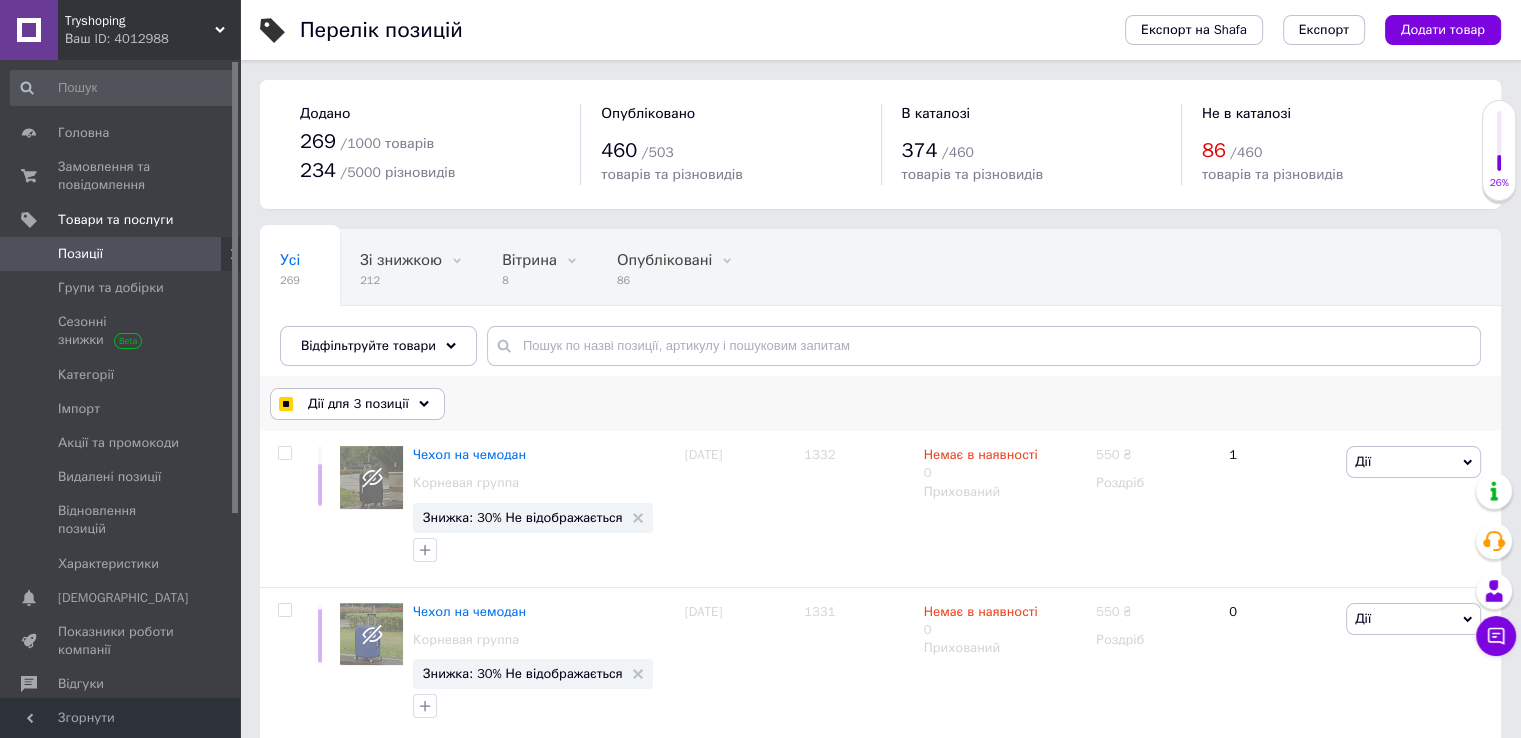click on "Дії для 3 позиції" at bounding box center (358, 404) 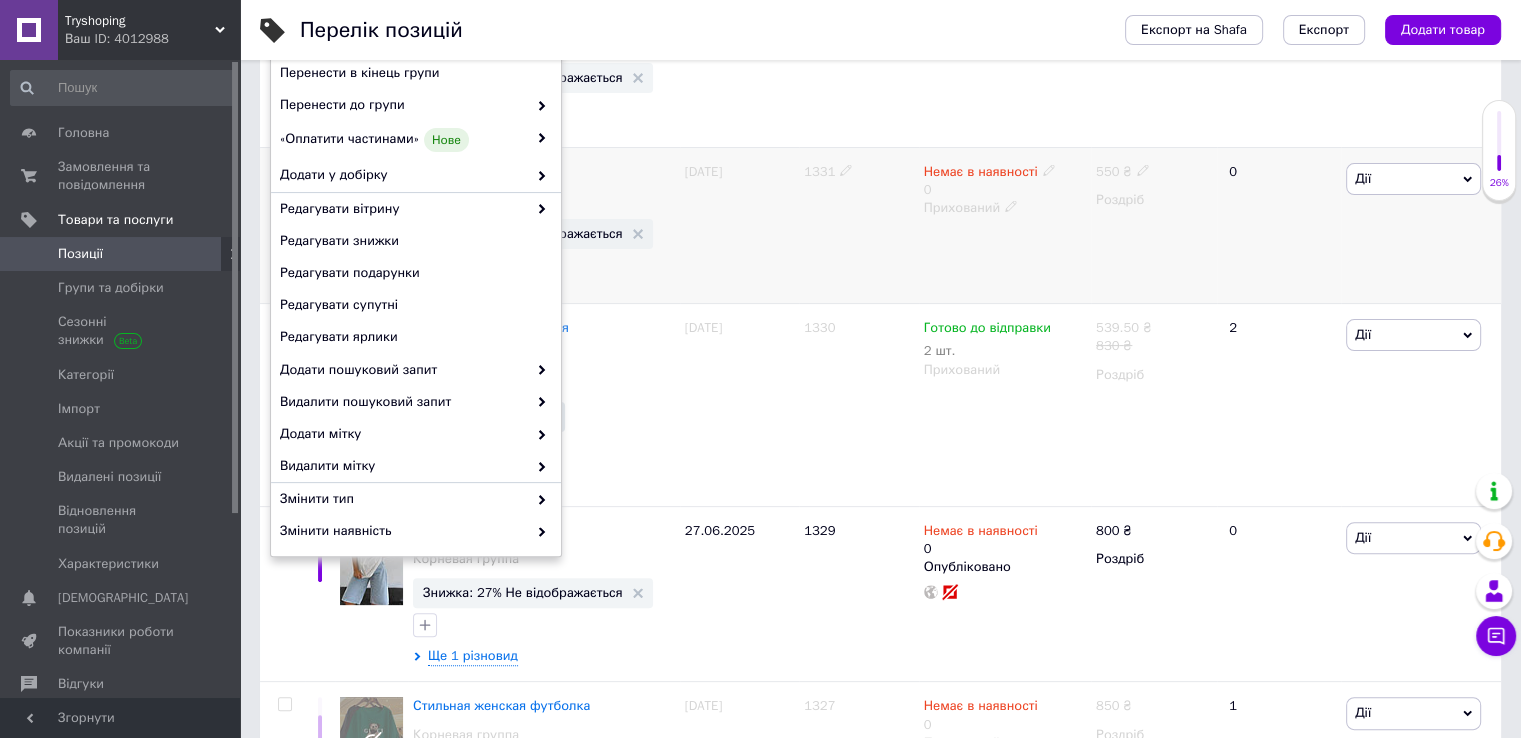 scroll, scrollTop: 800, scrollLeft: 0, axis: vertical 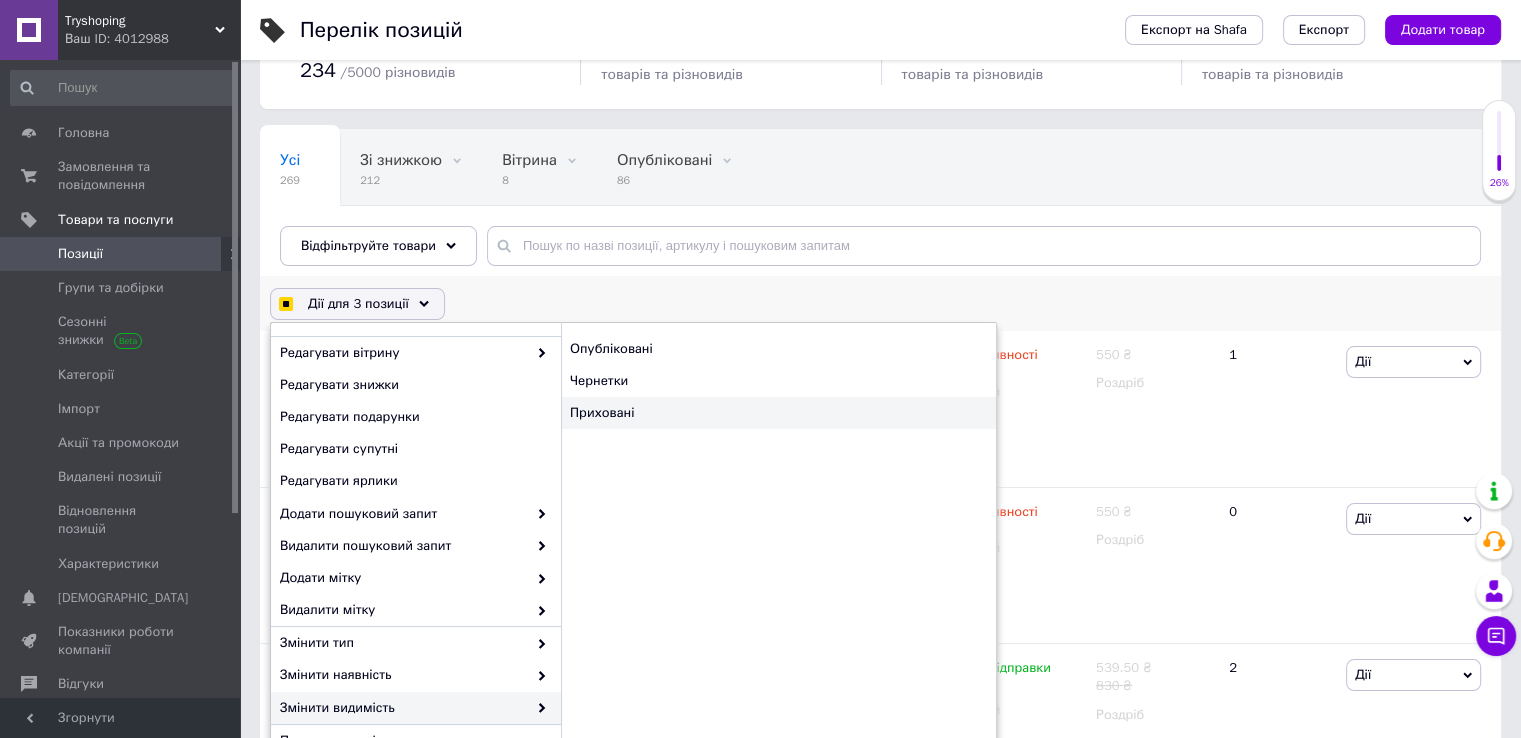 click on "Приховані" at bounding box center [778, 413] 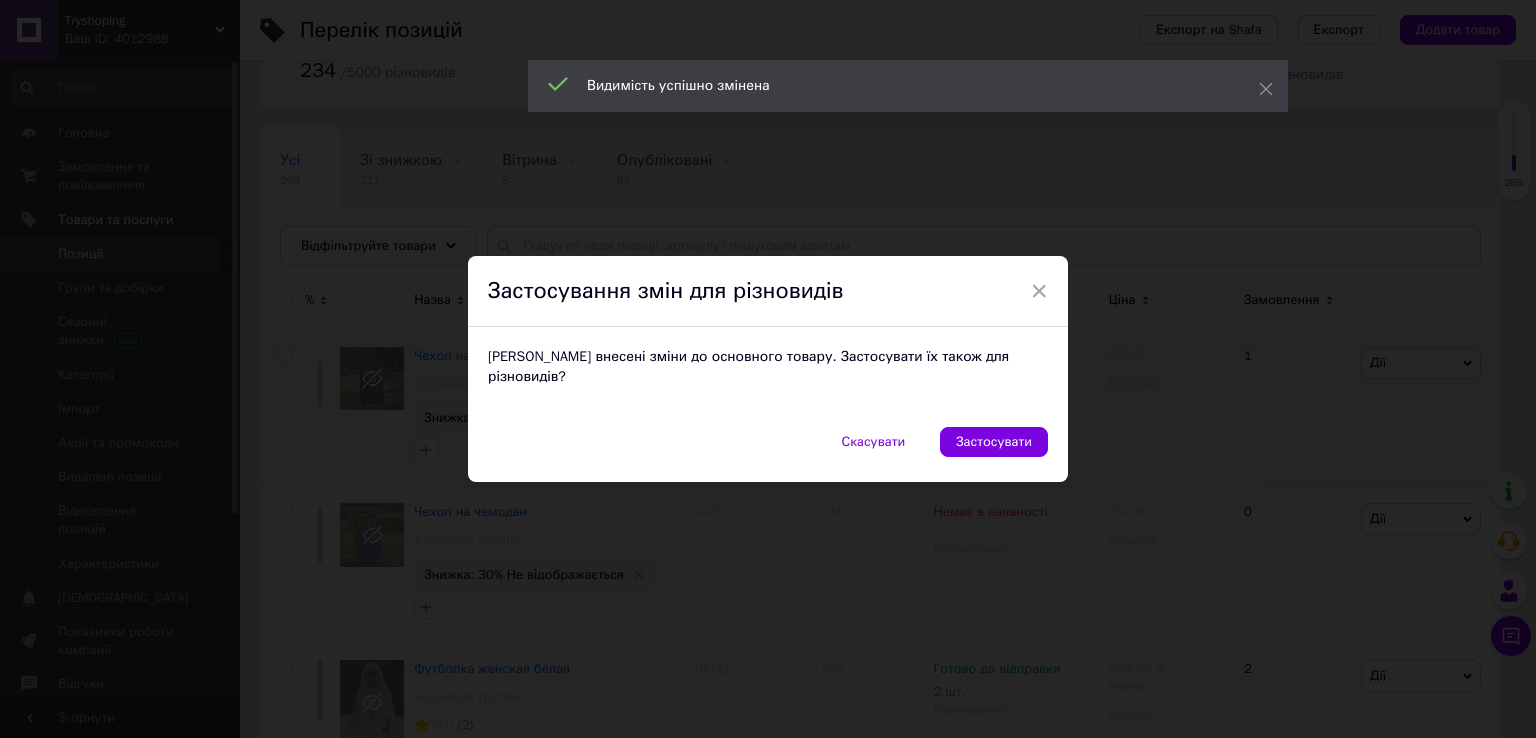 click on "Застосувати" at bounding box center [994, 442] 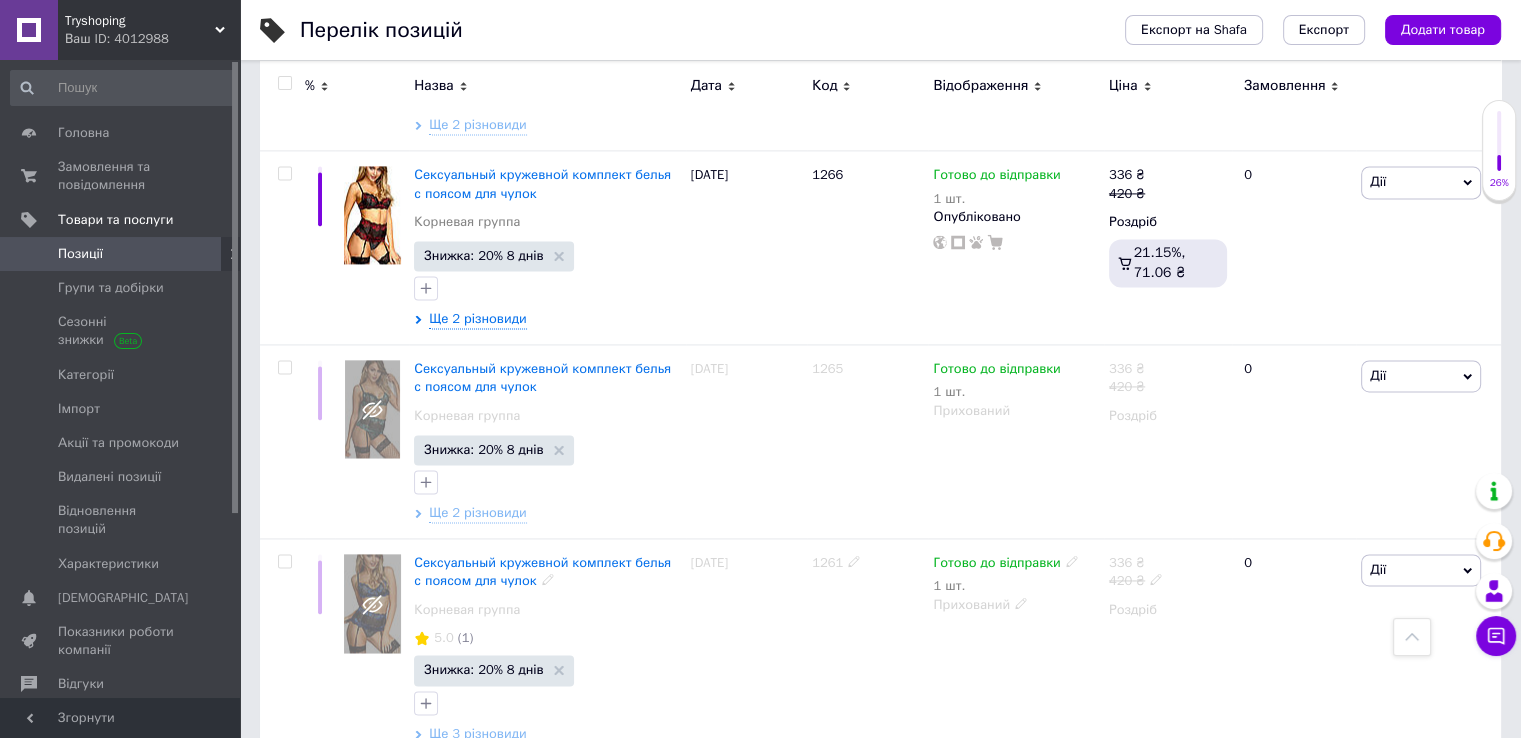 scroll, scrollTop: 10300, scrollLeft: 0, axis: vertical 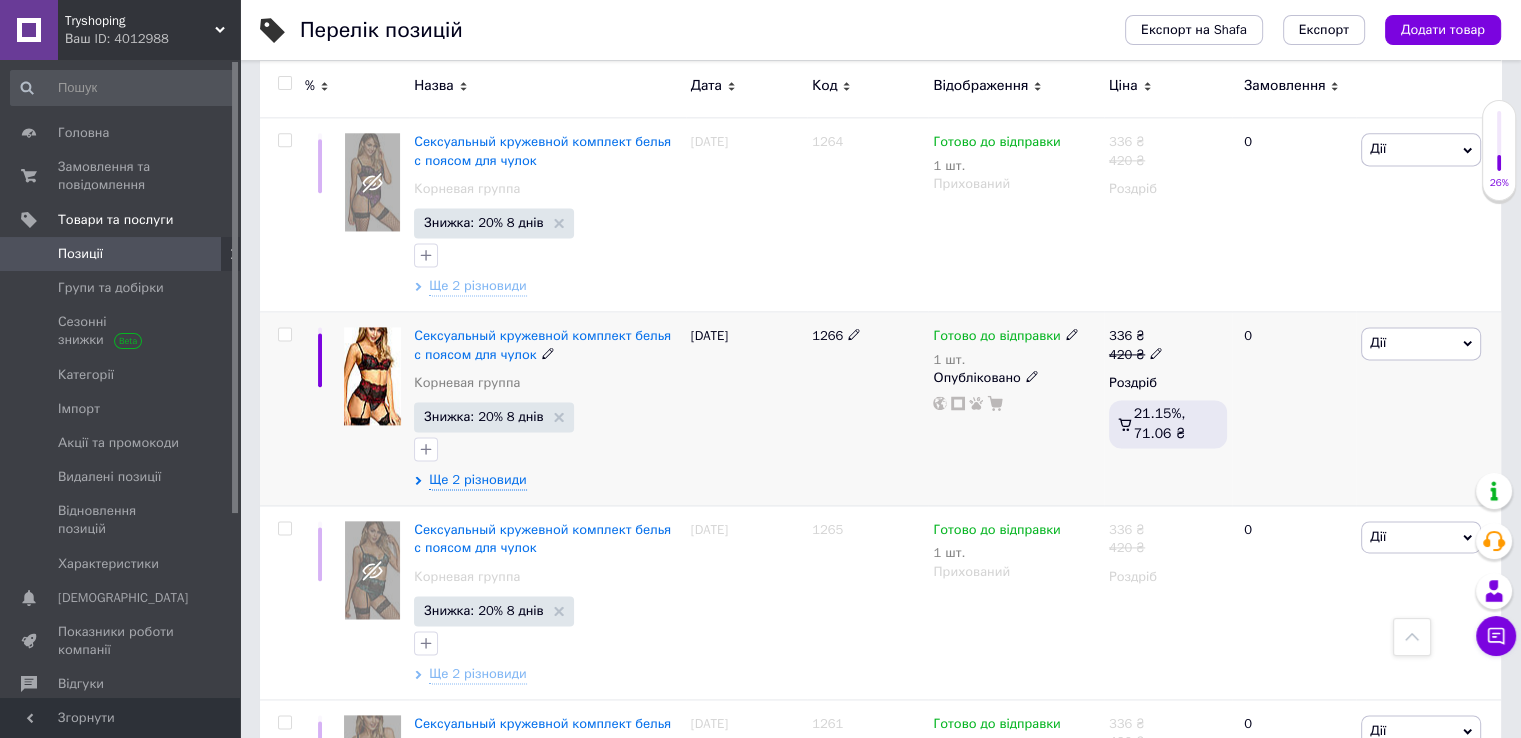 click on "Дії" at bounding box center (1421, 343) 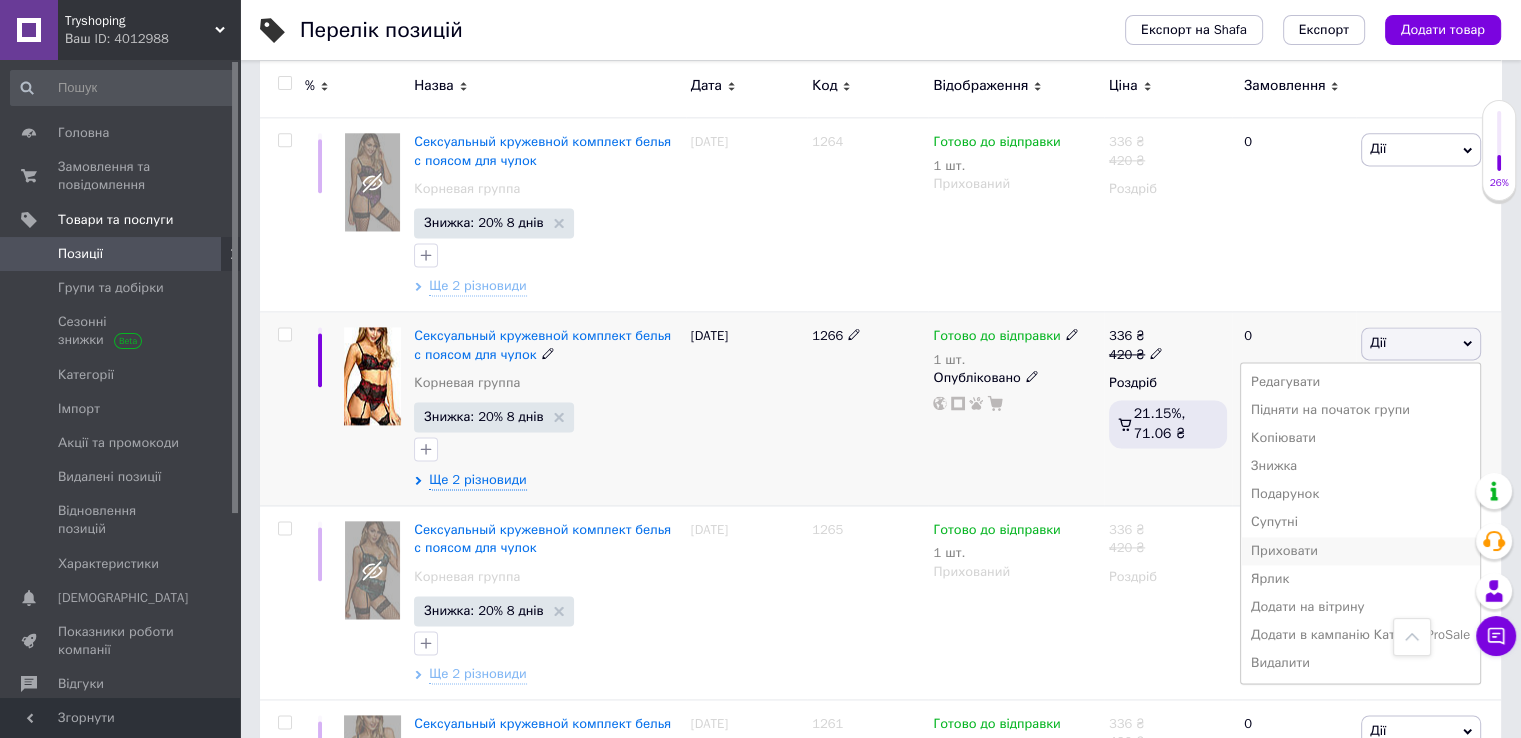 click on "Приховати" at bounding box center (1360, 551) 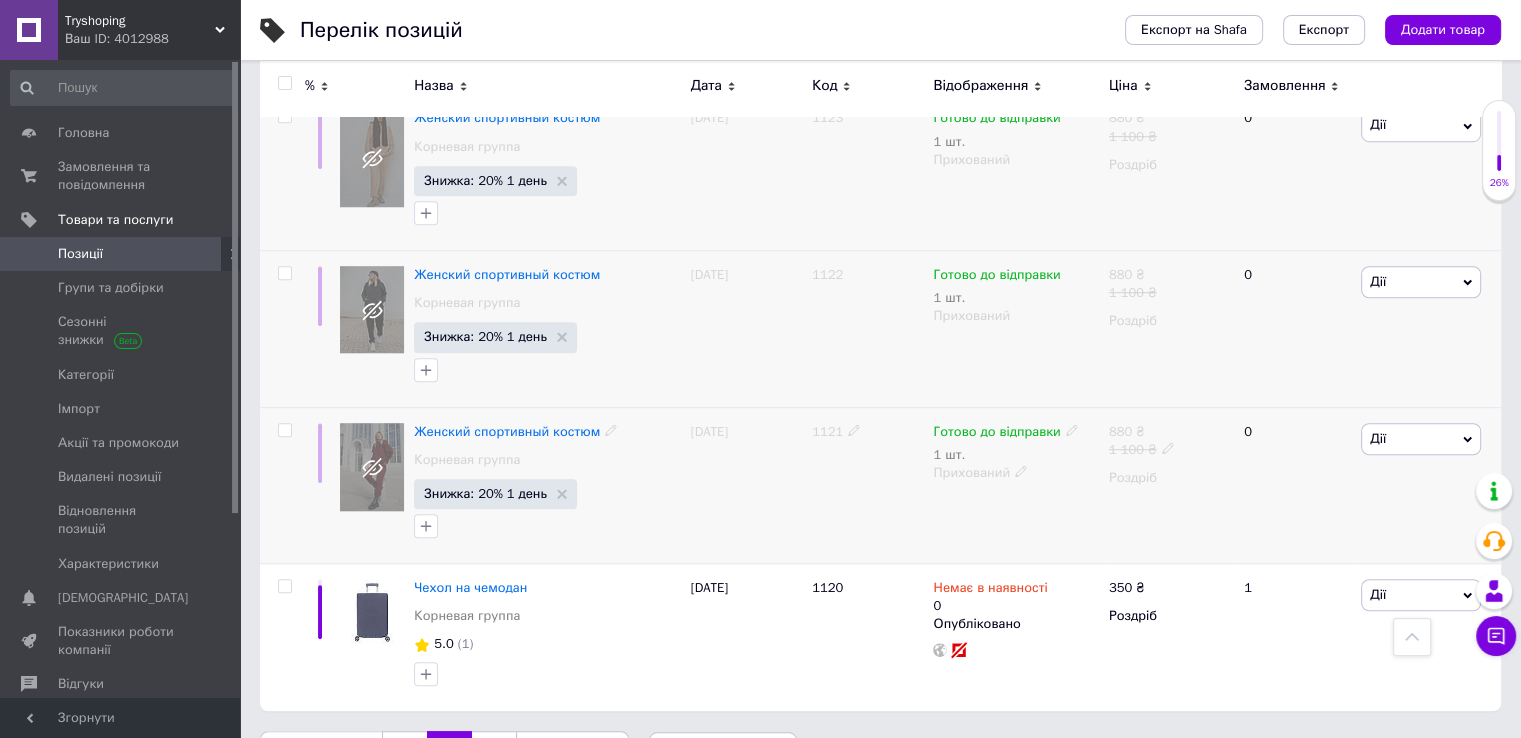scroll, scrollTop: 16655, scrollLeft: 0, axis: vertical 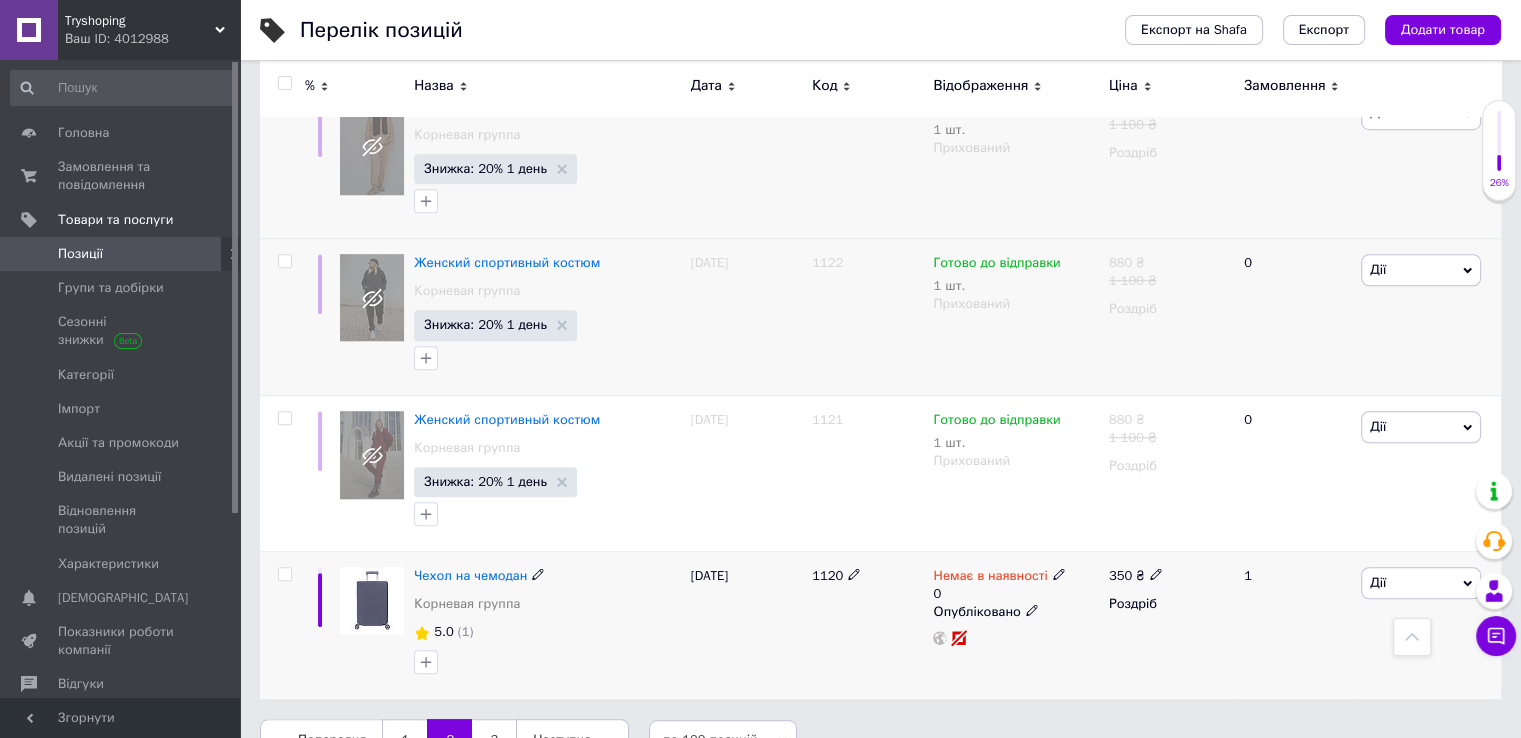 click on "Дії" at bounding box center [1421, 583] 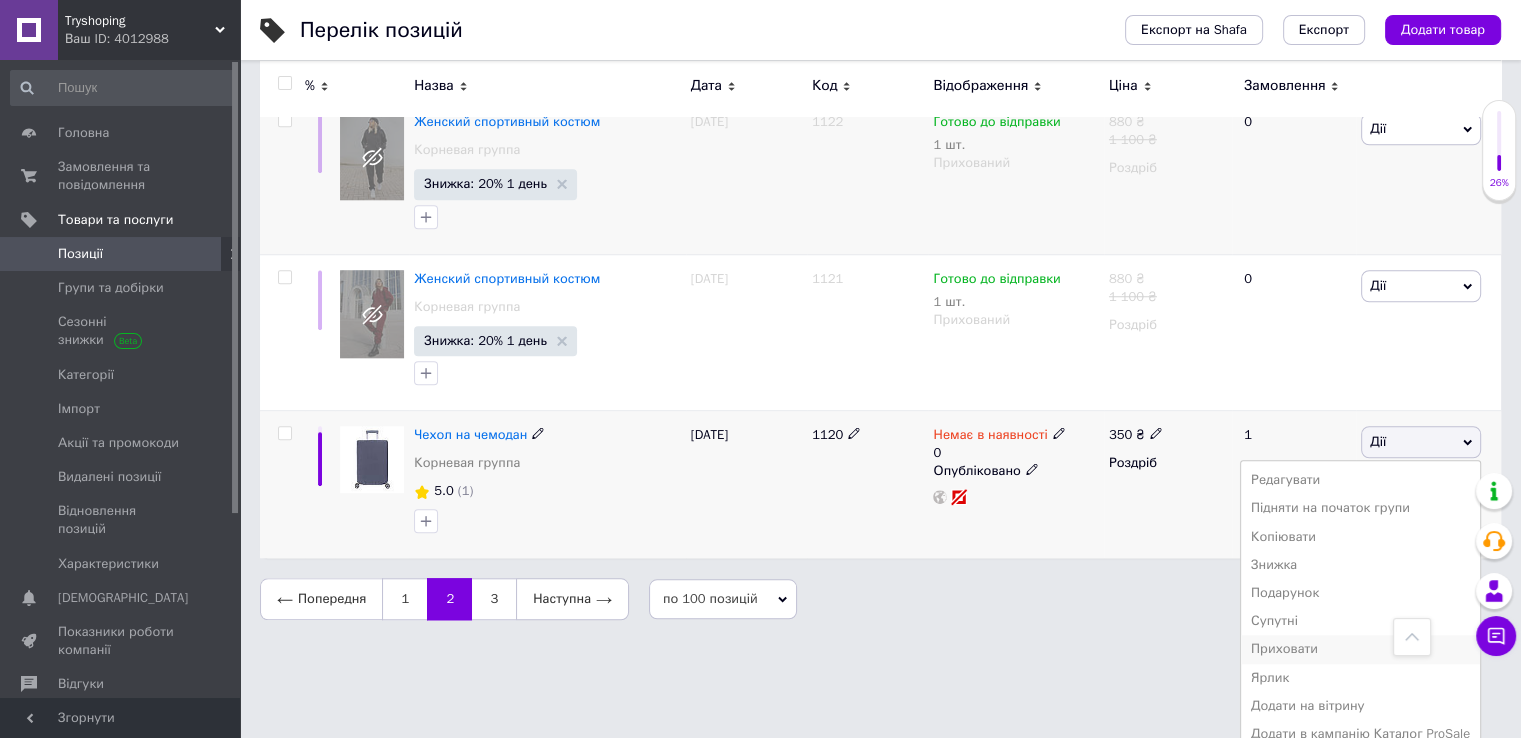 click on "Приховати" at bounding box center [1360, 649] 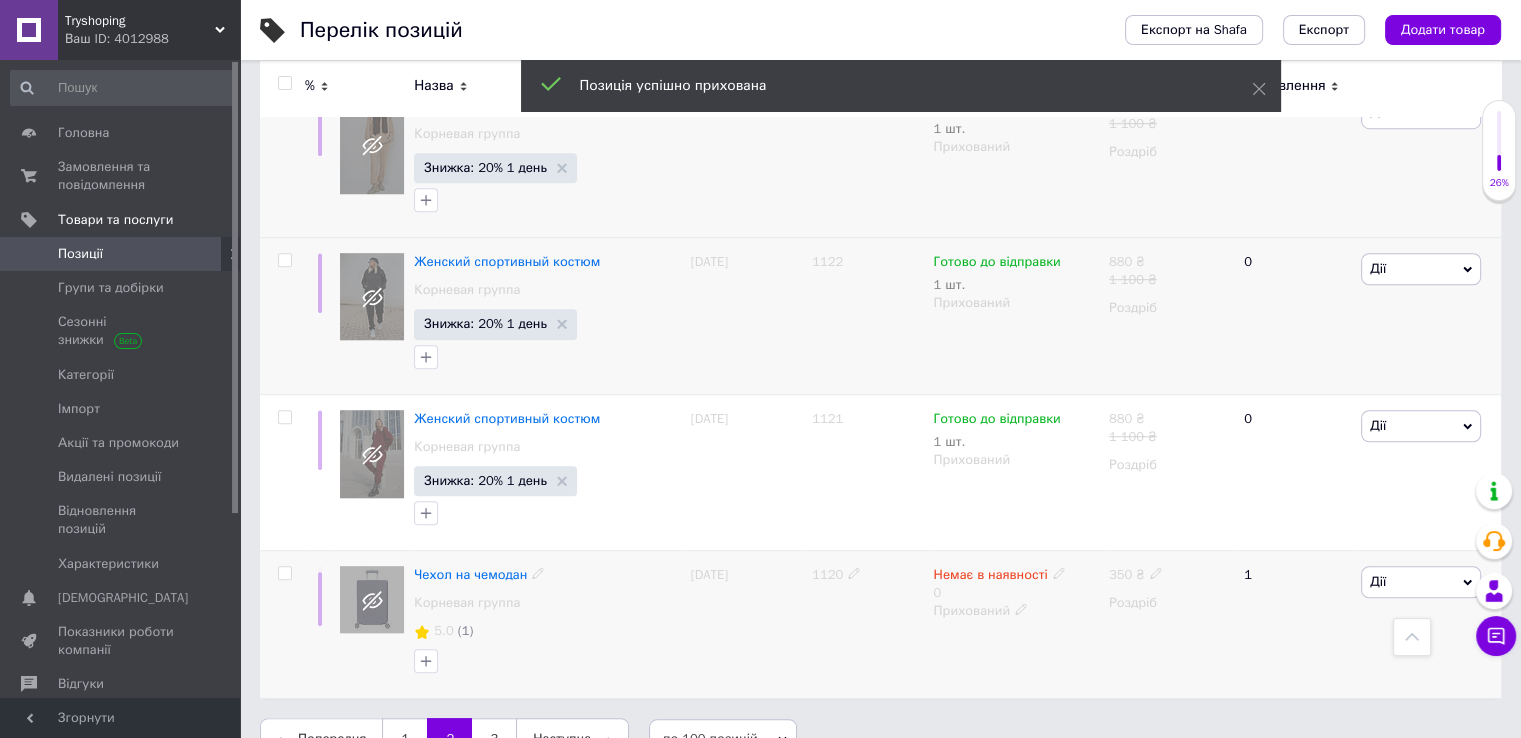 scroll, scrollTop: 16655, scrollLeft: 0, axis: vertical 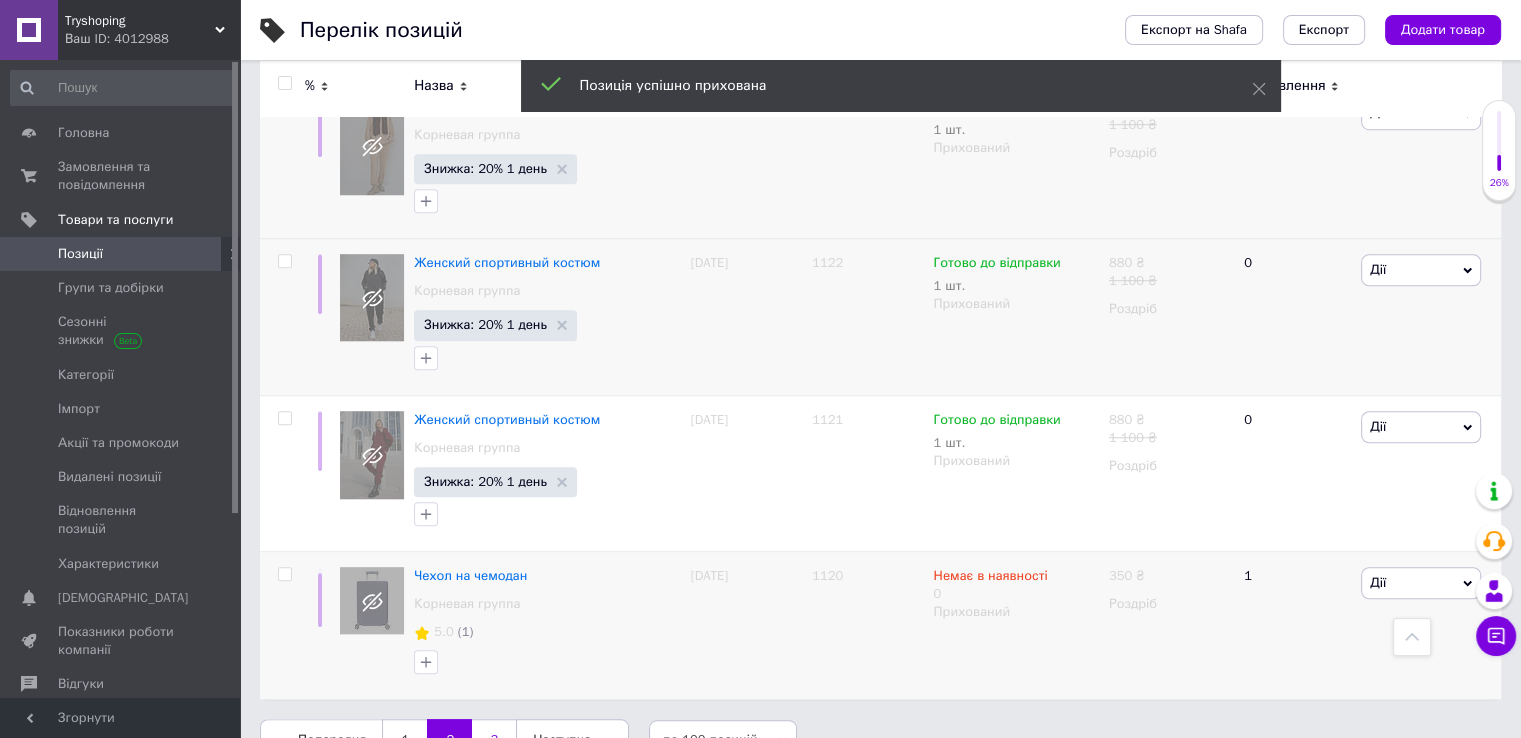 click on "3" at bounding box center (494, 740) 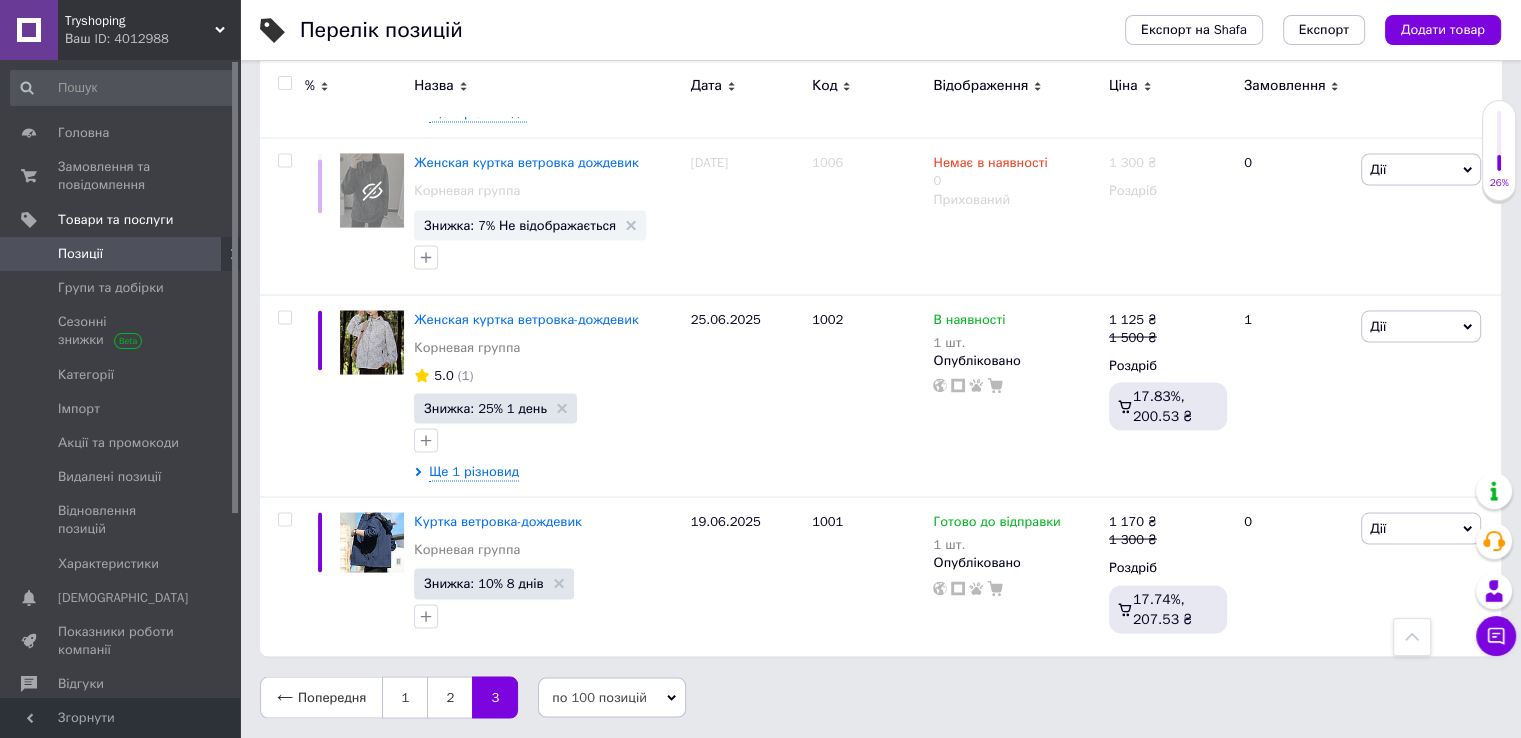 scroll, scrollTop: 11328, scrollLeft: 0, axis: vertical 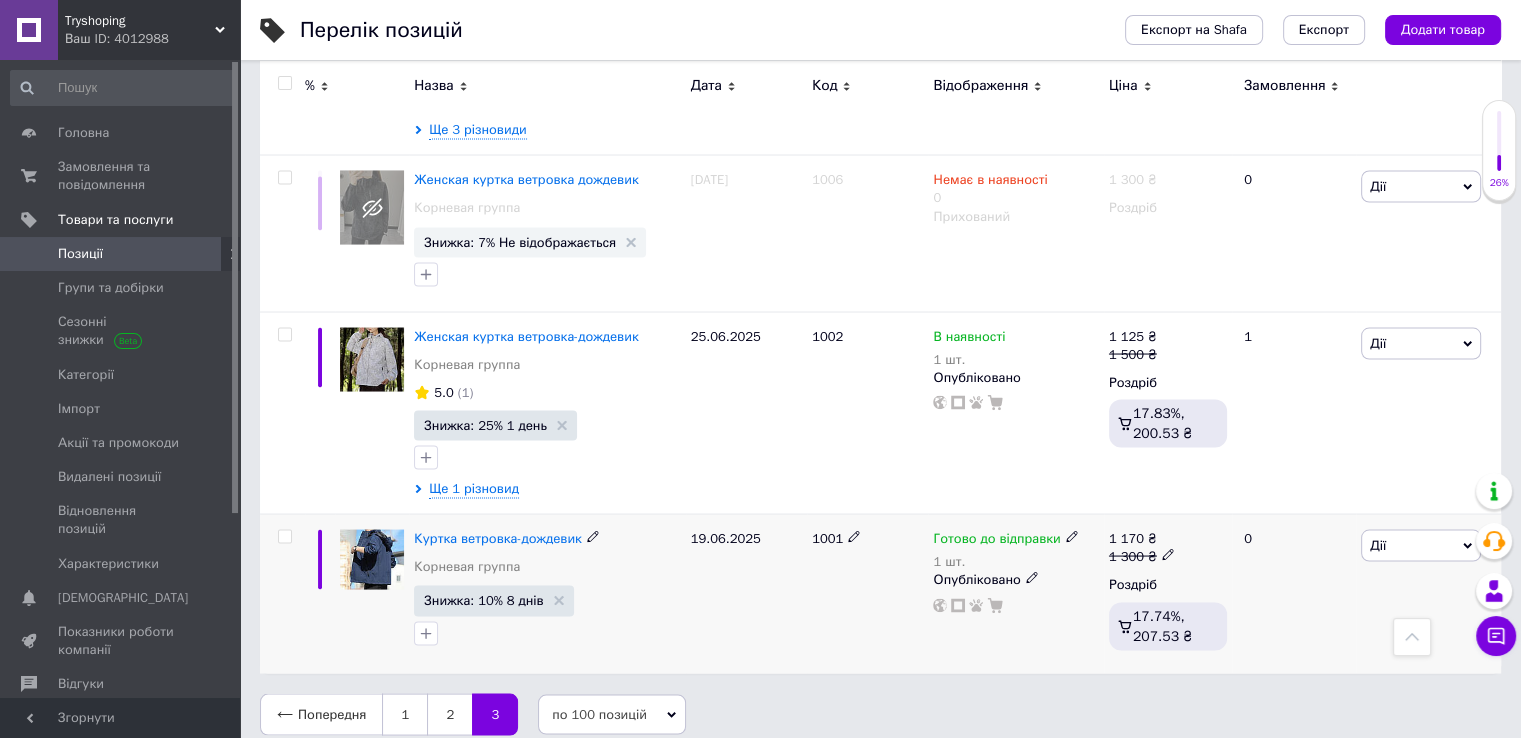 click at bounding box center (284, 536) 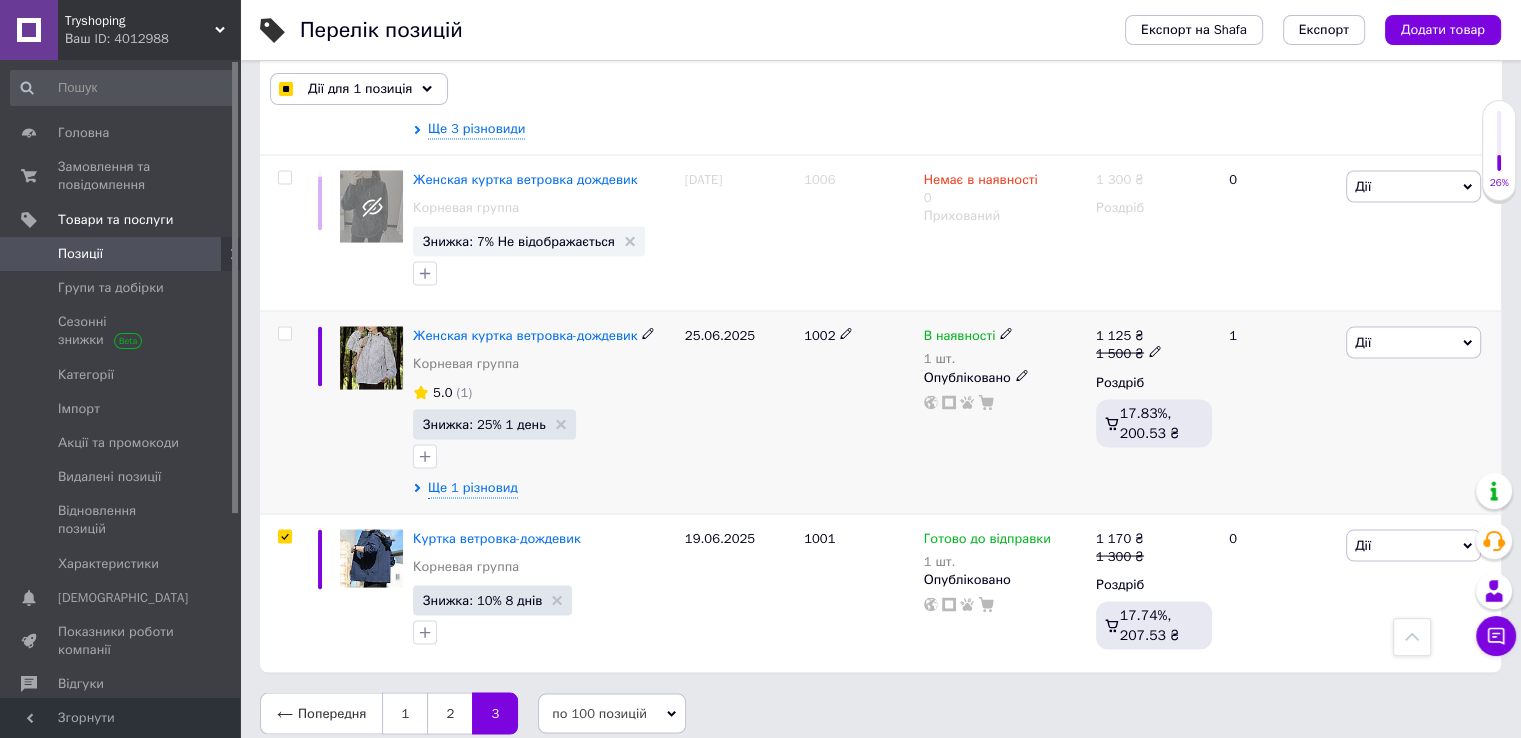 click at bounding box center (285, 333) 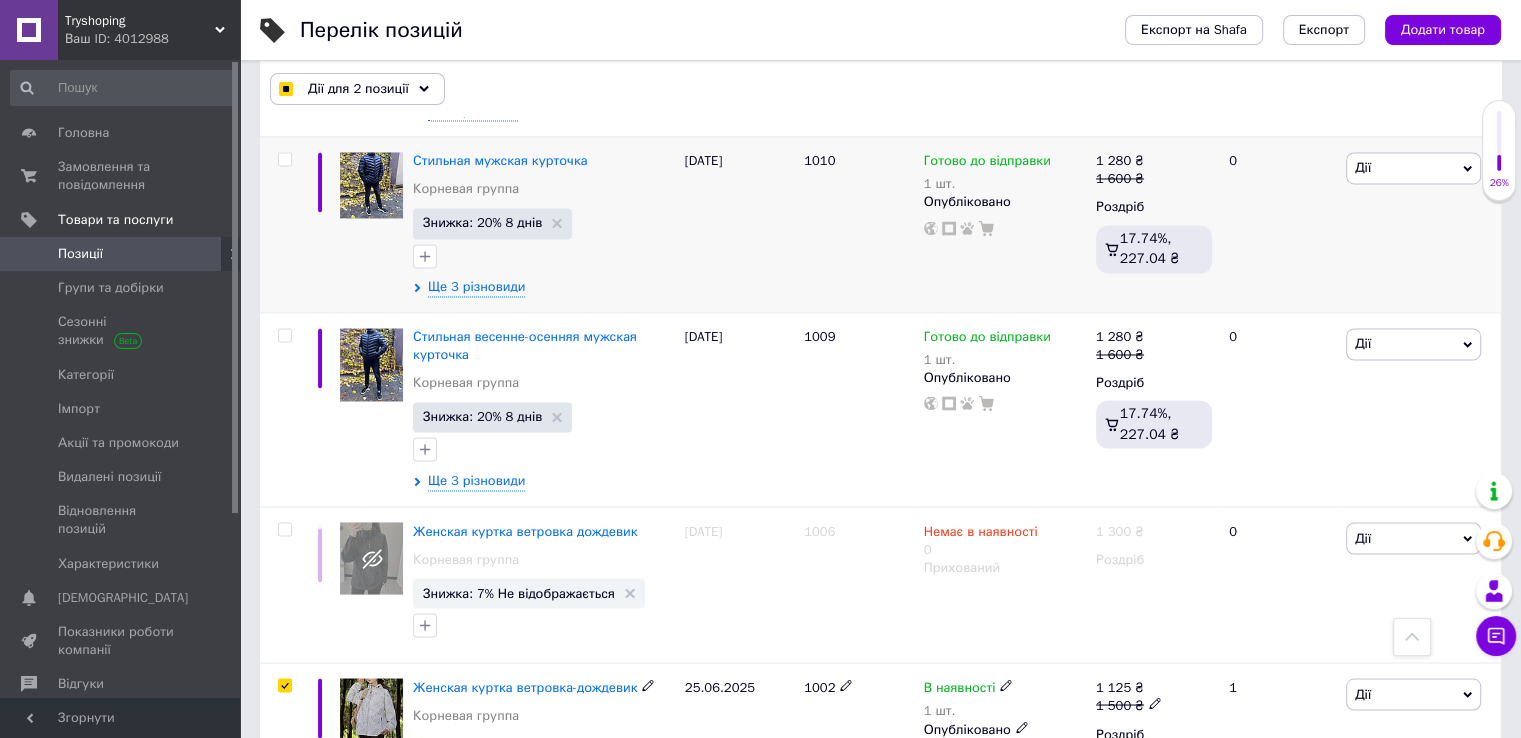 scroll, scrollTop: 10828, scrollLeft: 0, axis: vertical 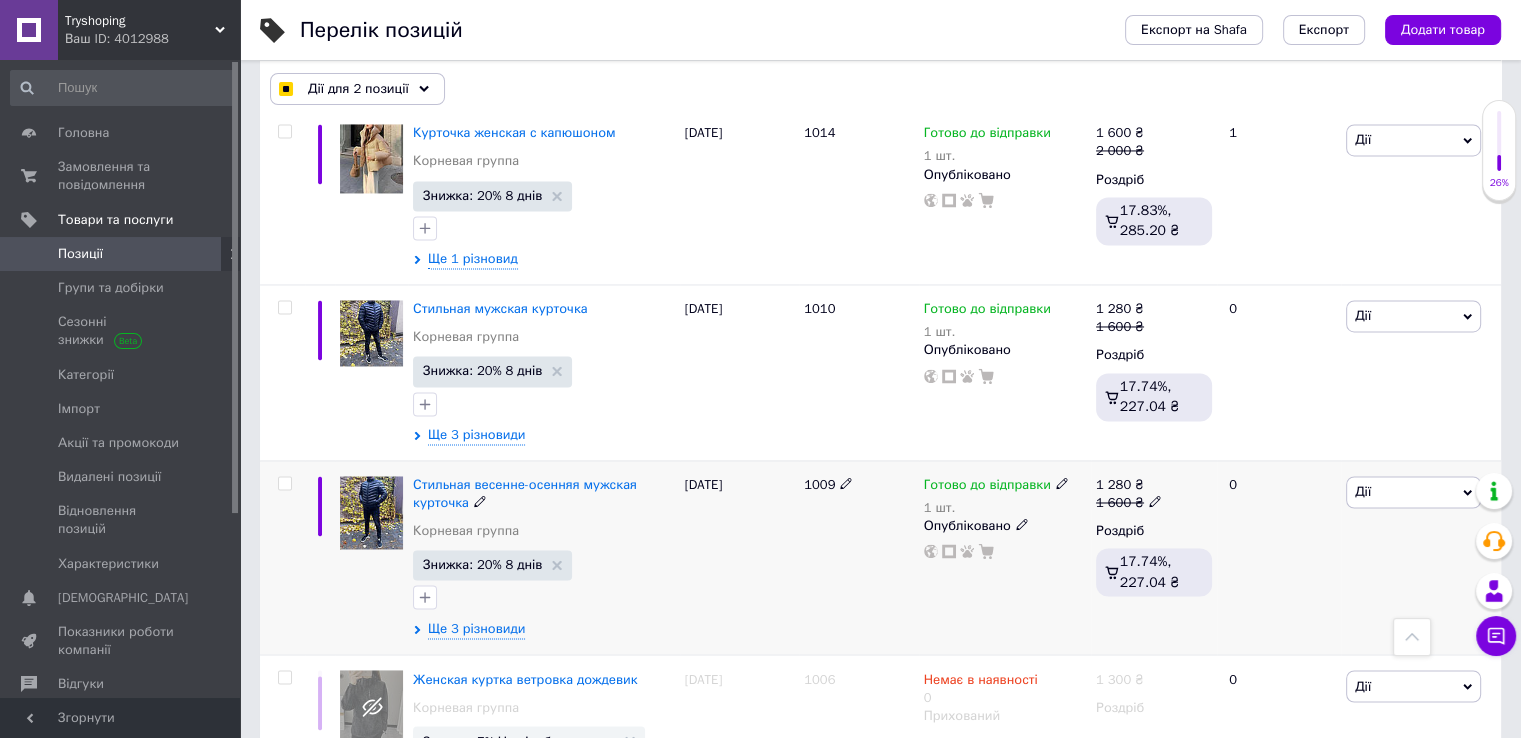 click at bounding box center (284, 483) 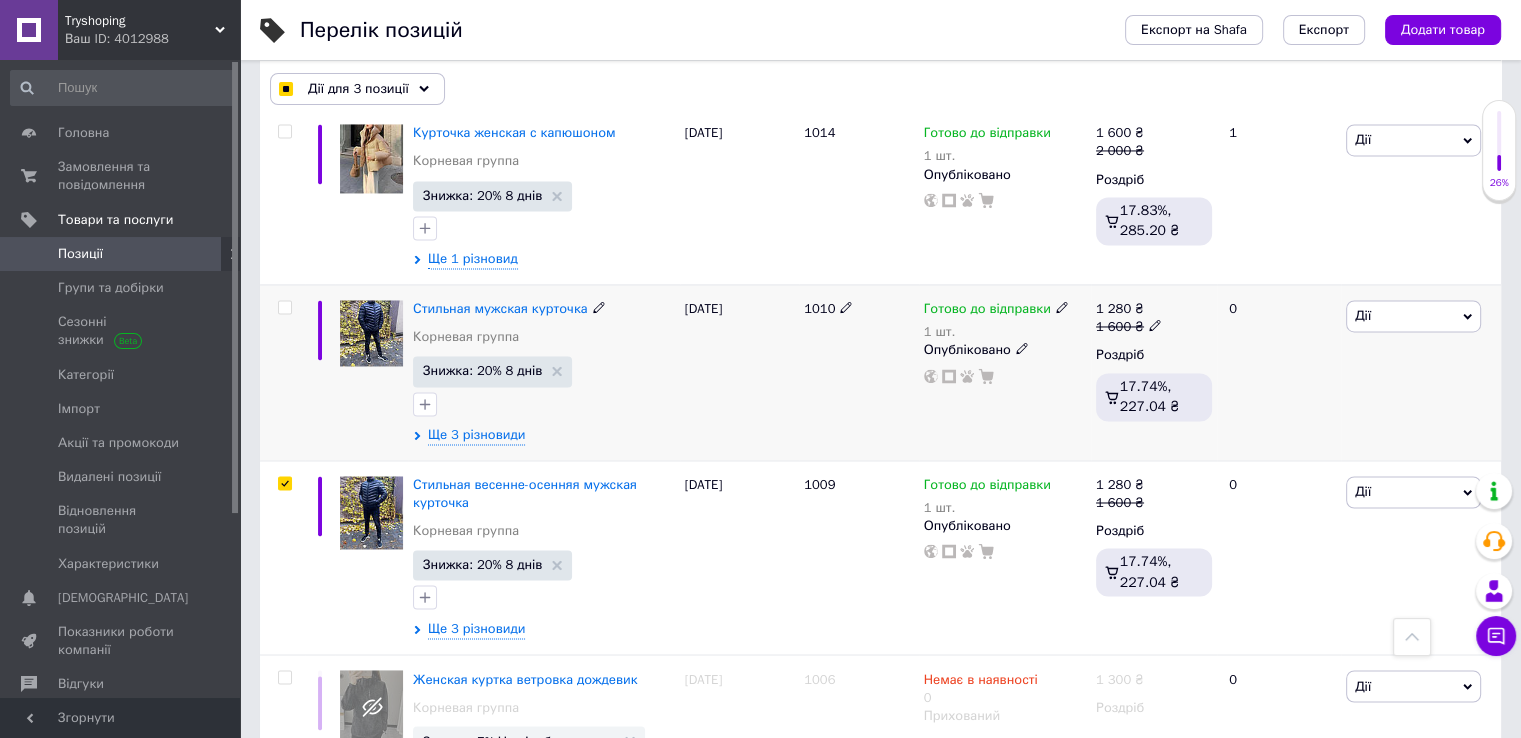 click at bounding box center (284, 307) 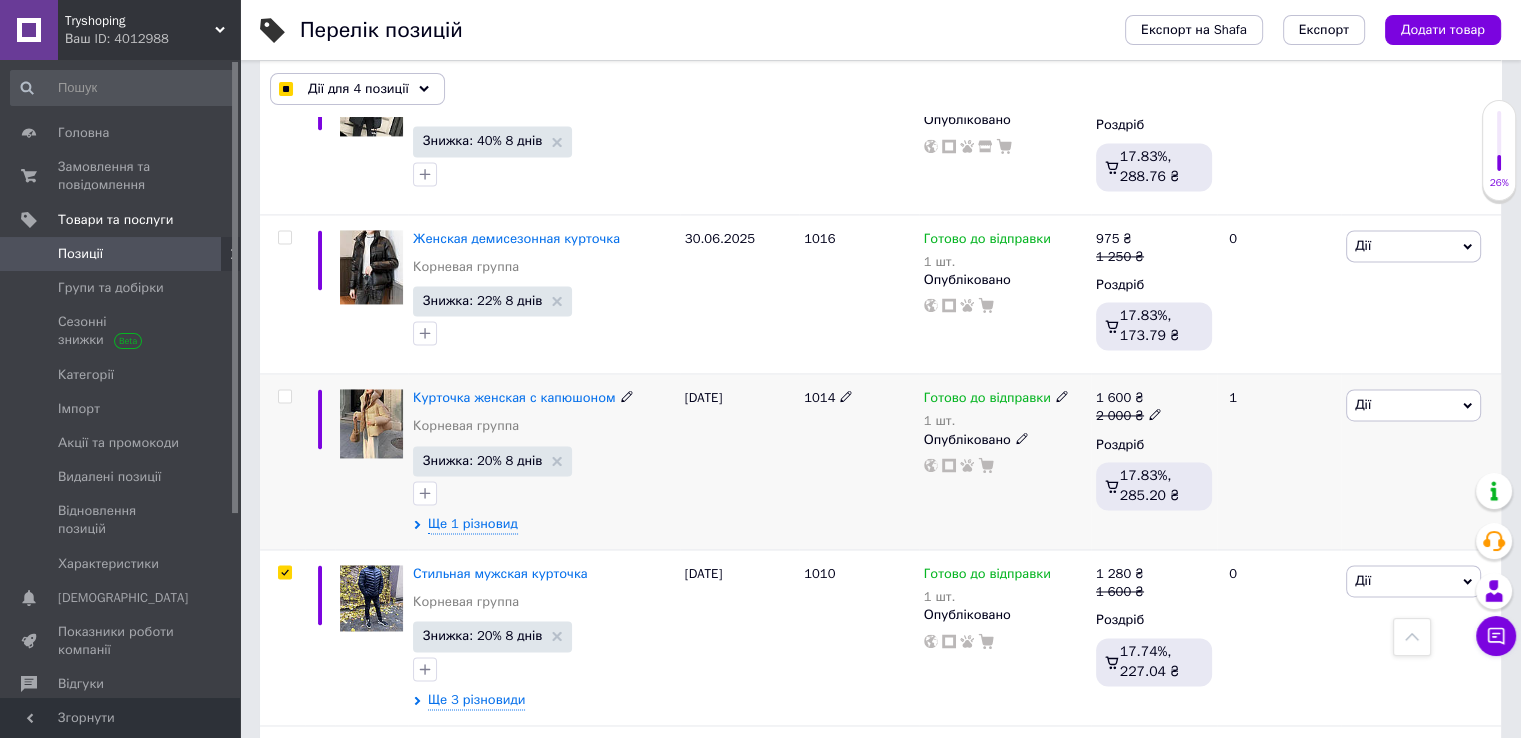 scroll, scrollTop: 10528, scrollLeft: 0, axis: vertical 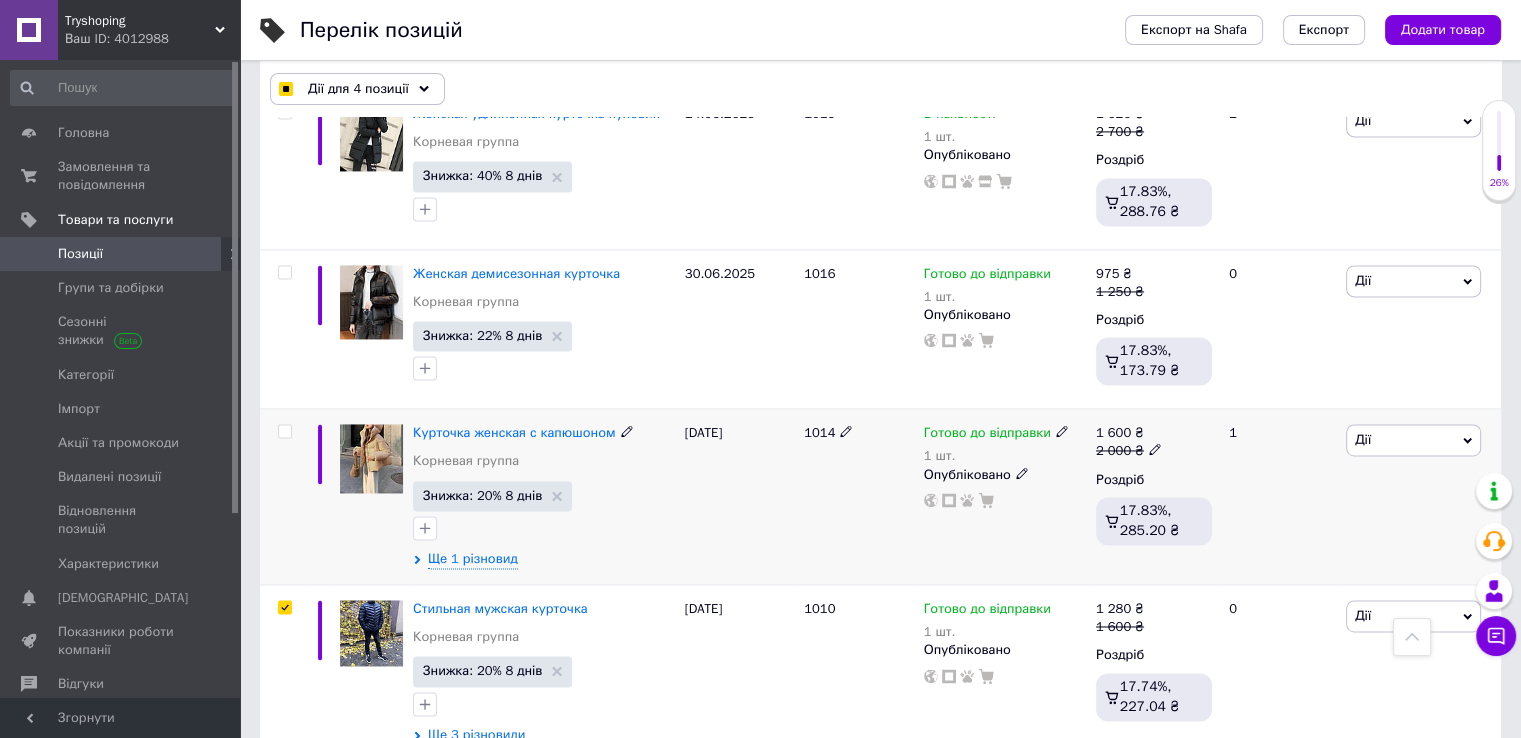 click at bounding box center [284, 431] 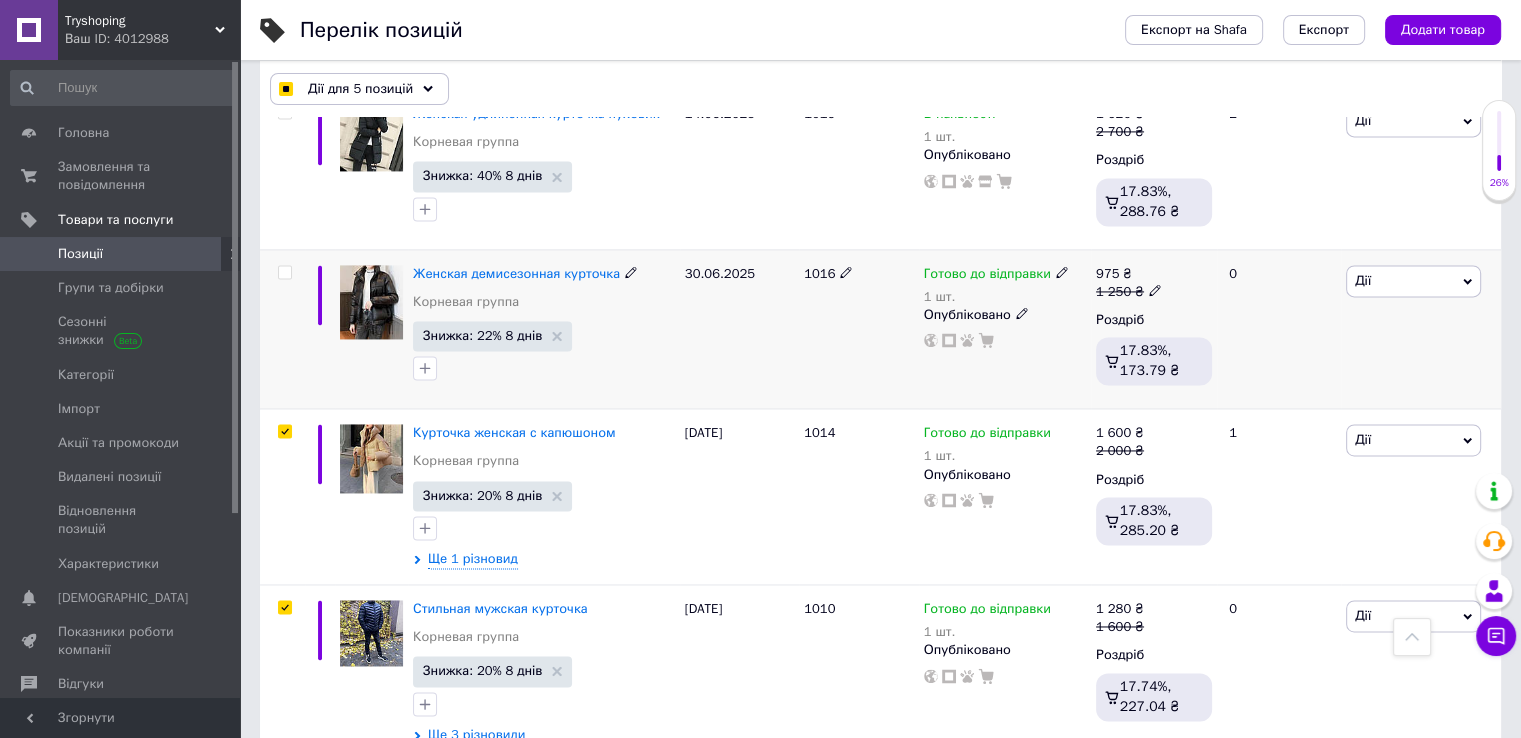 click at bounding box center [284, 272] 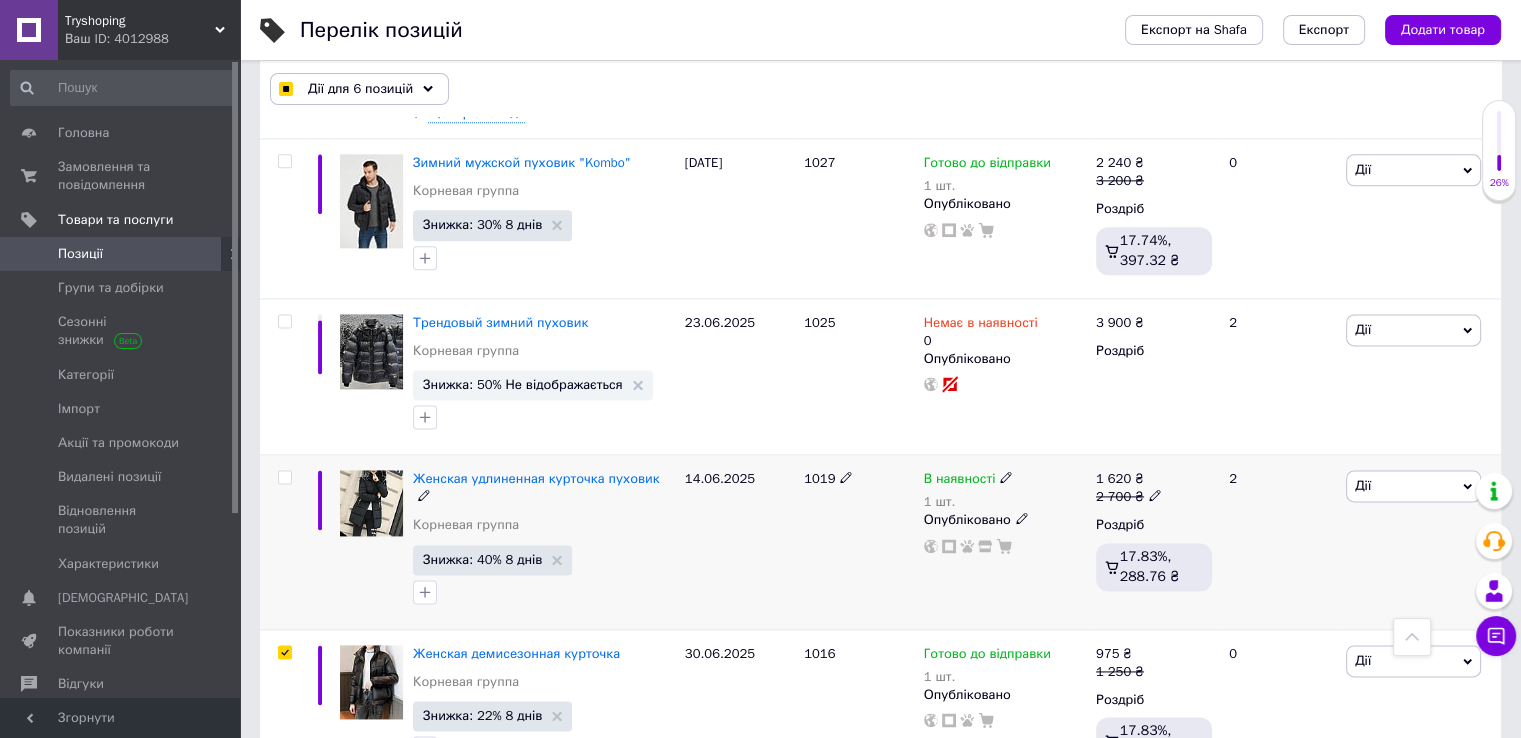 scroll, scrollTop: 10128, scrollLeft: 0, axis: vertical 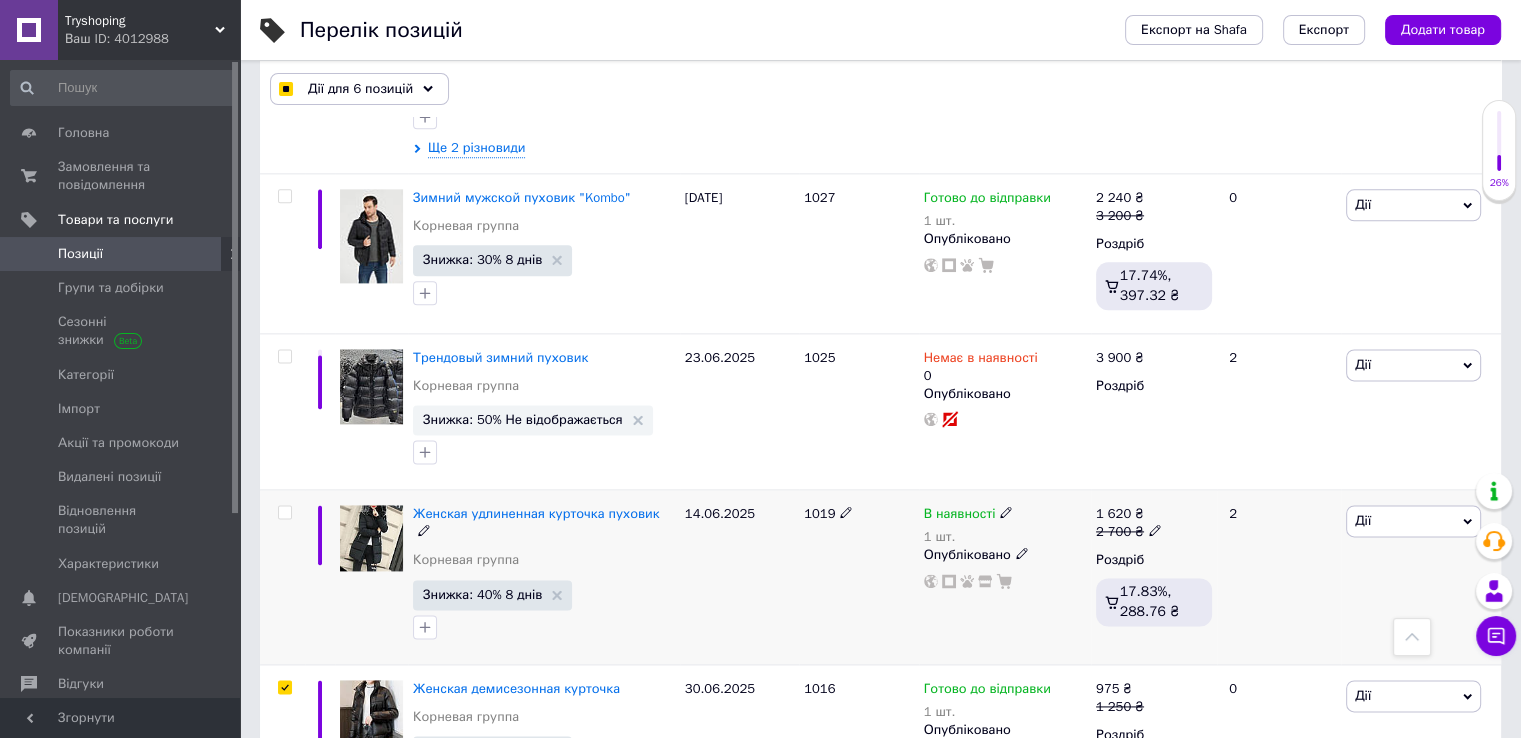 click at bounding box center (284, 512) 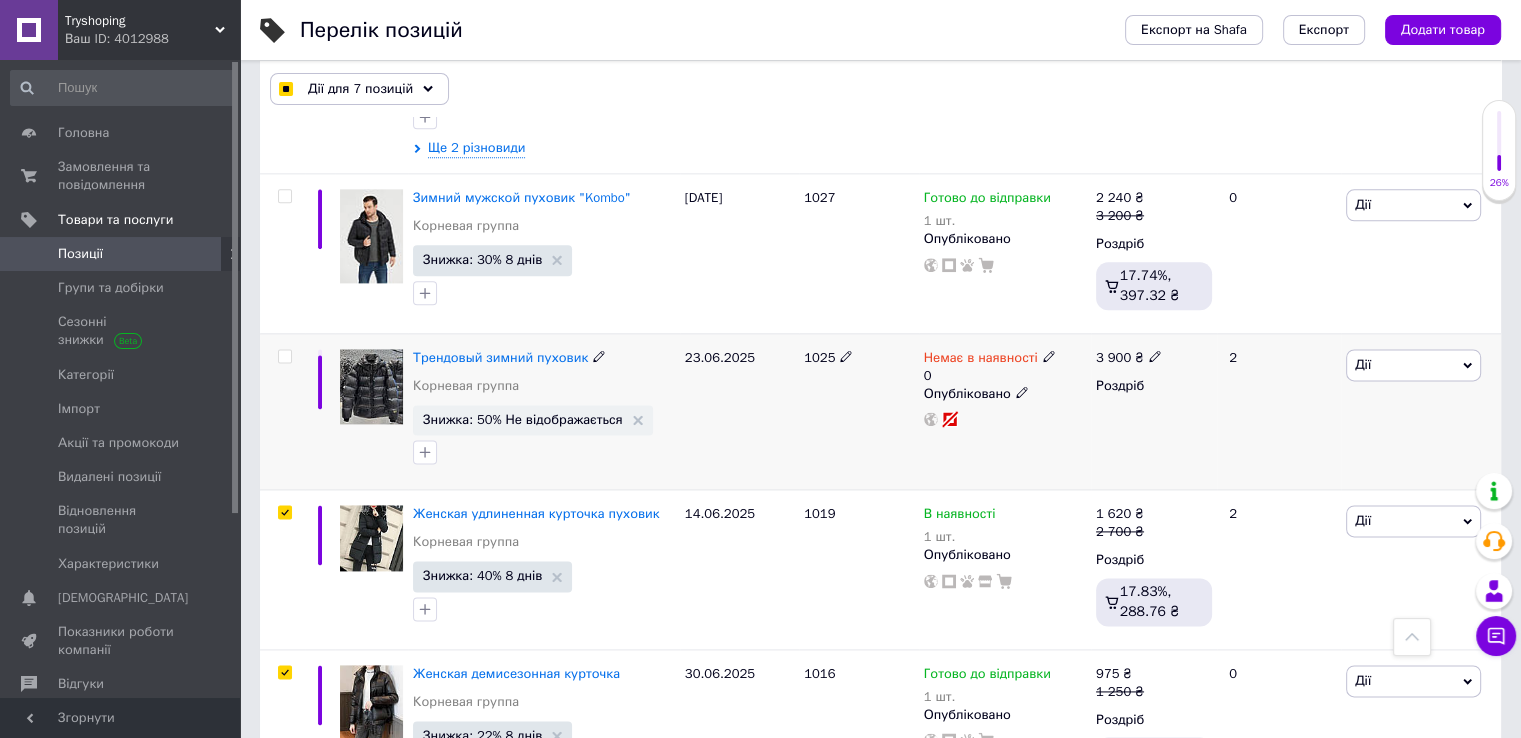 click at bounding box center (284, 356) 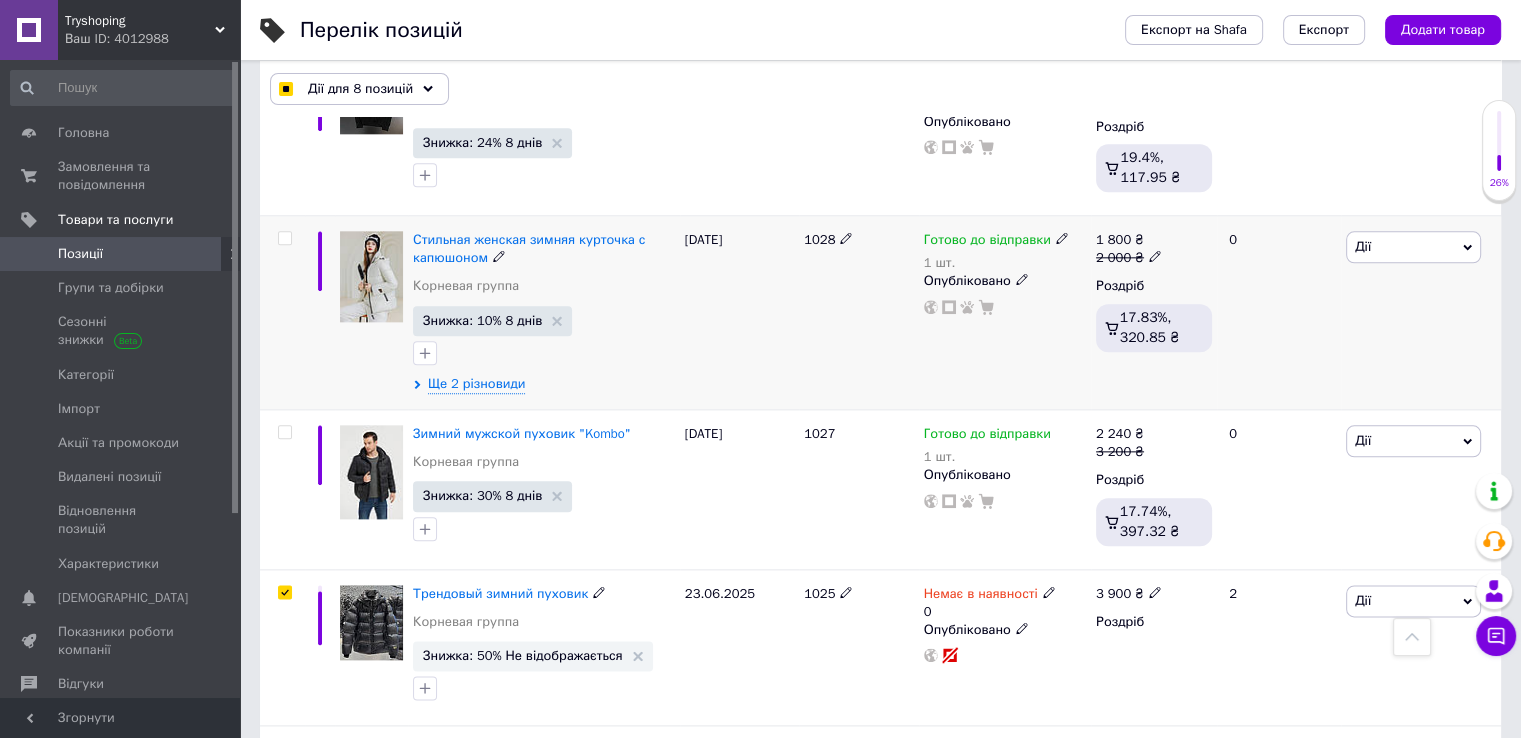 scroll, scrollTop: 9728, scrollLeft: 0, axis: vertical 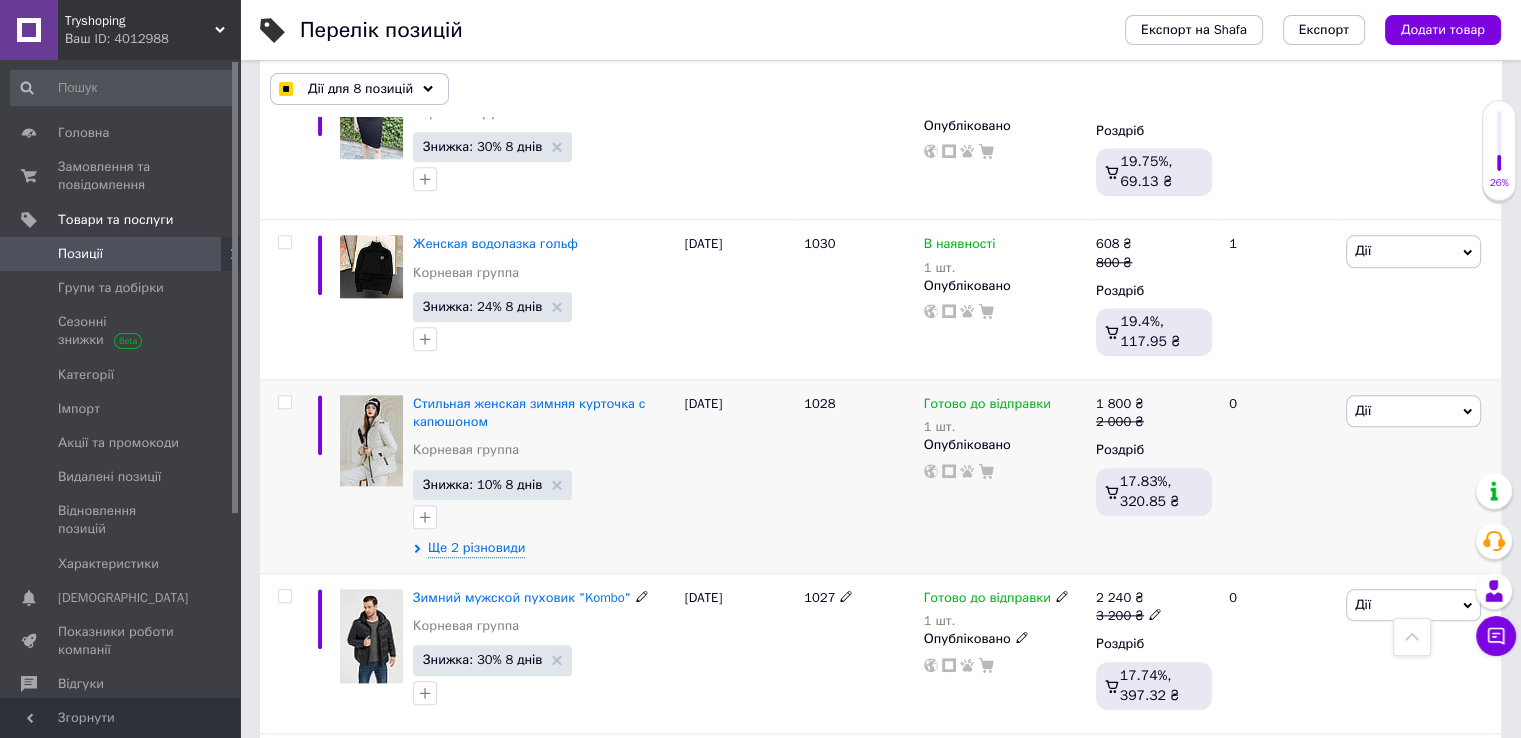 click at bounding box center (285, 596) 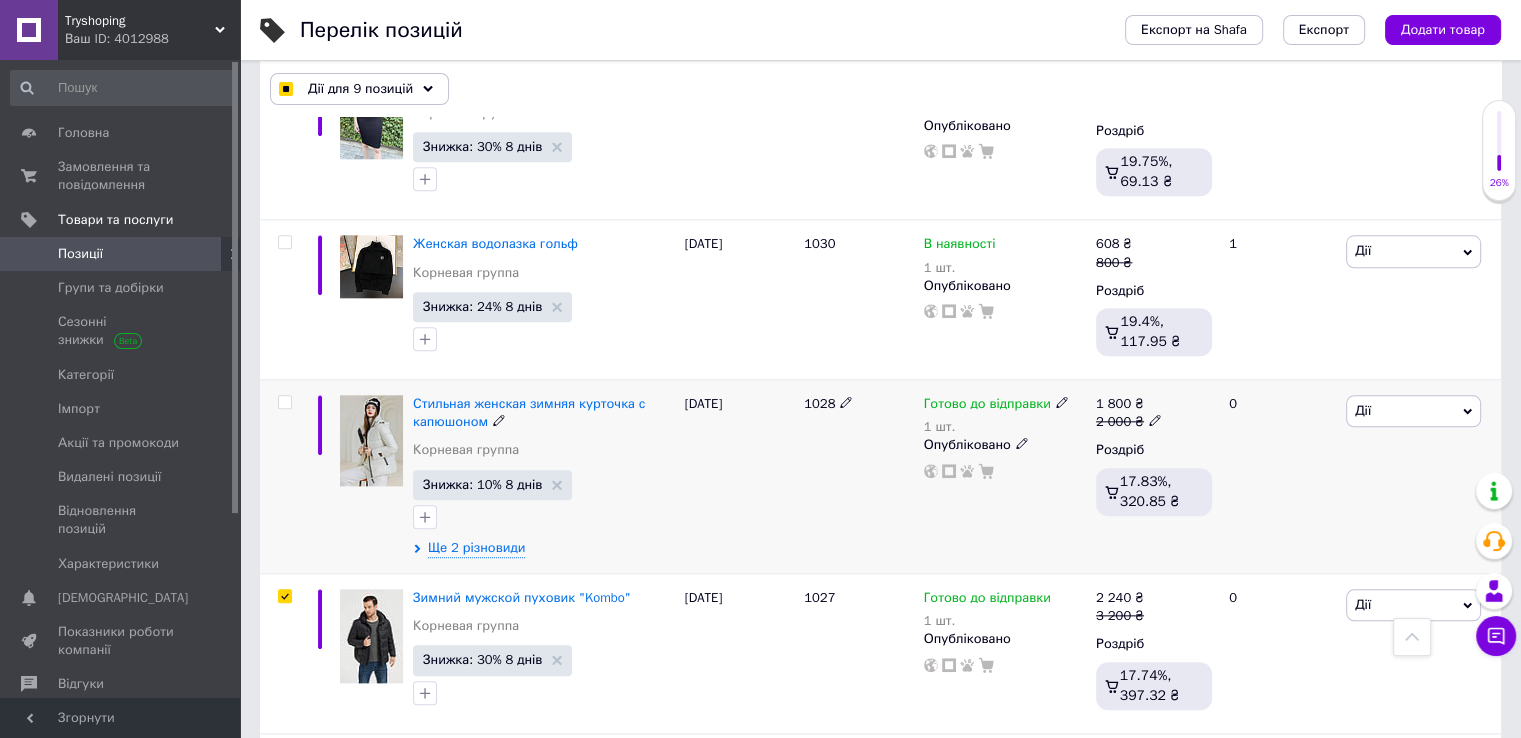 click at bounding box center [284, 402] 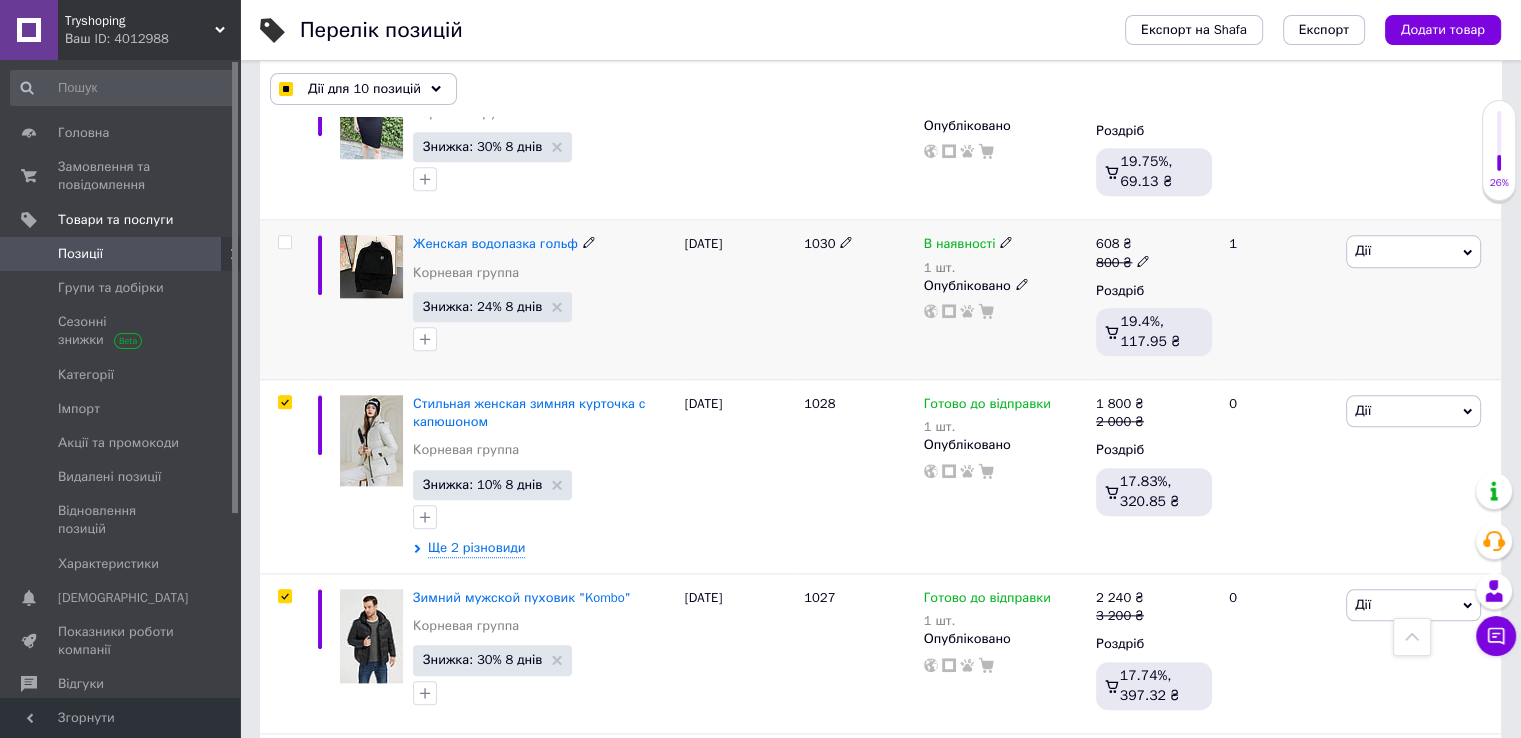 click at bounding box center (284, 242) 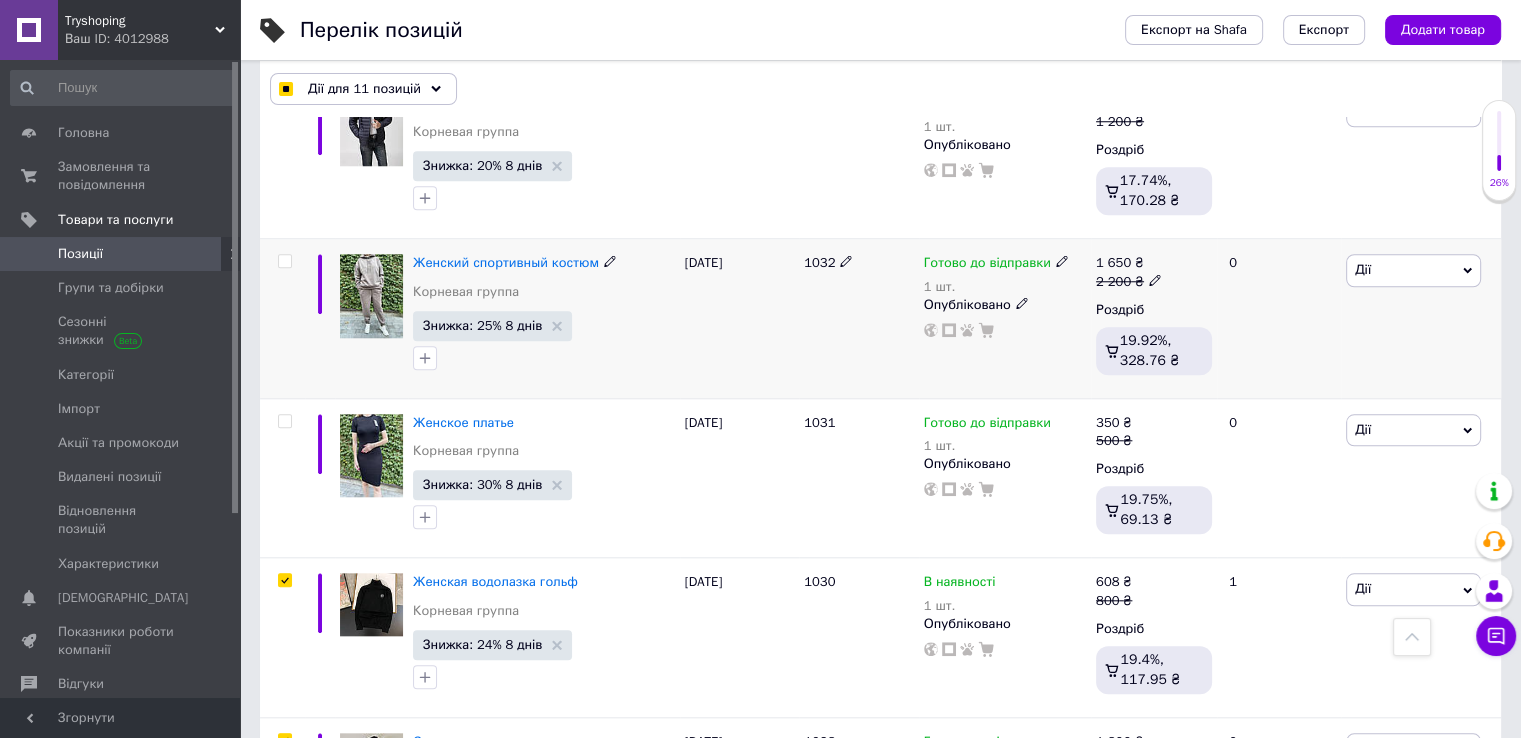 scroll, scrollTop: 9228, scrollLeft: 0, axis: vertical 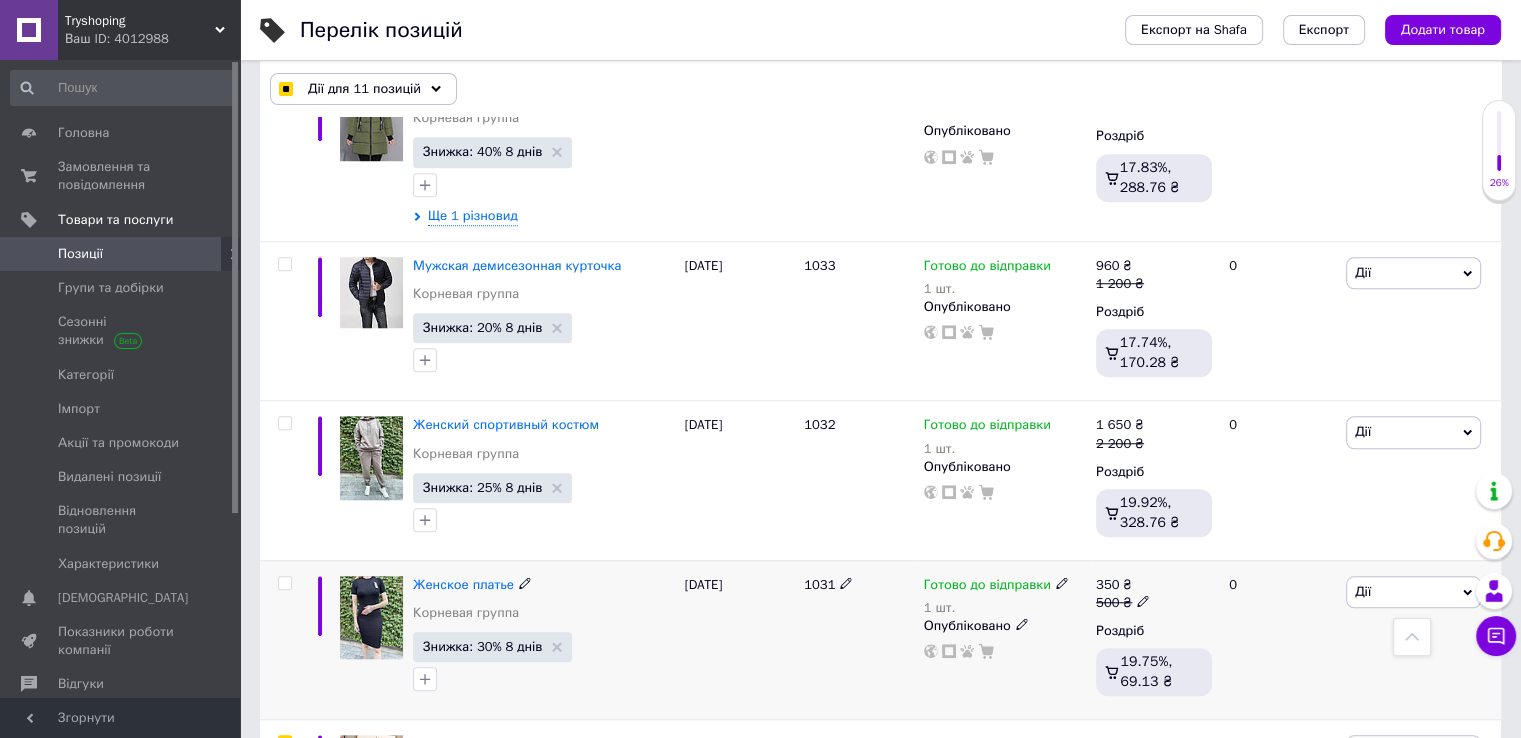 click at bounding box center [284, 583] 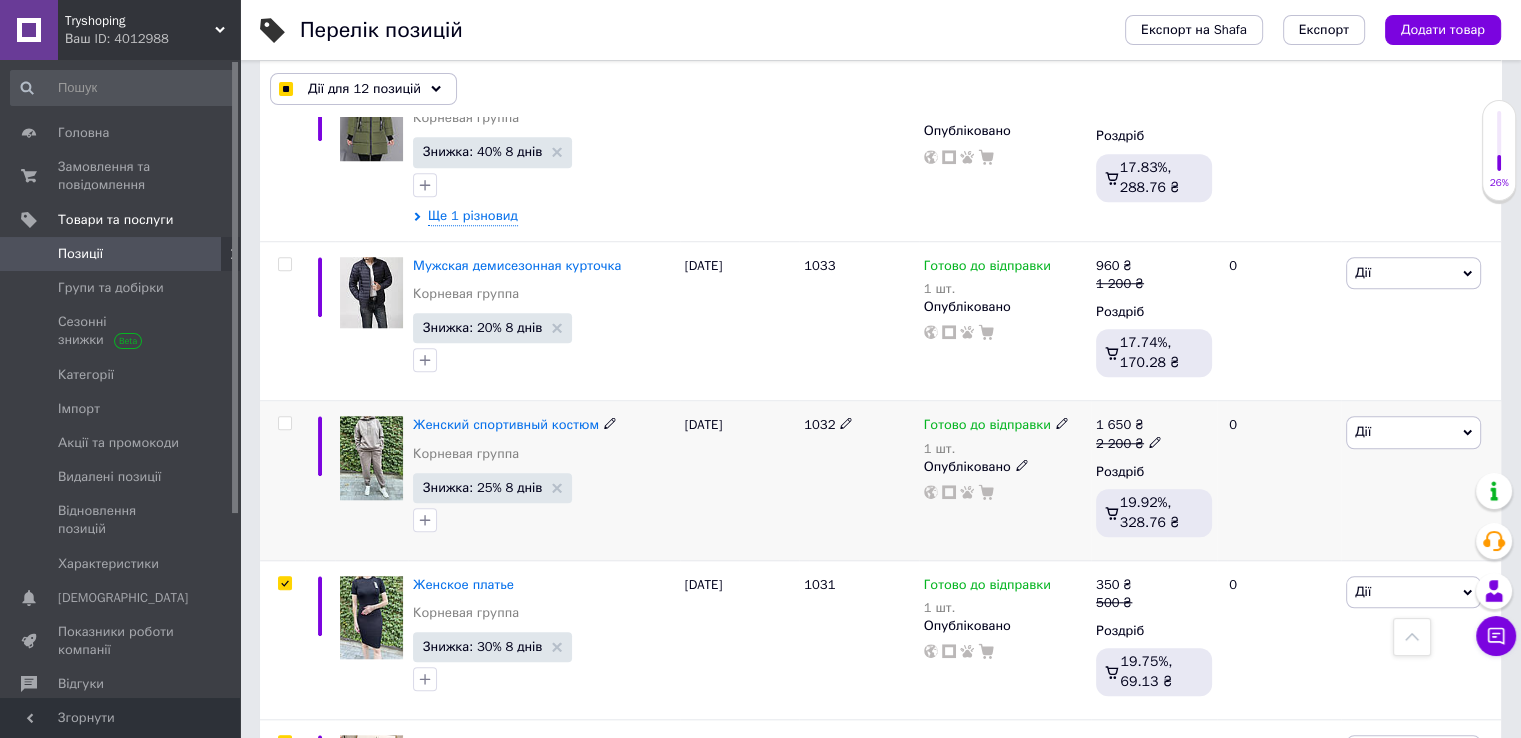 click at bounding box center [284, 423] 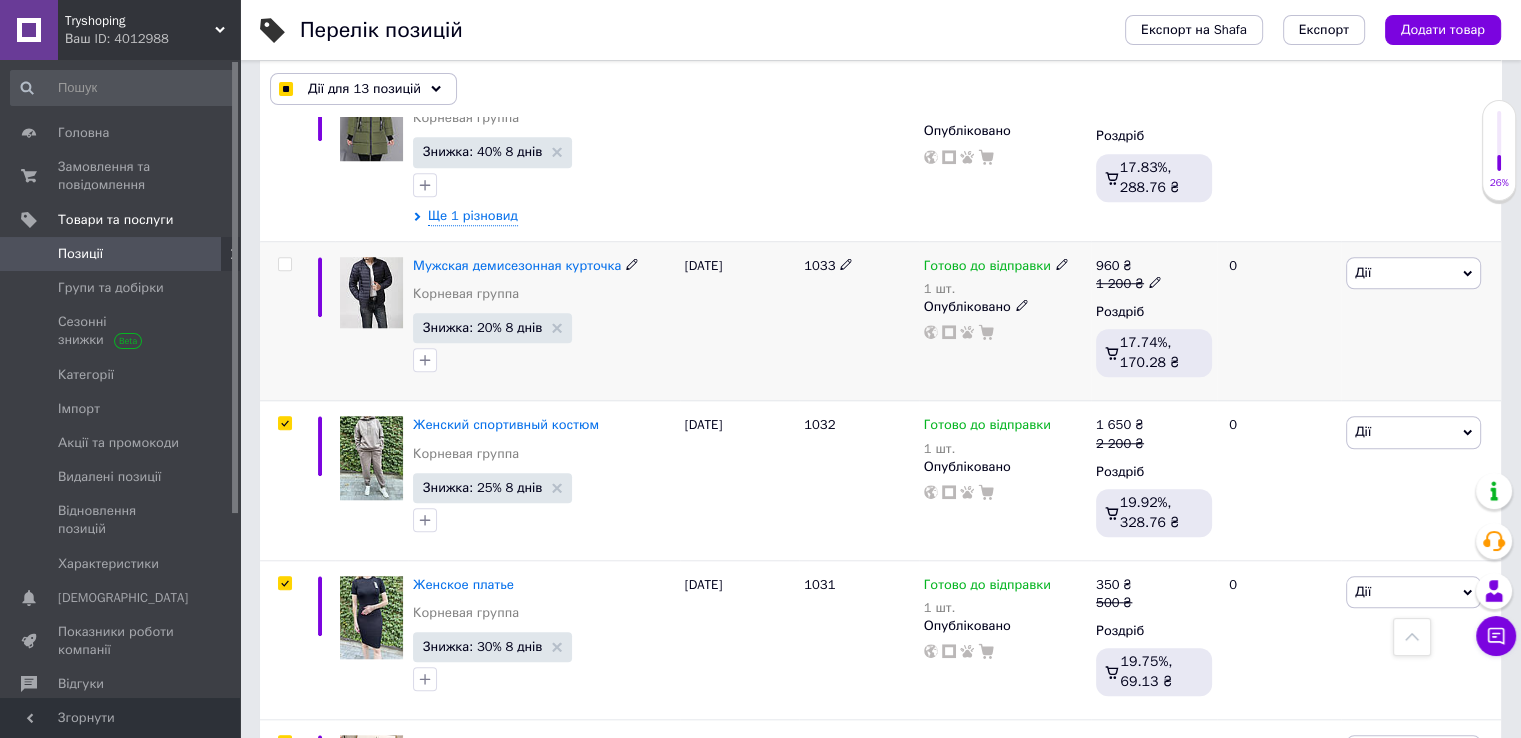 click at bounding box center (284, 264) 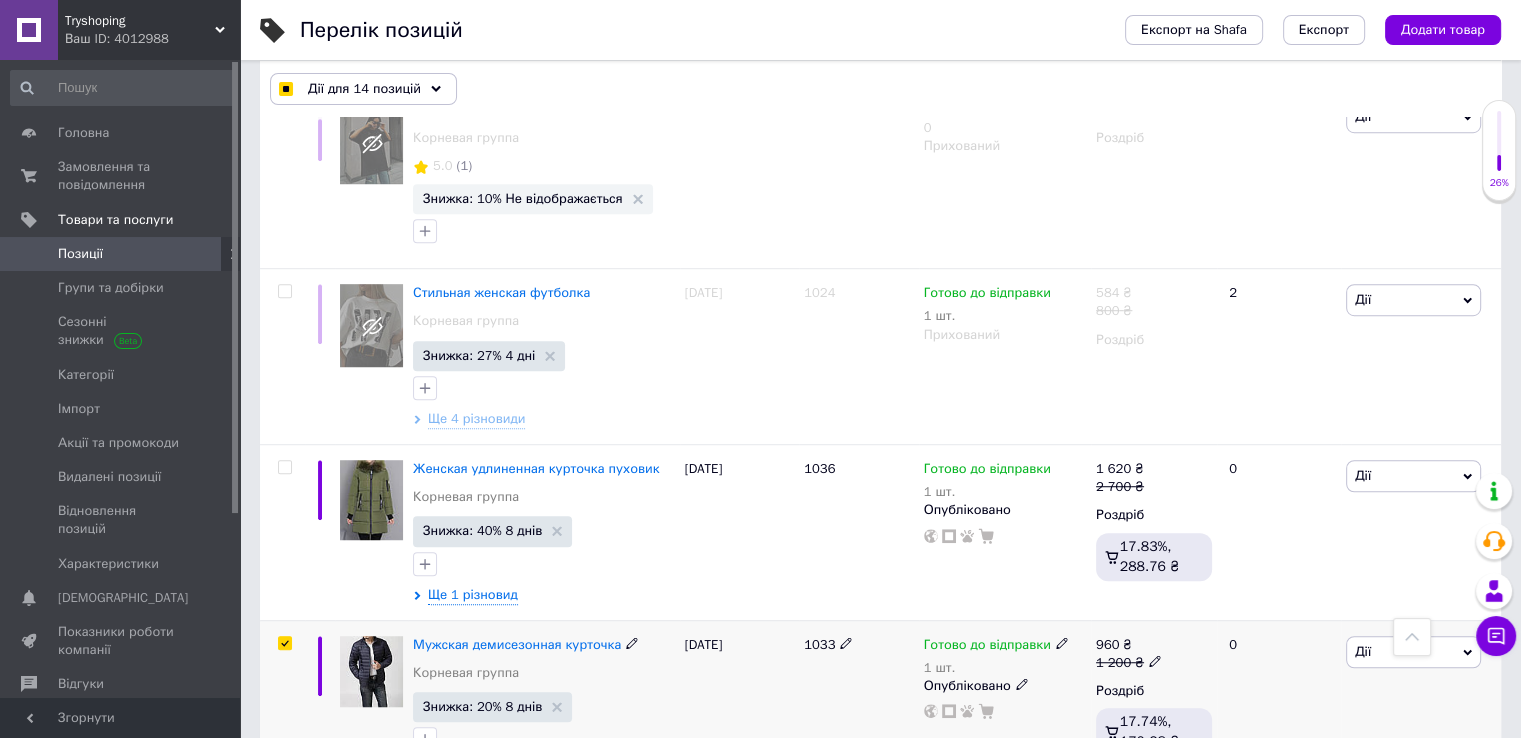 scroll, scrollTop: 8728, scrollLeft: 0, axis: vertical 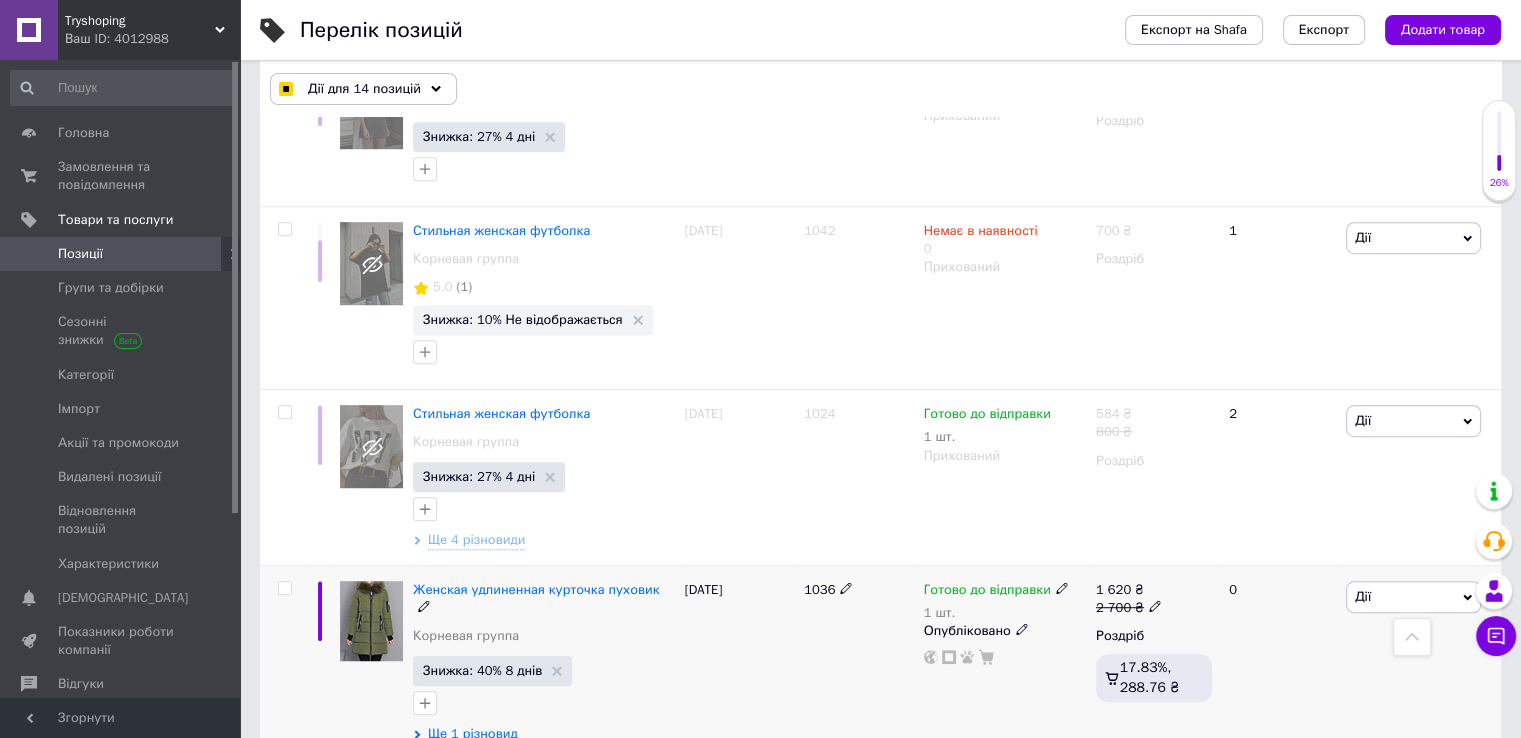 click at bounding box center [284, 588] 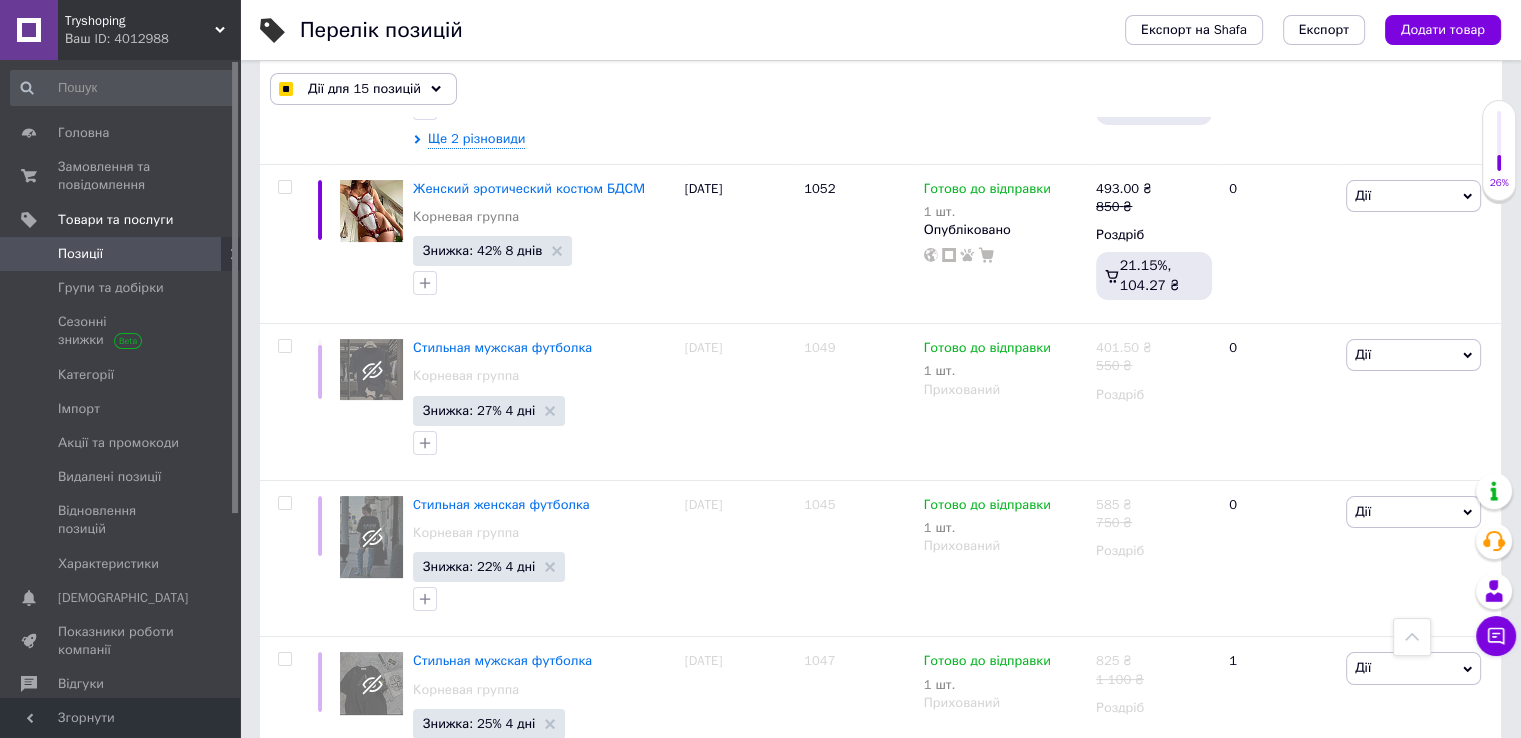 scroll, scrollTop: 7528, scrollLeft: 0, axis: vertical 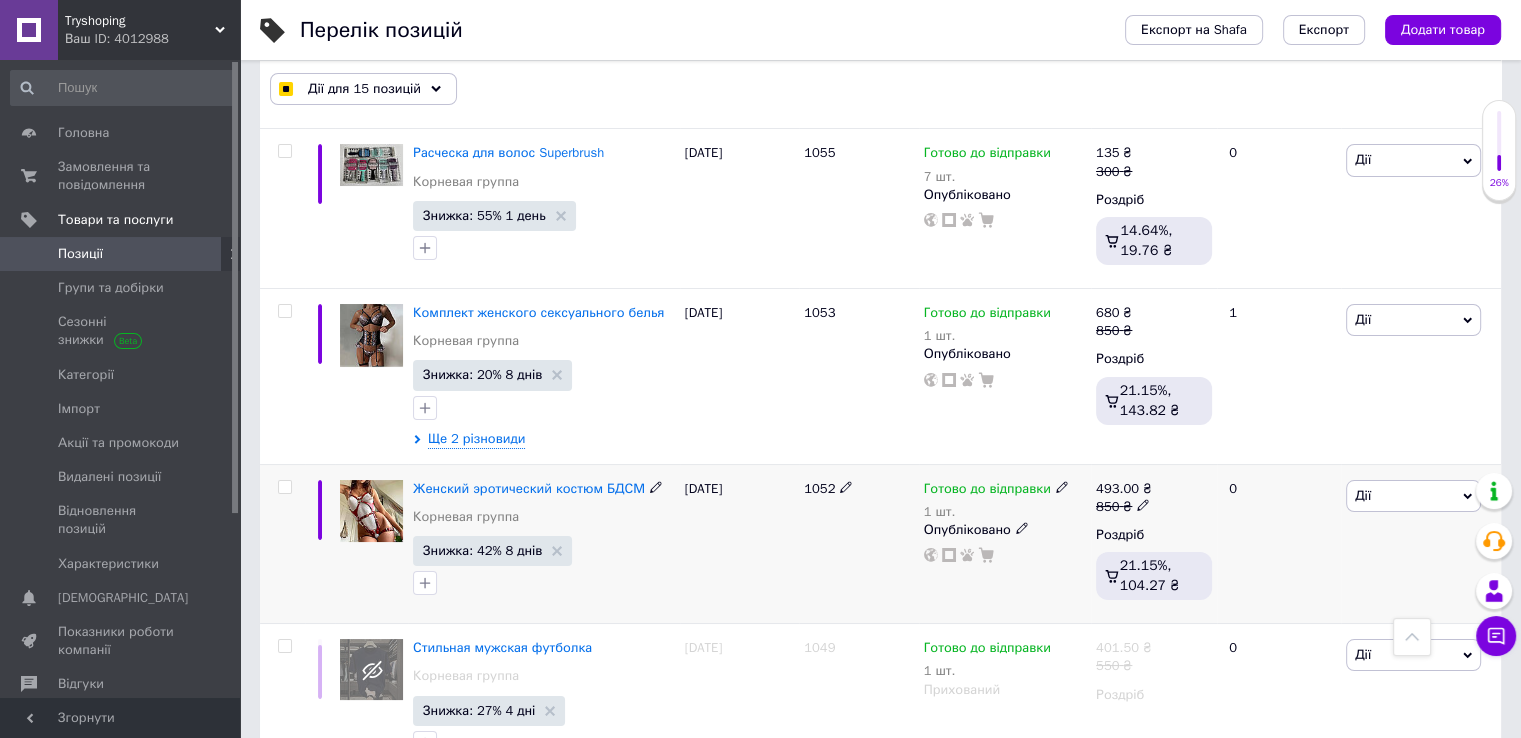 click at bounding box center [285, 487] 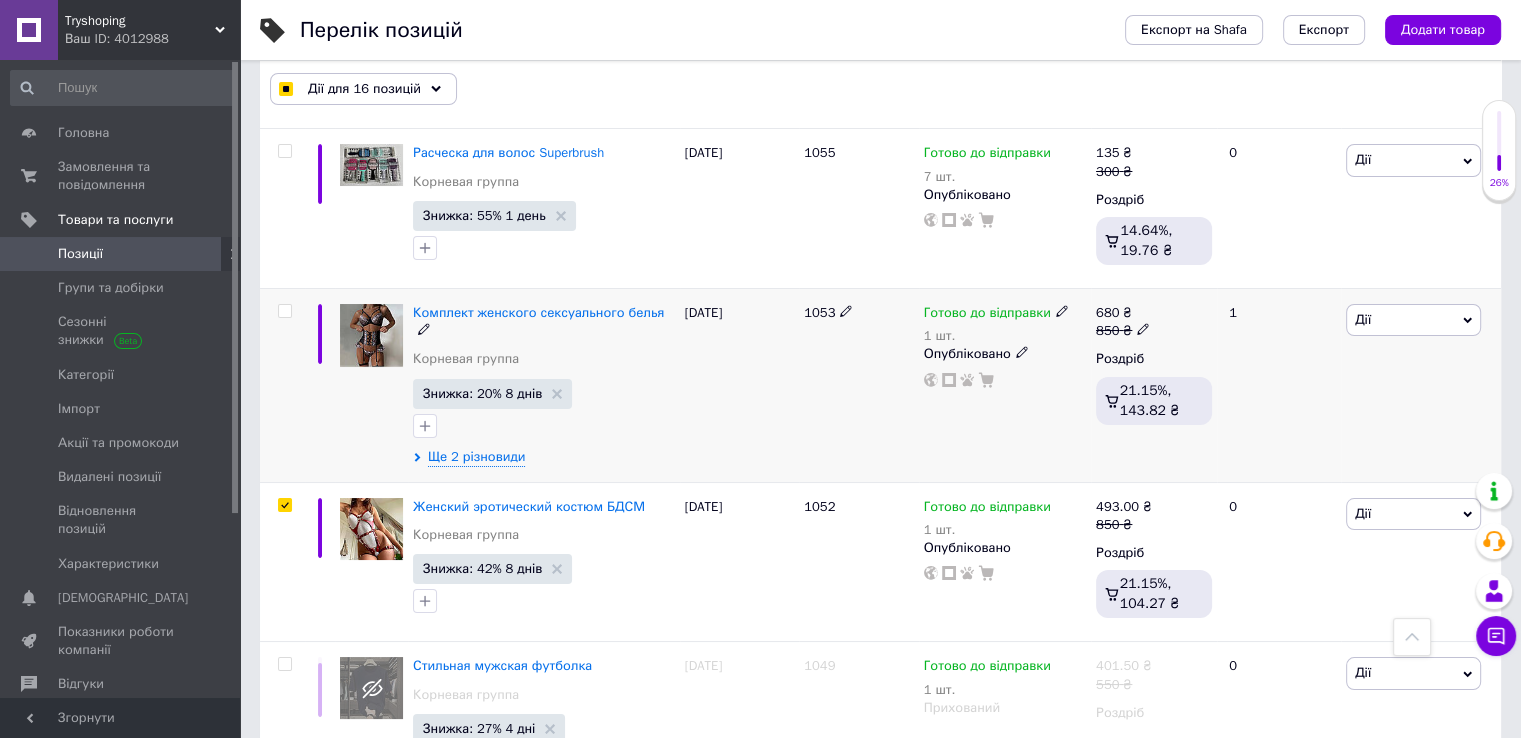 click at bounding box center (284, 311) 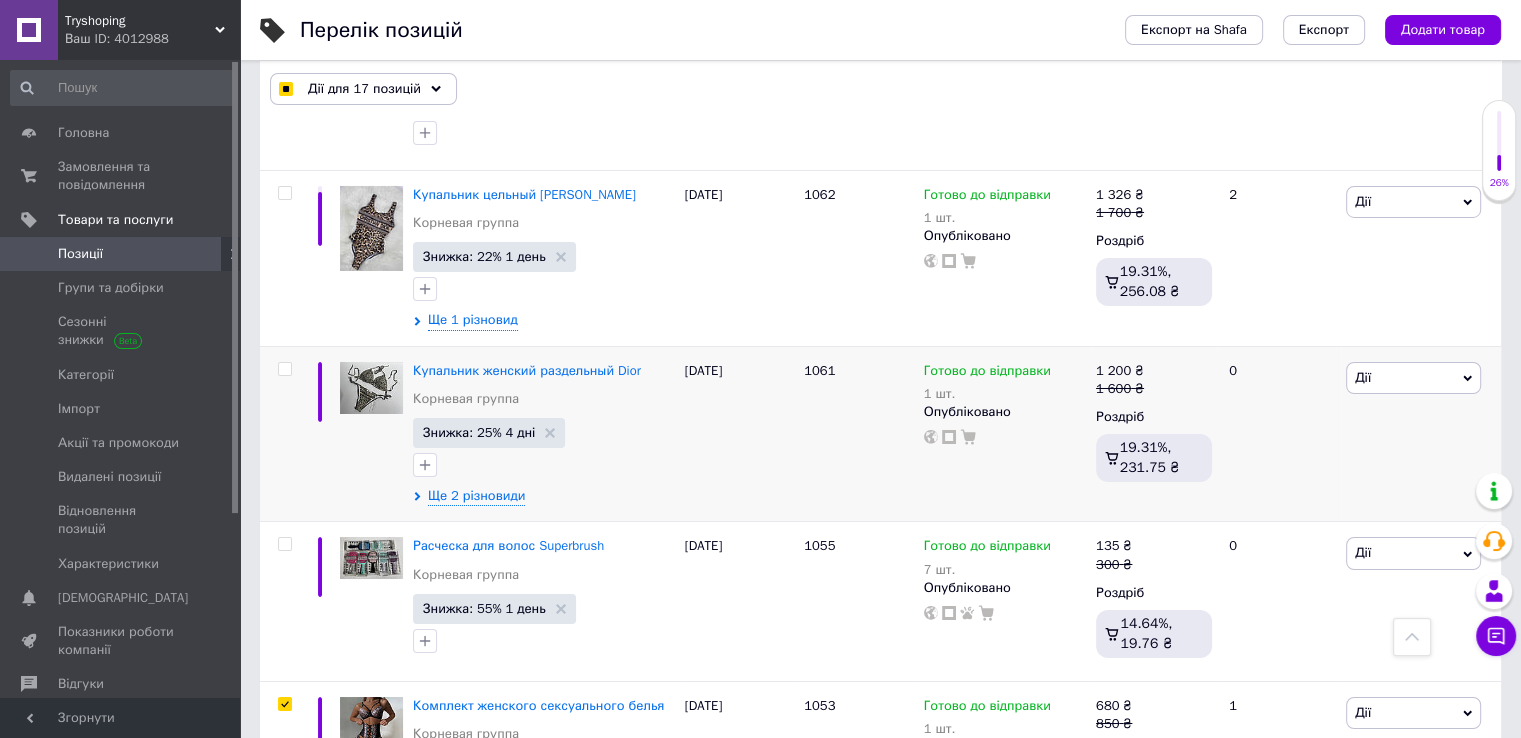 scroll, scrollTop: 7028, scrollLeft: 0, axis: vertical 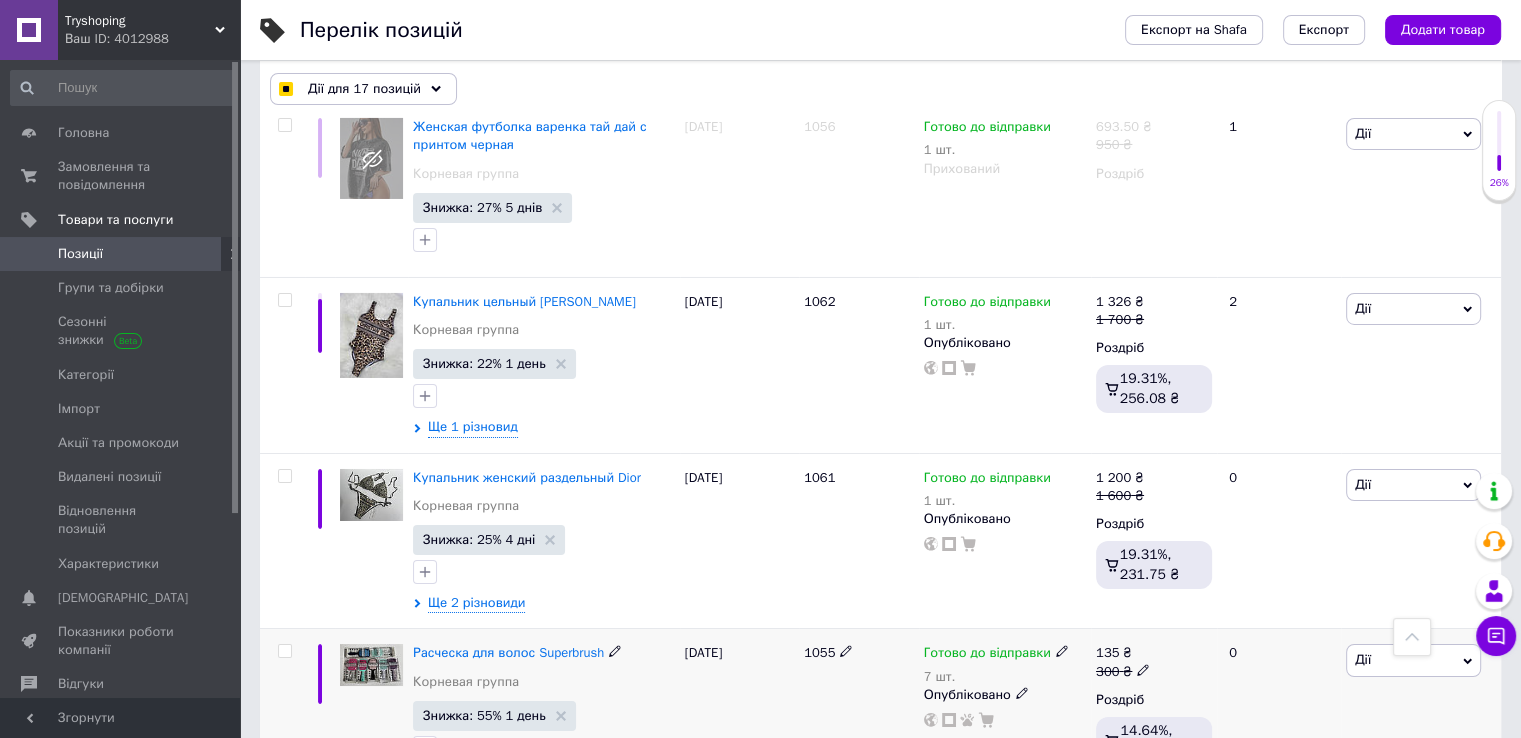 click at bounding box center [284, 651] 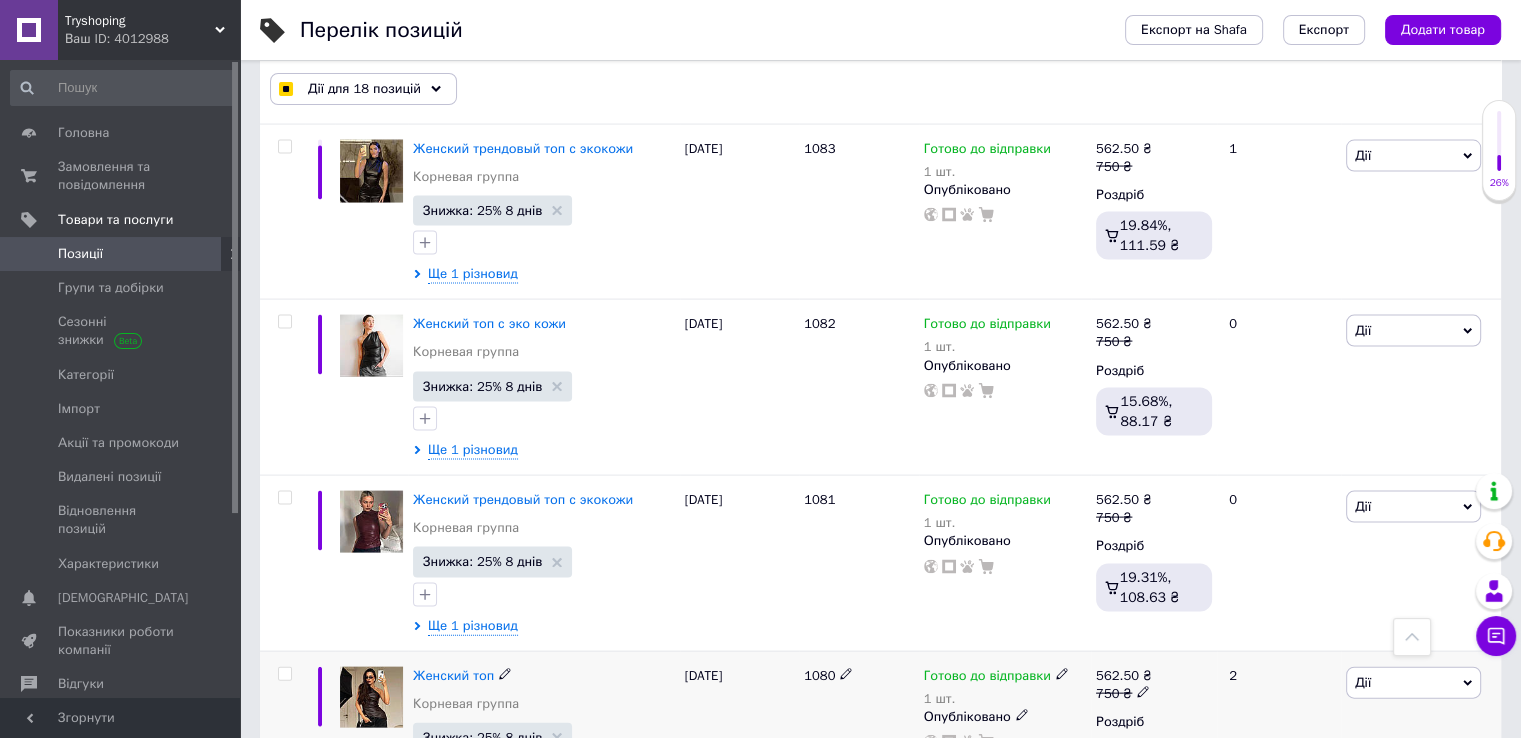 scroll, scrollTop: 4128, scrollLeft: 0, axis: vertical 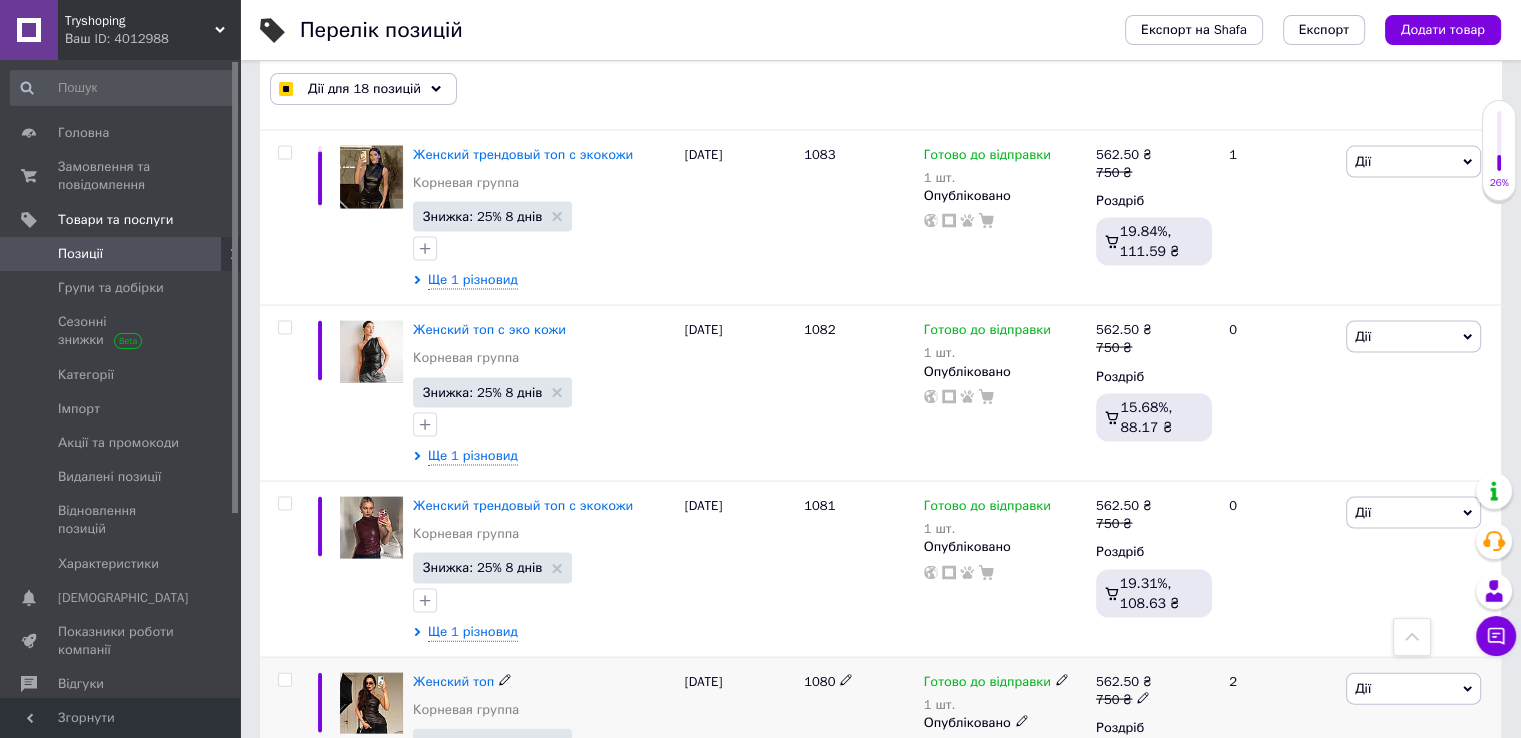 click at bounding box center [284, 680] 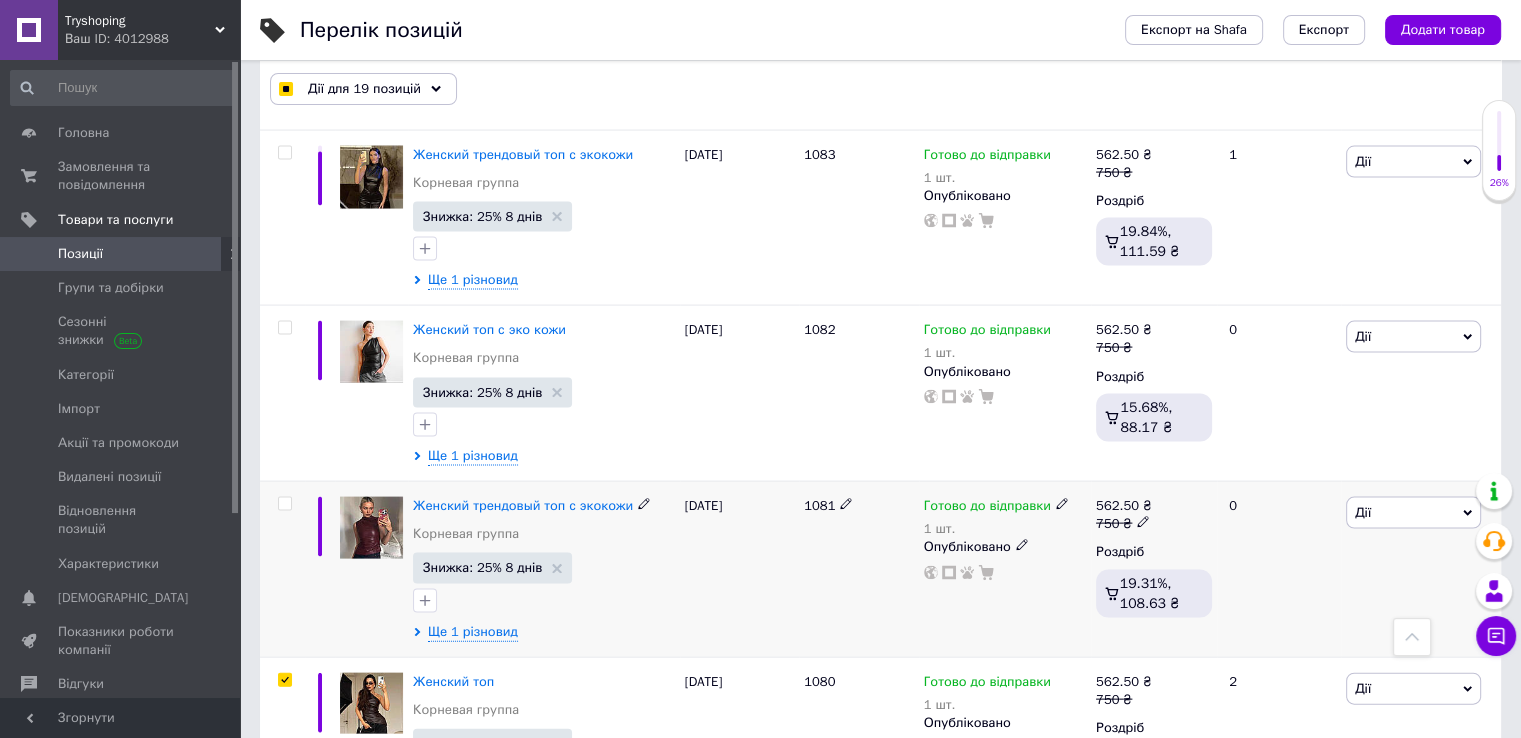 click at bounding box center (284, 504) 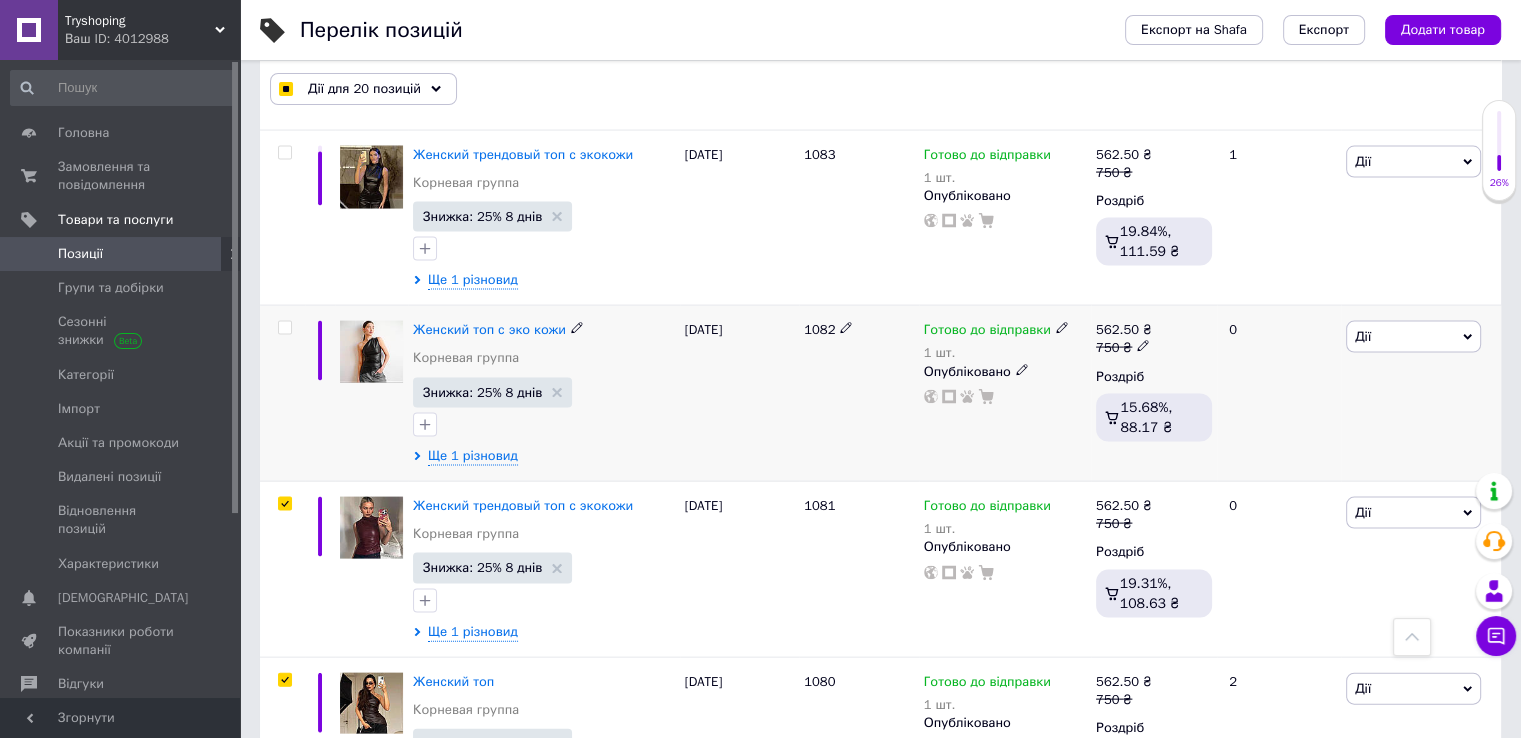 click at bounding box center (284, 328) 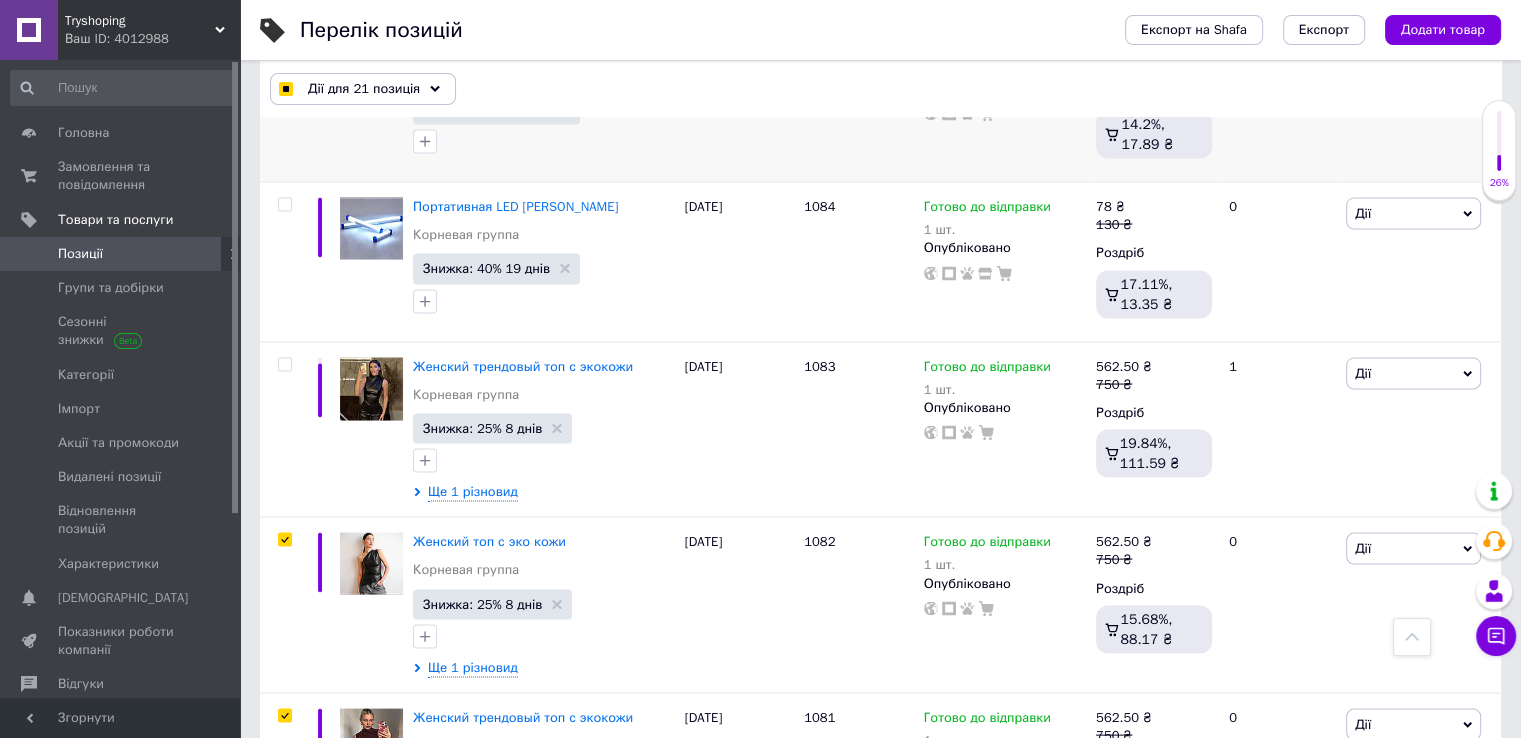 scroll, scrollTop: 3928, scrollLeft: 0, axis: vertical 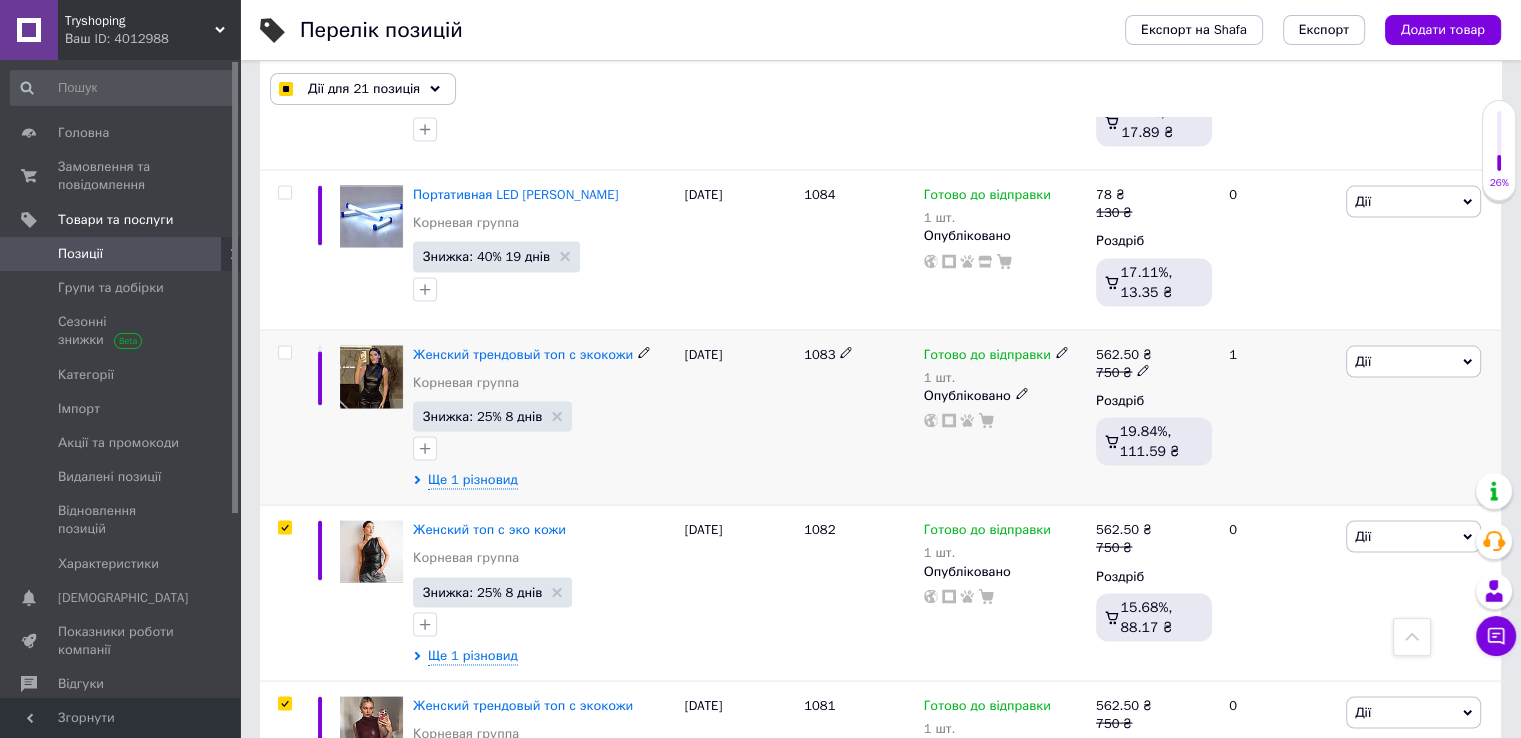 click at bounding box center [282, 418] 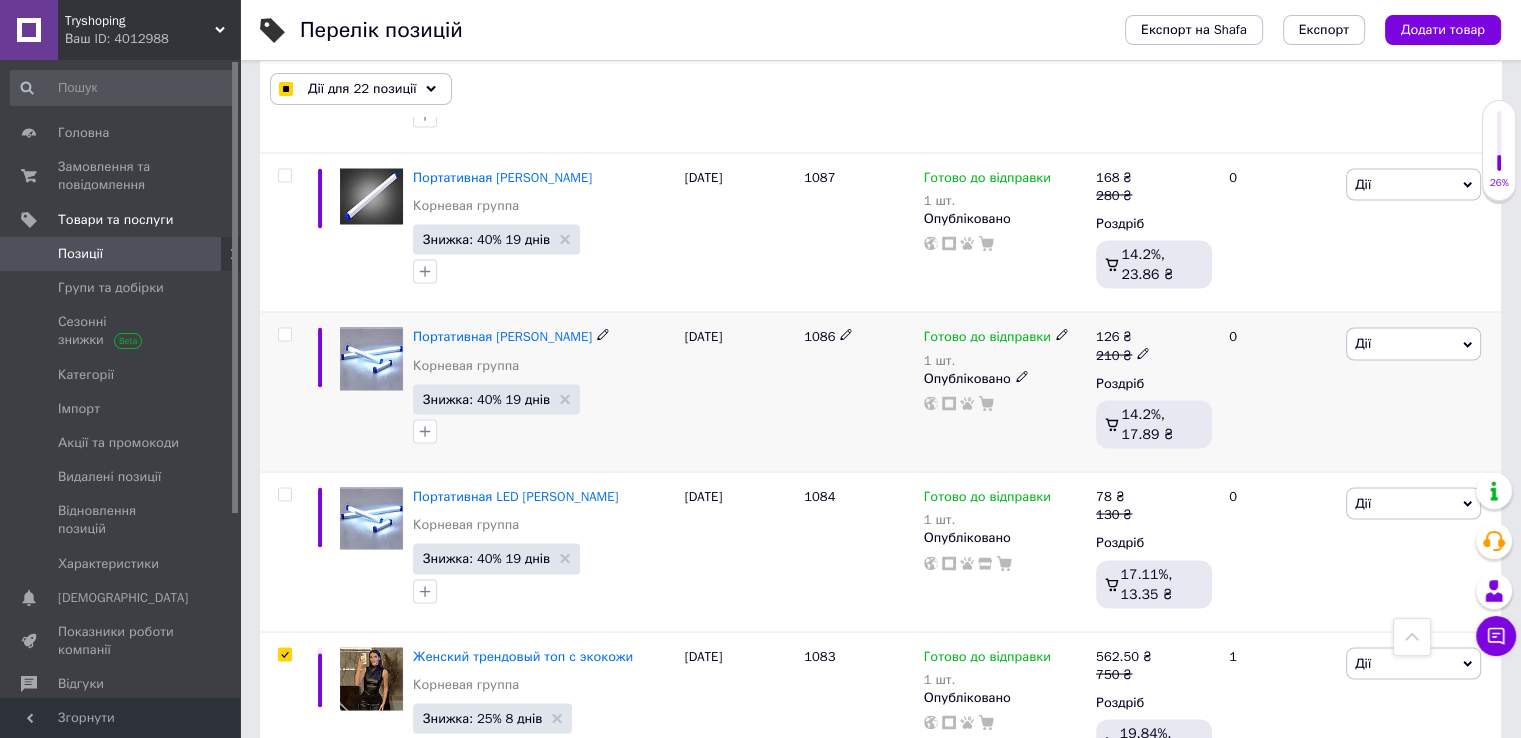 scroll, scrollTop: 3528, scrollLeft: 0, axis: vertical 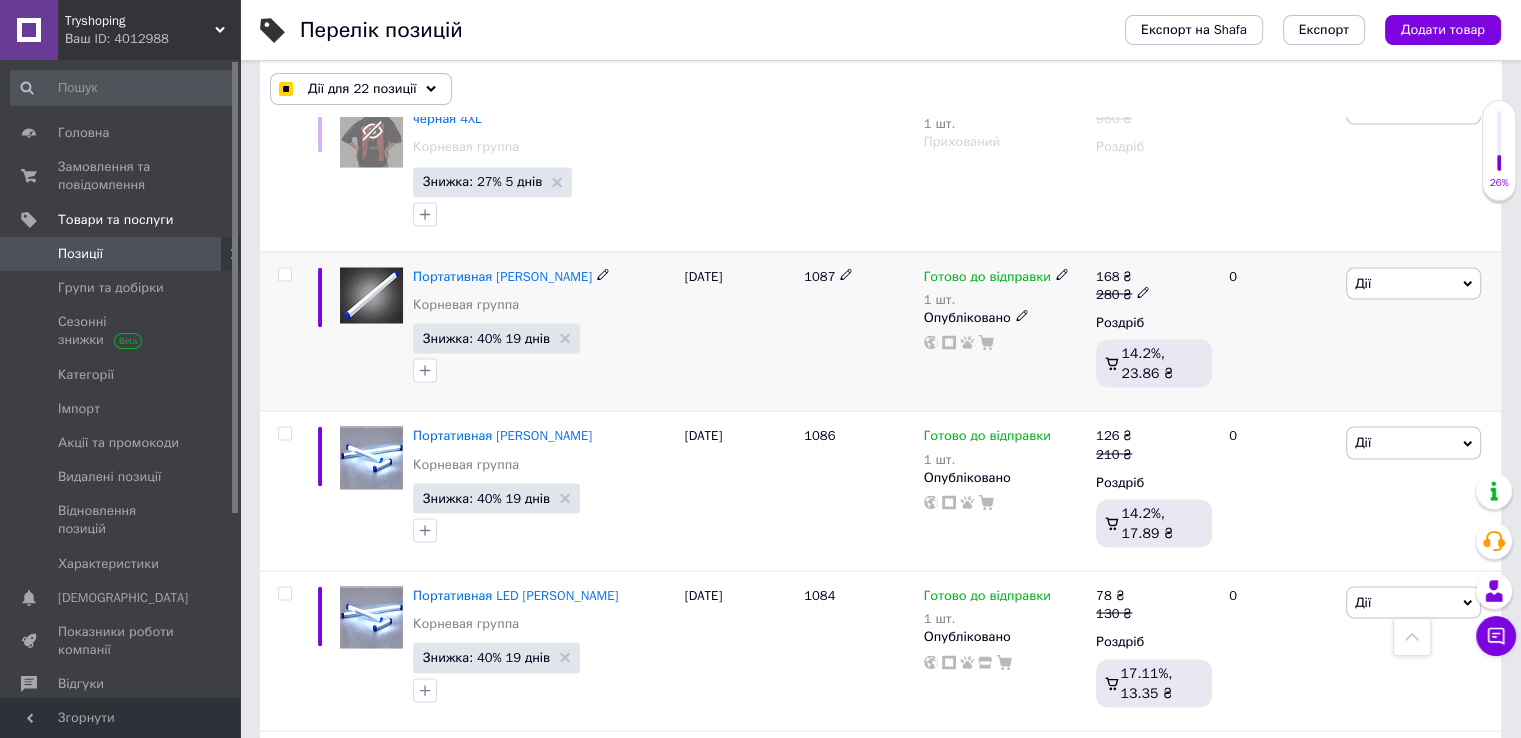 click at bounding box center (284, 274) 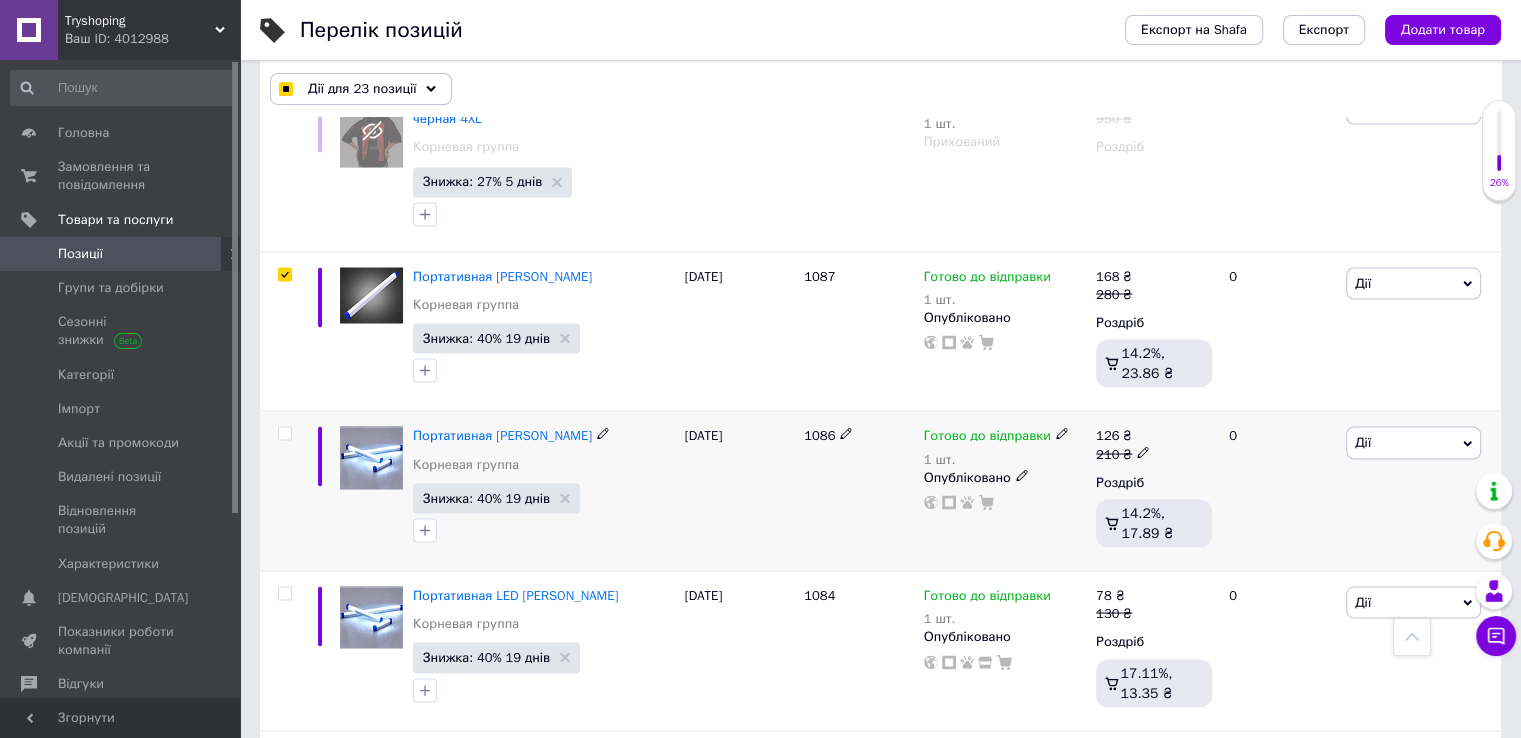 click at bounding box center (284, 433) 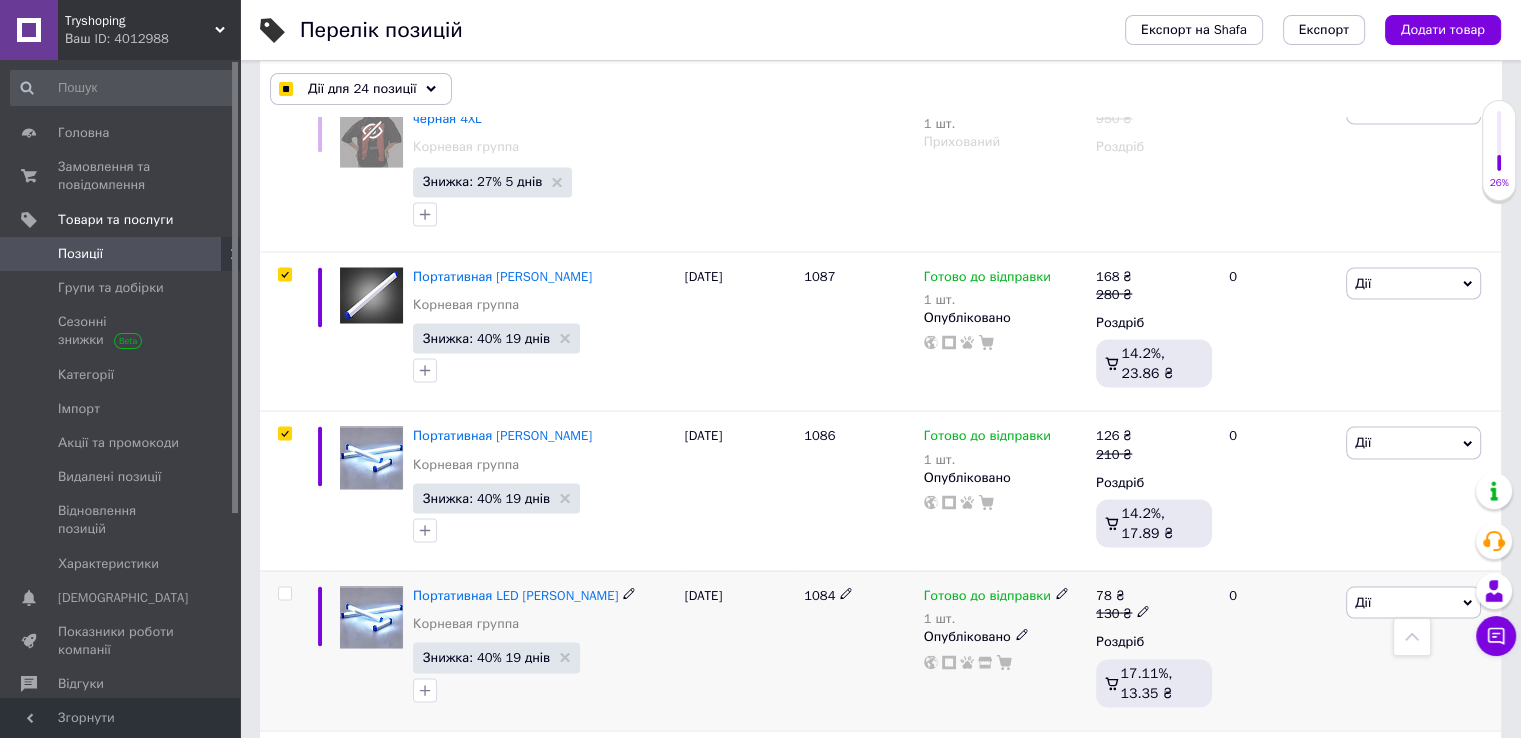 click at bounding box center (284, 593) 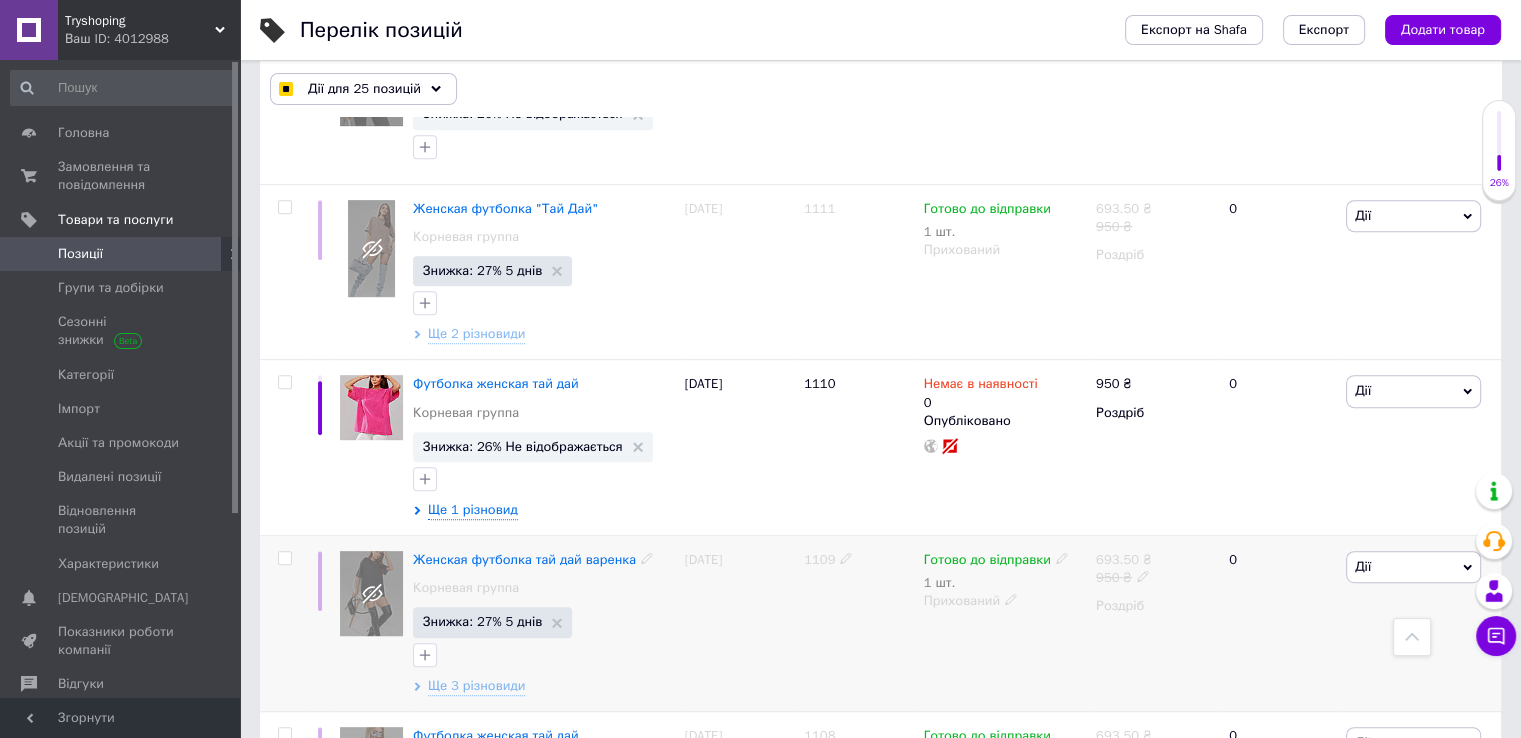 scroll, scrollTop: 928, scrollLeft: 0, axis: vertical 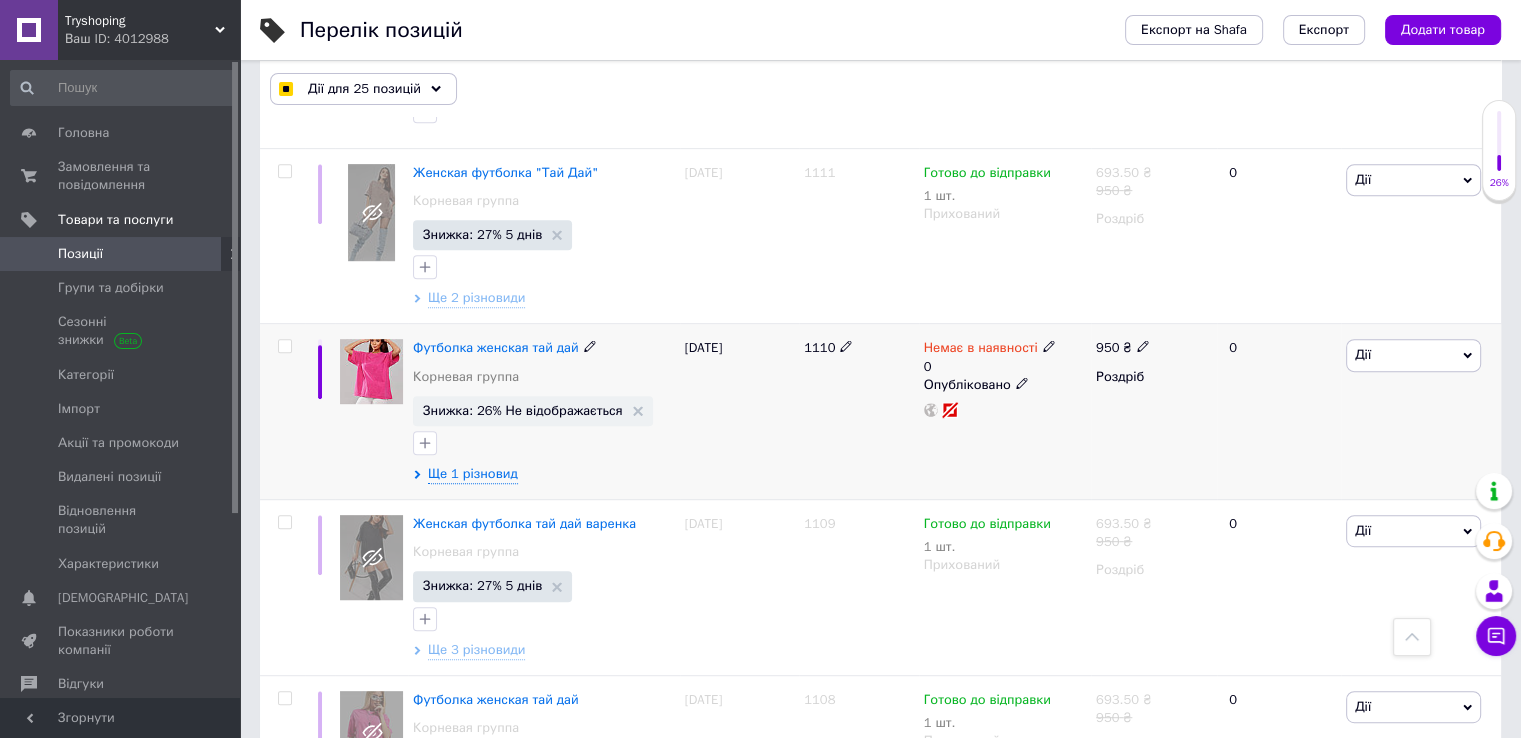 click at bounding box center [284, 346] 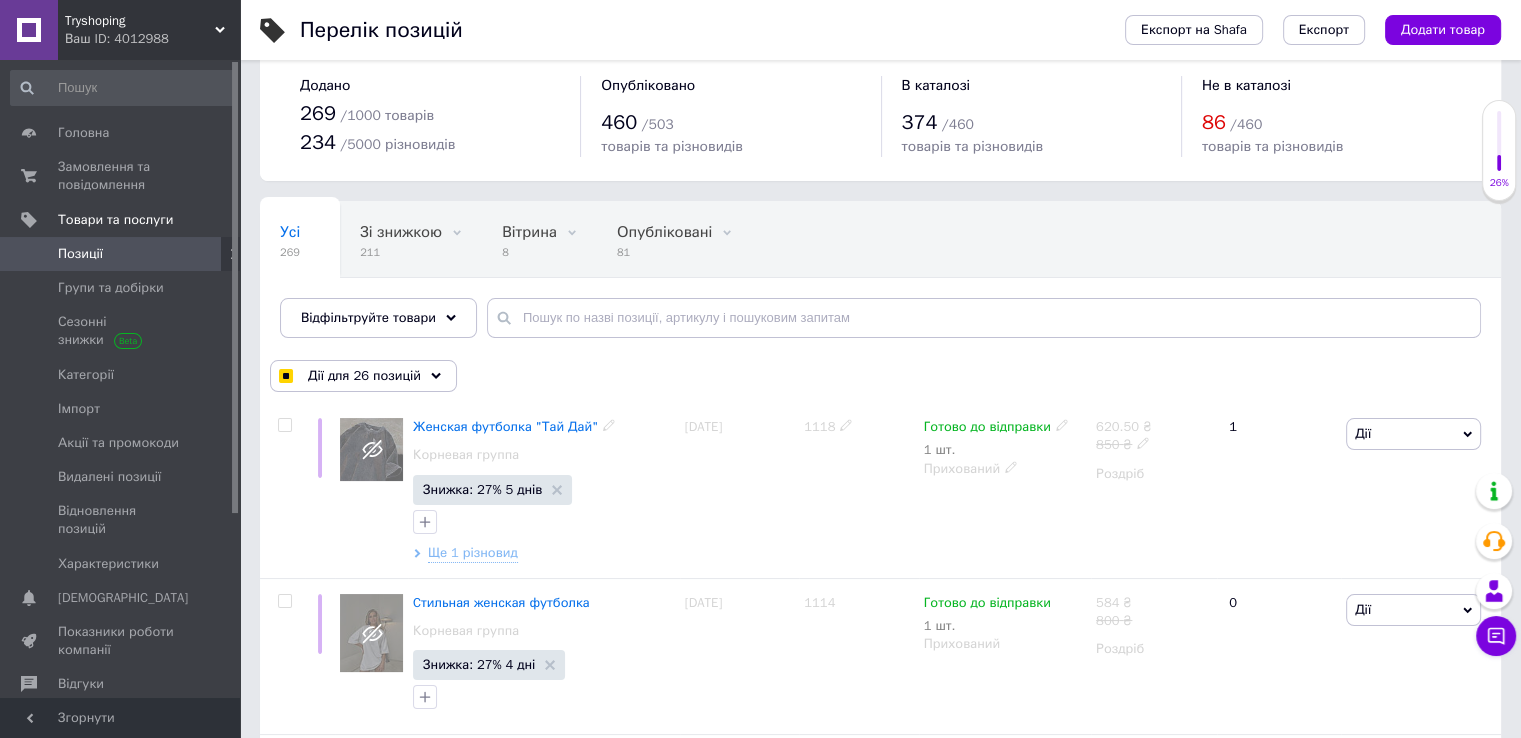 scroll, scrollTop: 0, scrollLeft: 0, axis: both 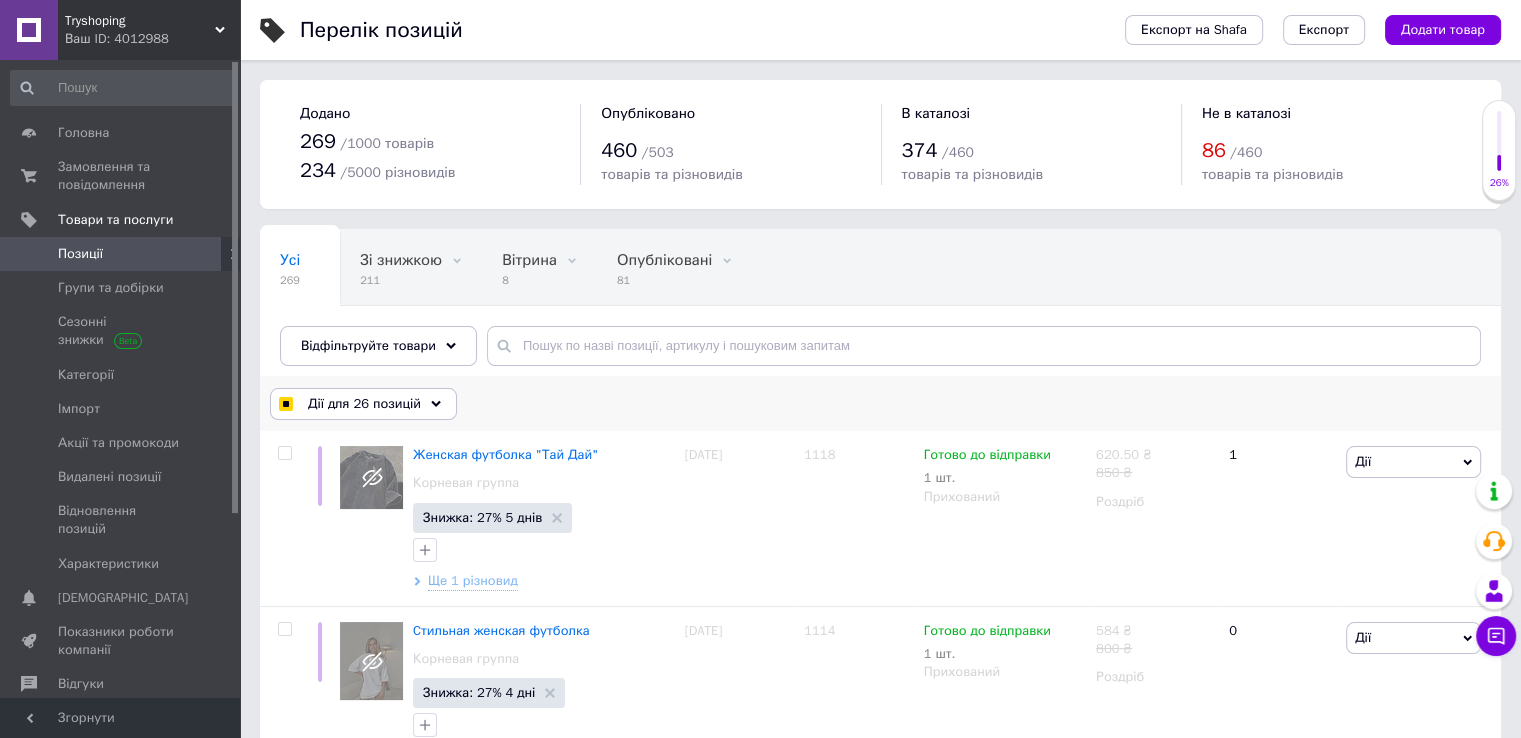 click on "Дії для 26 позицій" at bounding box center [364, 404] 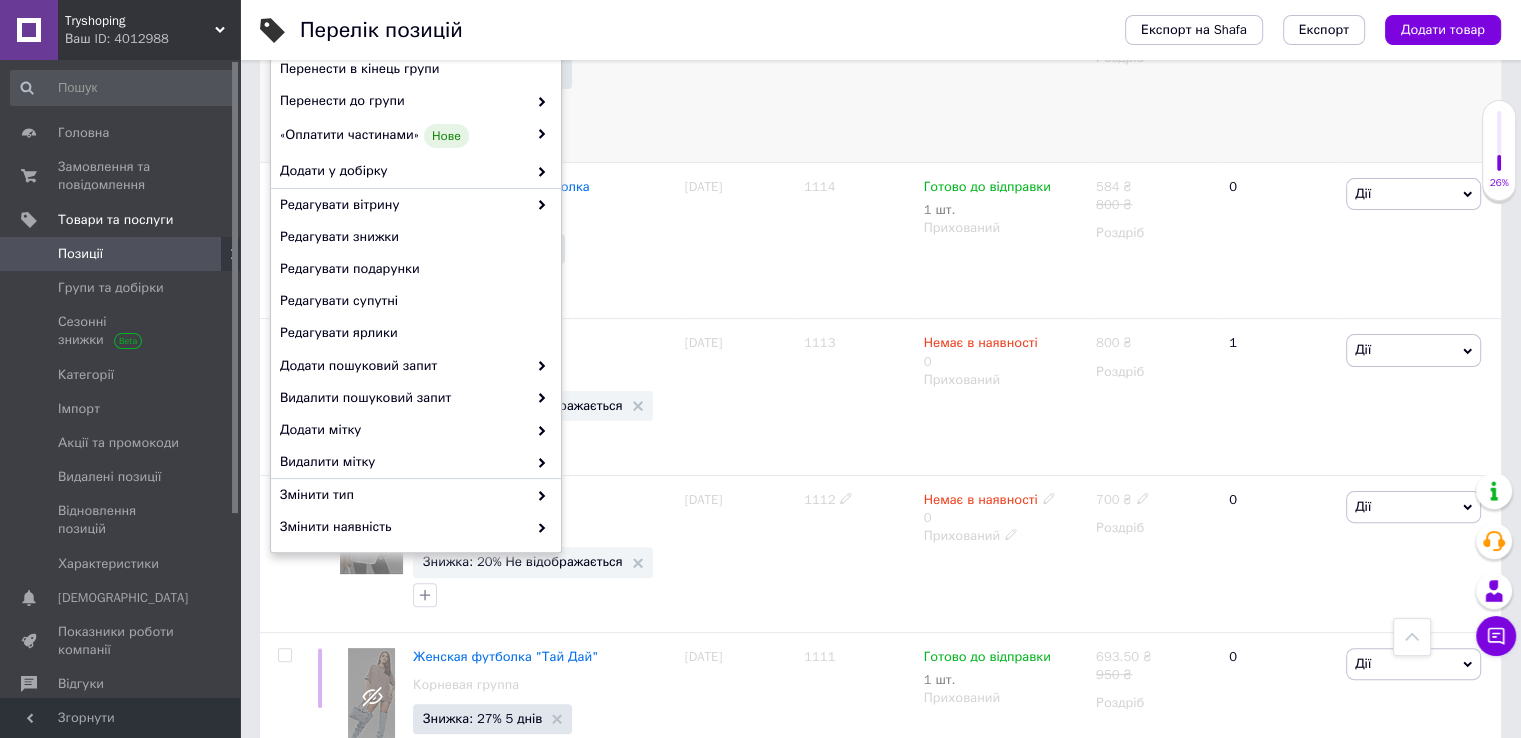 scroll, scrollTop: 500, scrollLeft: 0, axis: vertical 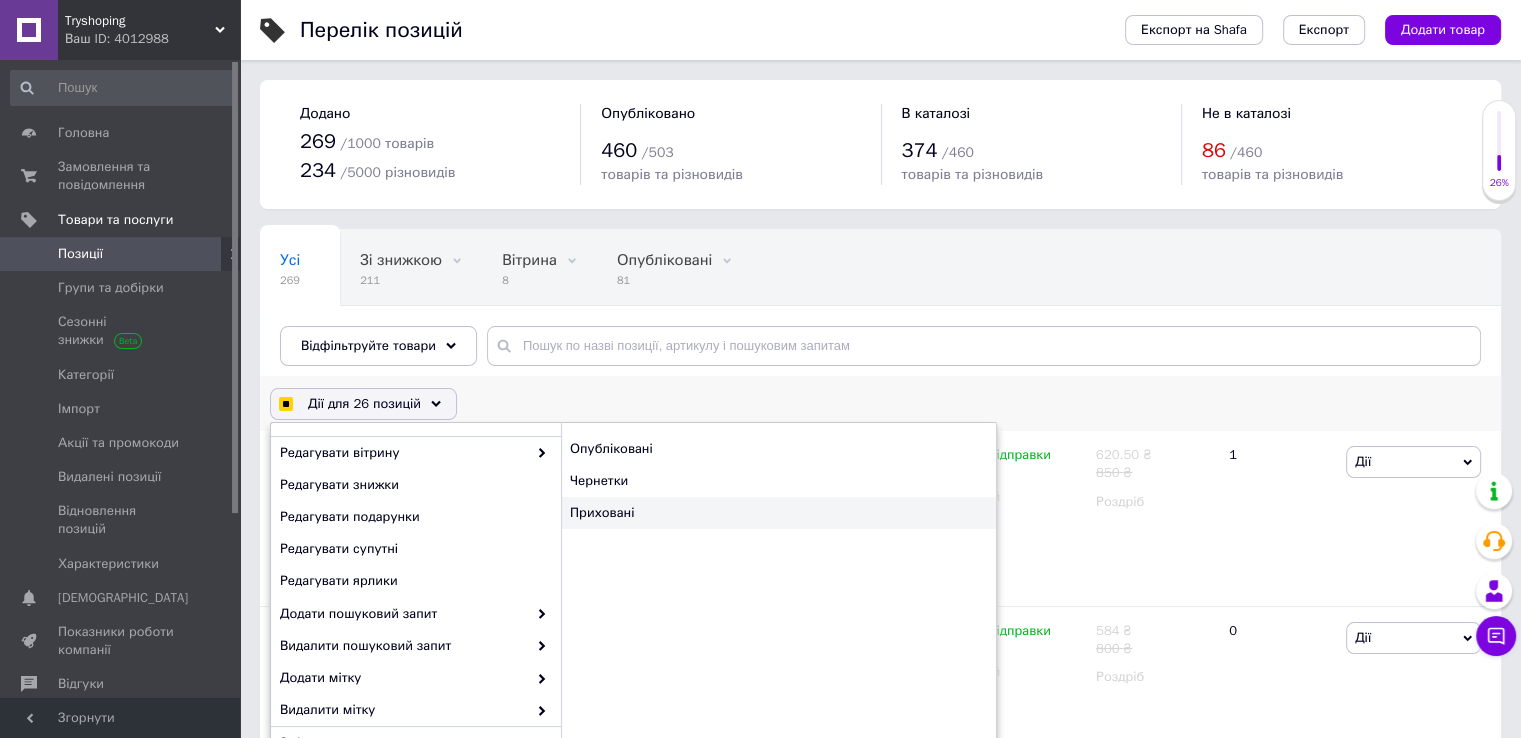 click on "Приховані" at bounding box center (778, 513) 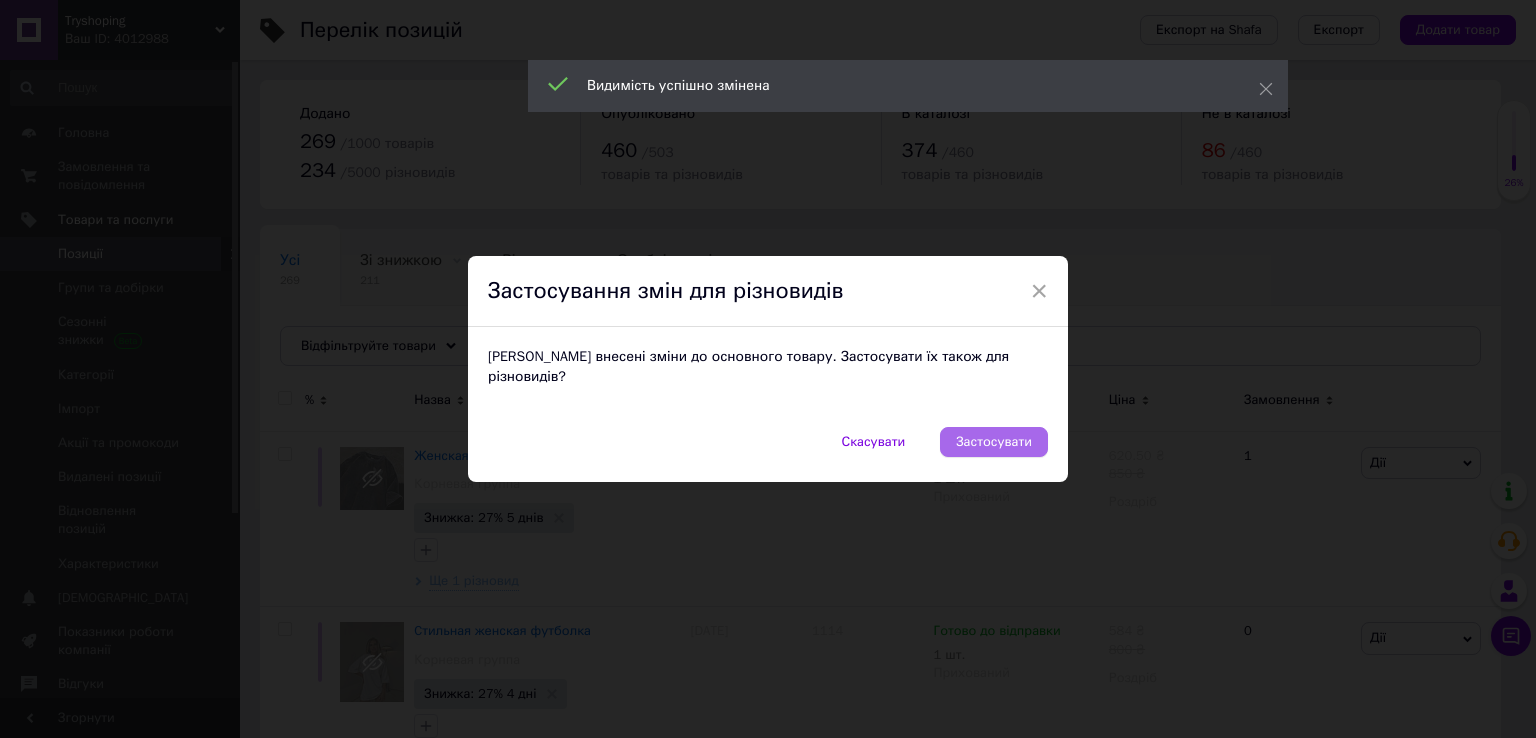 click on "Застосувати" at bounding box center (994, 442) 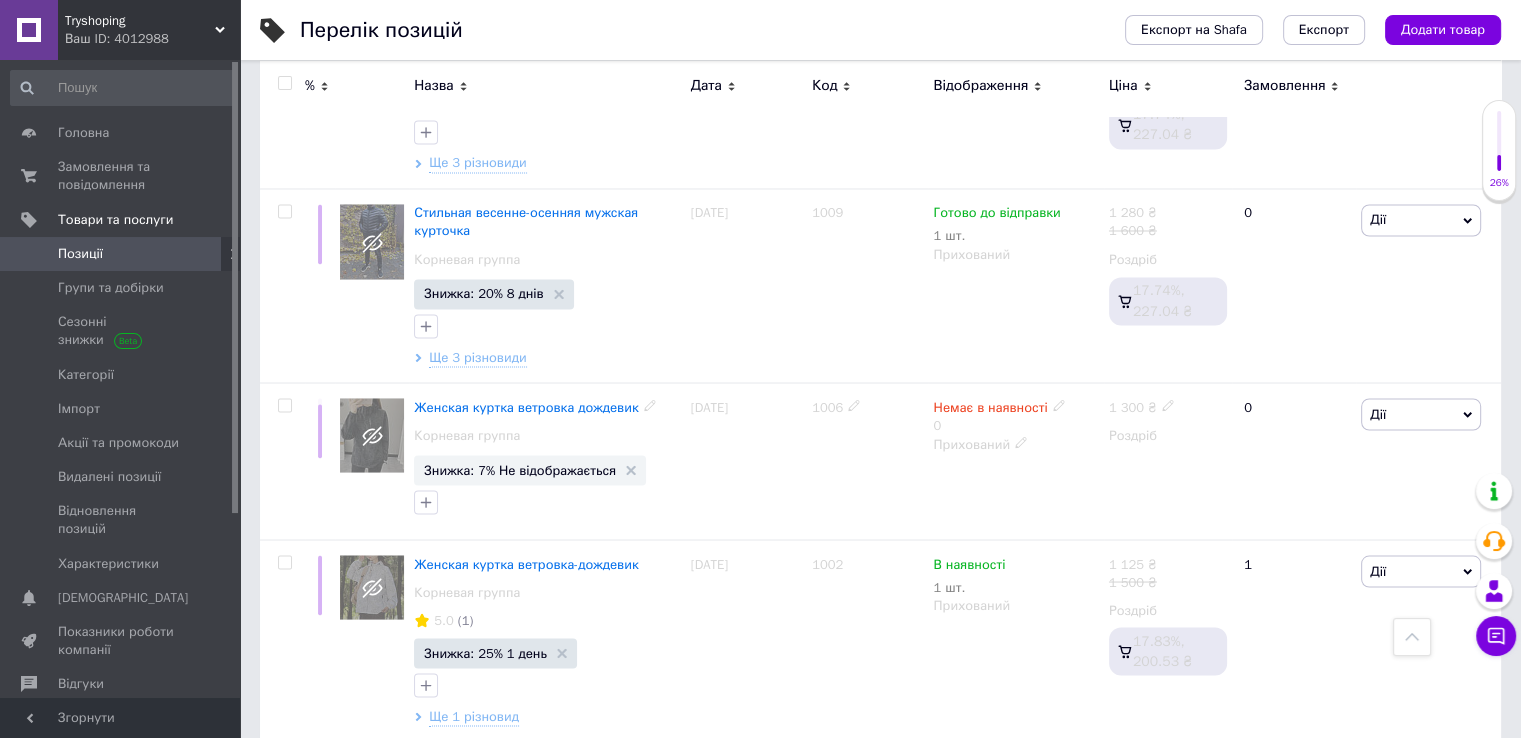 scroll, scrollTop: 11328, scrollLeft: 0, axis: vertical 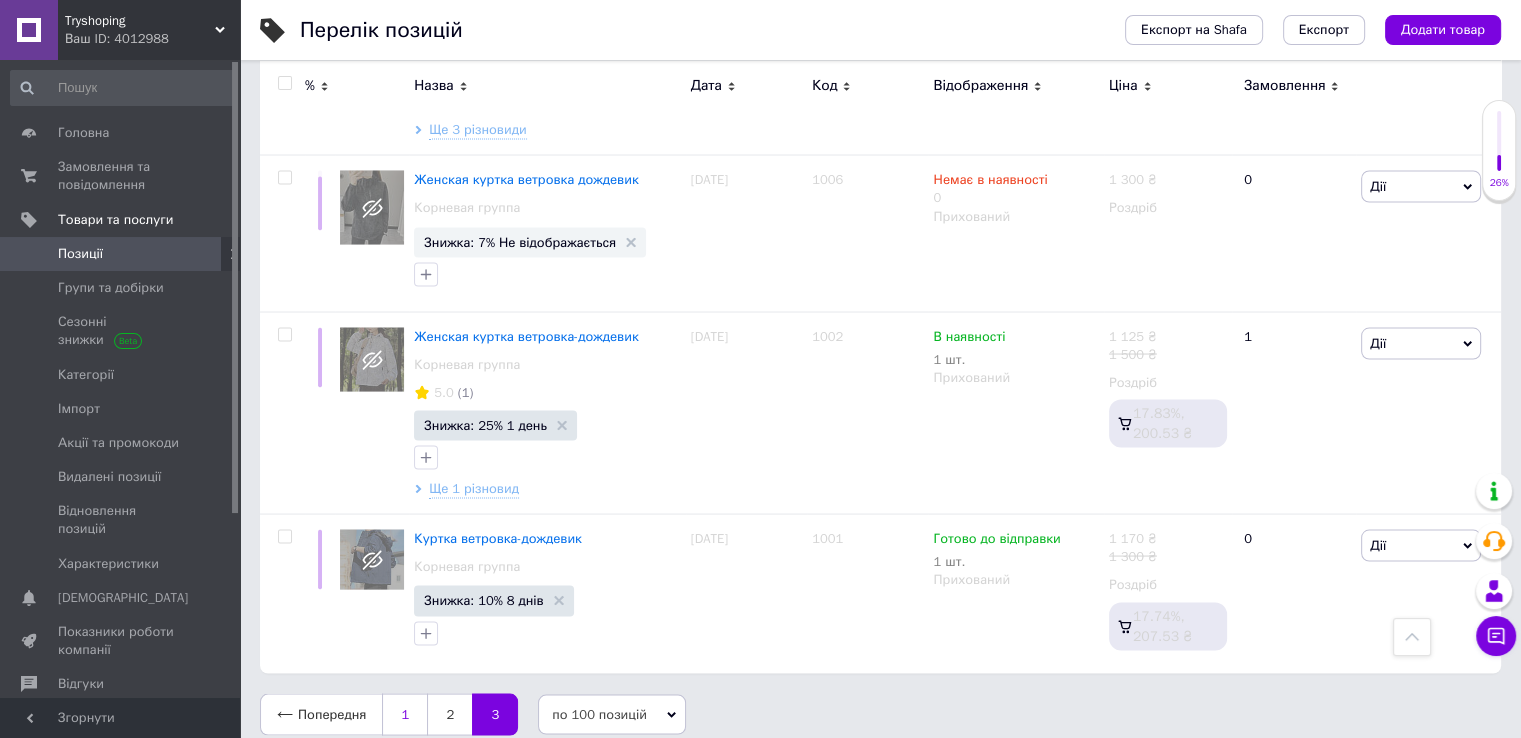 click on "1" at bounding box center [404, 714] 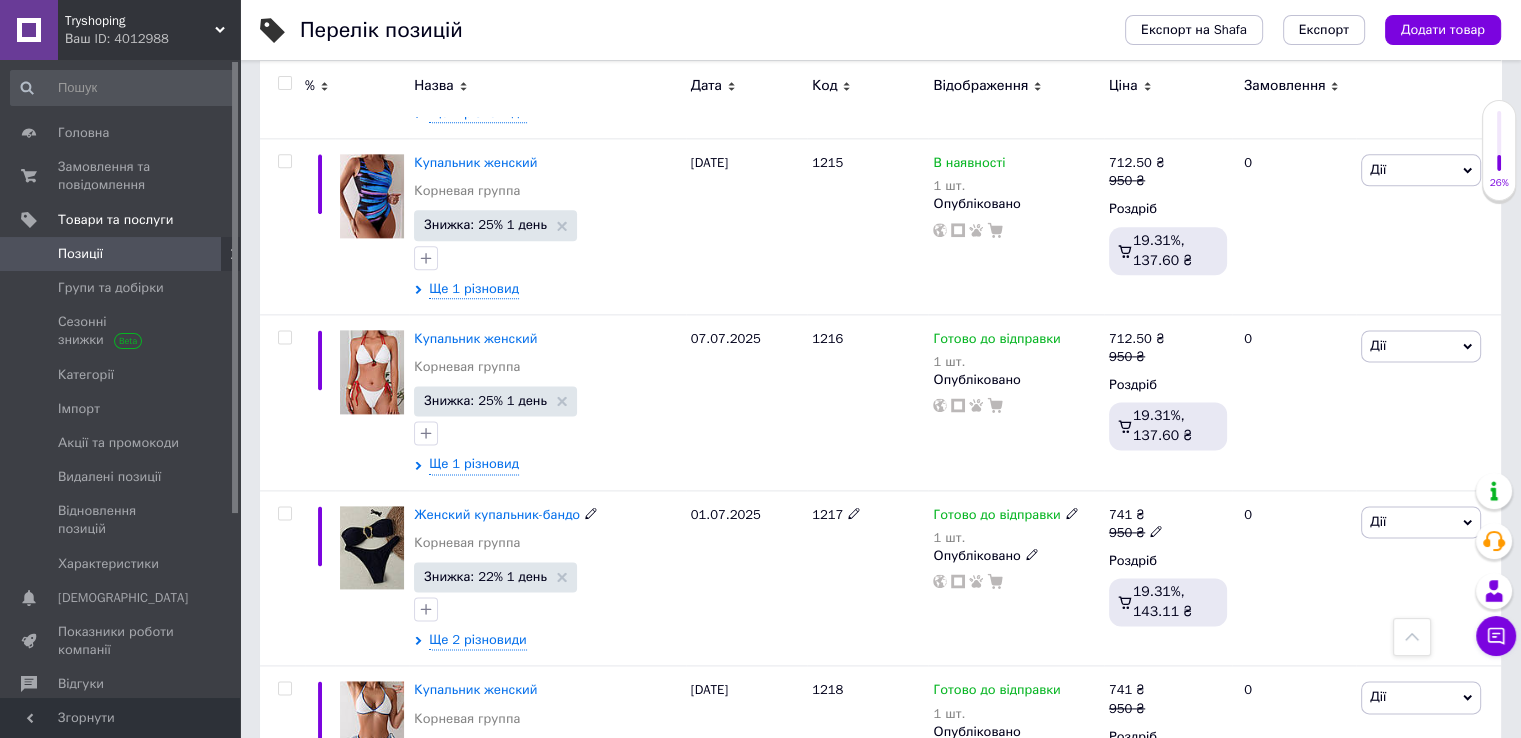 scroll, scrollTop: 9928, scrollLeft: 0, axis: vertical 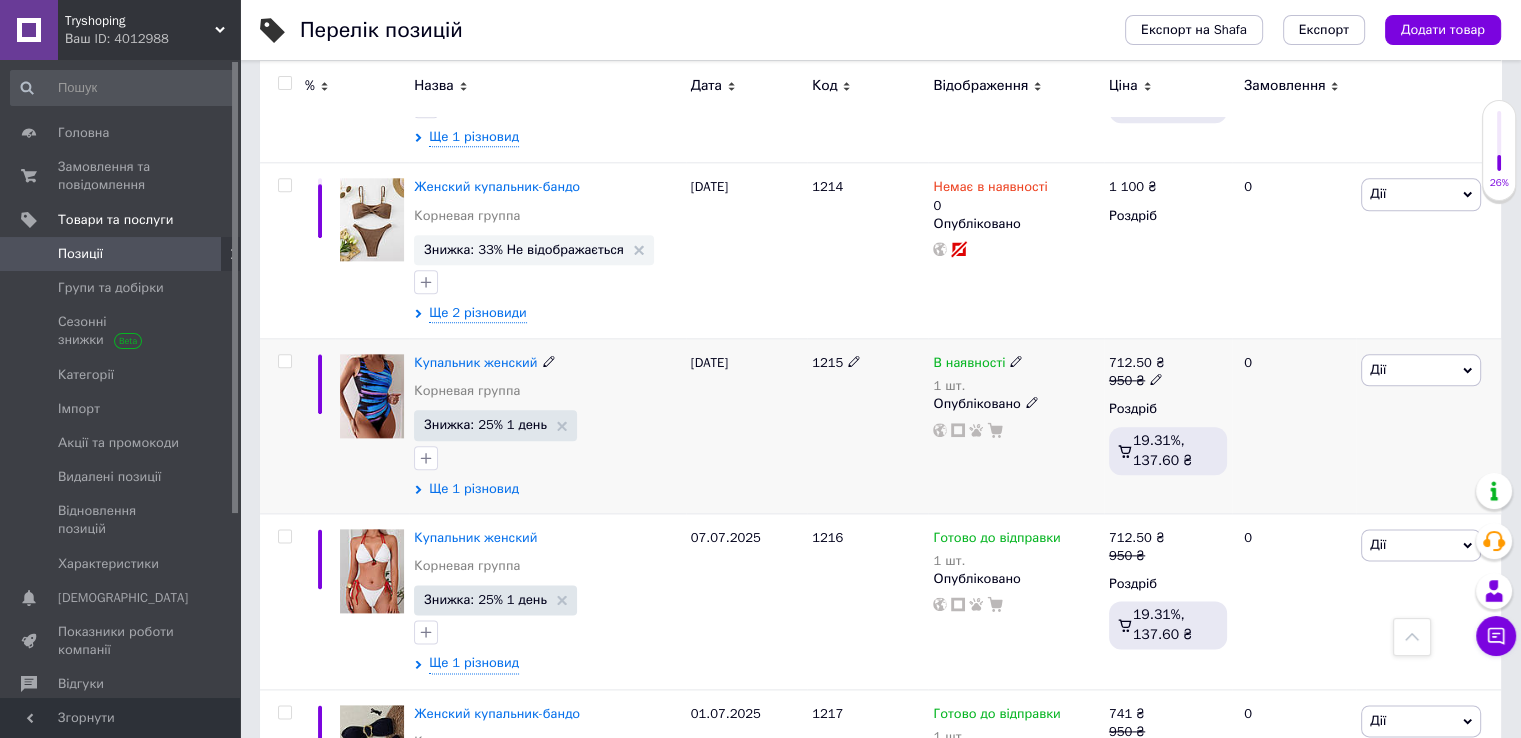 click on "Ще 1 різновид" at bounding box center [474, 489] 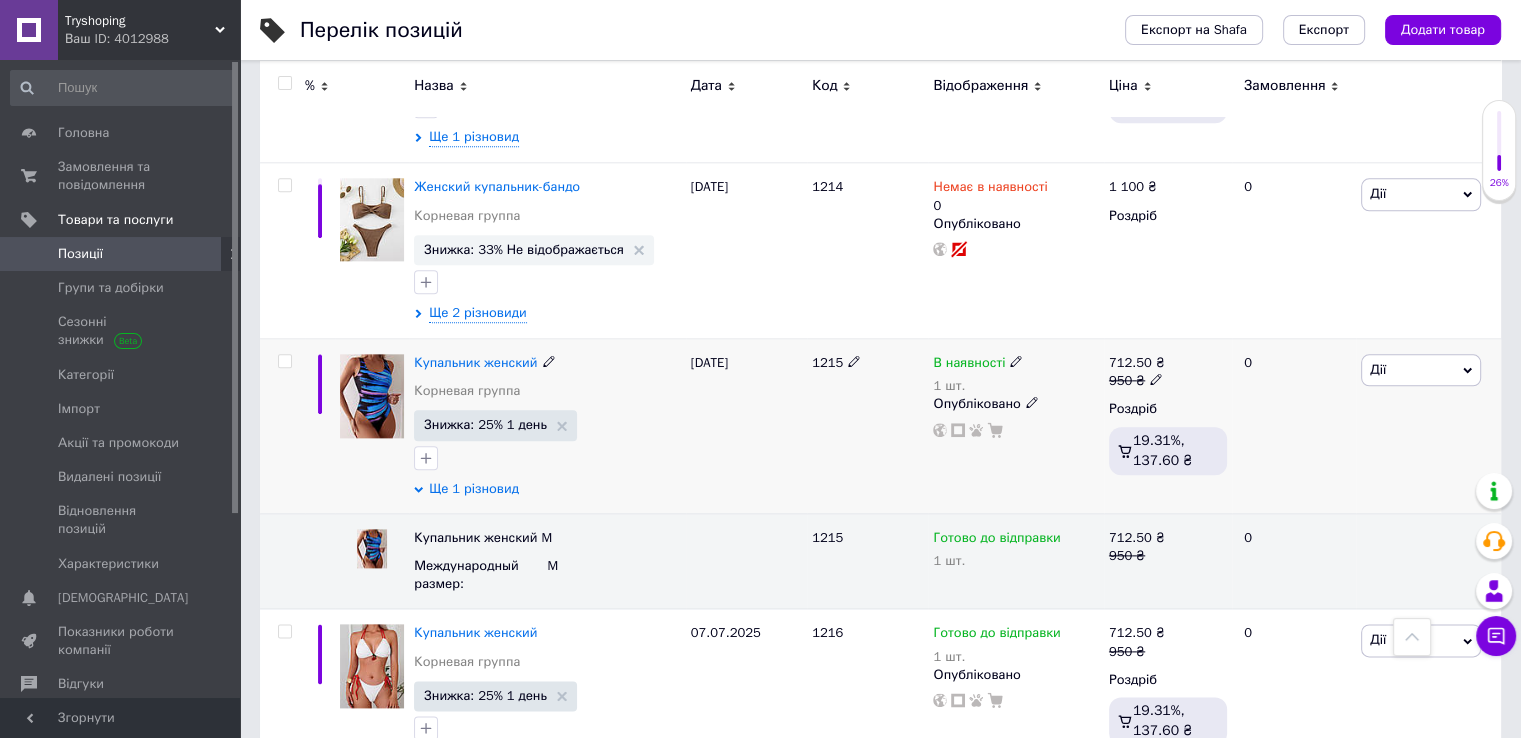 click on "Ще 1 різновид" at bounding box center [474, 489] 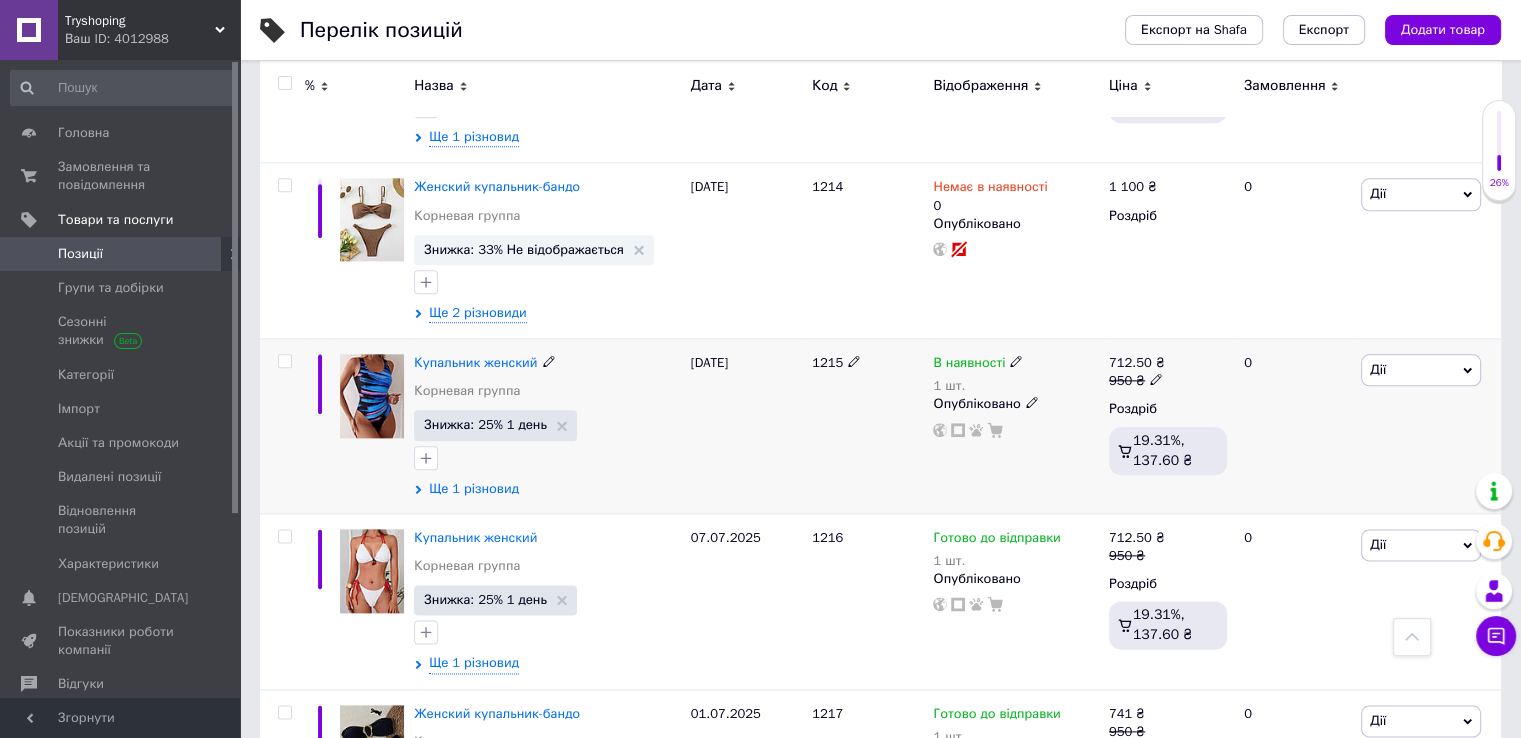 click on "Ще 1 різновид" at bounding box center [474, 489] 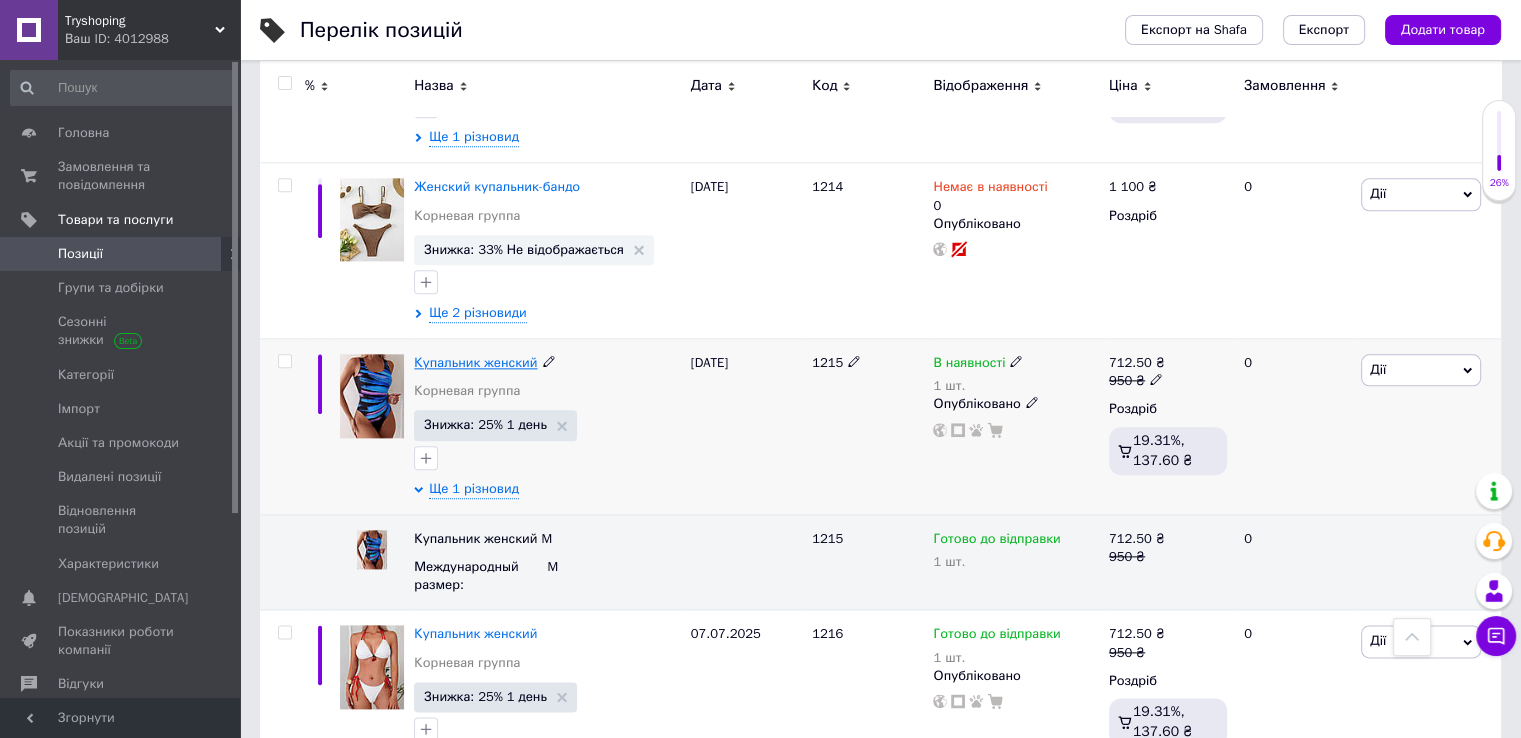 click on "Купальник женский" at bounding box center (475, 362) 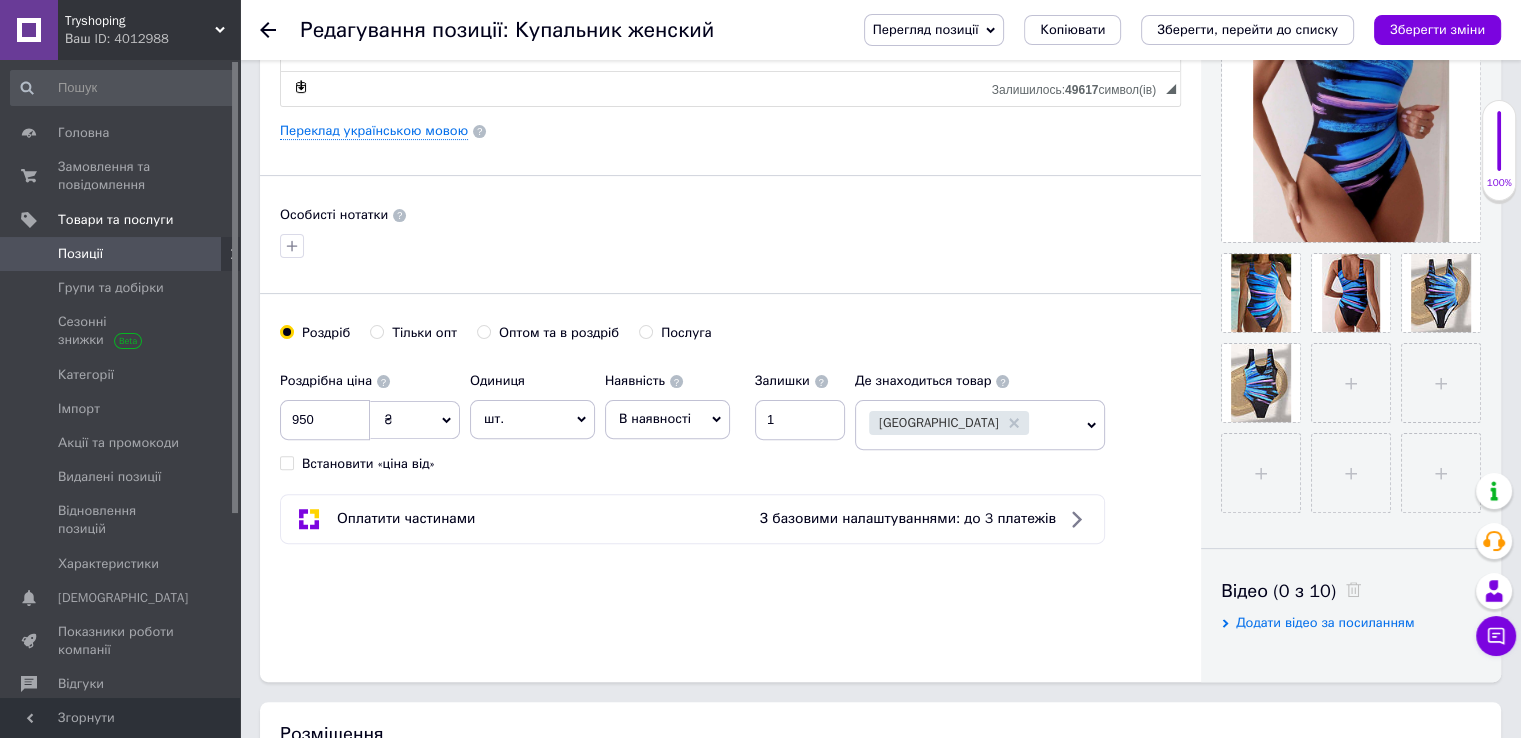 scroll, scrollTop: 600, scrollLeft: 0, axis: vertical 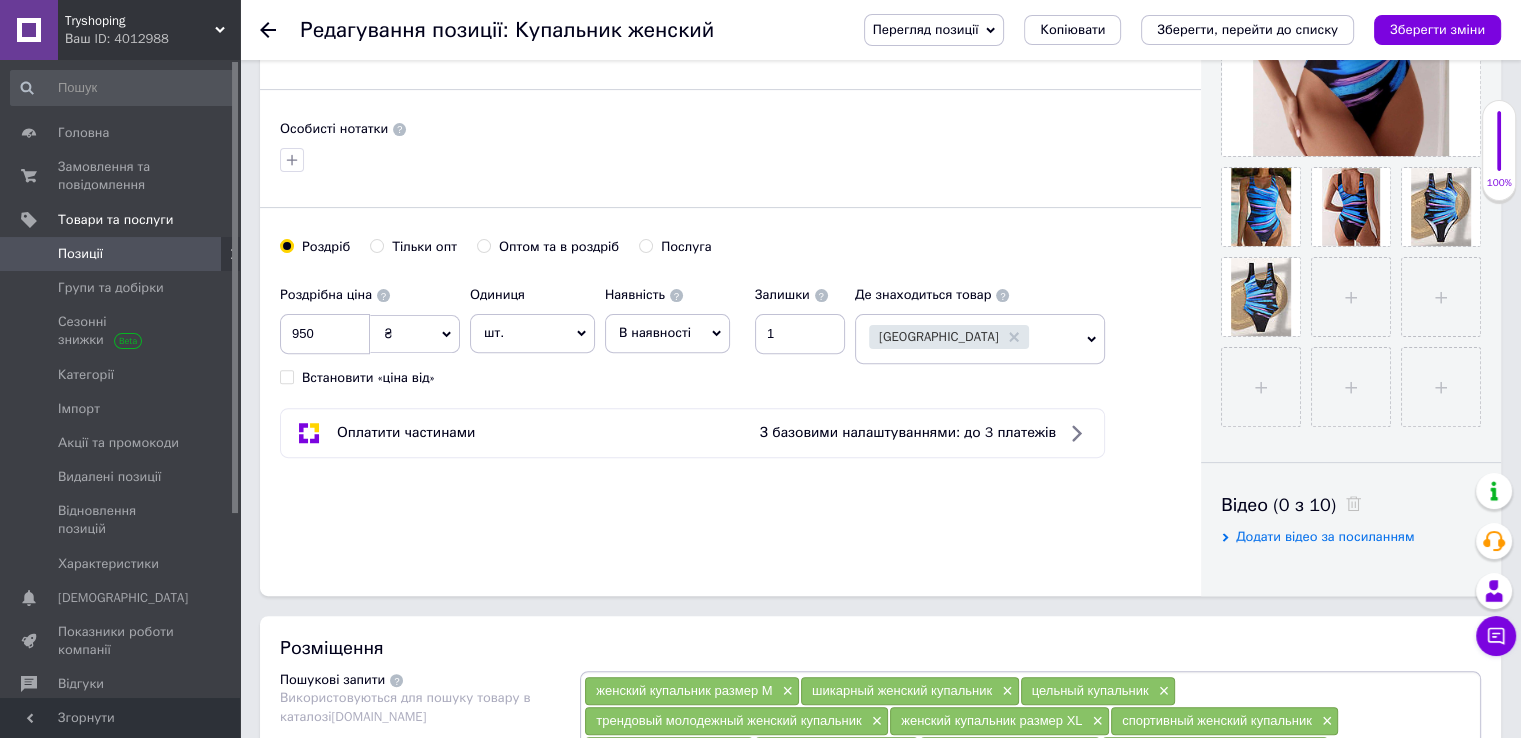 click on "В наявності" at bounding box center (667, 333) 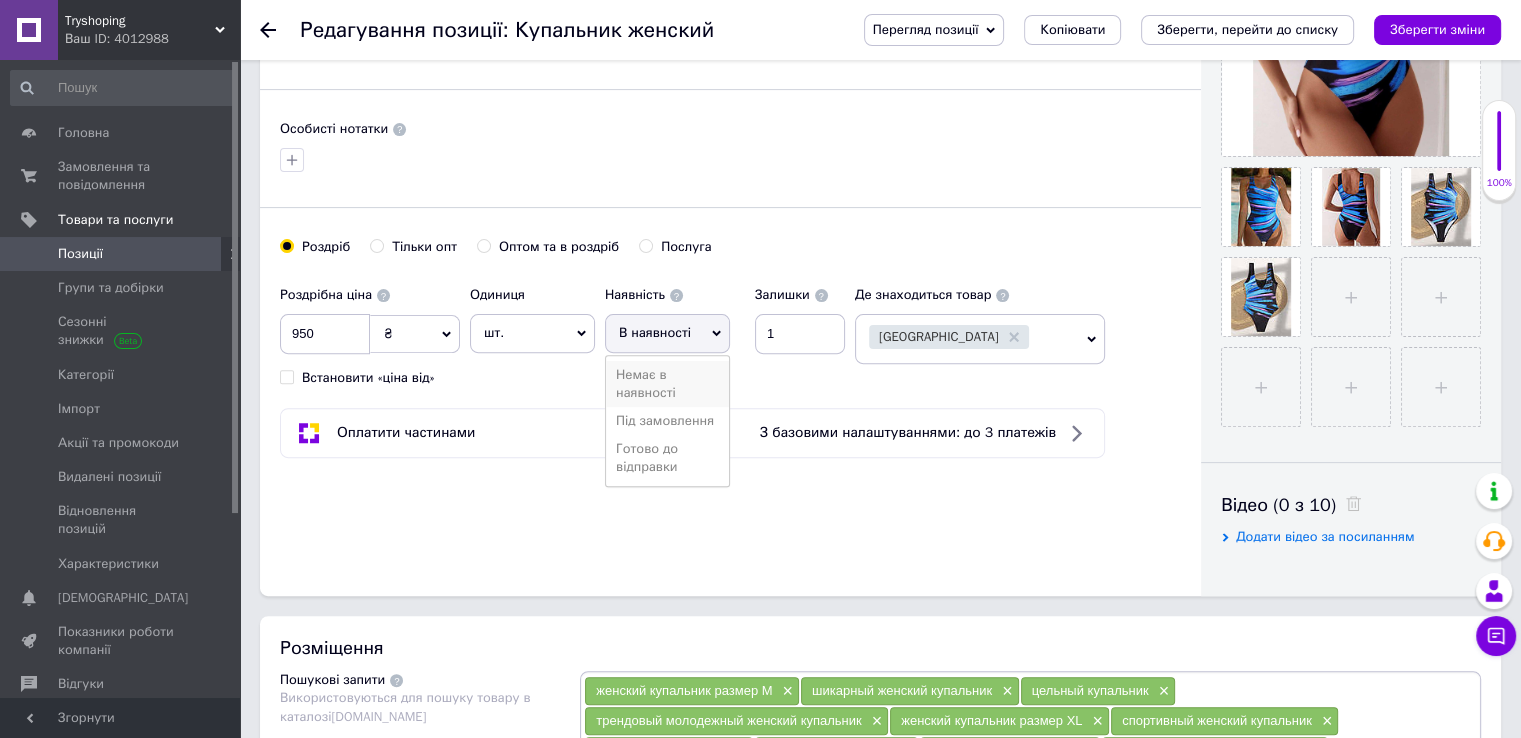 click on "Немає в наявності" at bounding box center [667, 384] 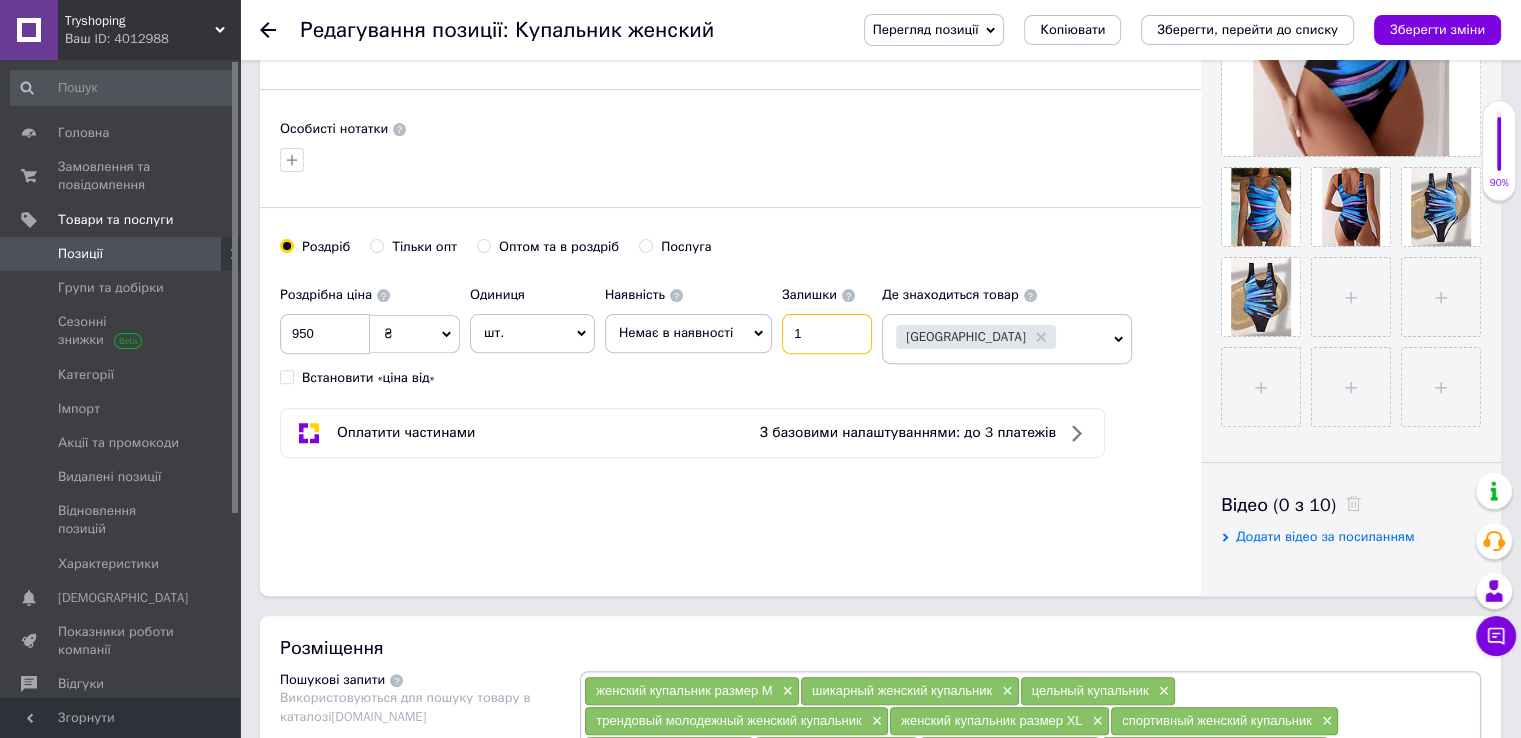 click on "1" at bounding box center [827, 334] 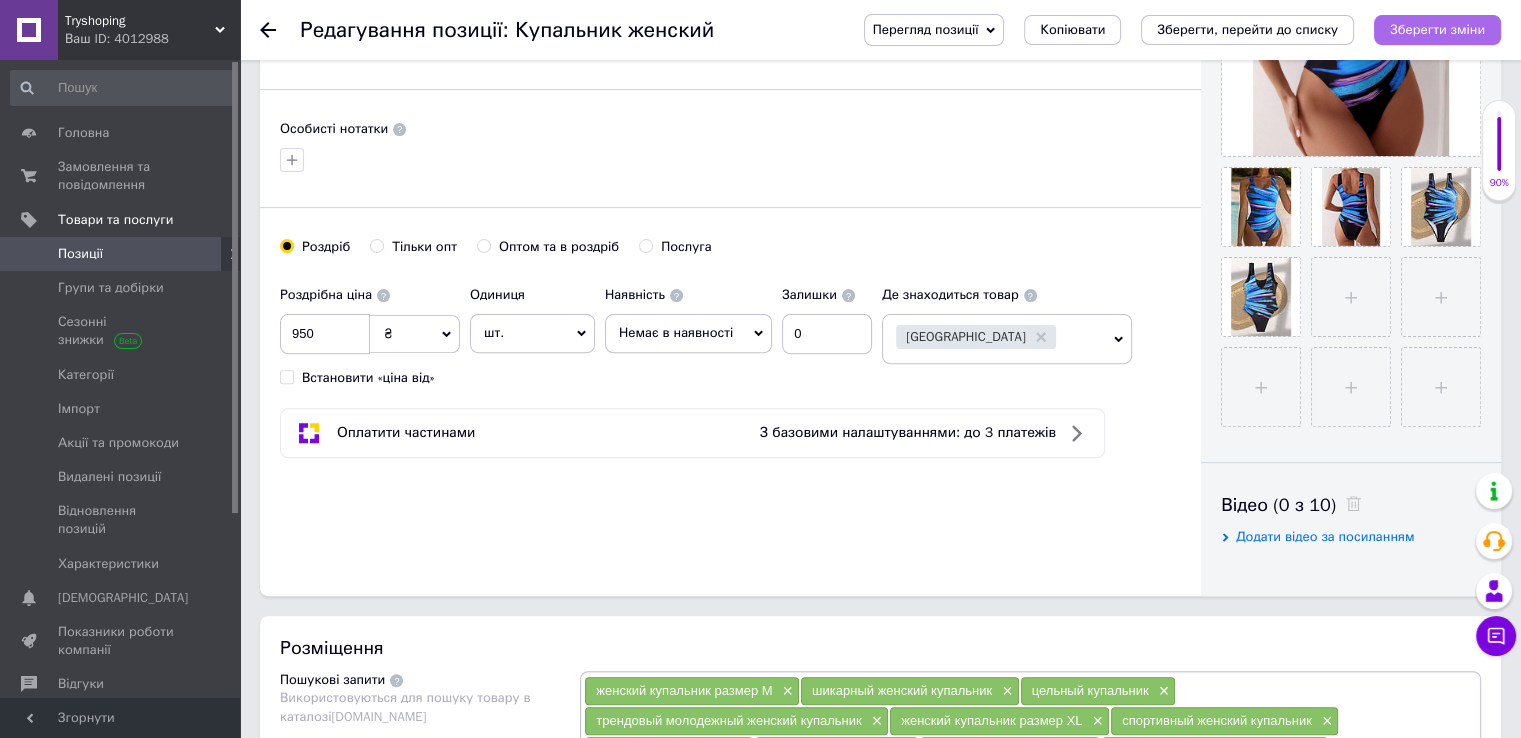 click on "Зберегти зміни" at bounding box center [1437, 29] 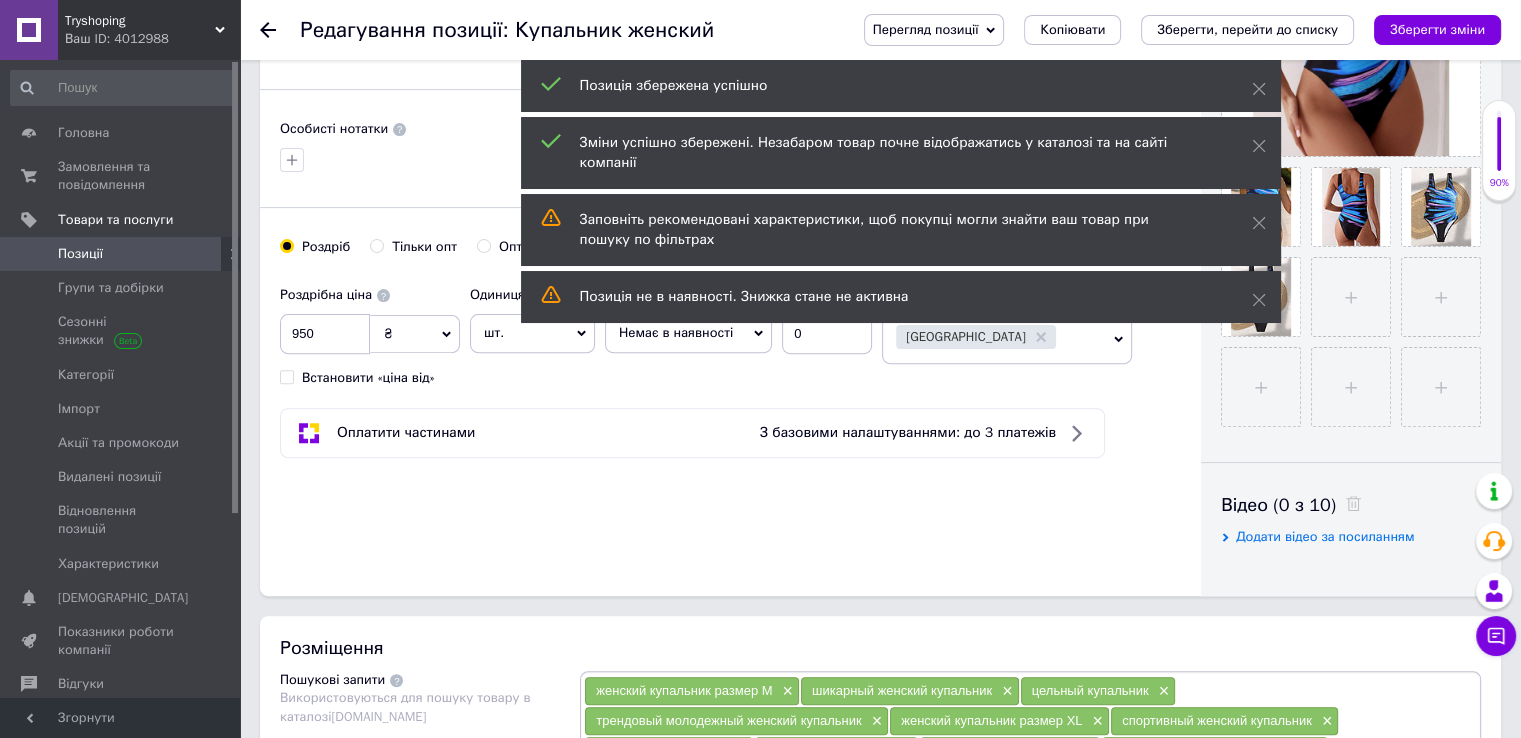 click 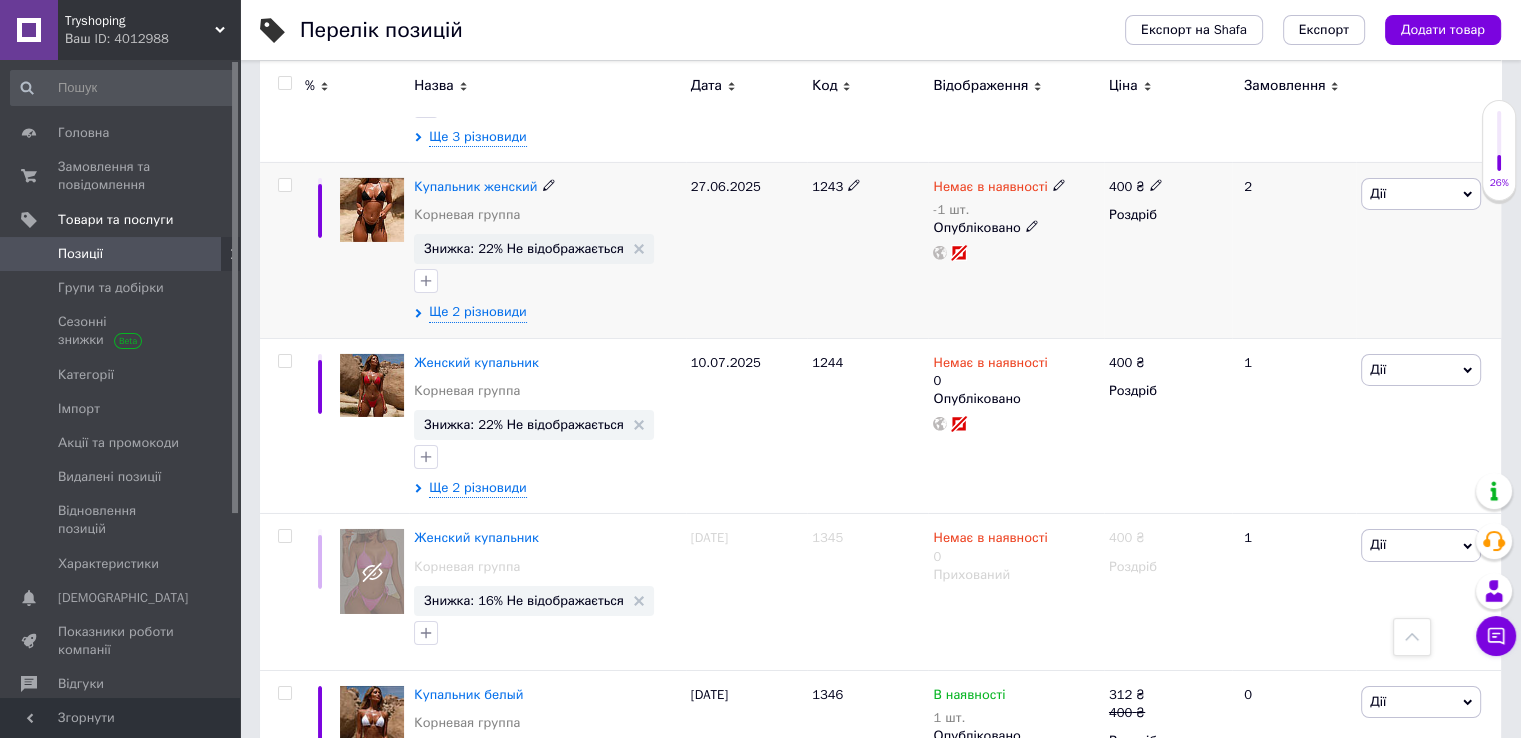 scroll, scrollTop: 14000, scrollLeft: 0, axis: vertical 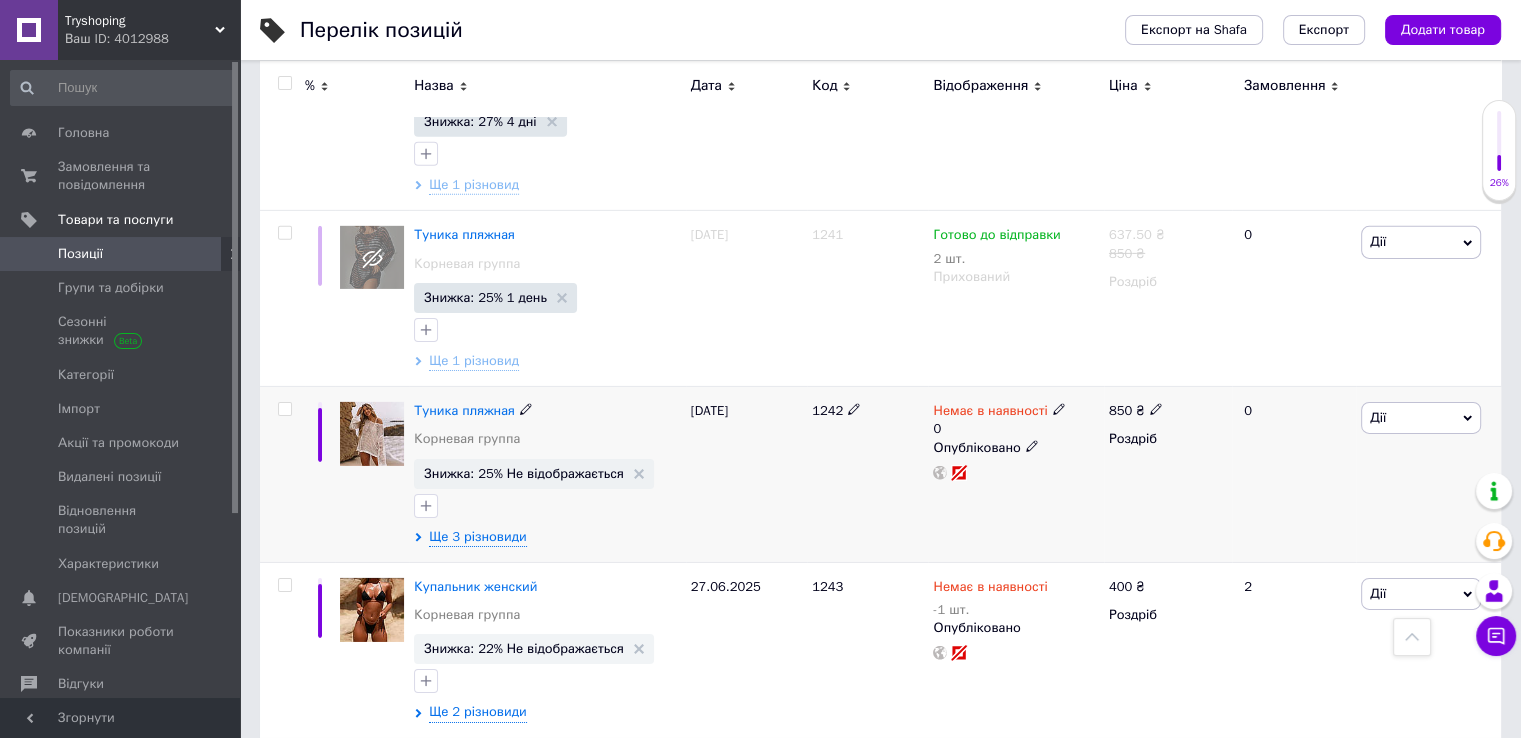 click 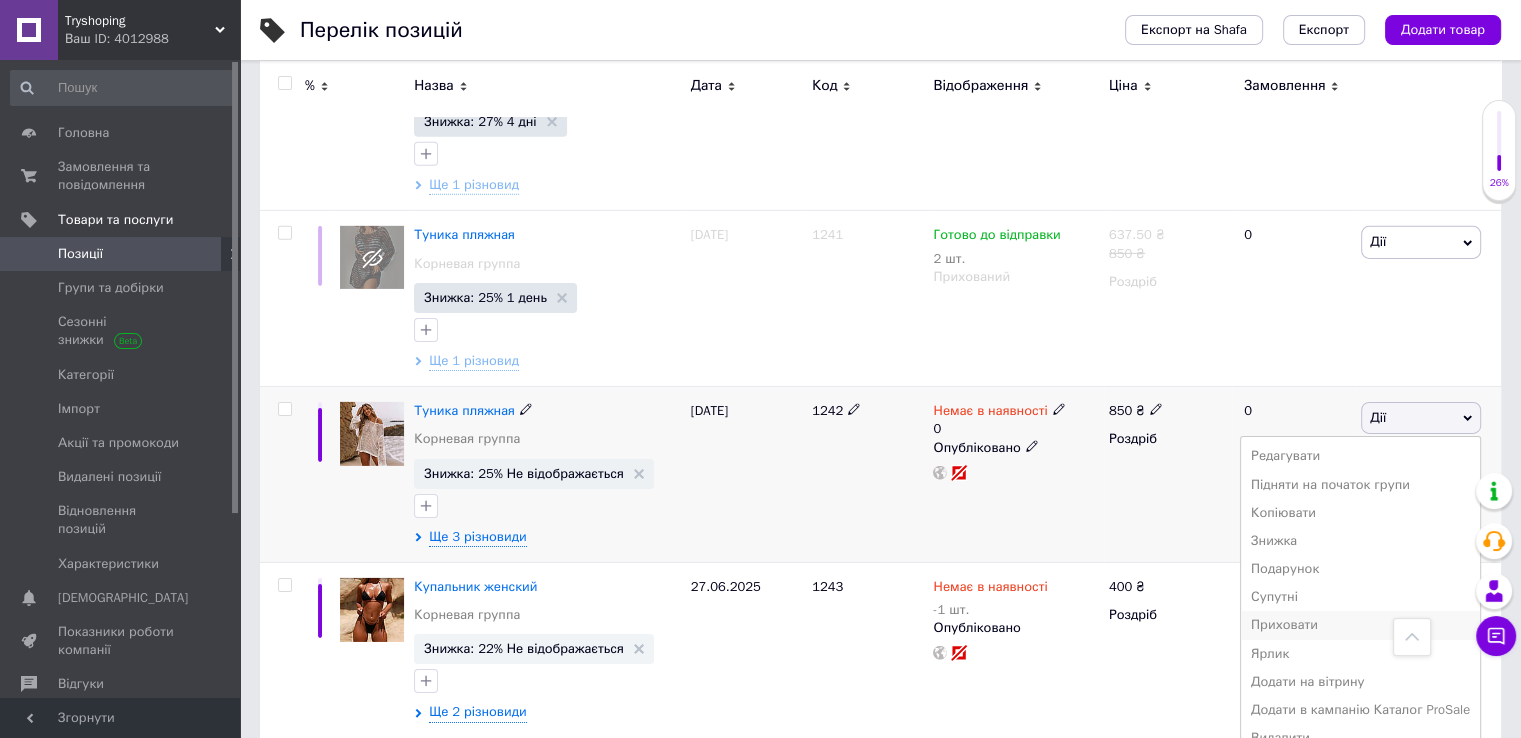 click on "Приховати" at bounding box center (1360, 625) 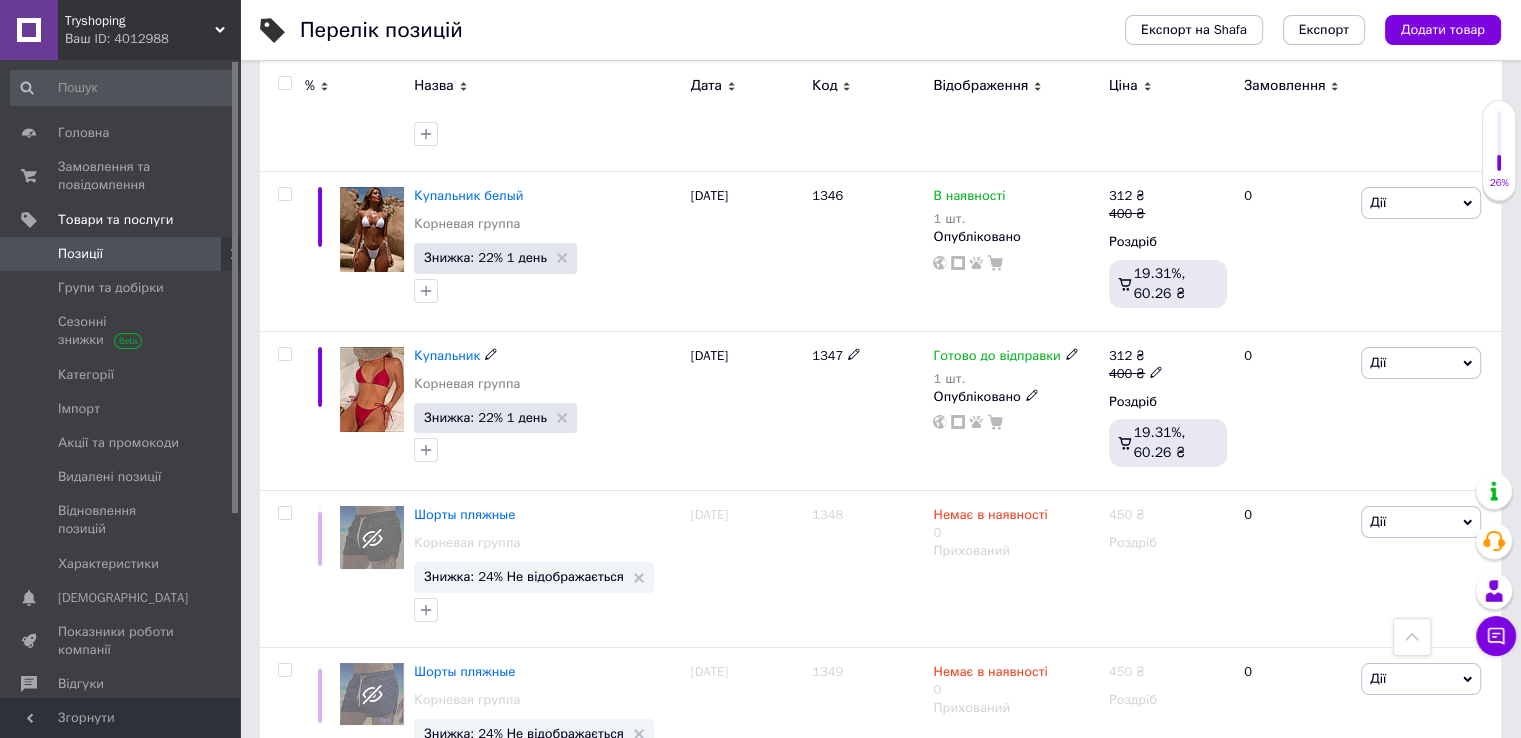 scroll, scrollTop: 14800, scrollLeft: 0, axis: vertical 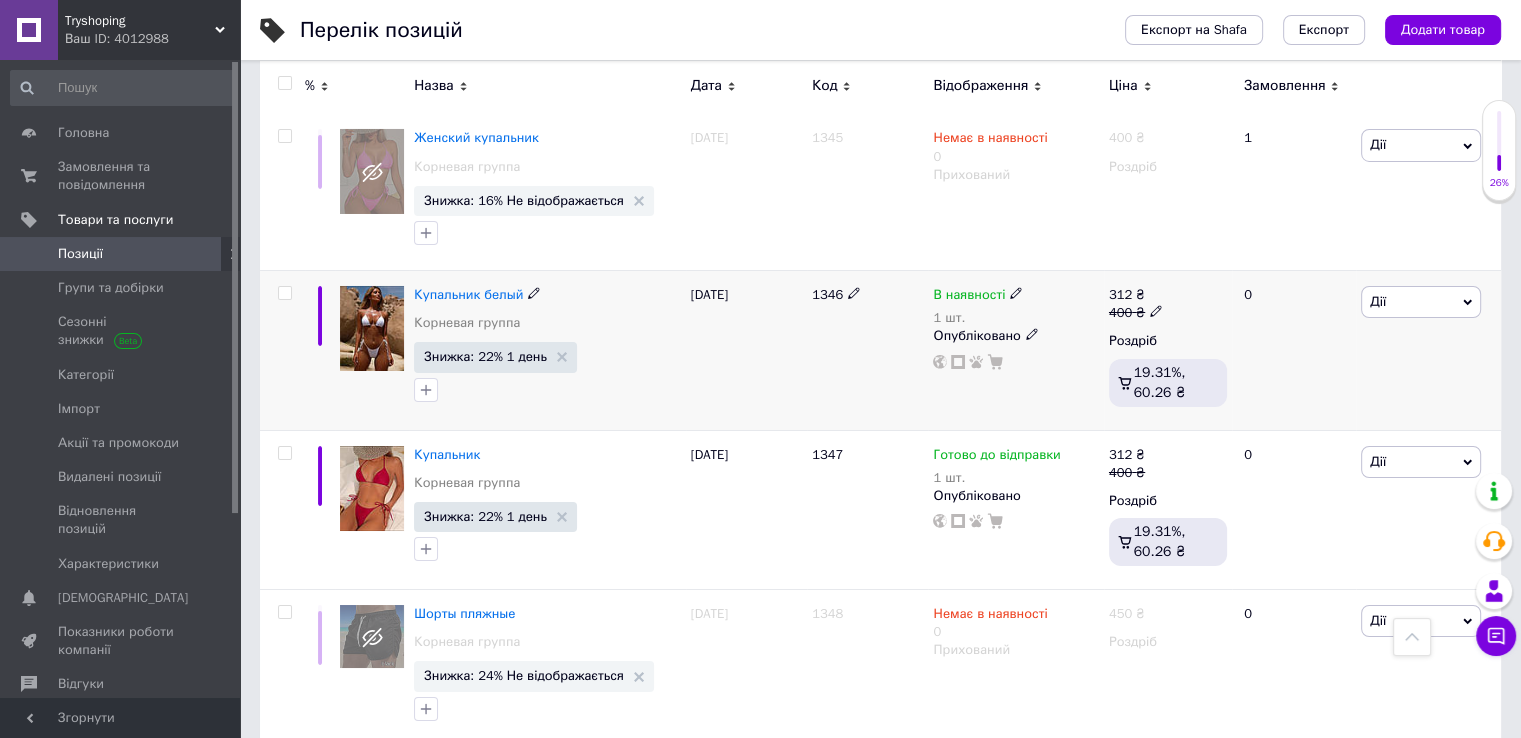 click on "Дії" at bounding box center (1421, 302) 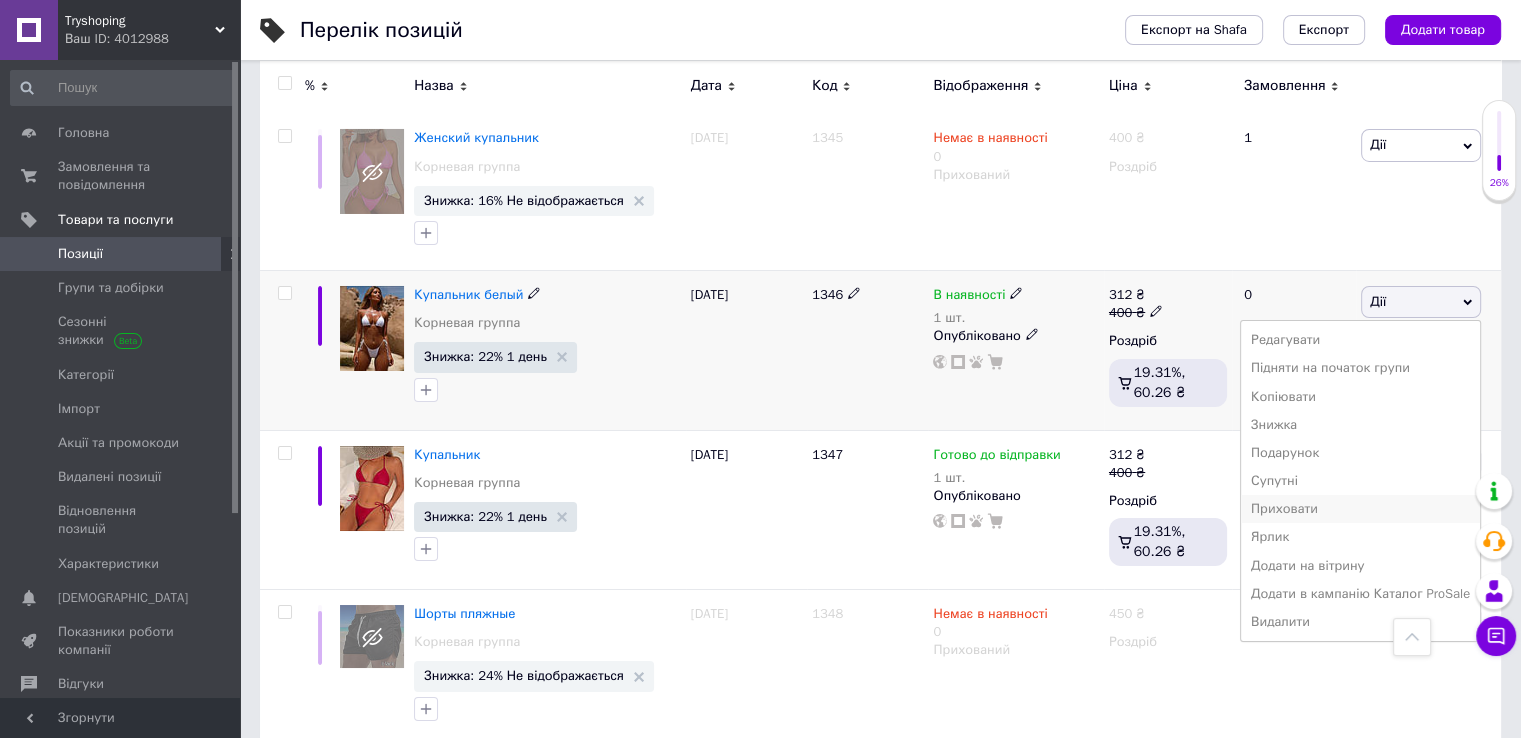 click on "Приховати" at bounding box center (1360, 509) 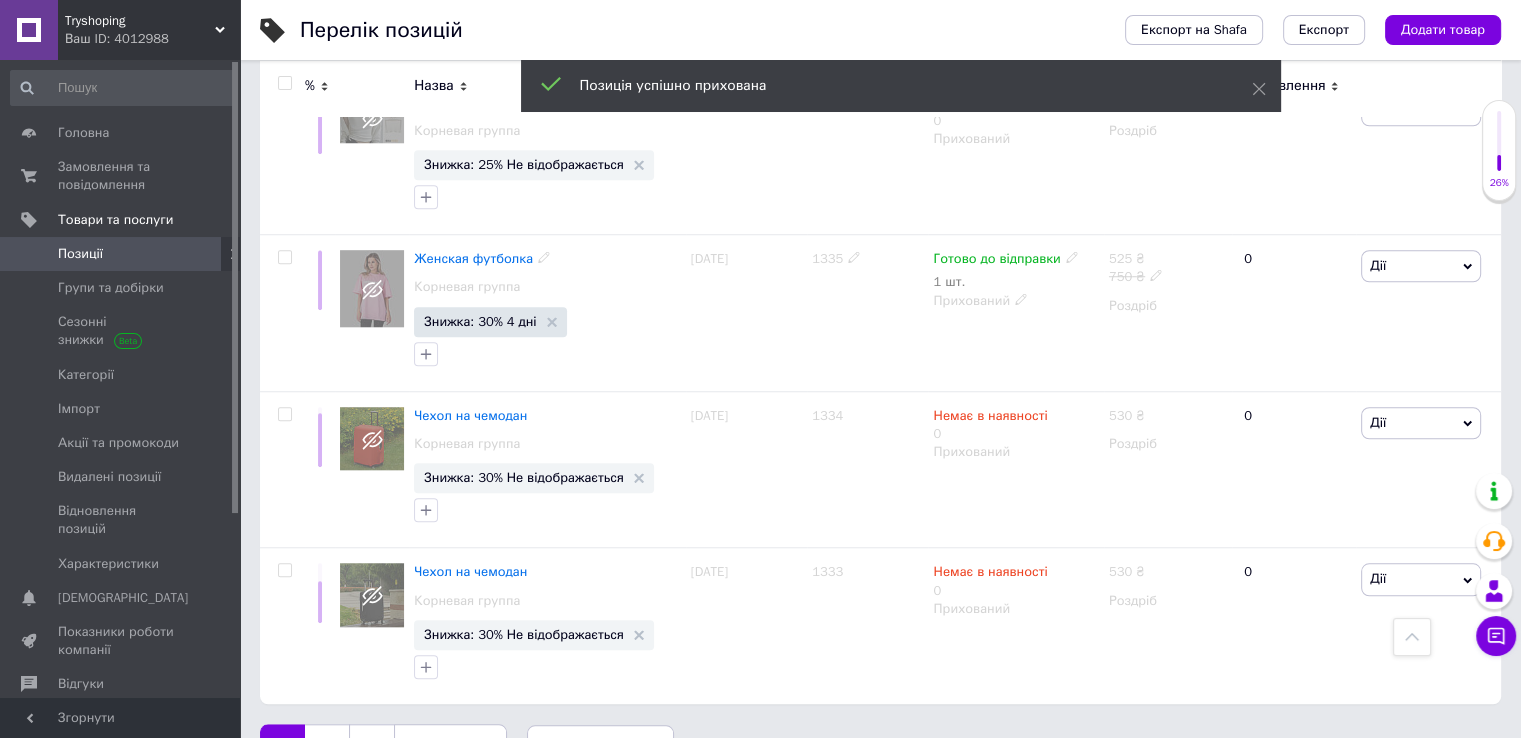 scroll, scrollTop: 16782, scrollLeft: 0, axis: vertical 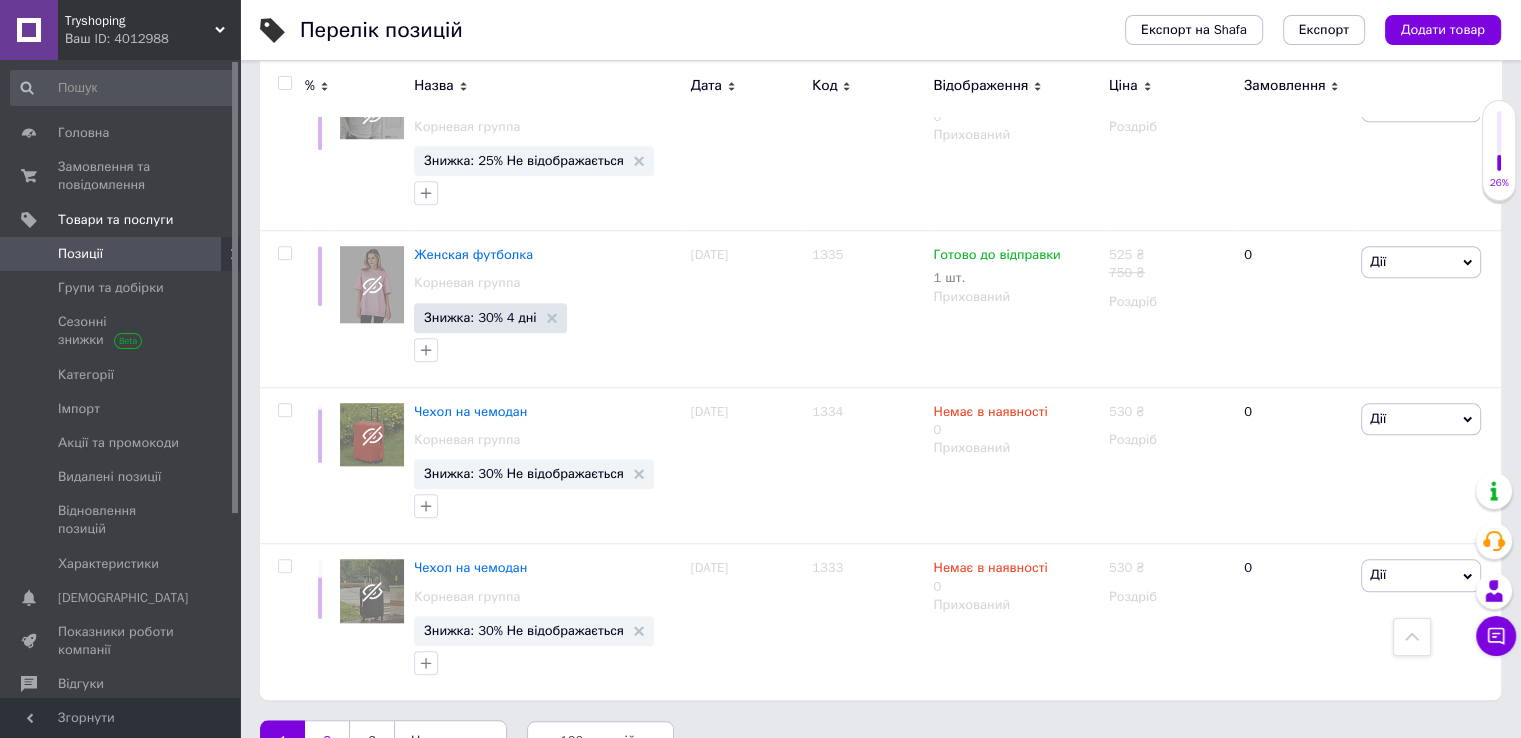 click on "2" at bounding box center [327, 741] 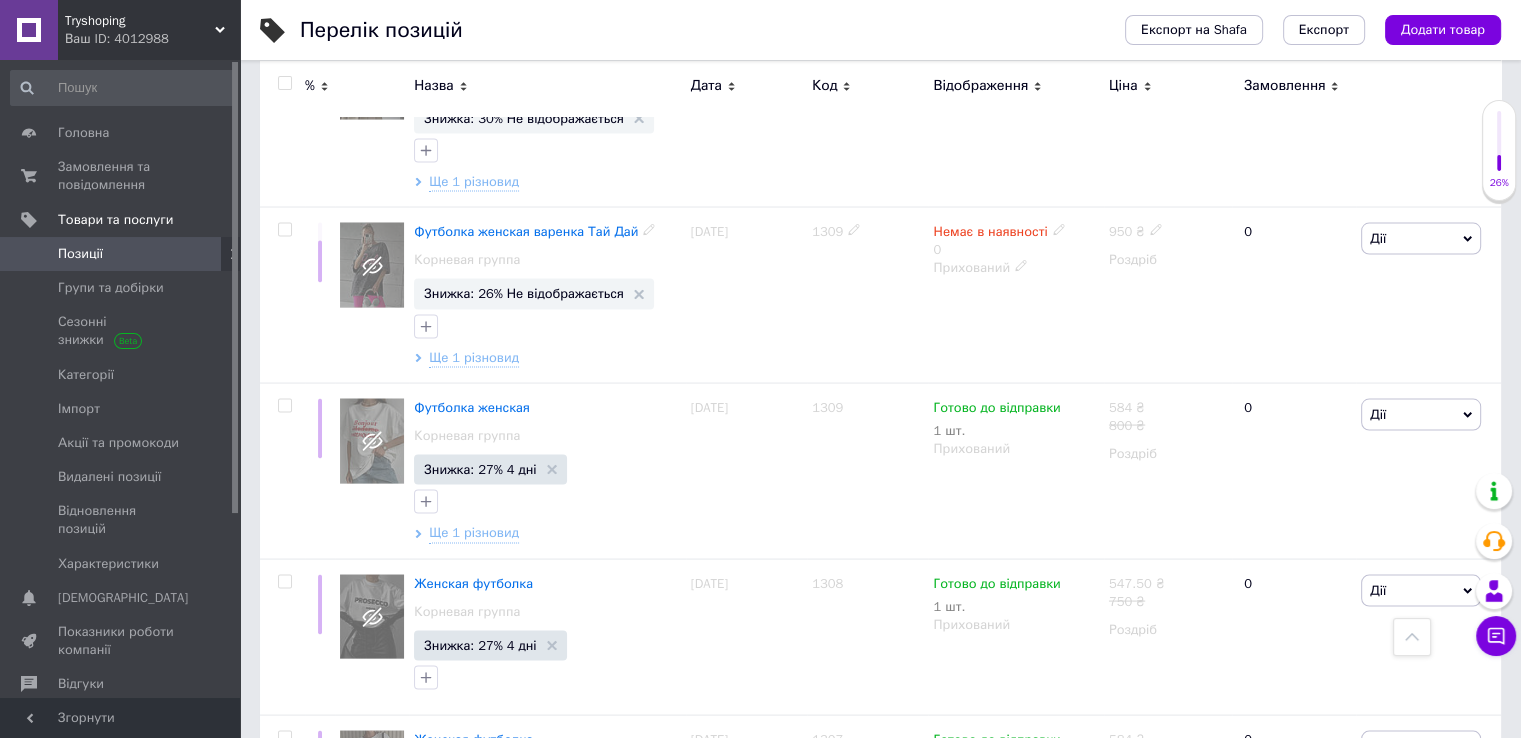 scroll, scrollTop: 3800, scrollLeft: 0, axis: vertical 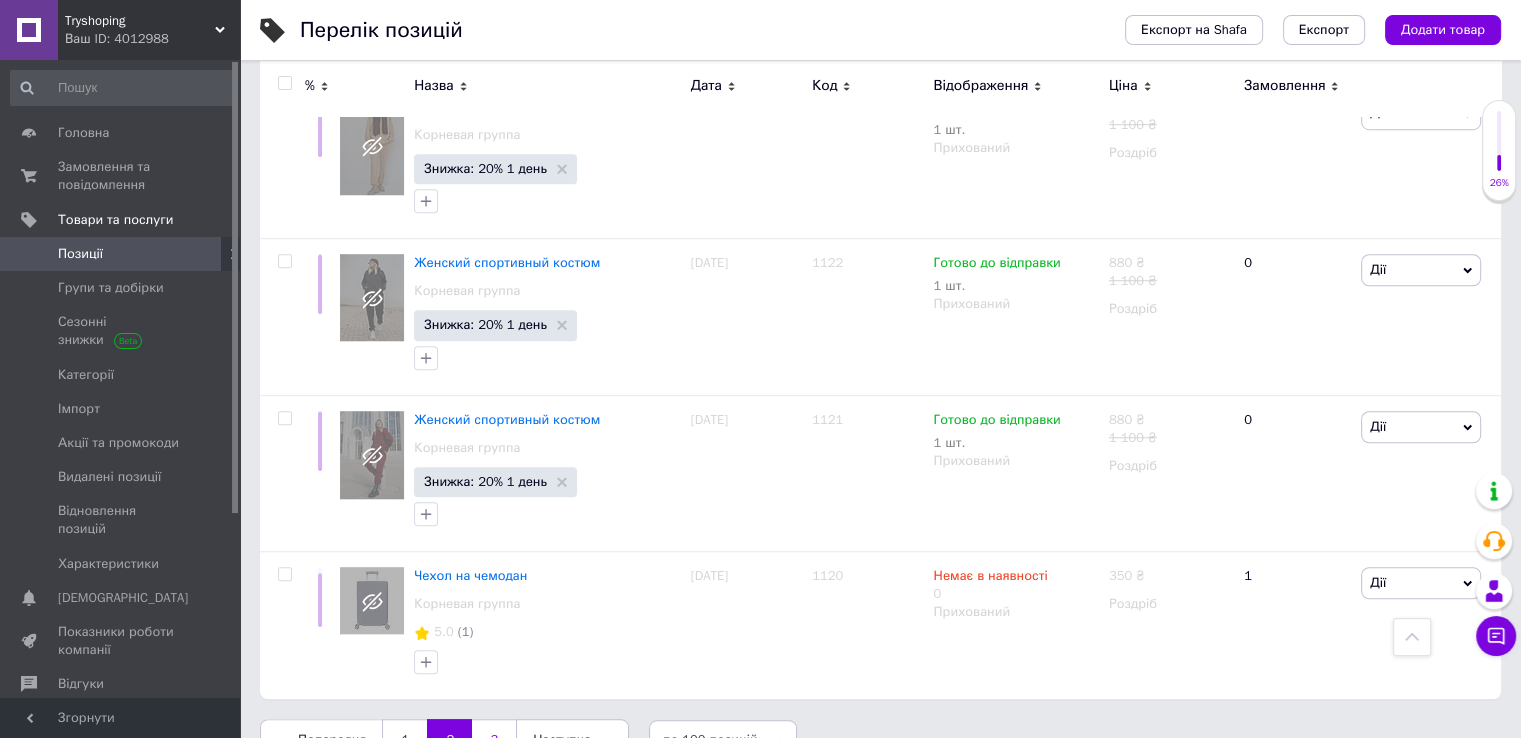 click on "3" at bounding box center [494, 740] 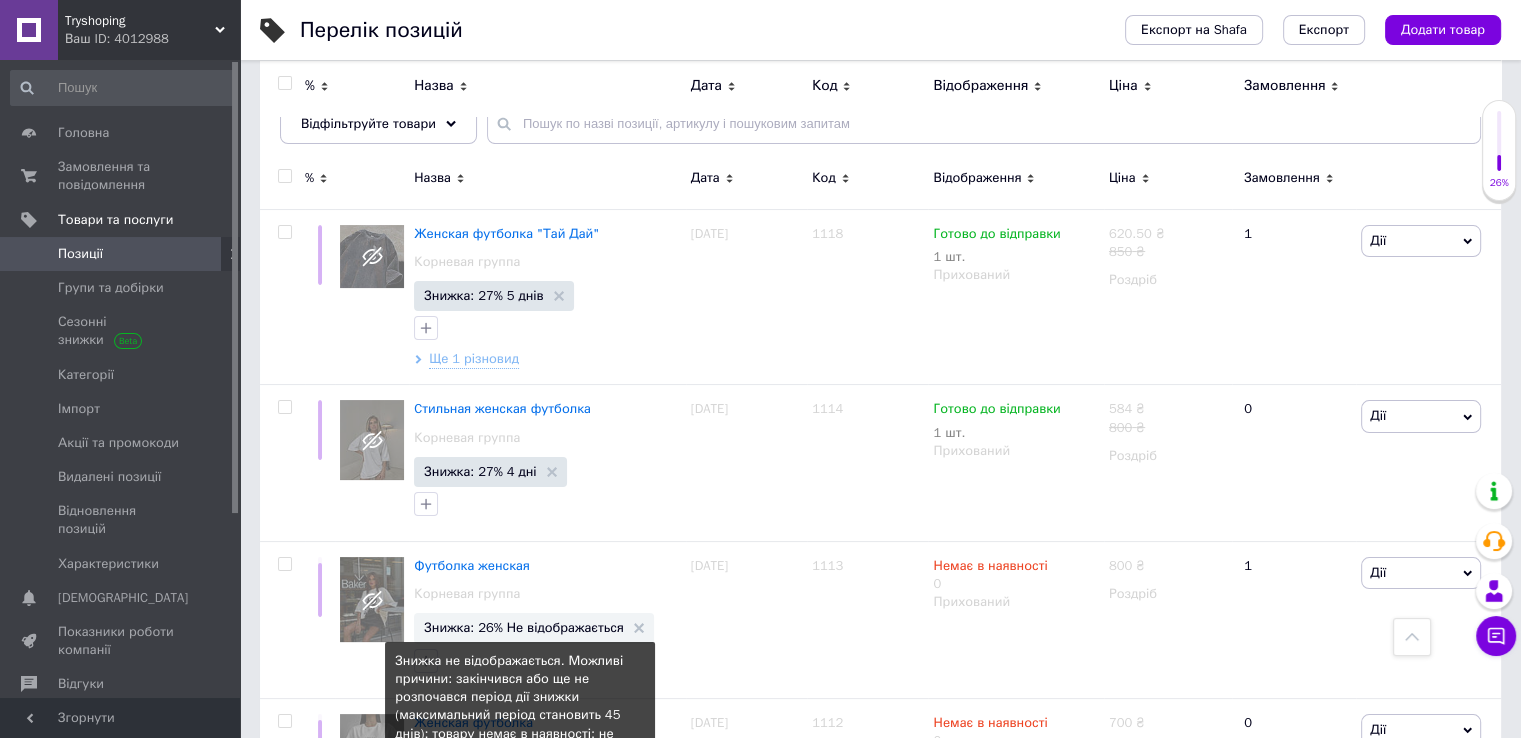 scroll, scrollTop: 0, scrollLeft: 0, axis: both 